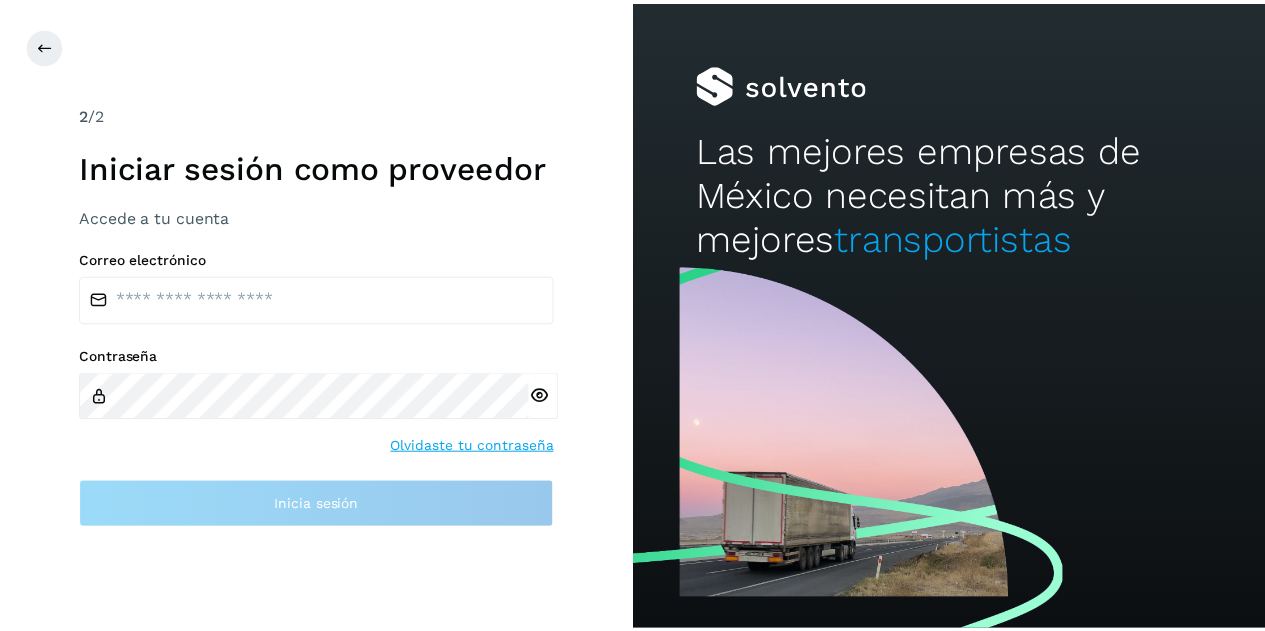 scroll, scrollTop: 0, scrollLeft: 0, axis: both 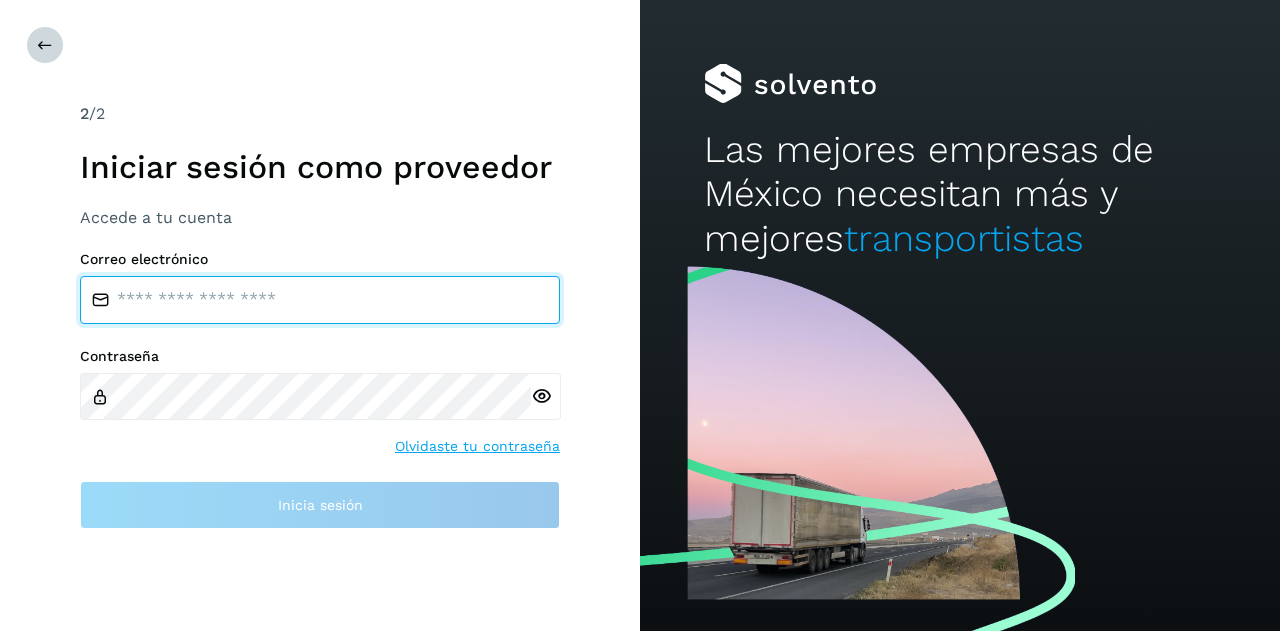 type on "**********" 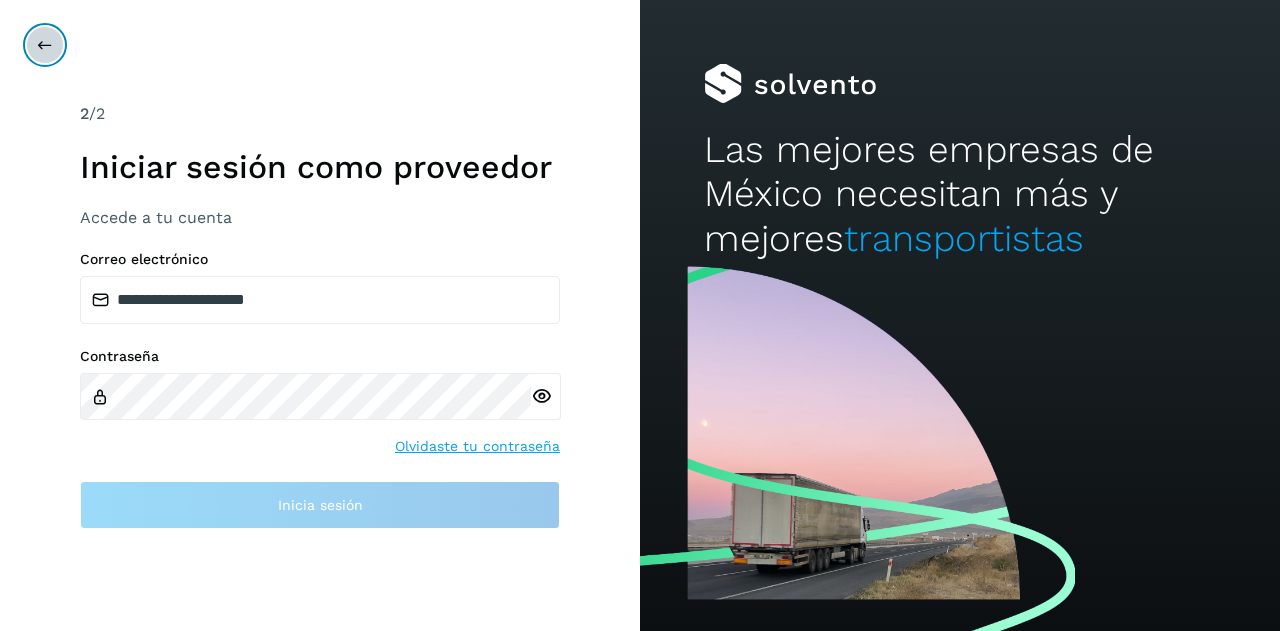 click at bounding box center [45, 45] 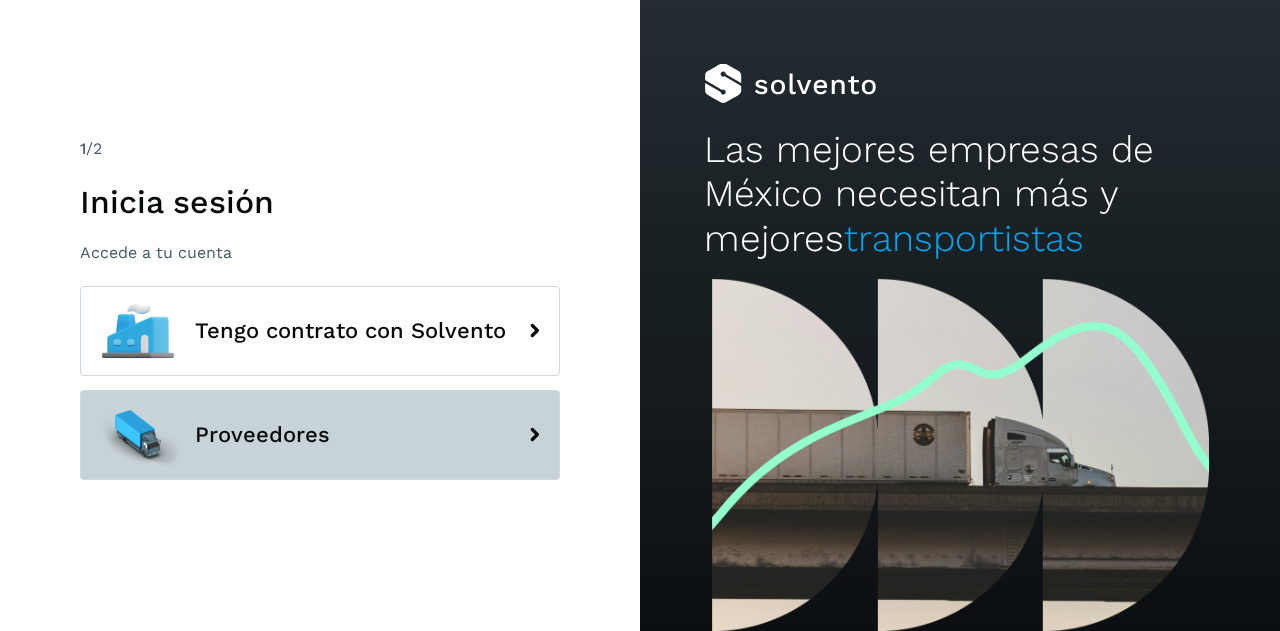 click on "Proveedores" at bounding box center [320, 435] 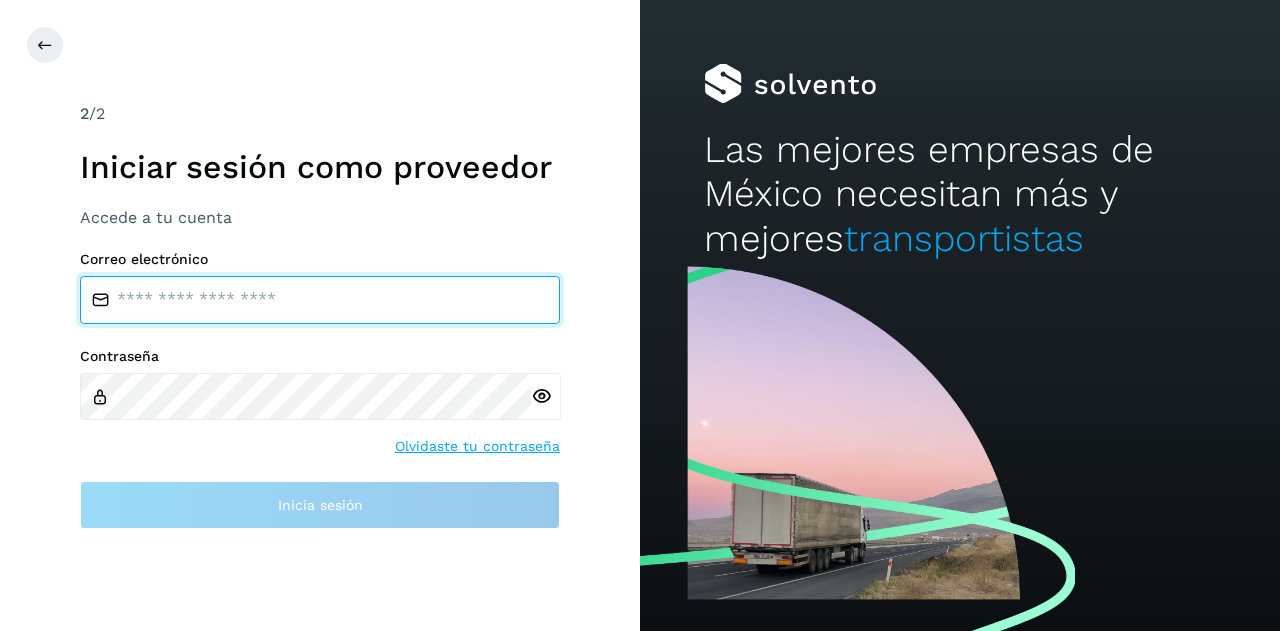 type on "**********" 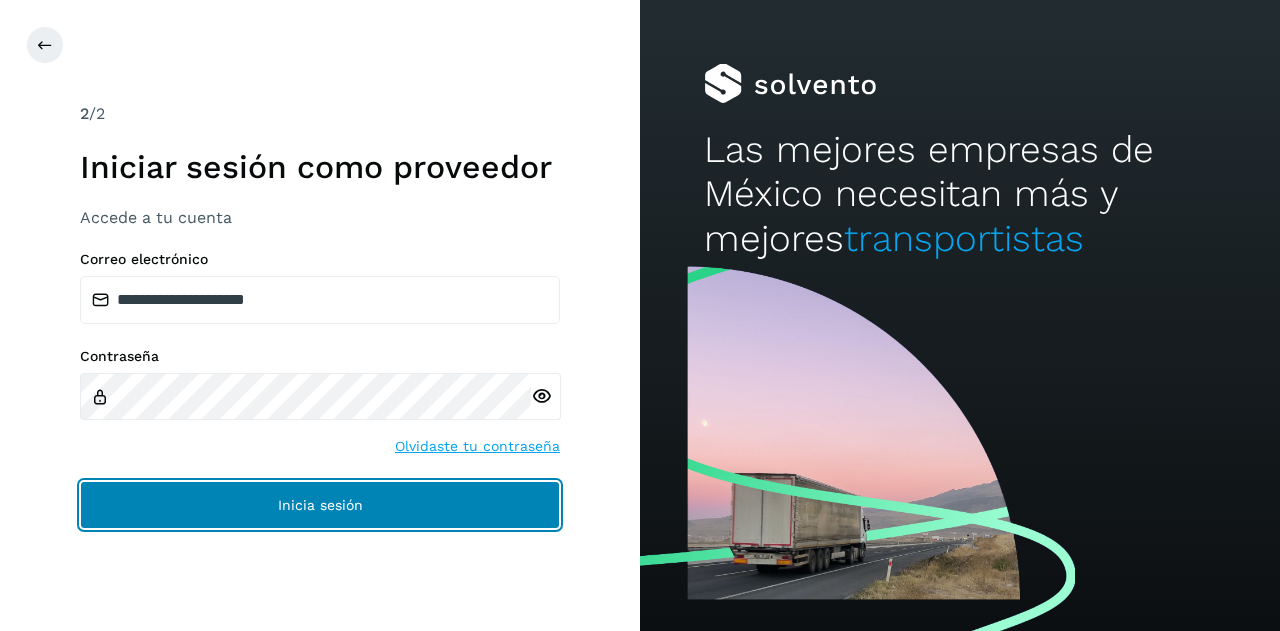 click on "Inicia sesión" at bounding box center (320, 505) 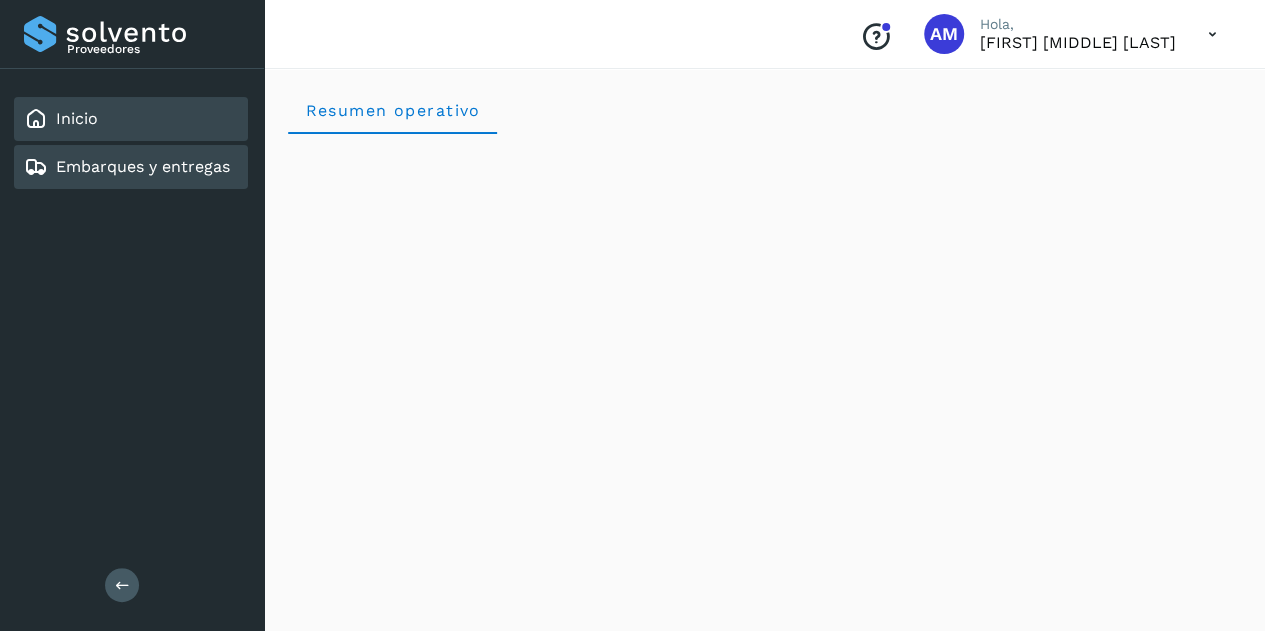 click on "Embarques y entregas" 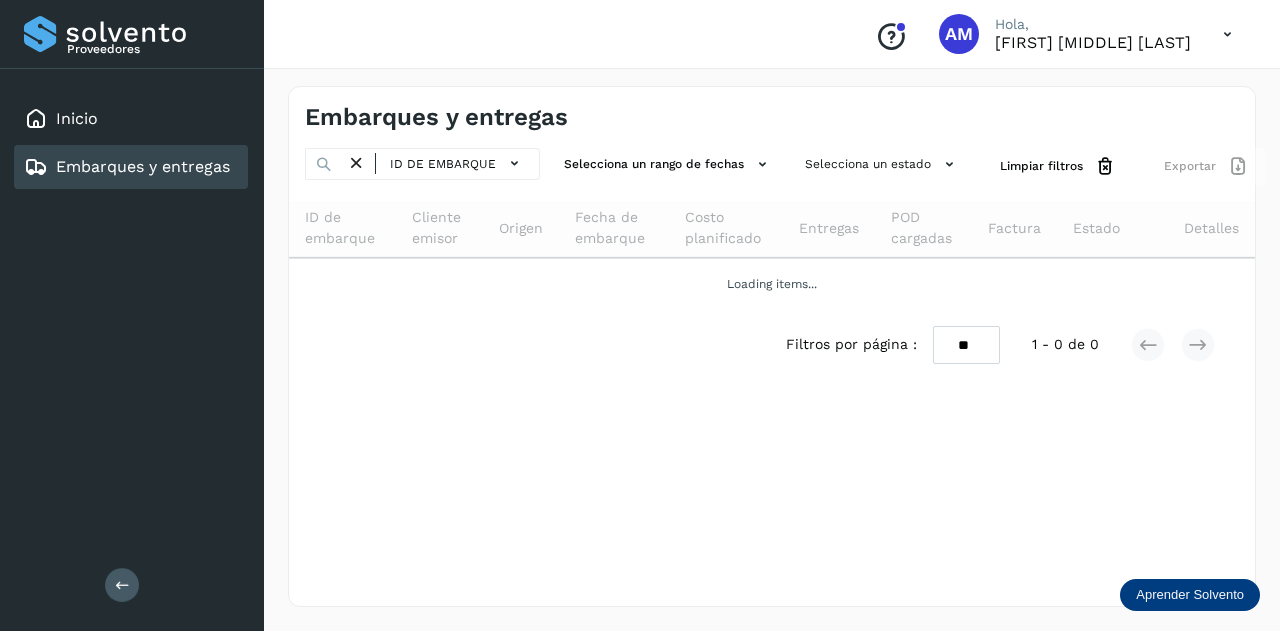 click at bounding box center [122, 585] 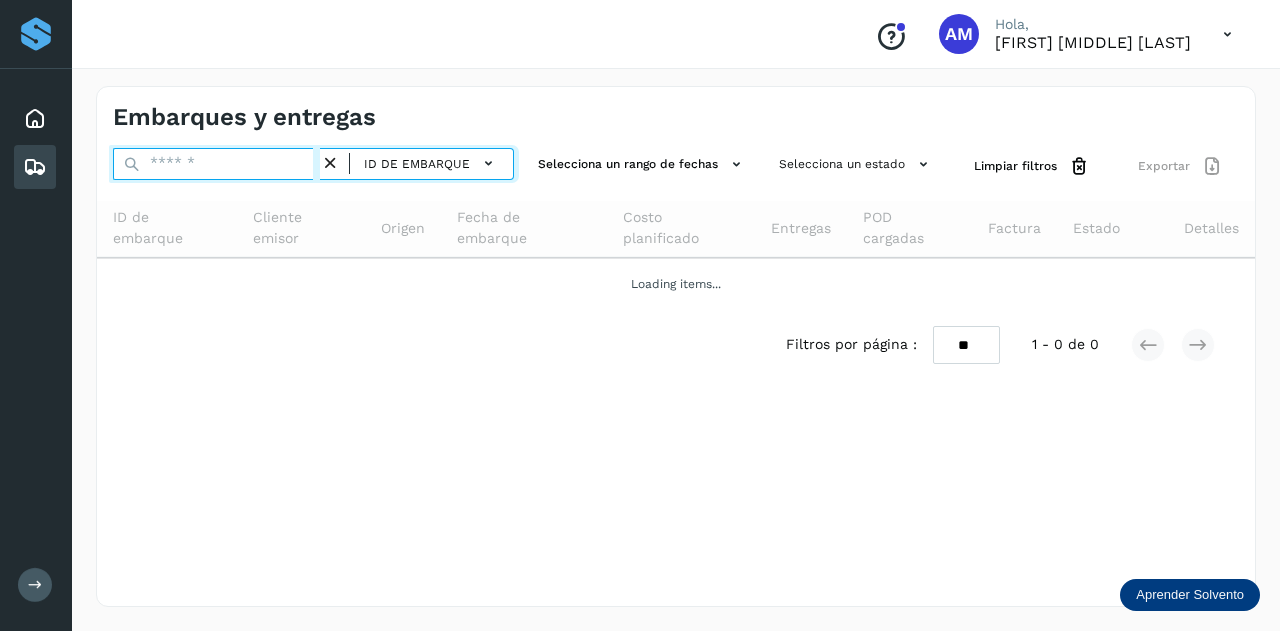 click at bounding box center (216, 164) 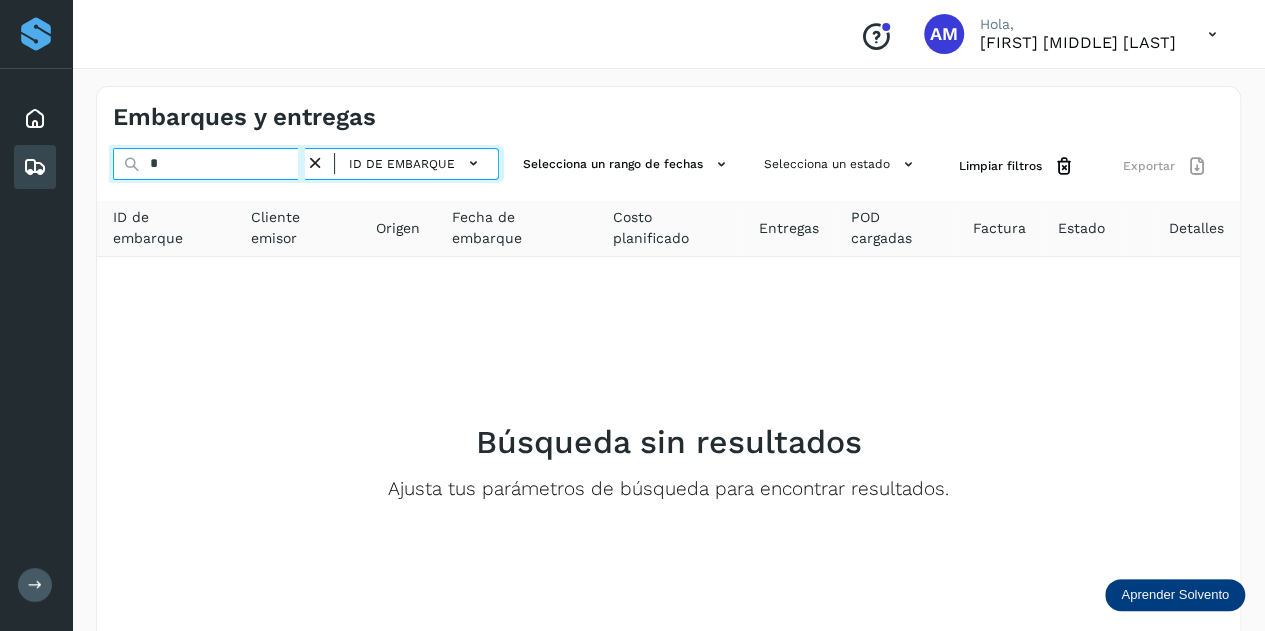paste on "**********" 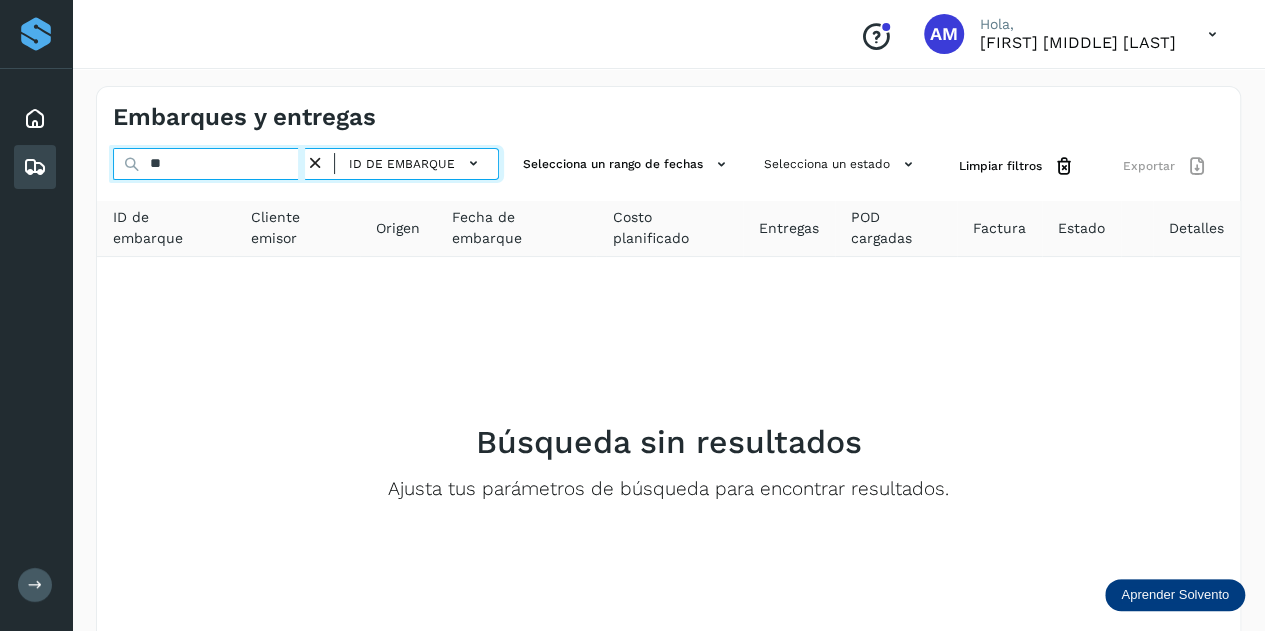 type on "*" 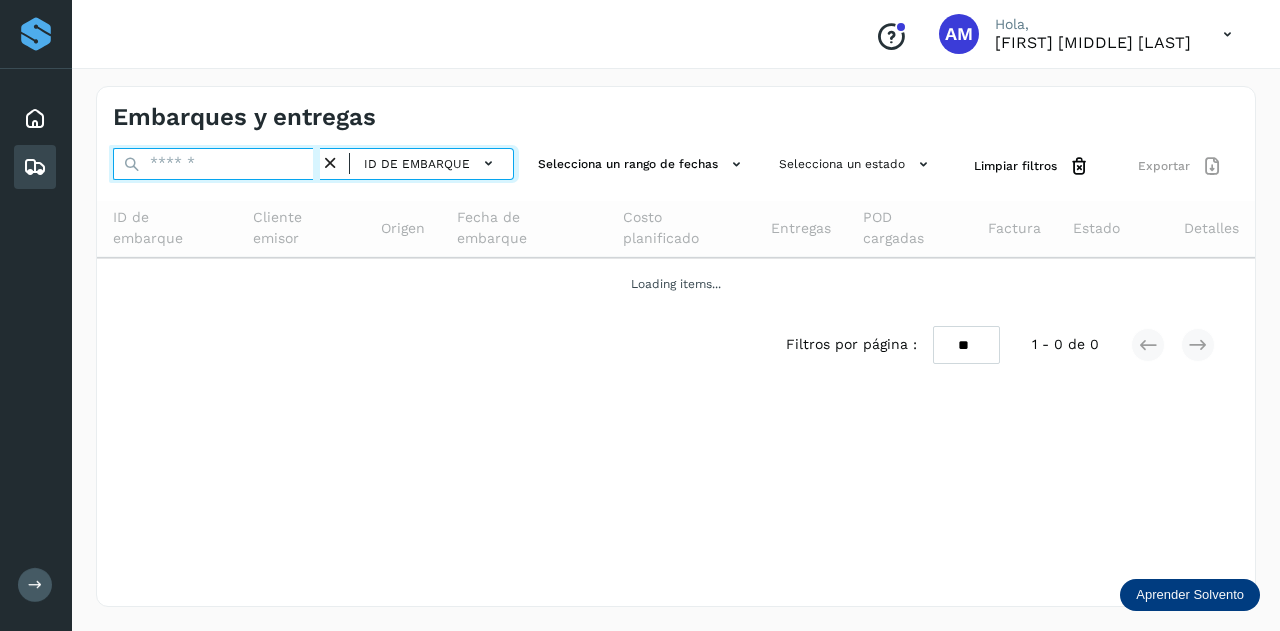 paste on "**********" 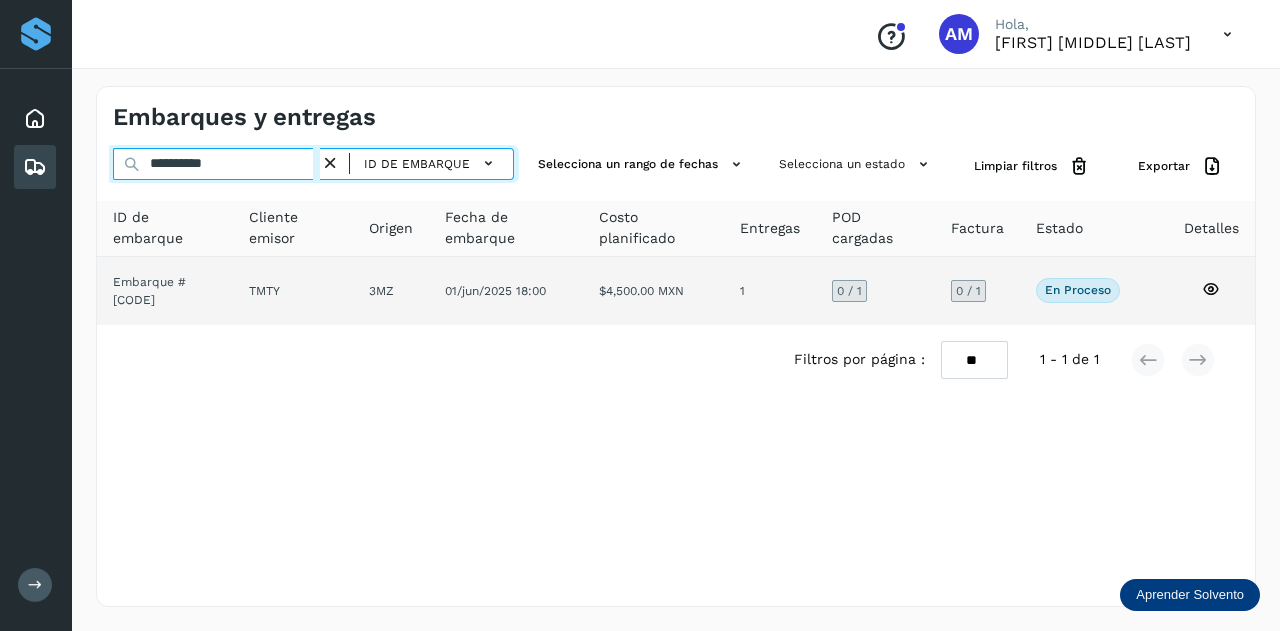 type on "**********" 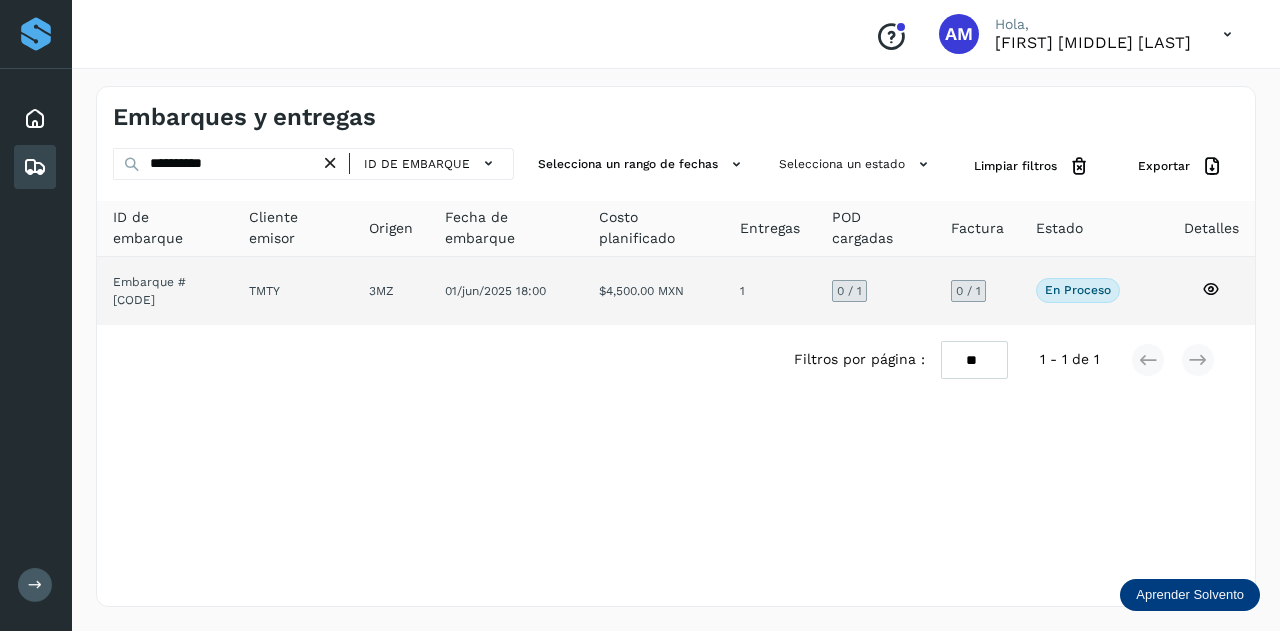 click on "3MZ" 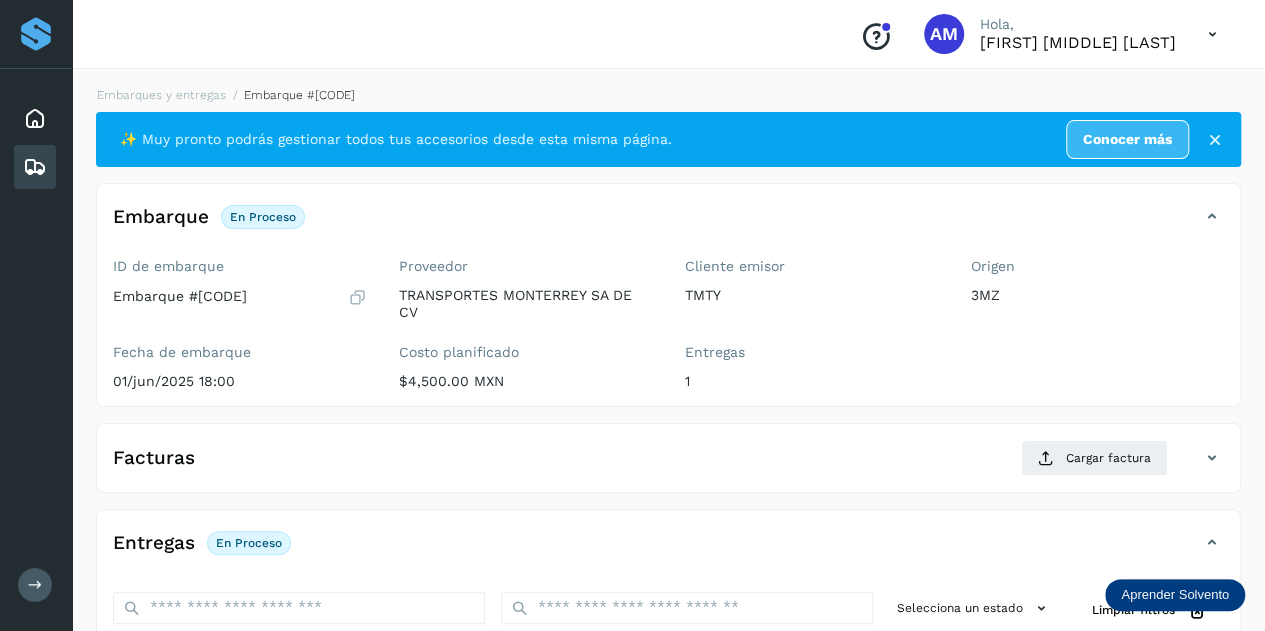 scroll, scrollTop: 200, scrollLeft: 0, axis: vertical 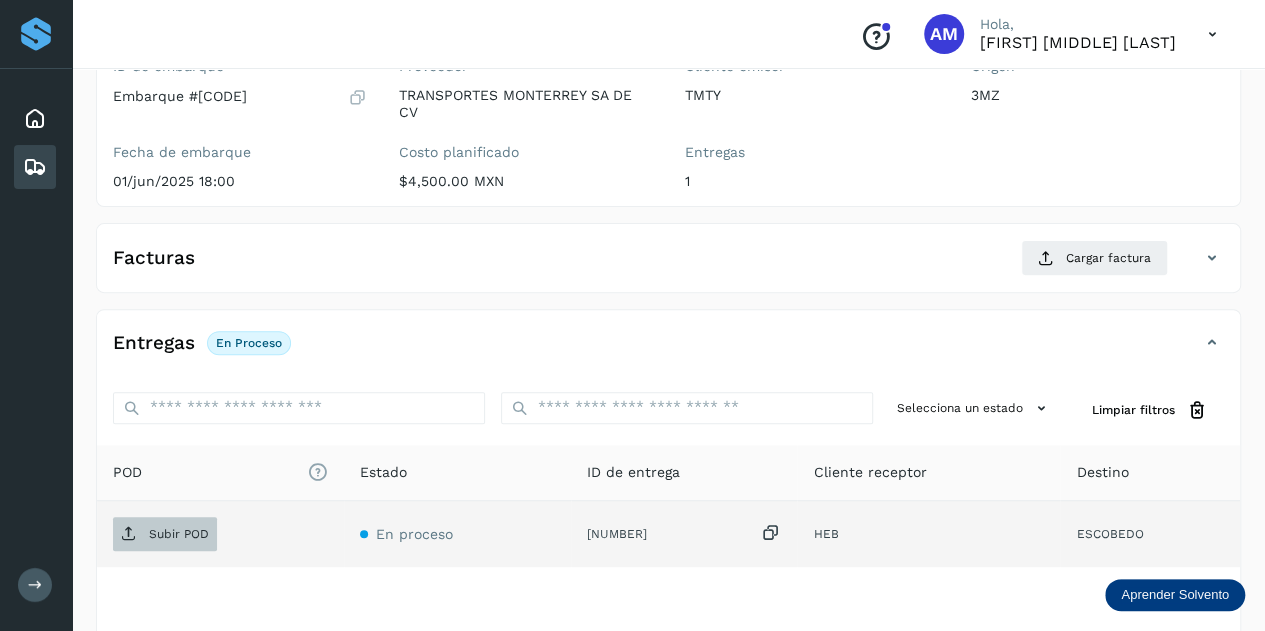 click on "Subir POD" at bounding box center (179, 534) 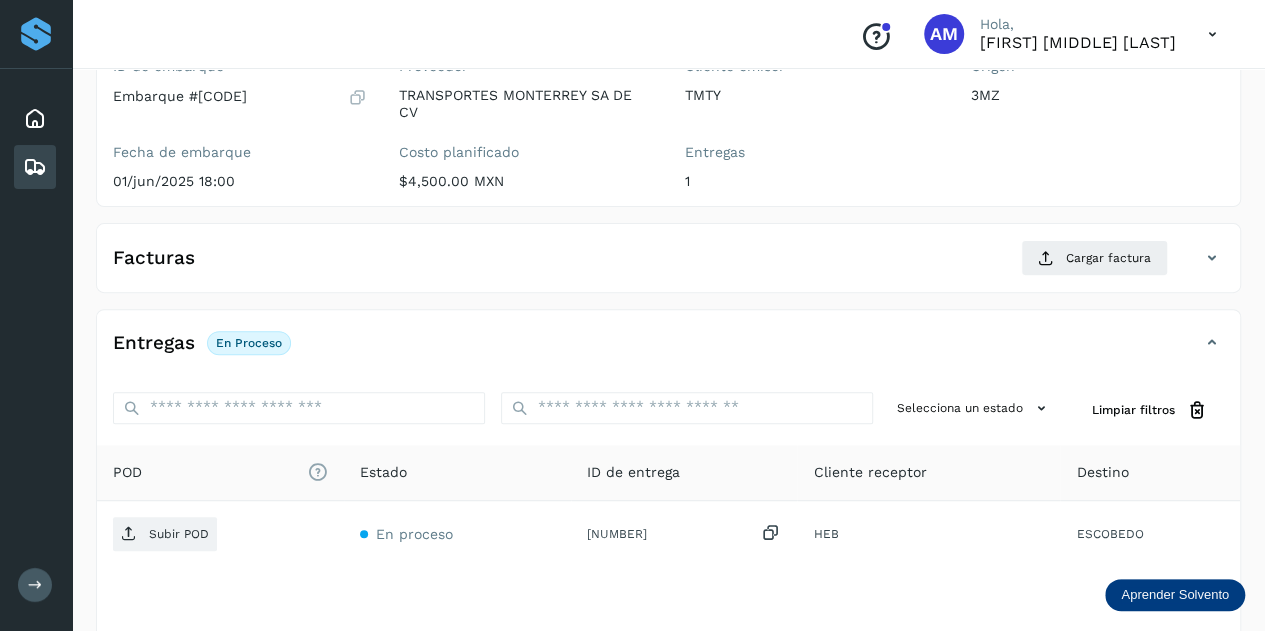 type 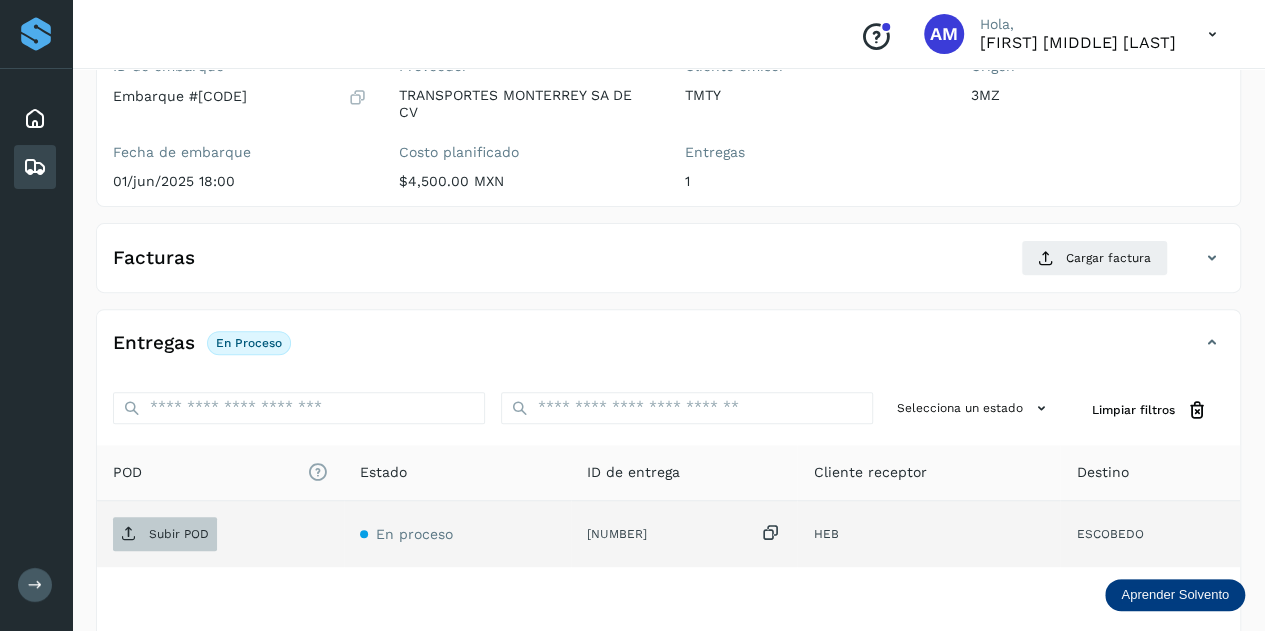 click on "Subir POD" at bounding box center [179, 534] 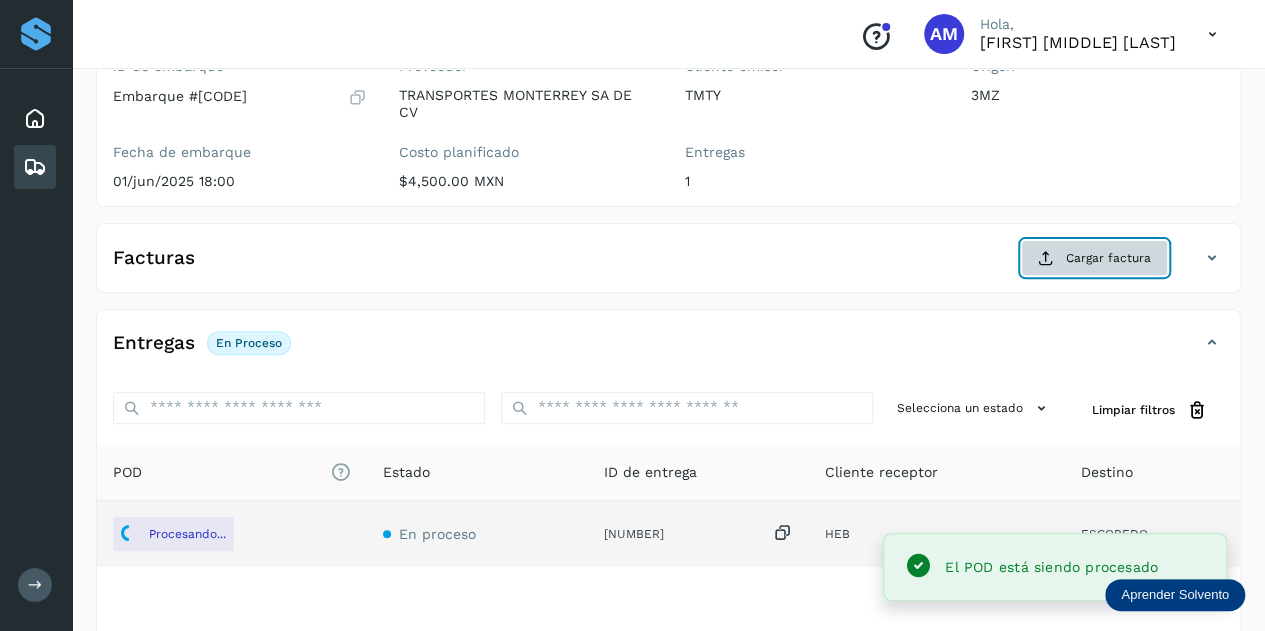 click on "Cargar factura" 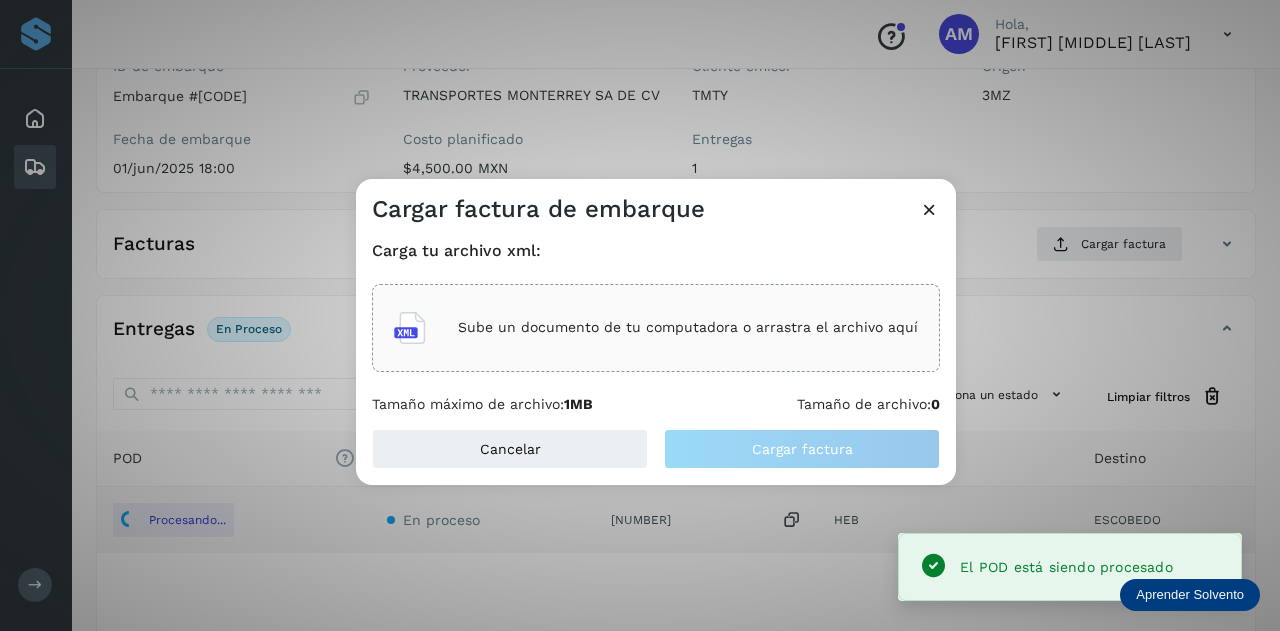 click on "Sube un documento de tu computadora o arrastra el archivo aquí" 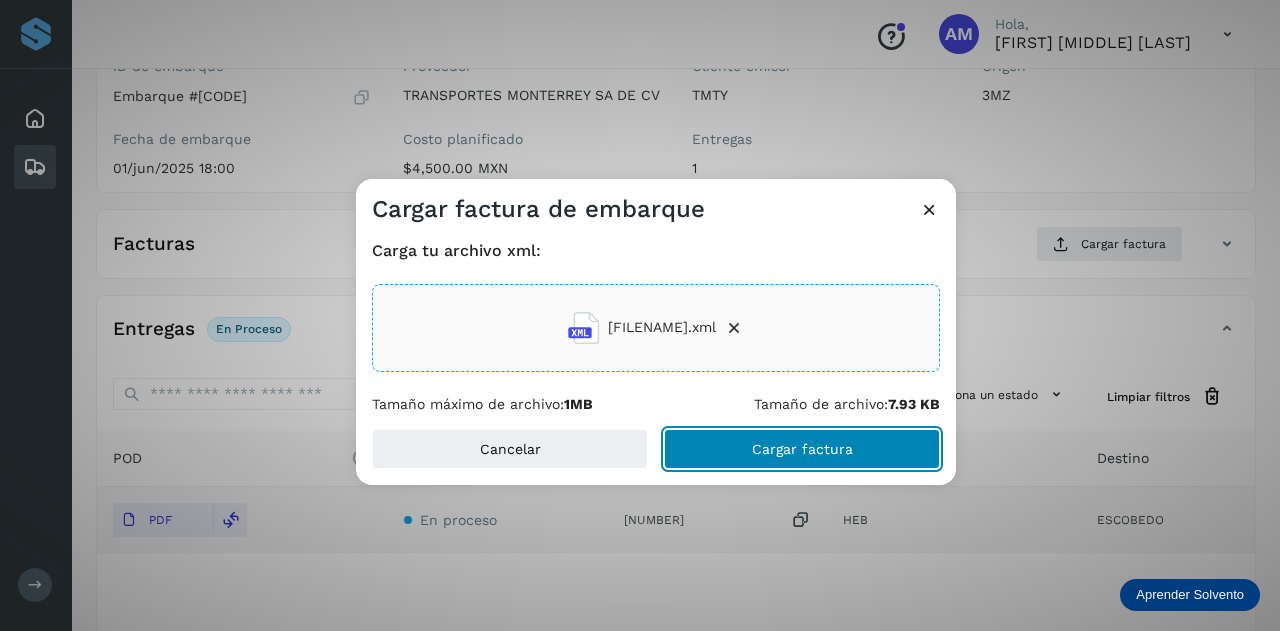 click on "Cargar factura" 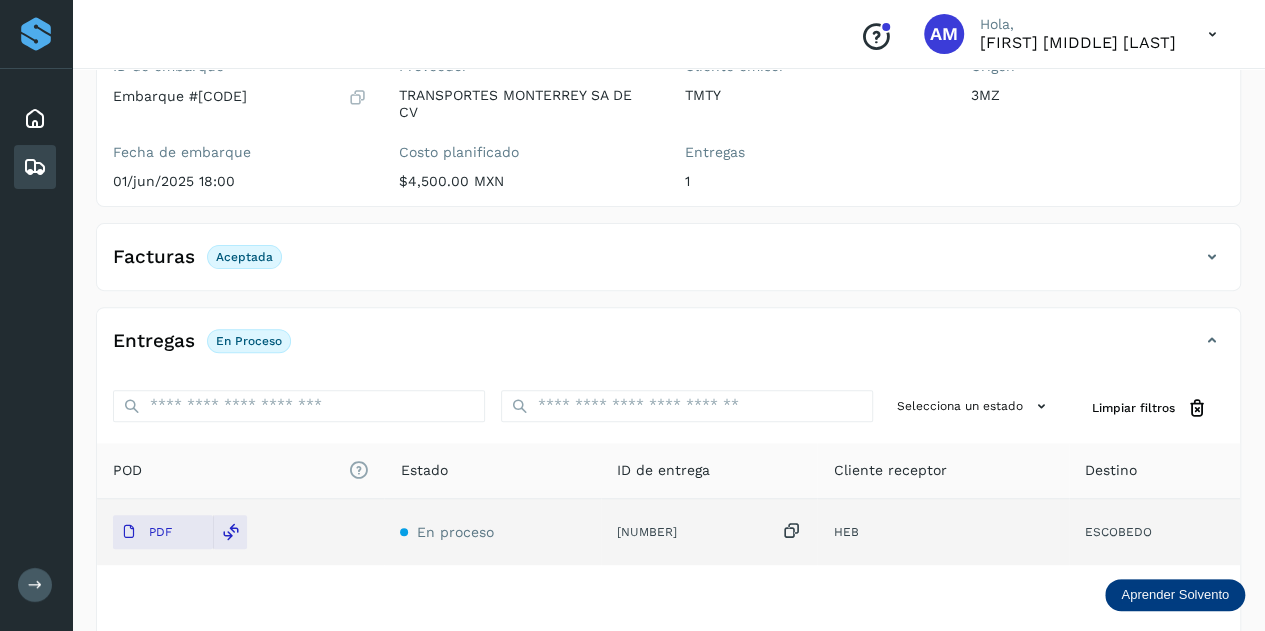 scroll, scrollTop: 0, scrollLeft: 0, axis: both 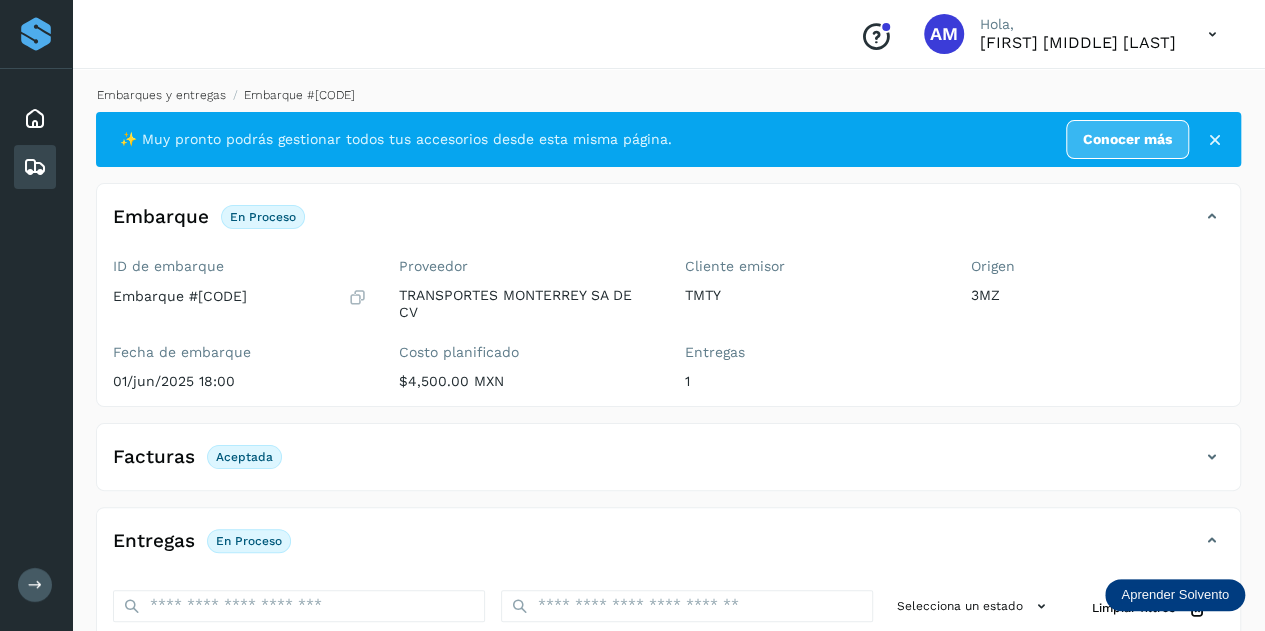 click on "Embarques y entregas" at bounding box center [161, 95] 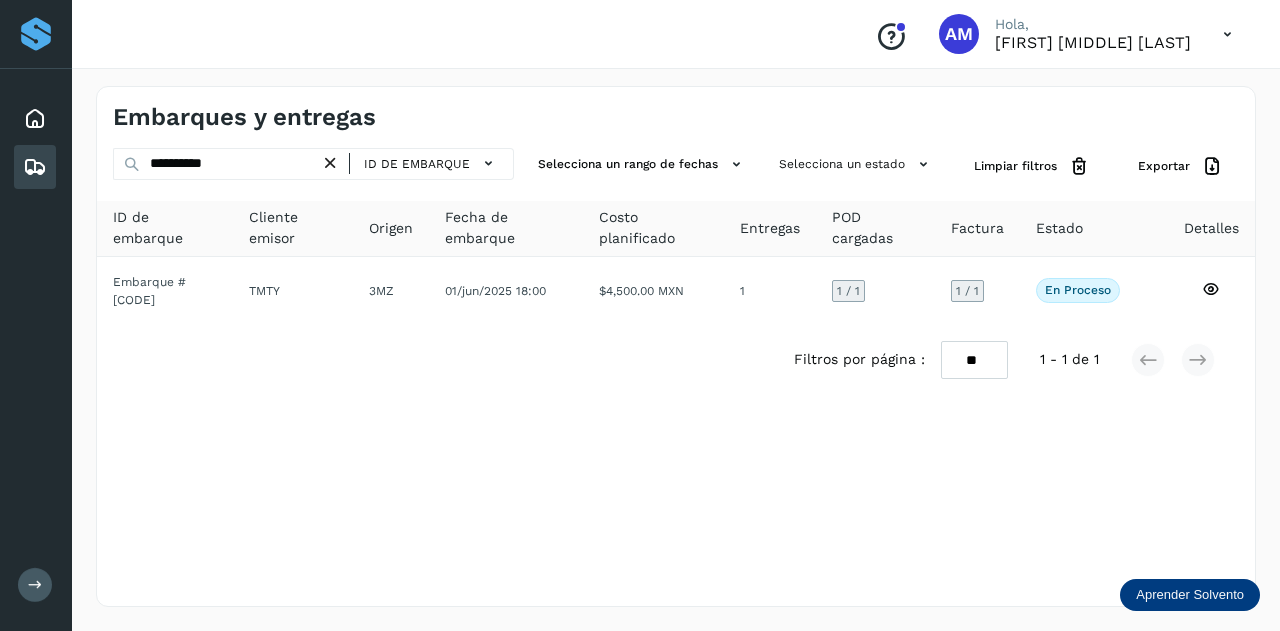 click at bounding box center (330, 163) 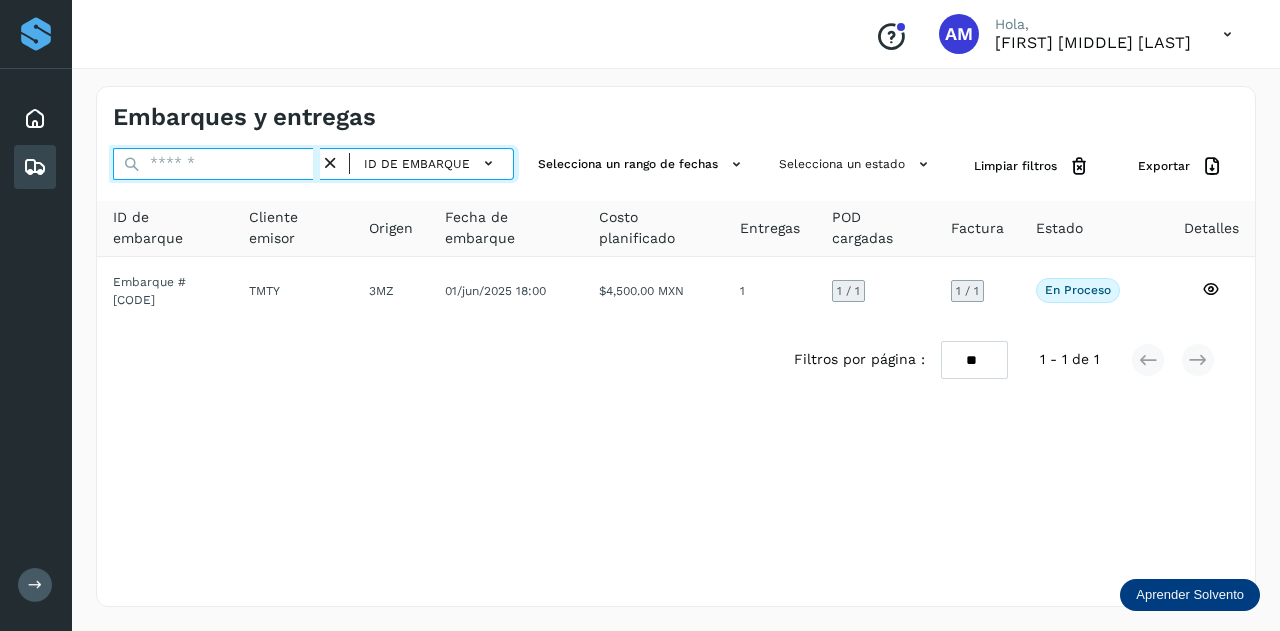 click at bounding box center [216, 164] 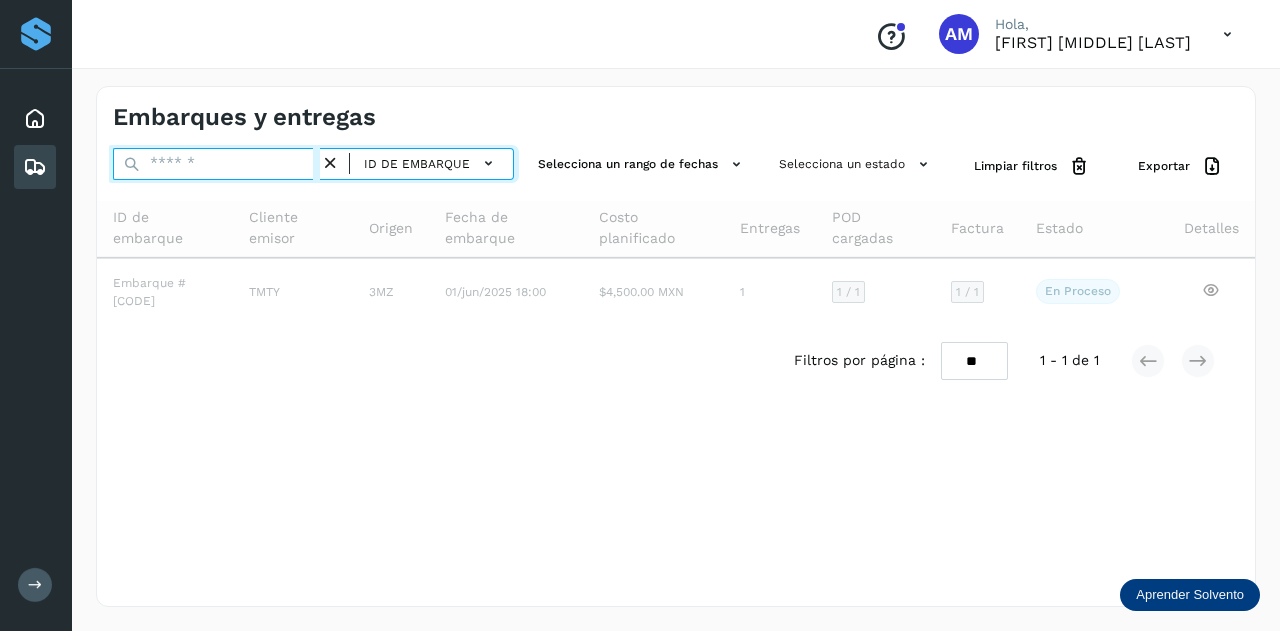 paste on "**********" 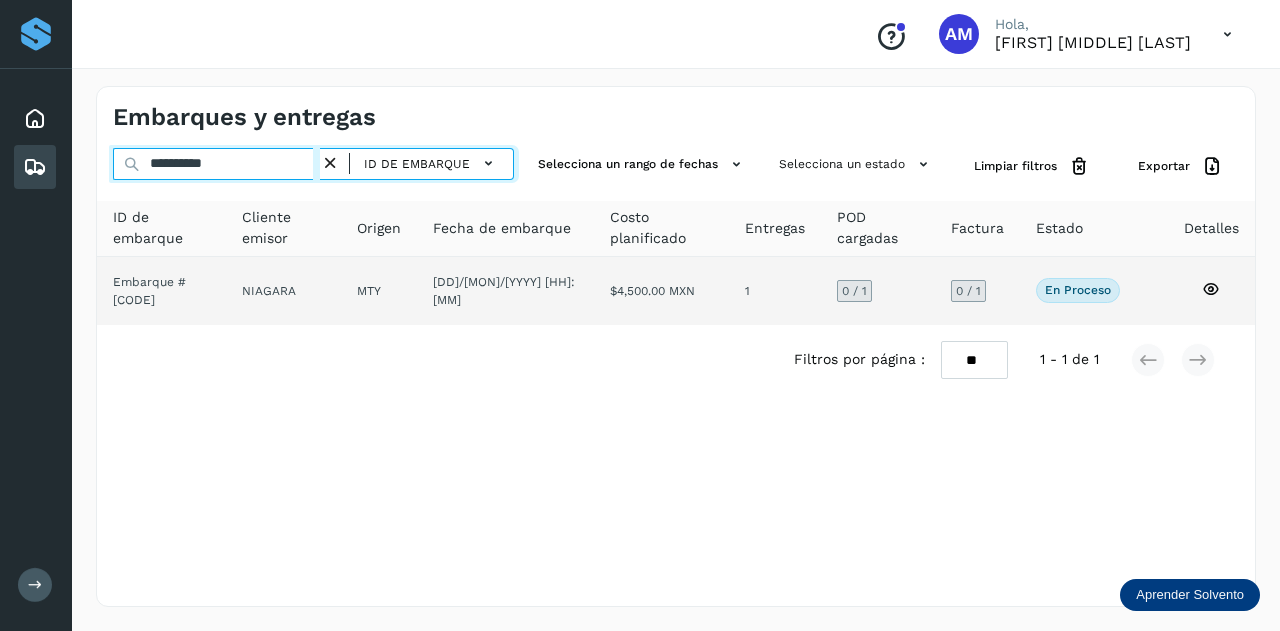 type on "**********" 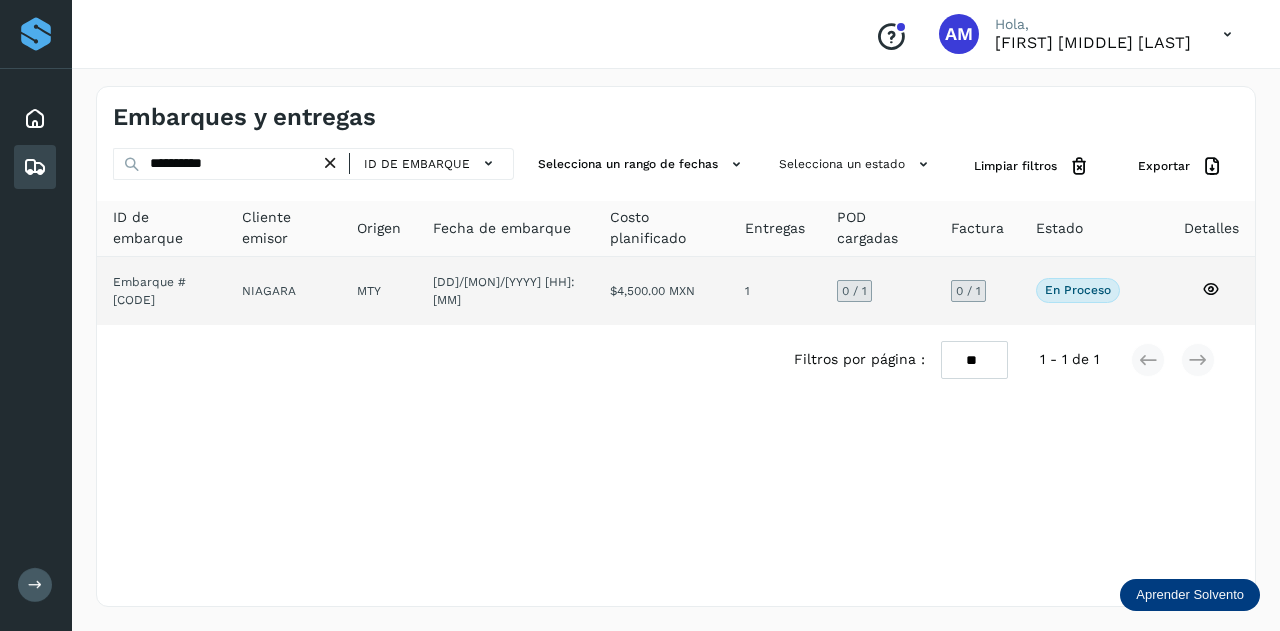 click on "MTY" 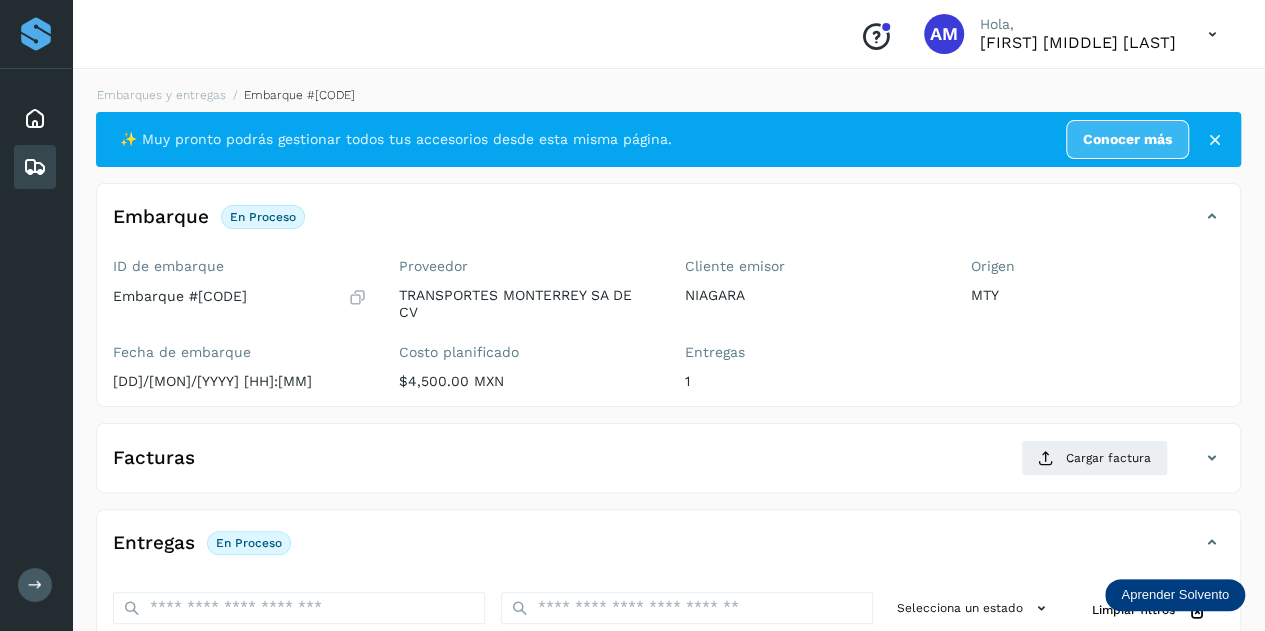 scroll, scrollTop: 200, scrollLeft: 0, axis: vertical 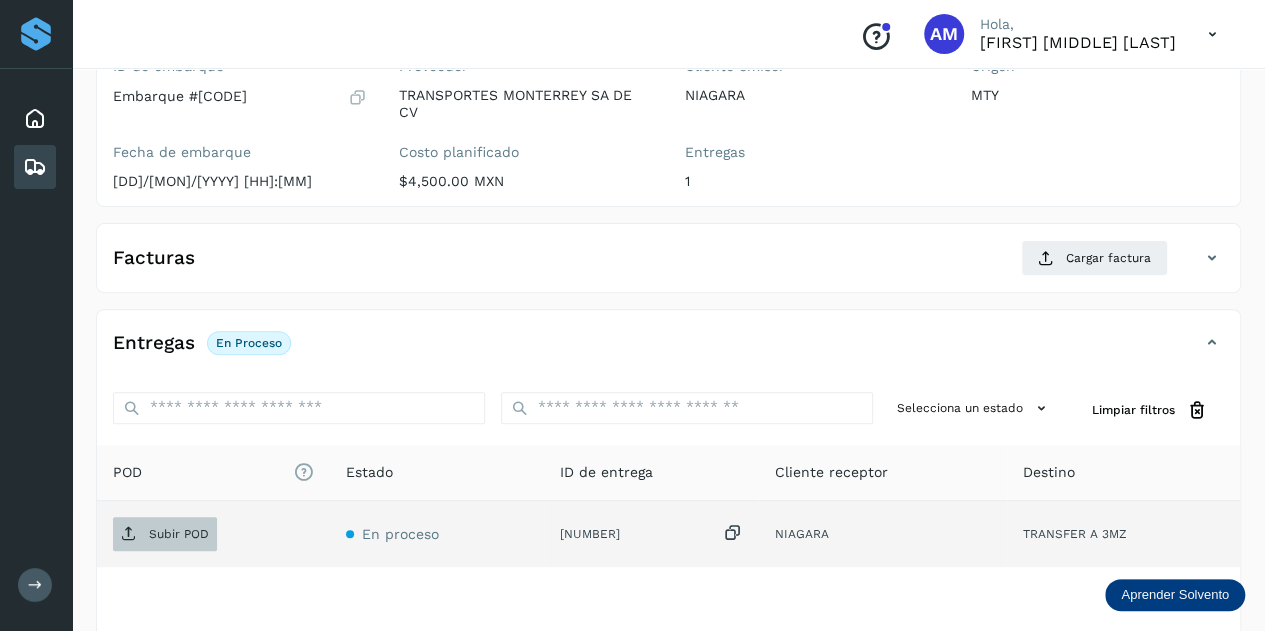 click on "Subir POD" at bounding box center (179, 534) 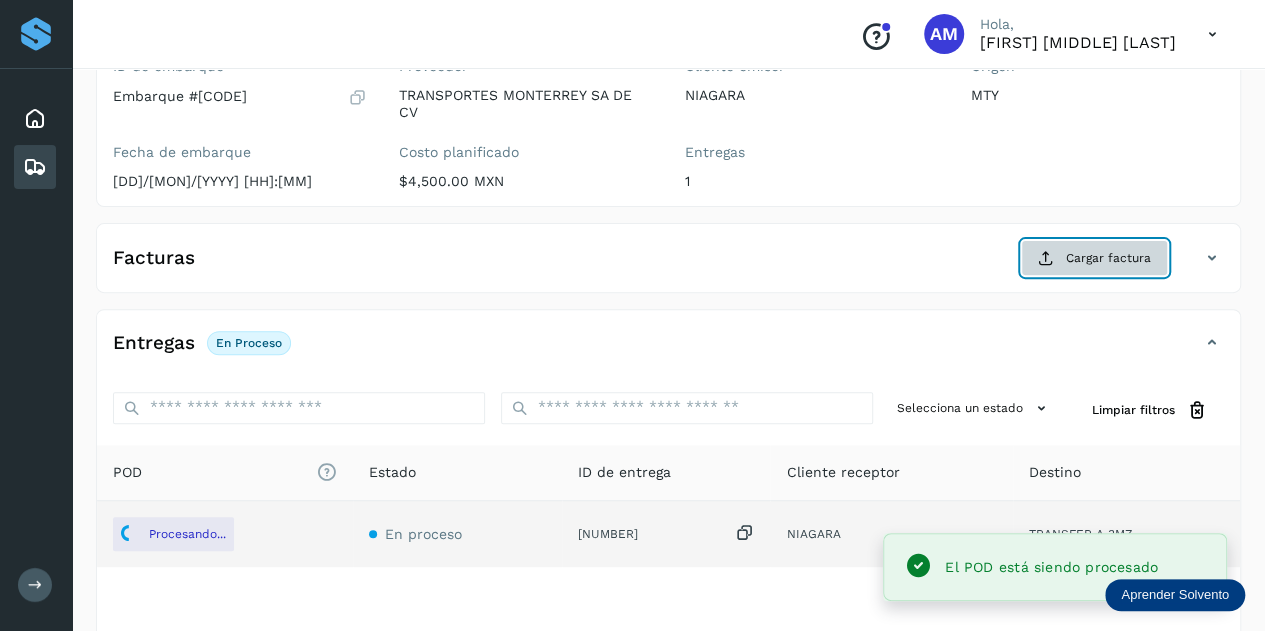 click on "Cargar factura" 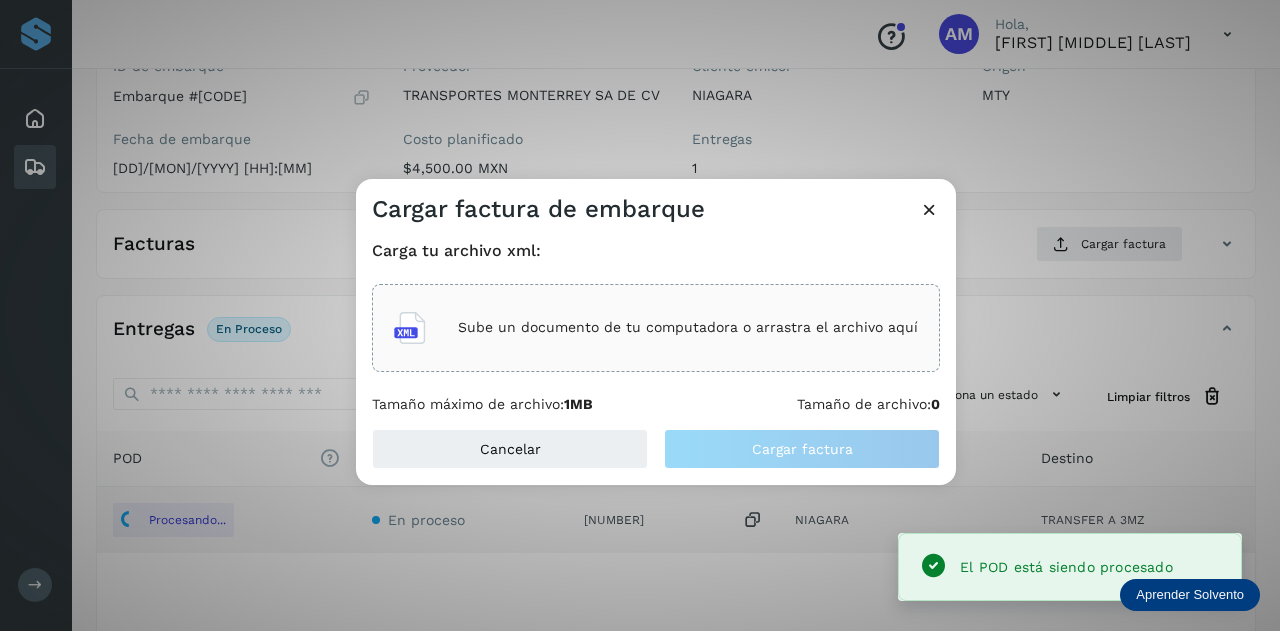 click on "Sube un documento de tu computadora o arrastra el archivo aquí" 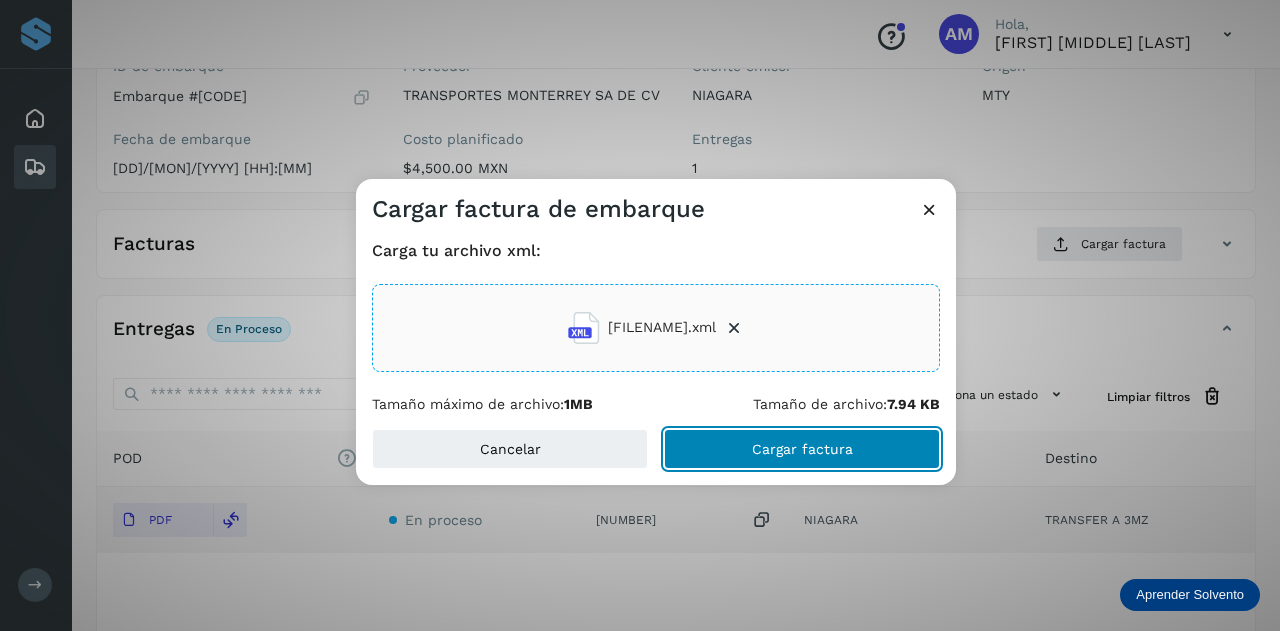 click on "Cargar factura" 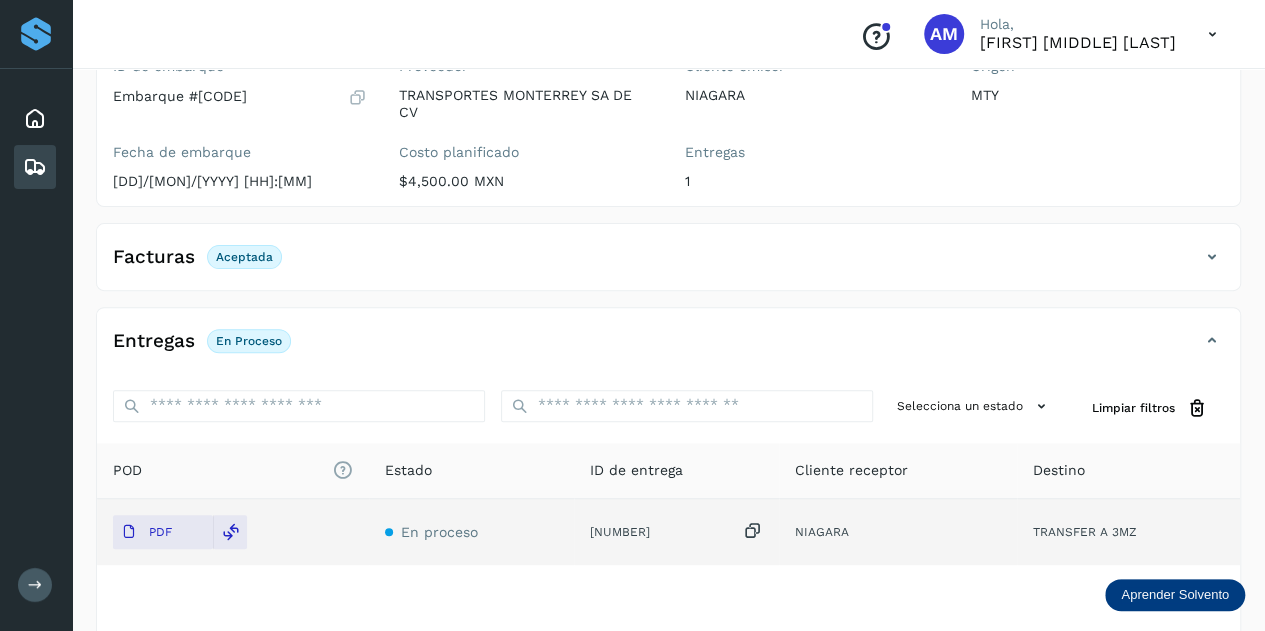 scroll, scrollTop: 0, scrollLeft: 0, axis: both 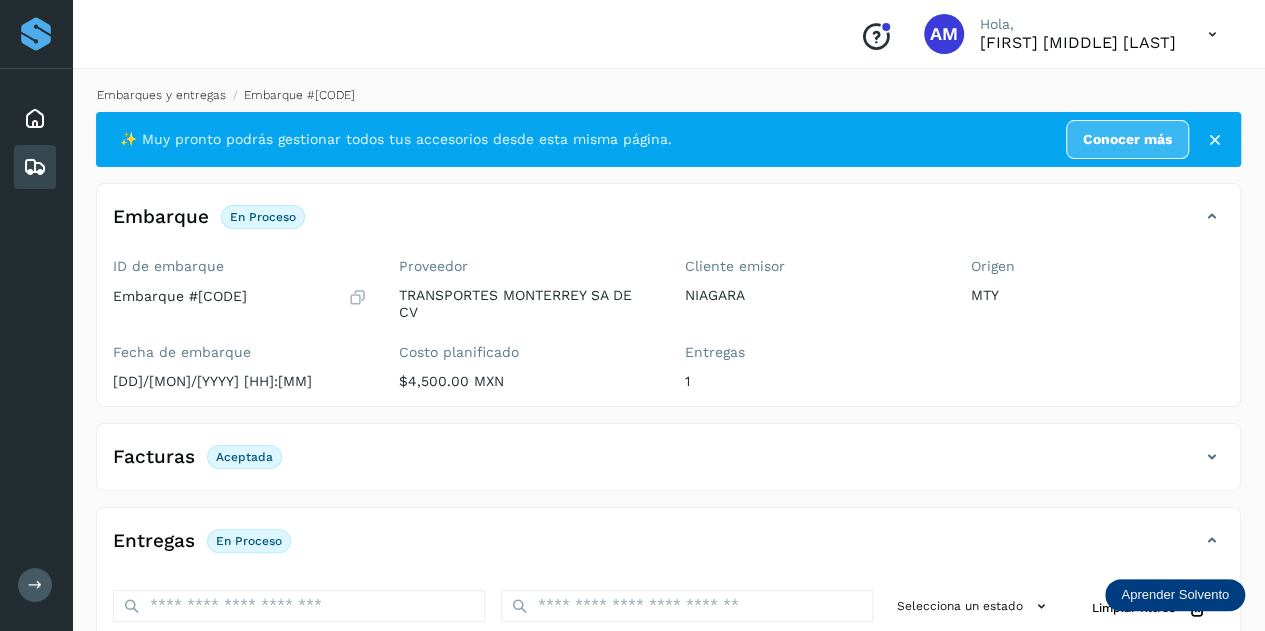 click on "Embarques y entregas" at bounding box center (161, 95) 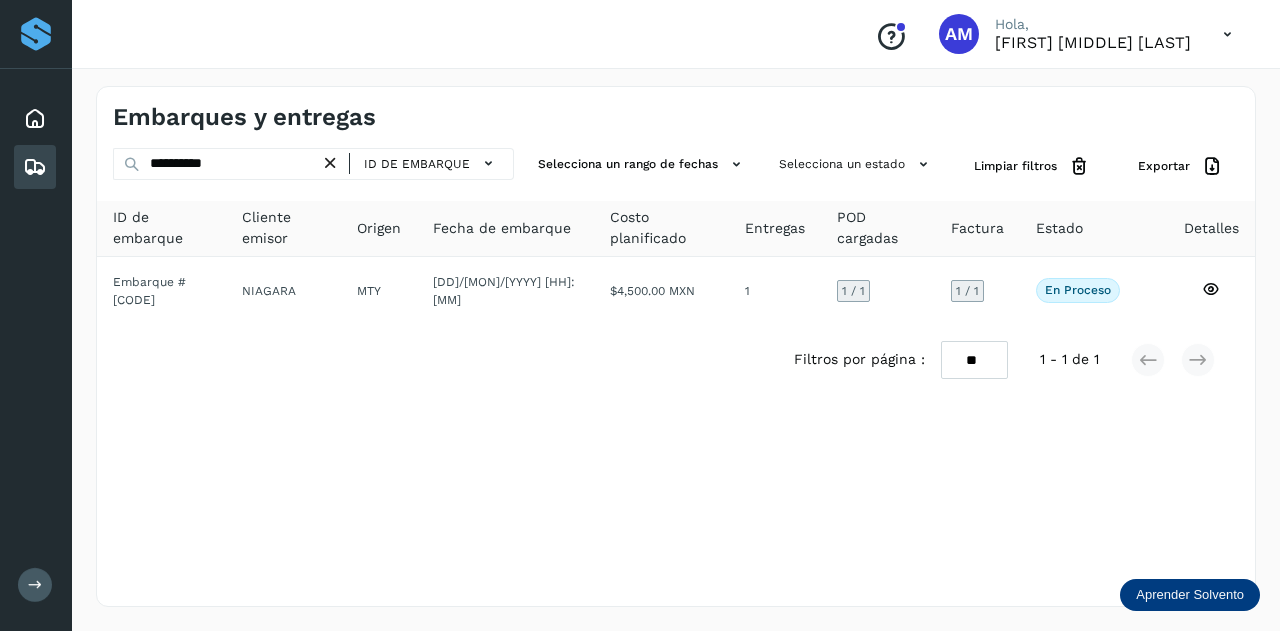 click at bounding box center (330, 163) 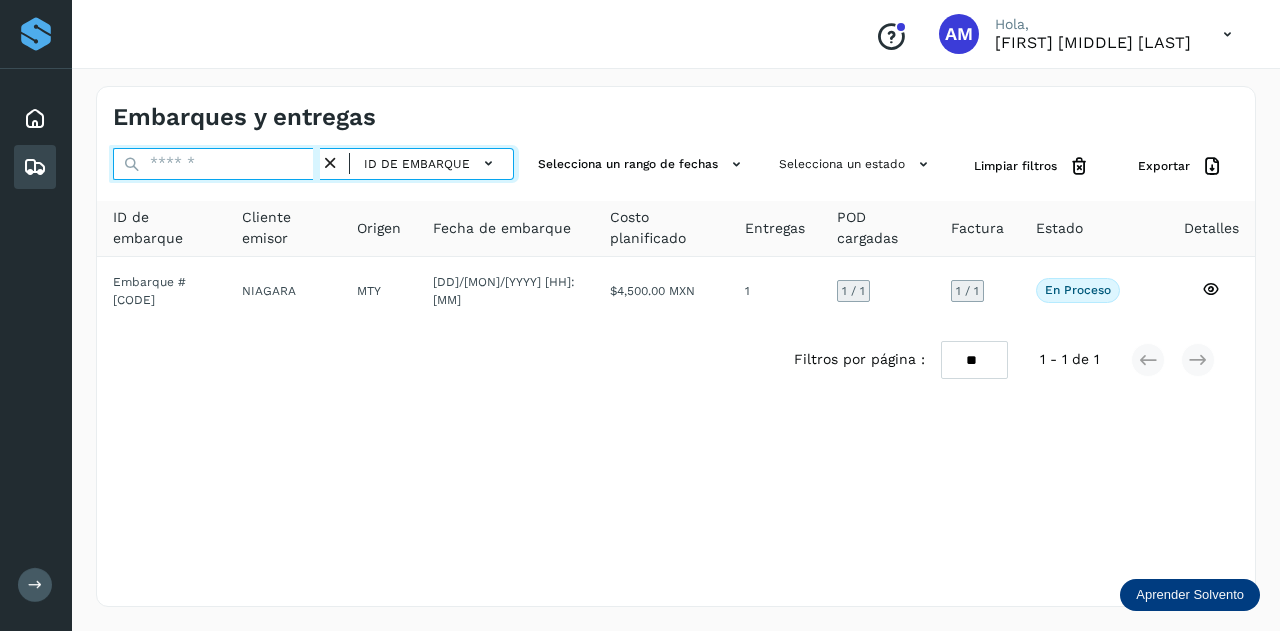 click at bounding box center [216, 164] 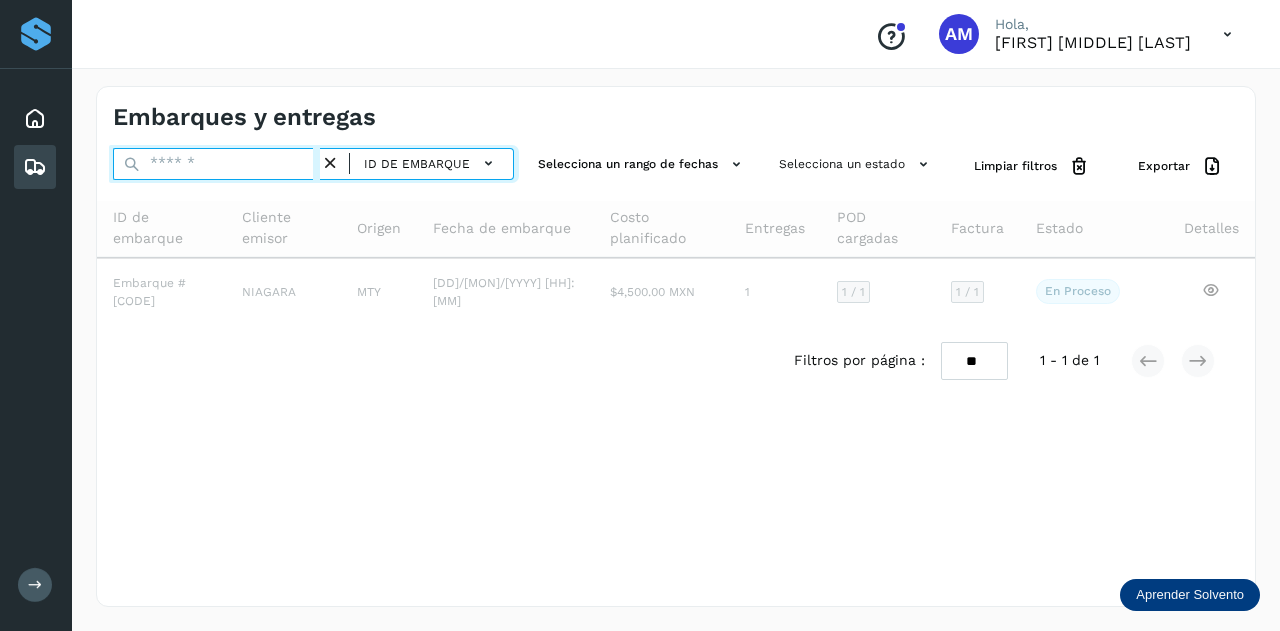 paste on "**********" 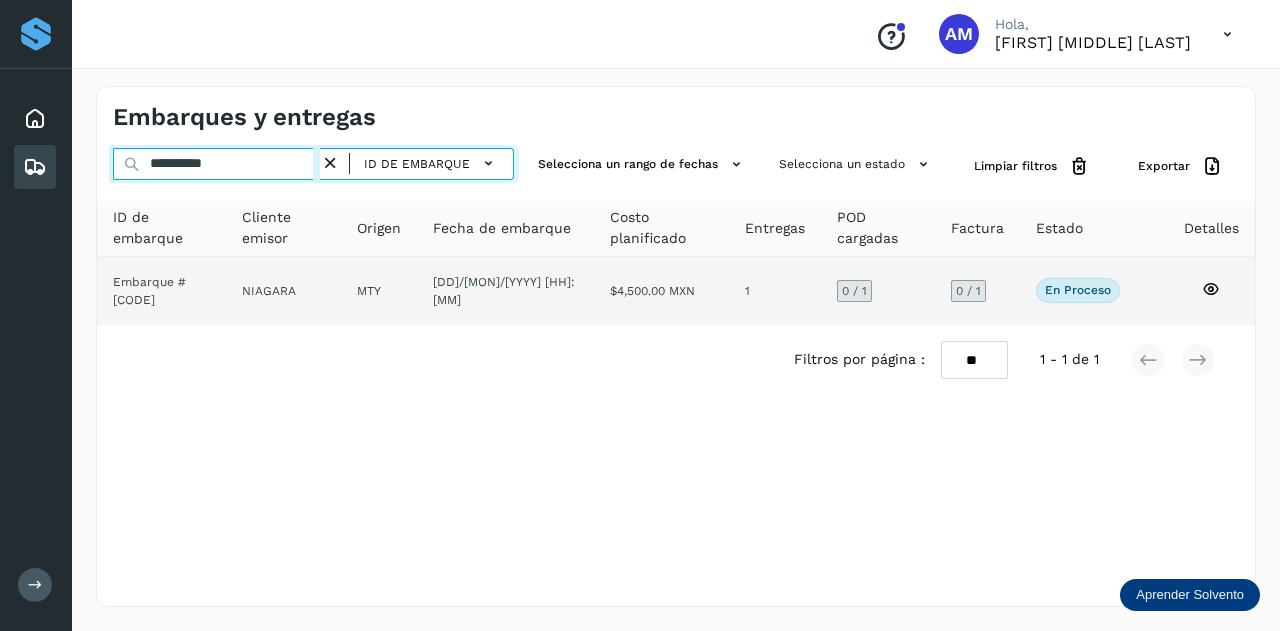 type on "**********" 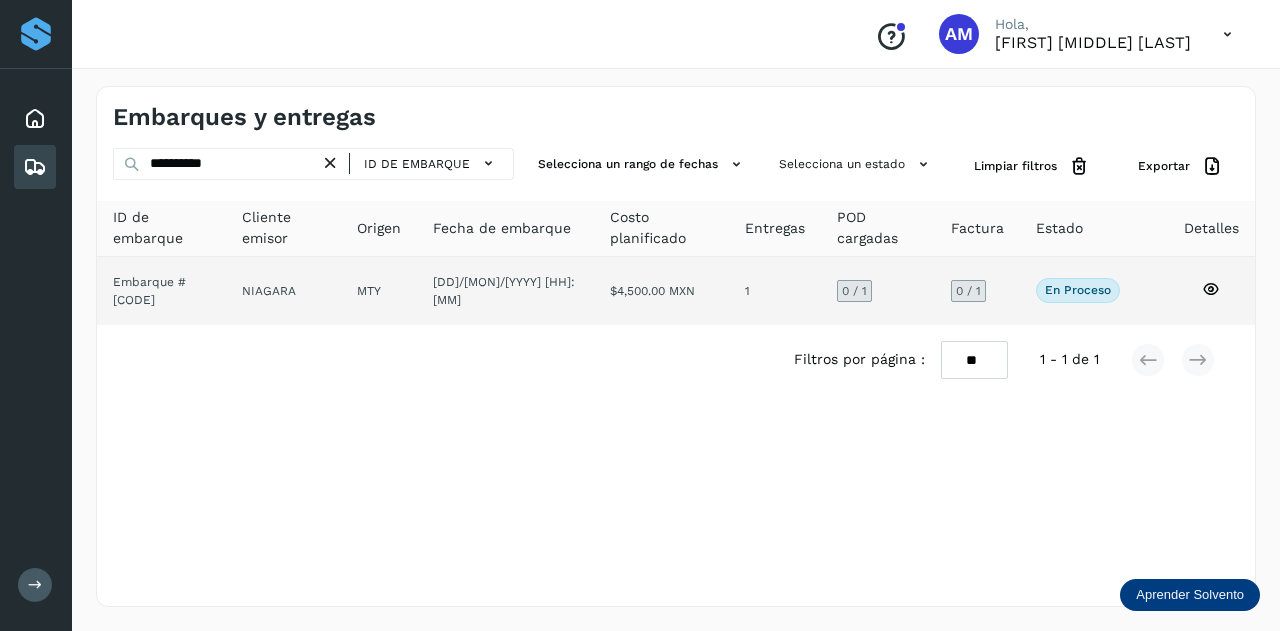 click on "NIAGARA" 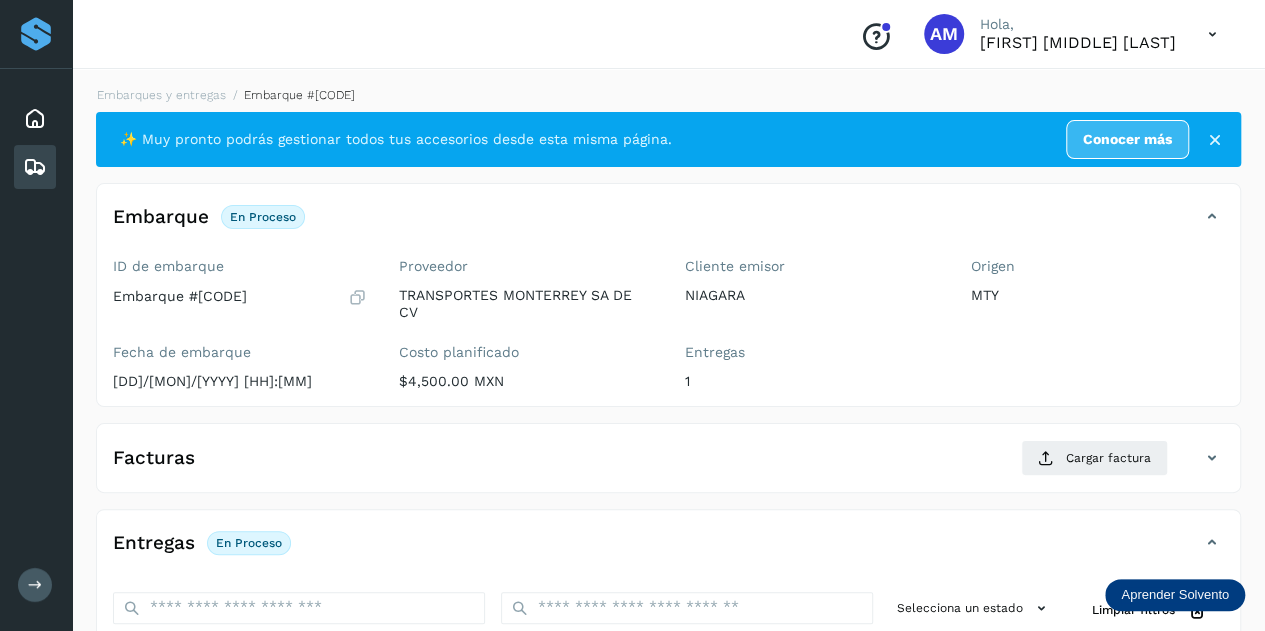 scroll, scrollTop: 200, scrollLeft: 0, axis: vertical 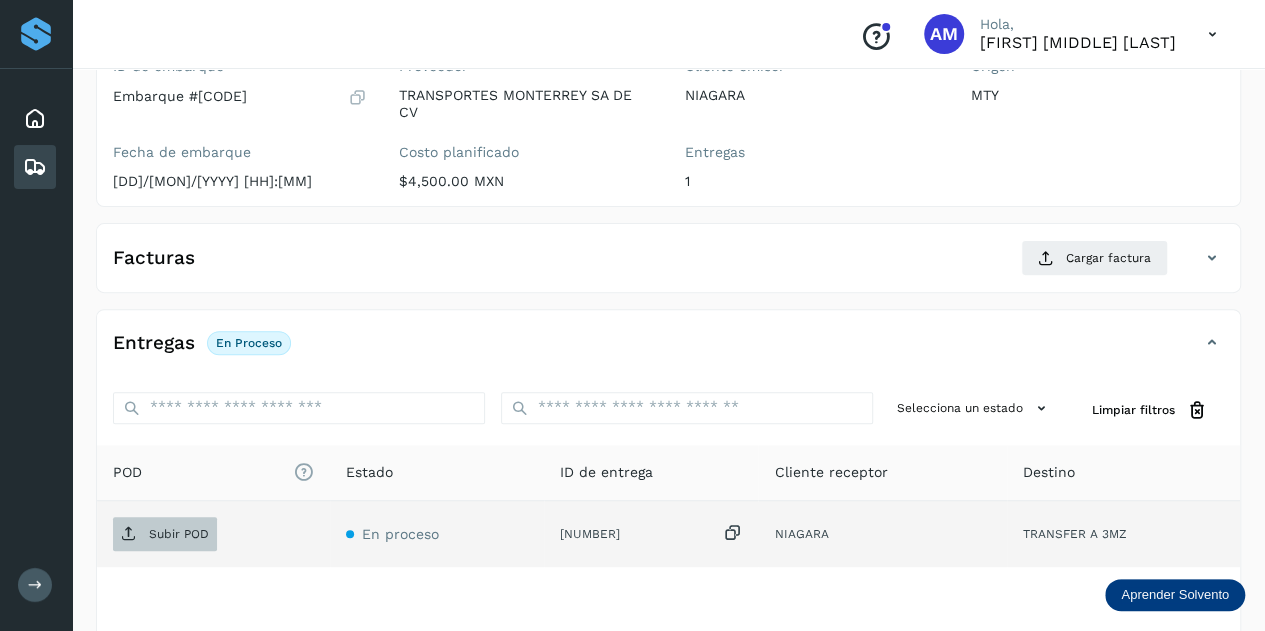 click on "Subir POD" at bounding box center (179, 534) 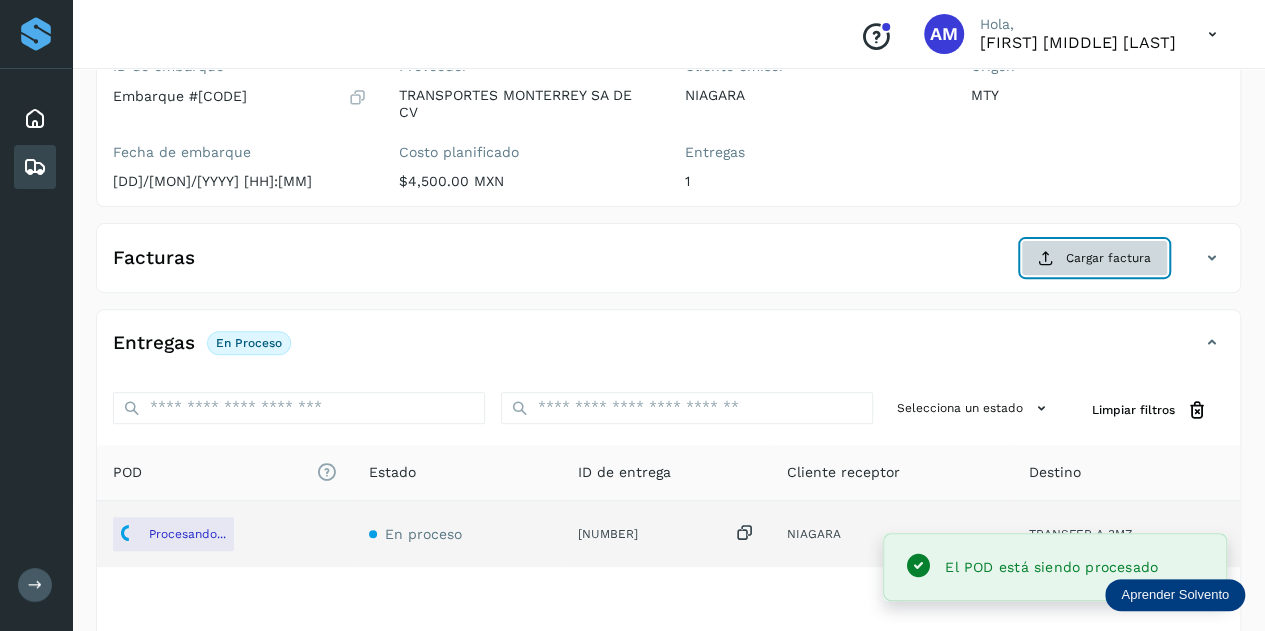 click on "Cargar factura" at bounding box center [1094, 258] 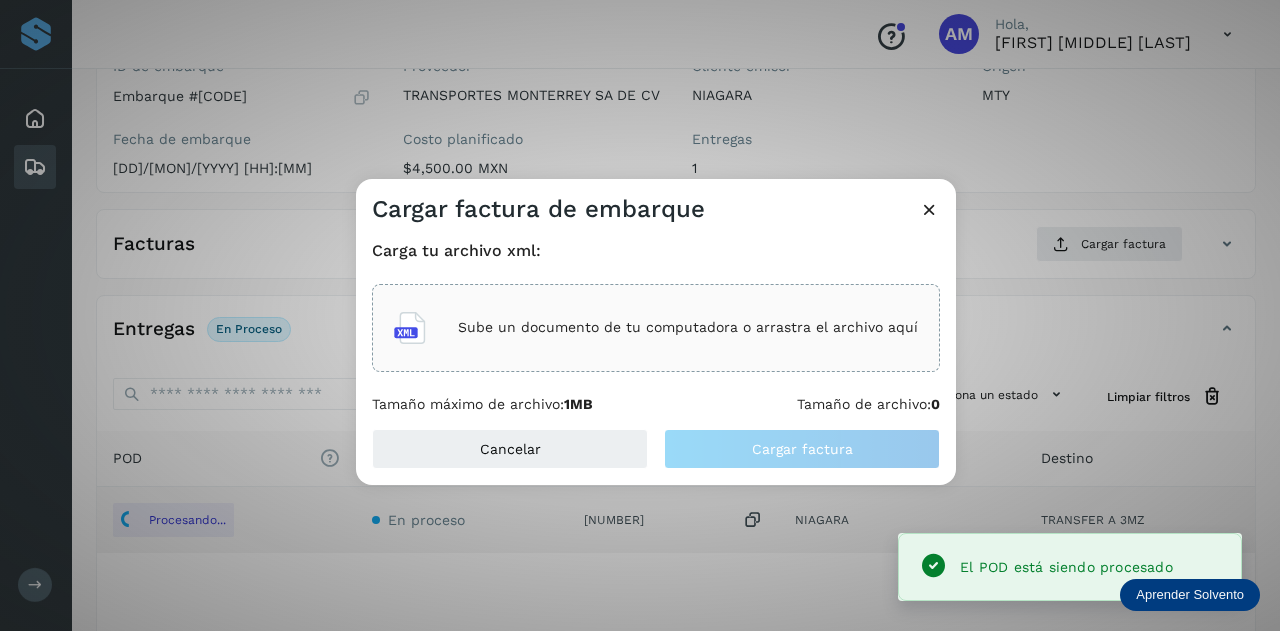 click on "Sube un documento de tu computadora o arrastra el archivo aquí" at bounding box center (688, 327) 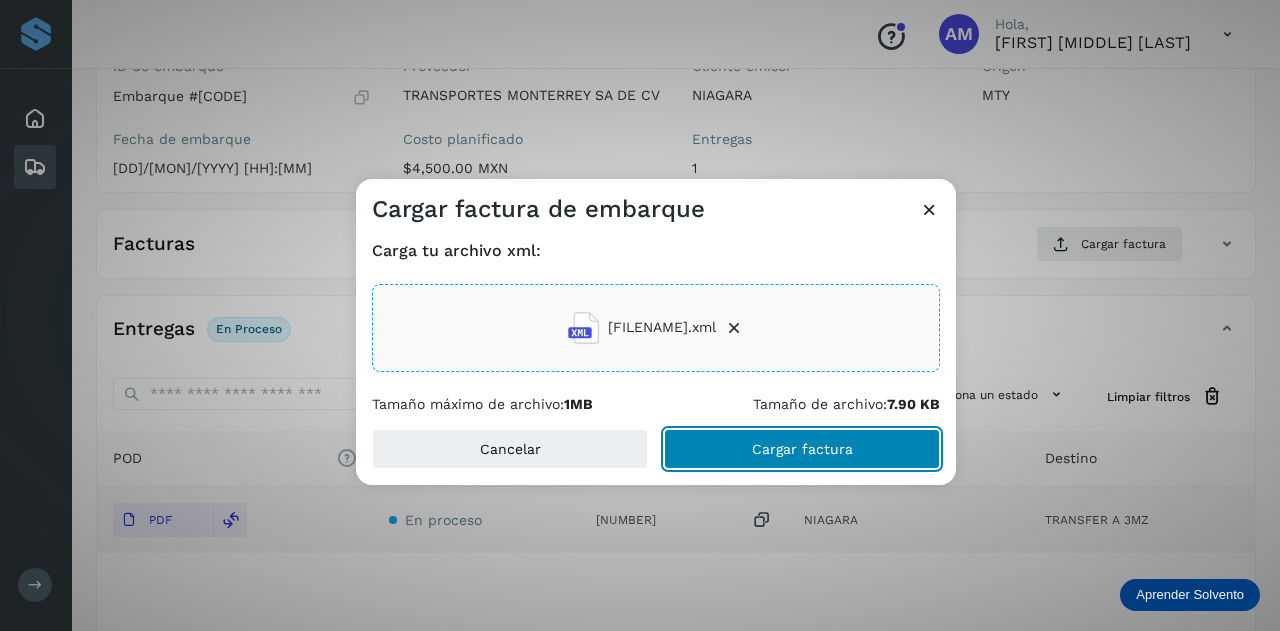 click on "Cargar factura" 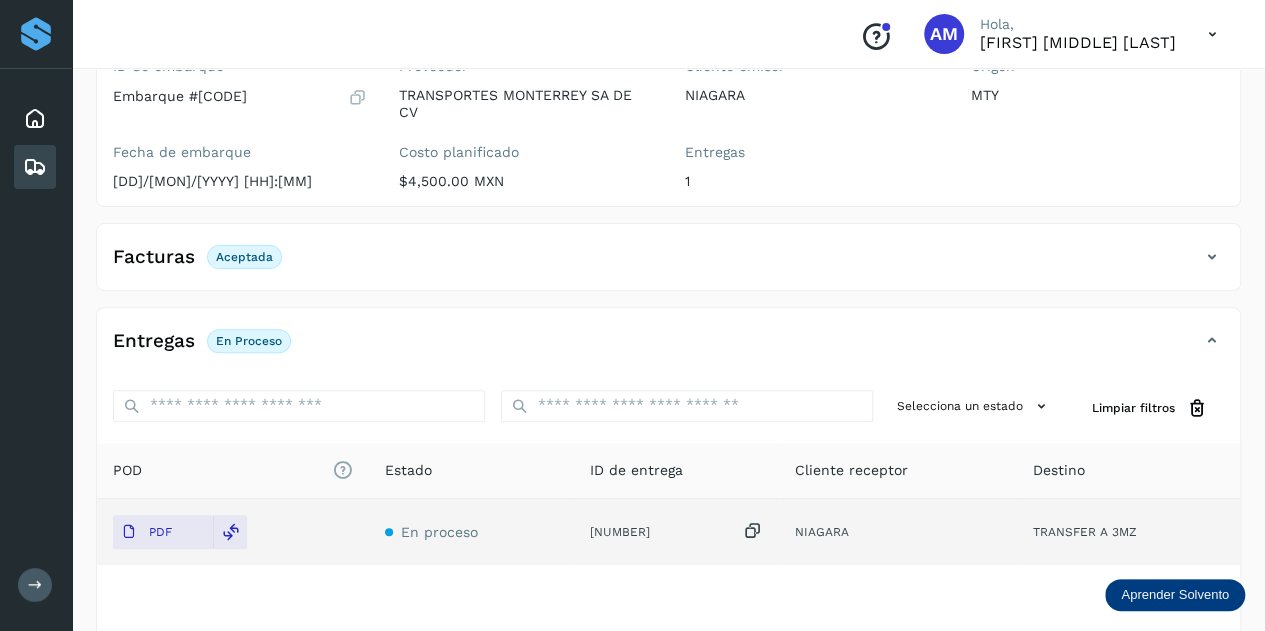 scroll, scrollTop: 0, scrollLeft: 0, axis: both 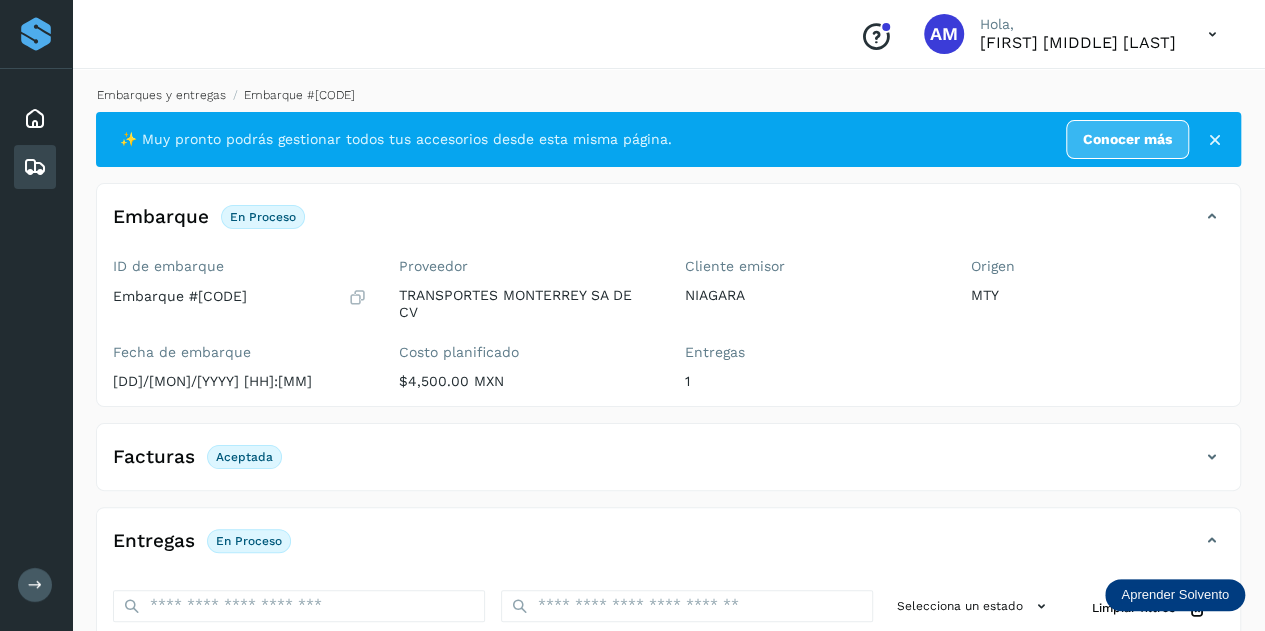 click on "Embarques y entregas" at bounding box center (161, 95) 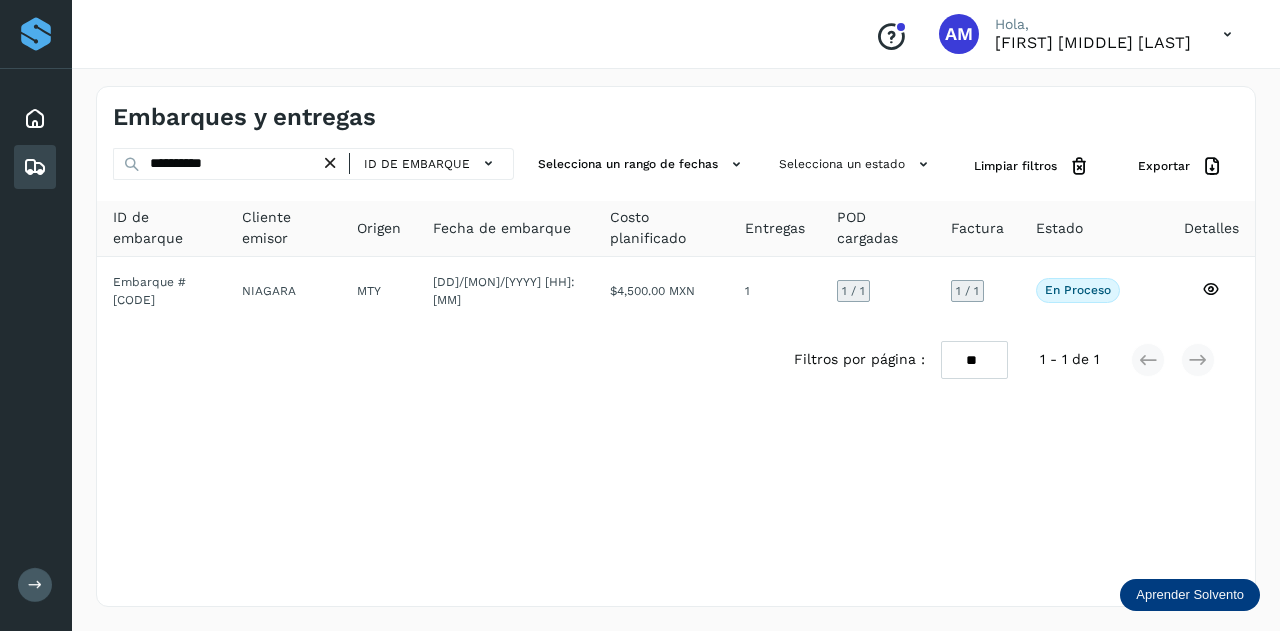 drag, startPoint x: 330, startPoint y: 162, endPoint x: 290, endPoint y: 163, distance: 40.012497 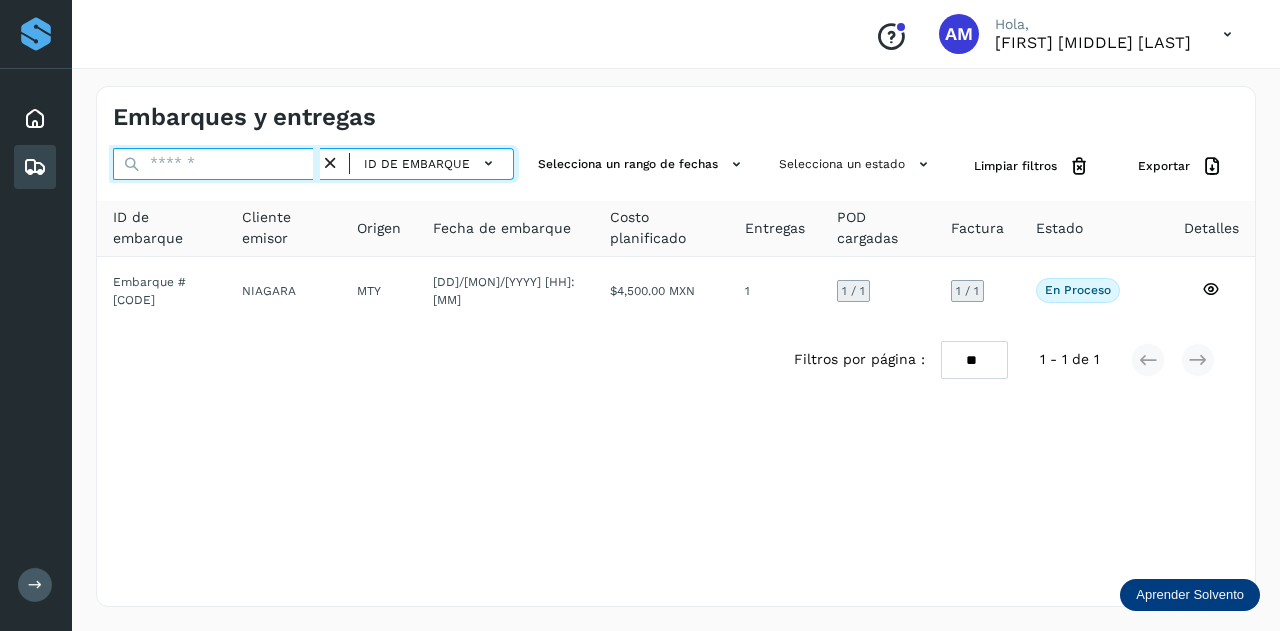 click at bounding box center [216, 164] 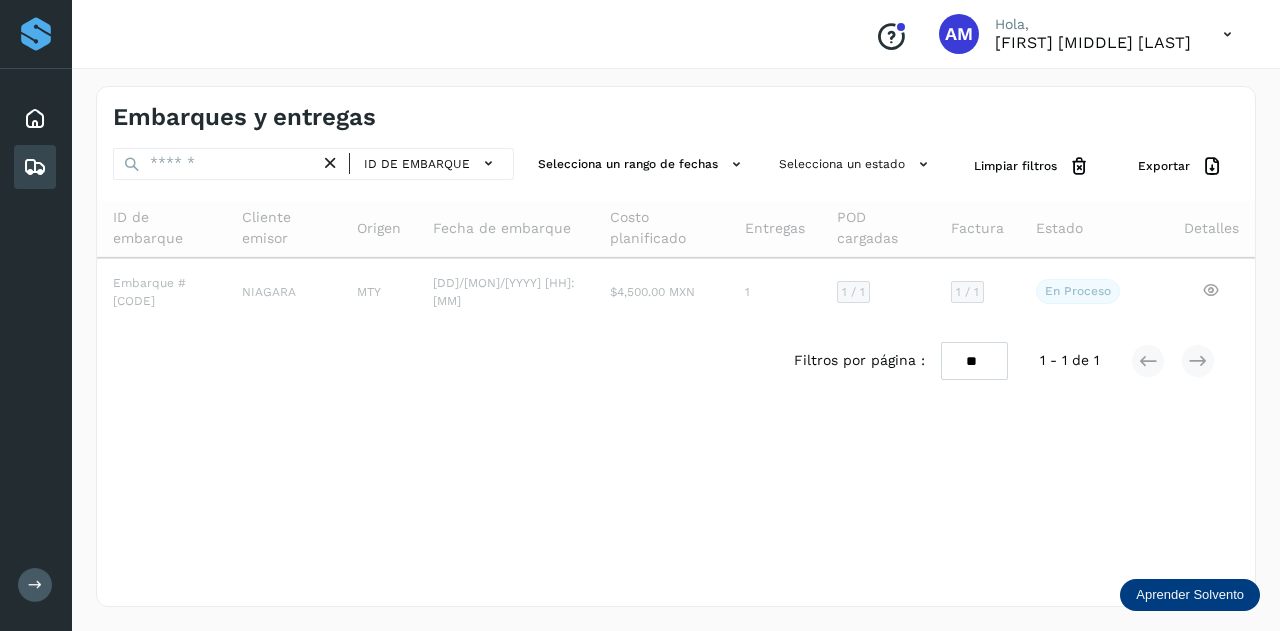 type 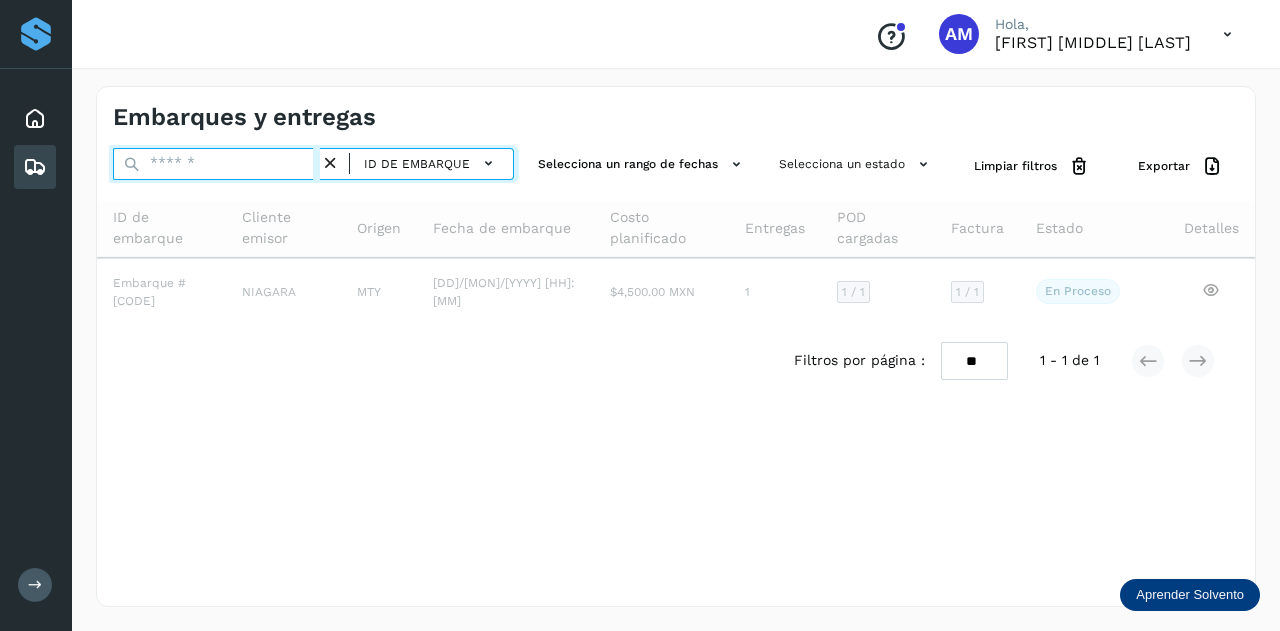 click at bounding box center (216, 164) 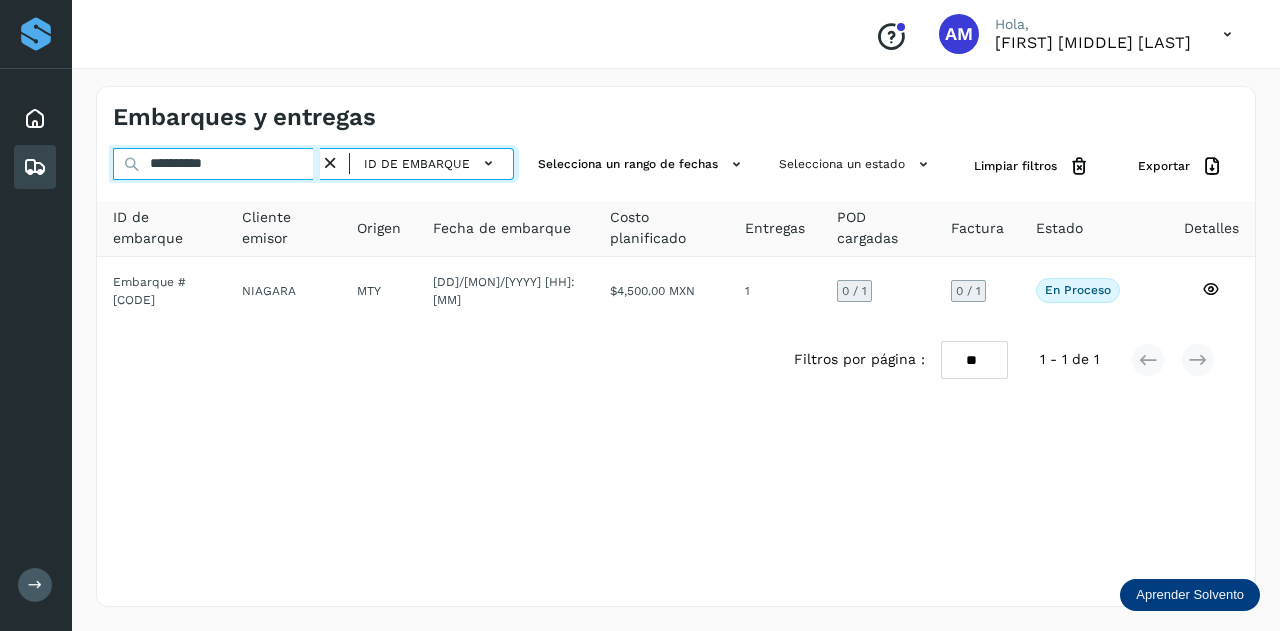 type on "**********" 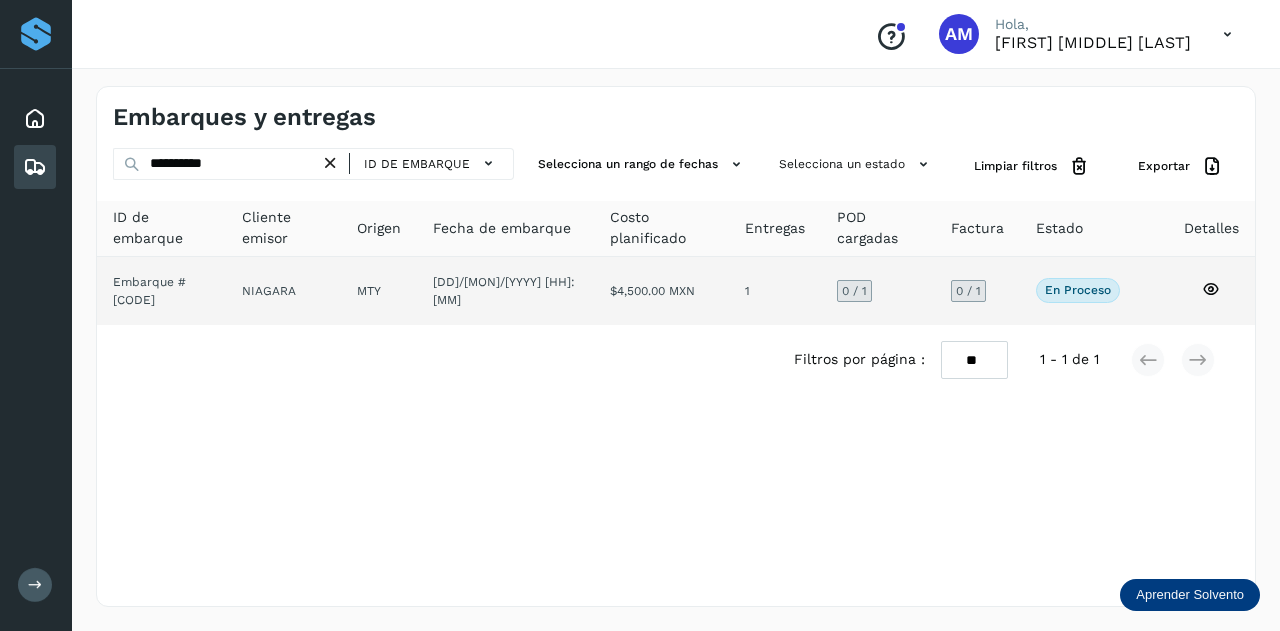 click on "ID de embarque Cliente emisor Origen Fecha de embarque Costo planificado Entregas POD cargadas Factura Estado Detalles NBL/MX.MX51052270 NIAGARA MTY [DD]/[MON]/[YYYY] [HH]:[MM]  $[PRICE] MXN  1 0  / 1 0 / 1 En proceso
Verifica el estado de la factura o entregas asociadas a este embarque" at bounding box center (676, 263) 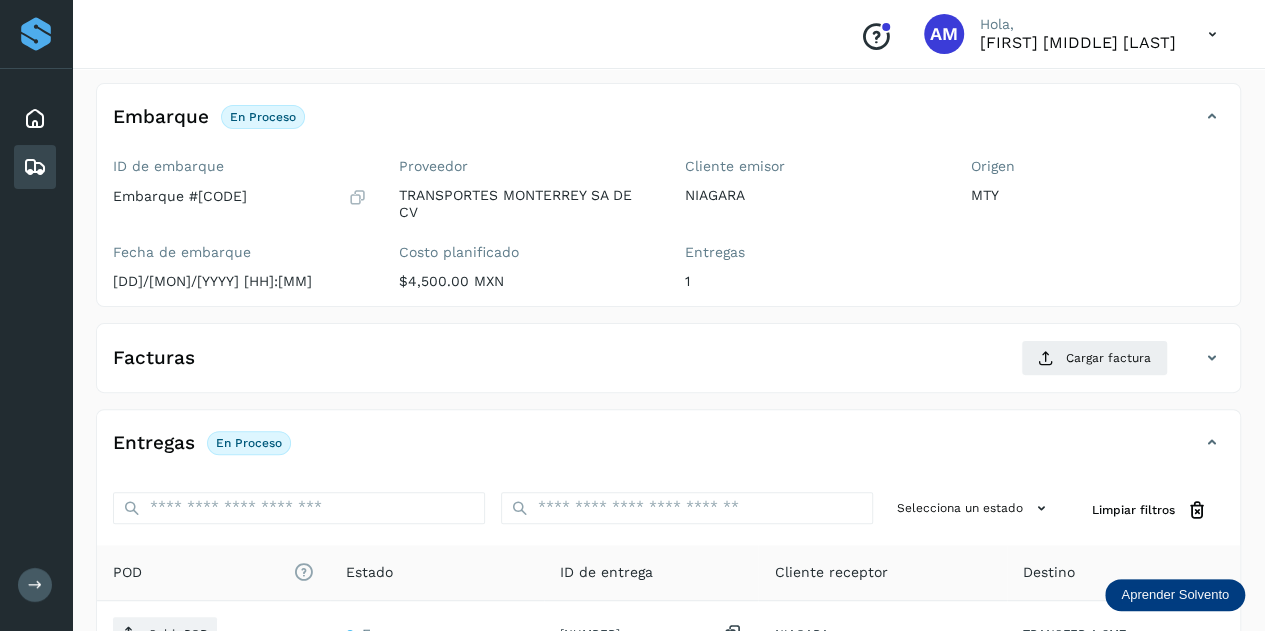 scroll, scrollTop: 200, scrollLeft: 0, axis: vertical 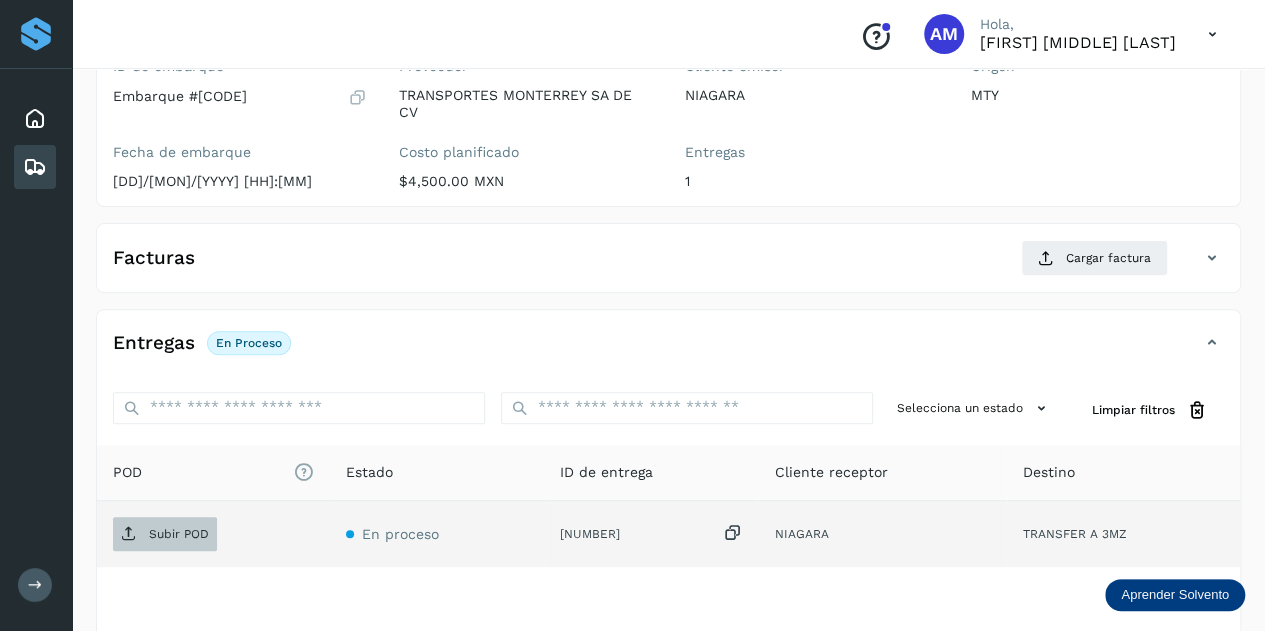 click on "Subir POD" at bounding box center [165, 534] 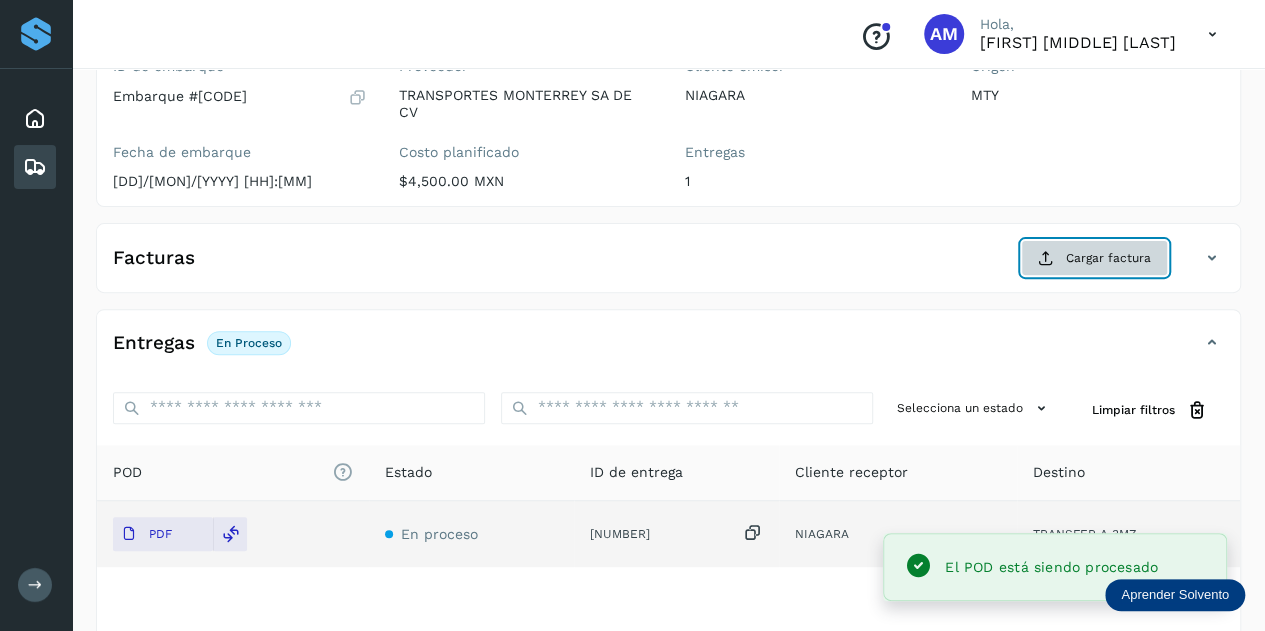 click on "Cargar factura" at bounding box center (1094, 258) 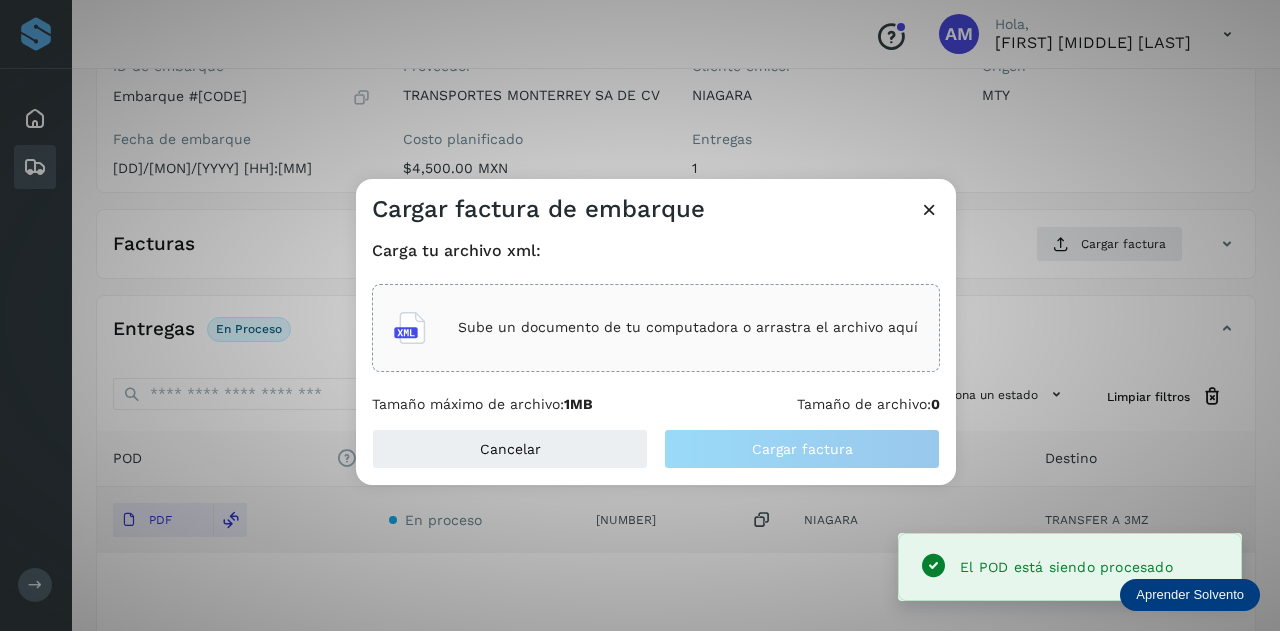 click on "Sube un documento de tu computadora o arrastra el archivo aquí" 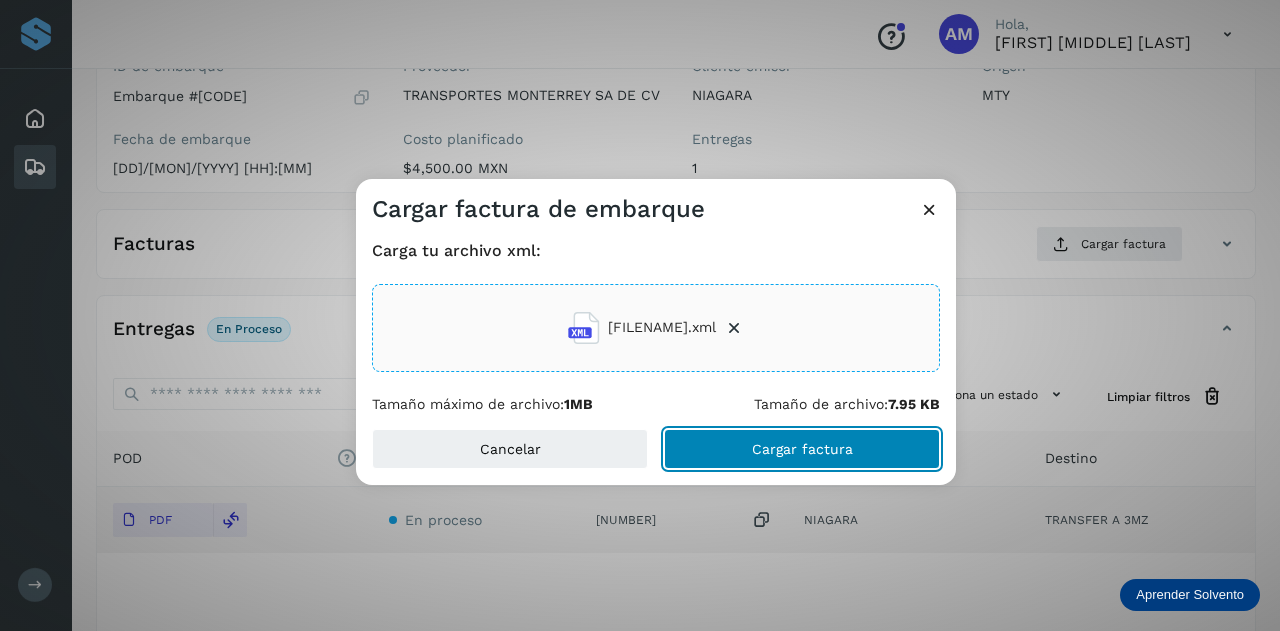 click on "Cargar factura" 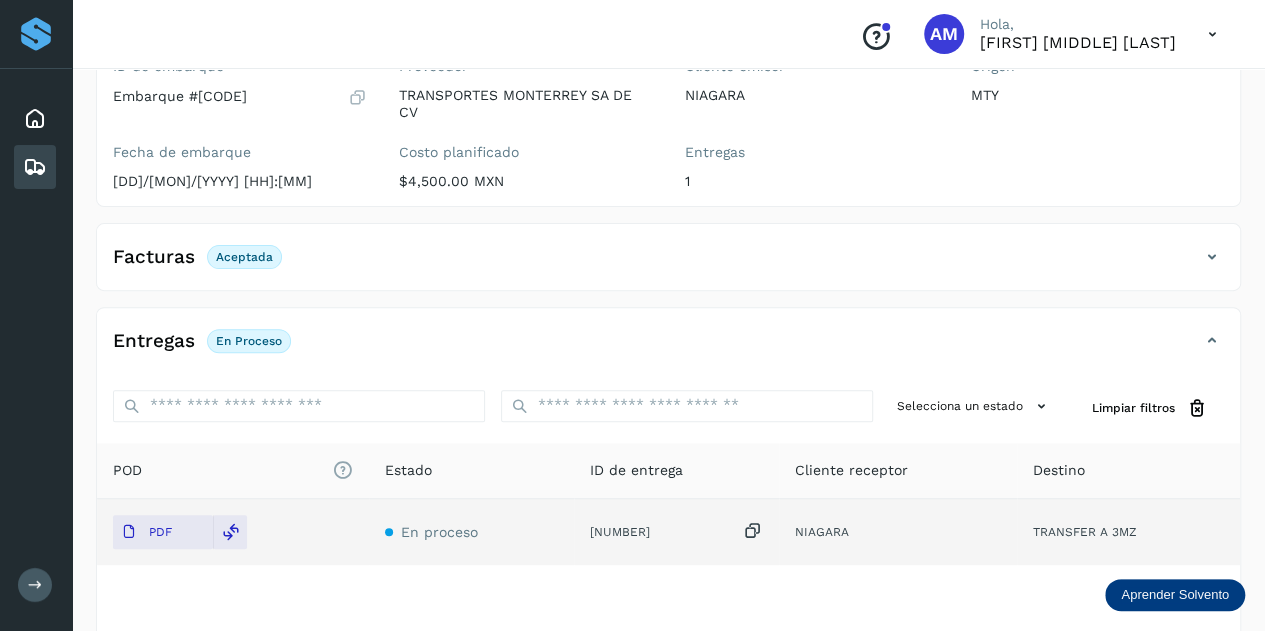 scroll, scrollTop: 0, scrollLeft: 0, axis: both 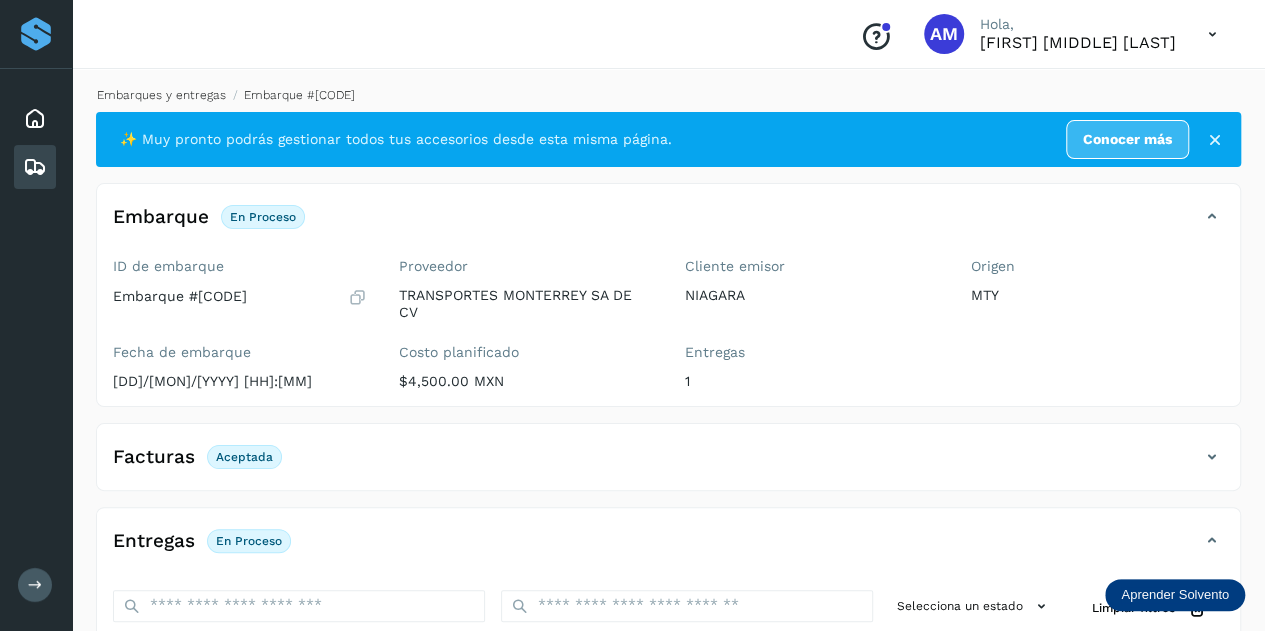 click on "Embarques y entregas" at bounding box center (161, 95) 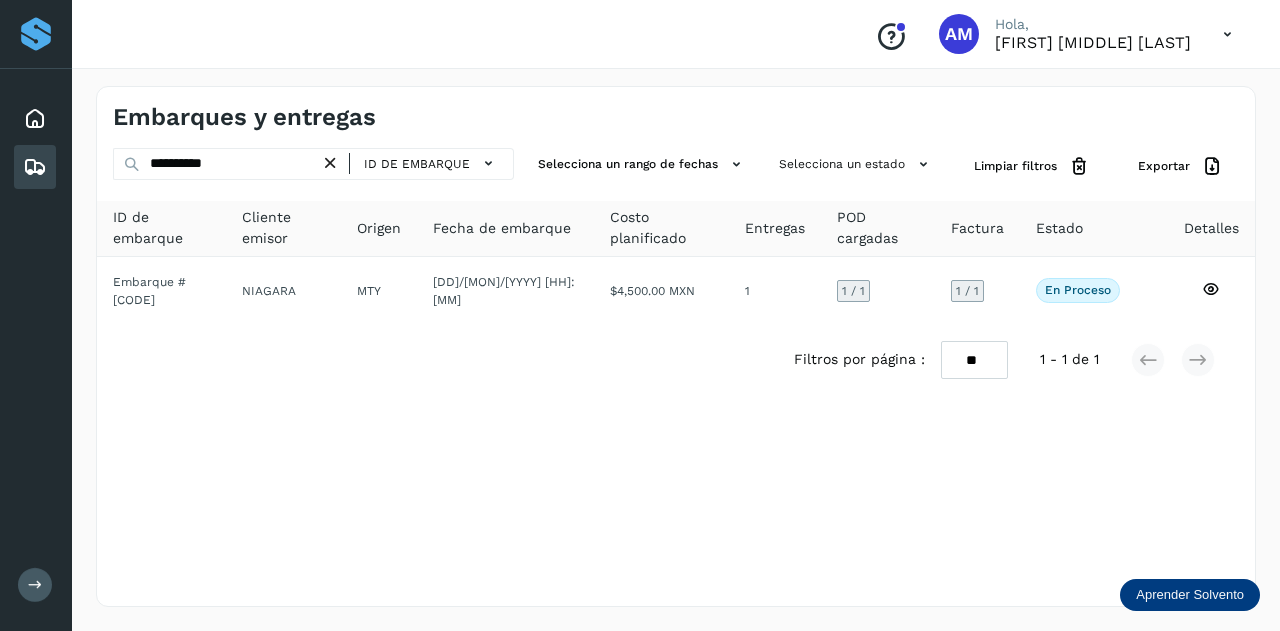click at bounding box center [330, 163] 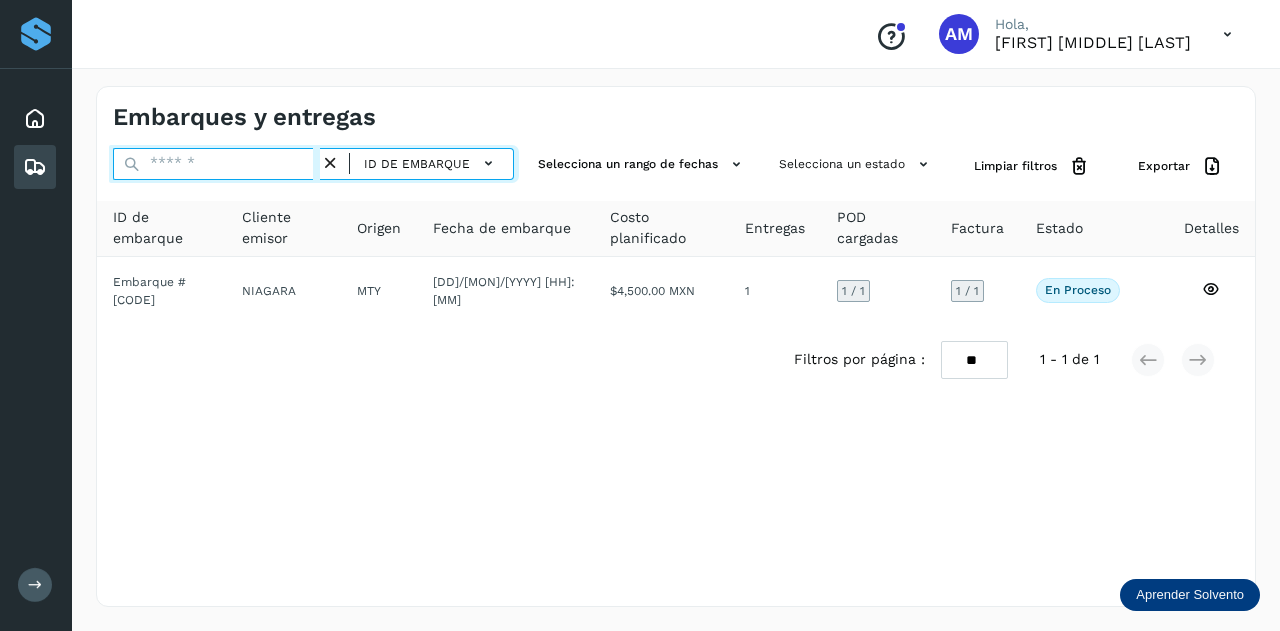 click at bounding box center (216, 164) 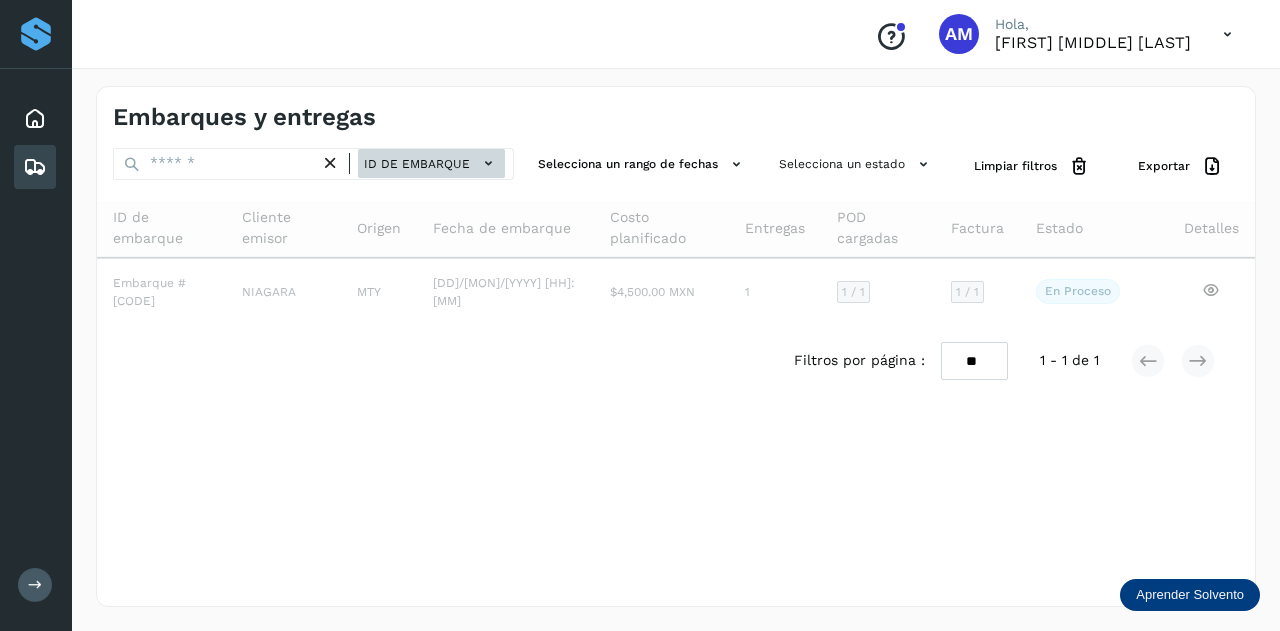 click 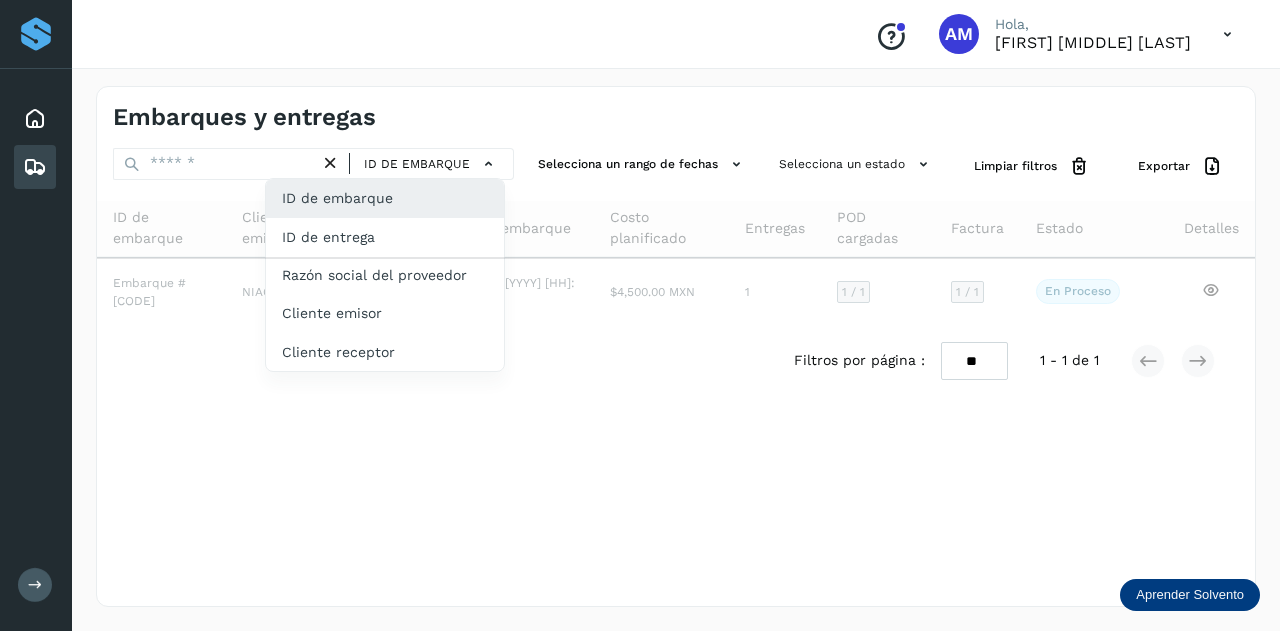 click at bounding box center [640, 315] 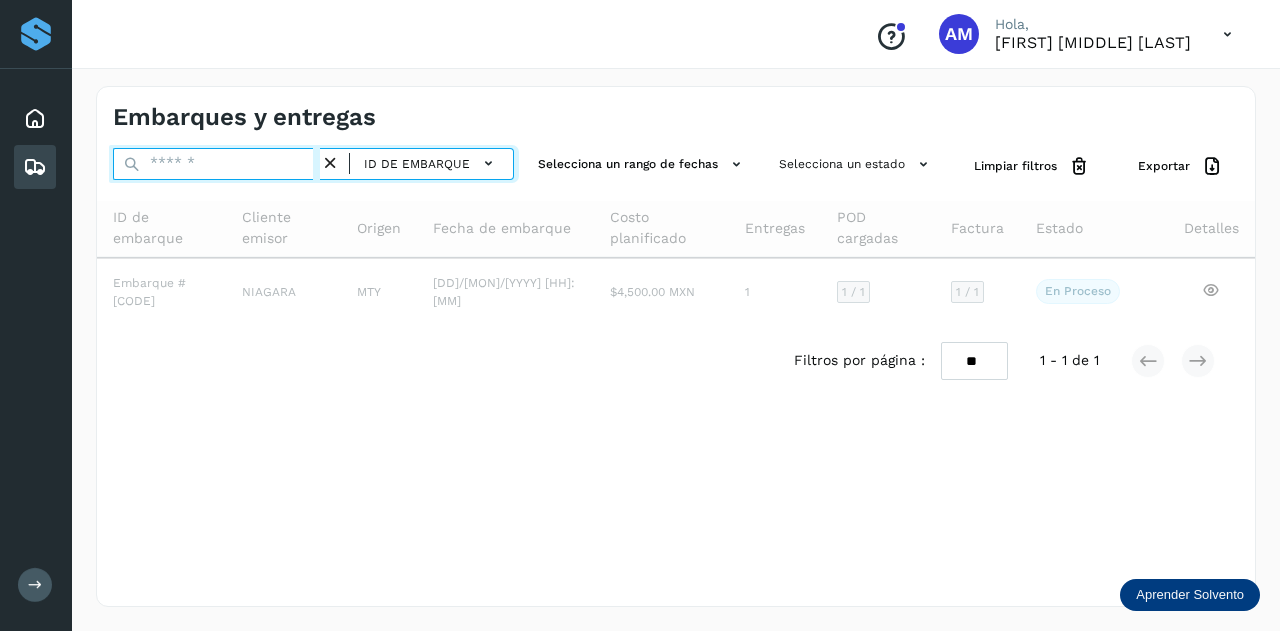 click at bounding box center (216, 164) 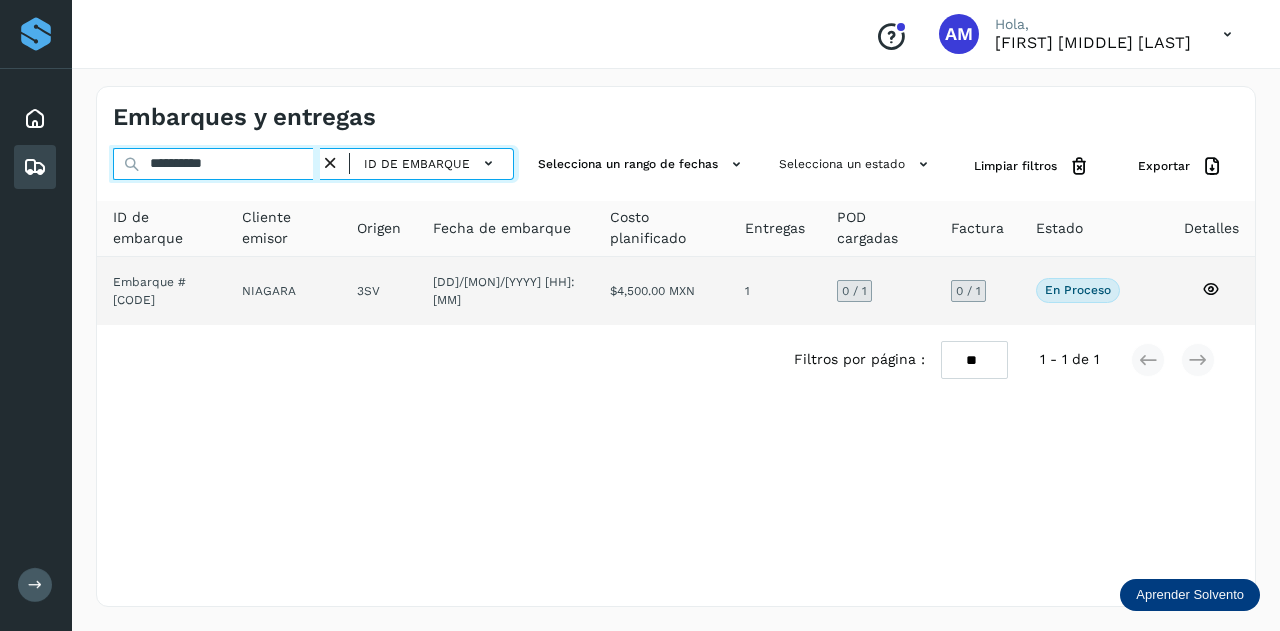 type on "**********" 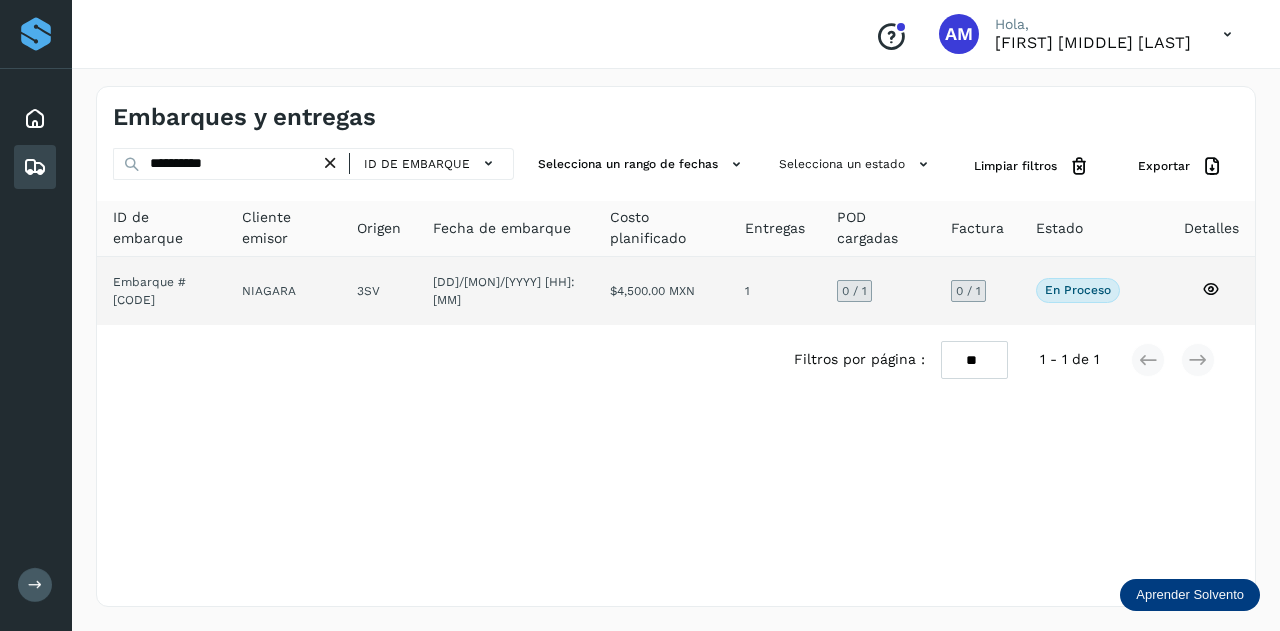 click on "NIAGARA" 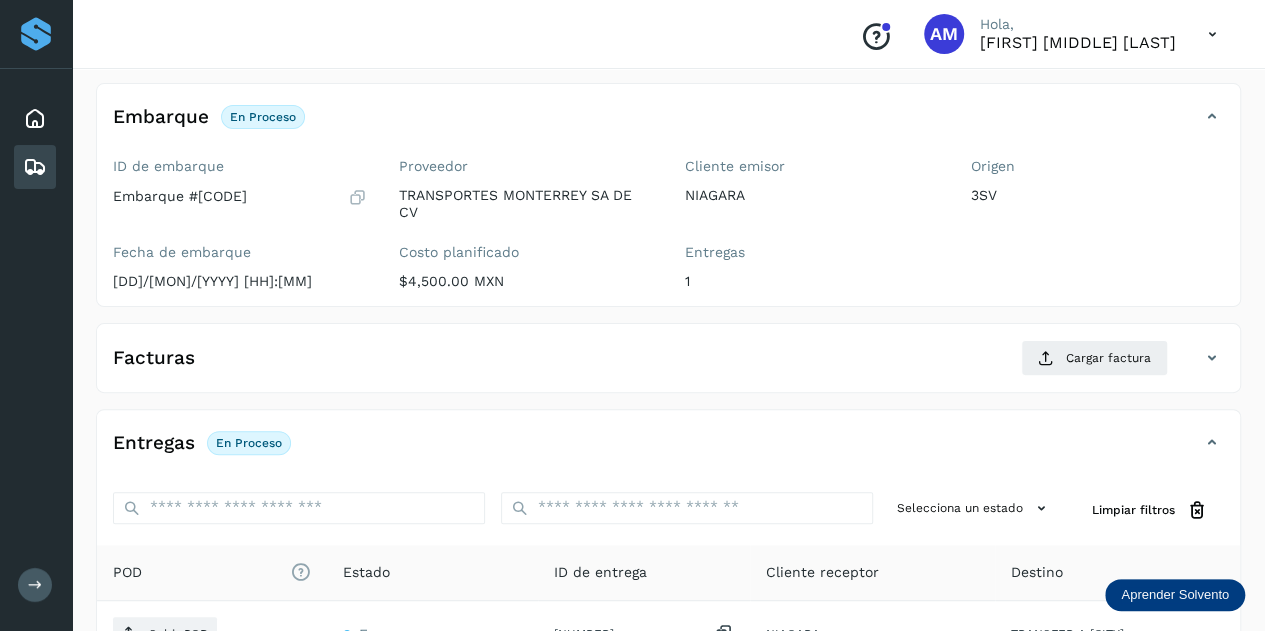 scroll, scrollTop: 200, scrollLeft: 0, axis: vertical 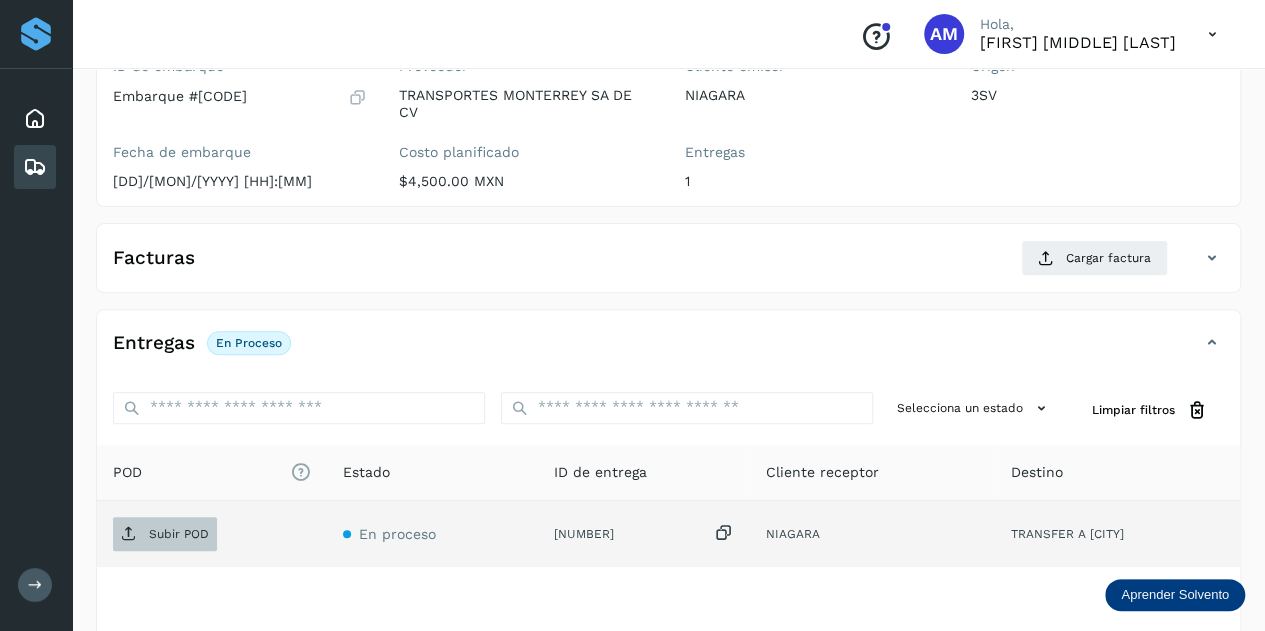 click on "Subir POD" at bounding box center (179, 534) 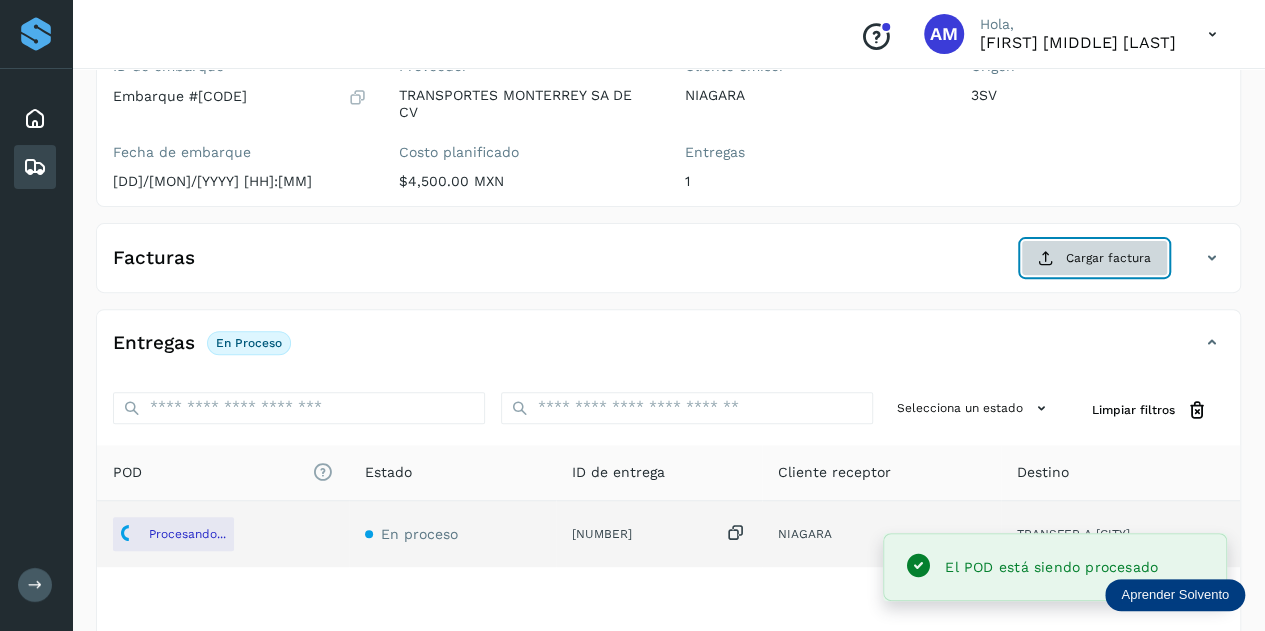 click on "Cargar factura" at bounding box center [1094, 258] 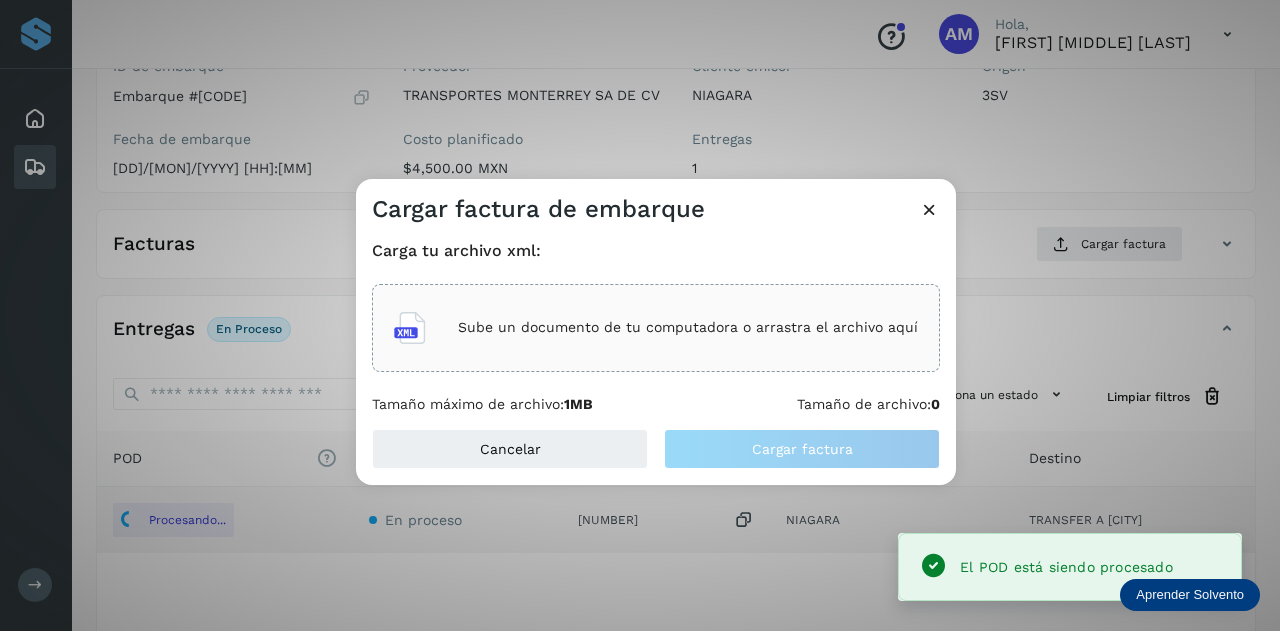 click on "Sube un documento de tu computadora o arrastra el archivo aquí" 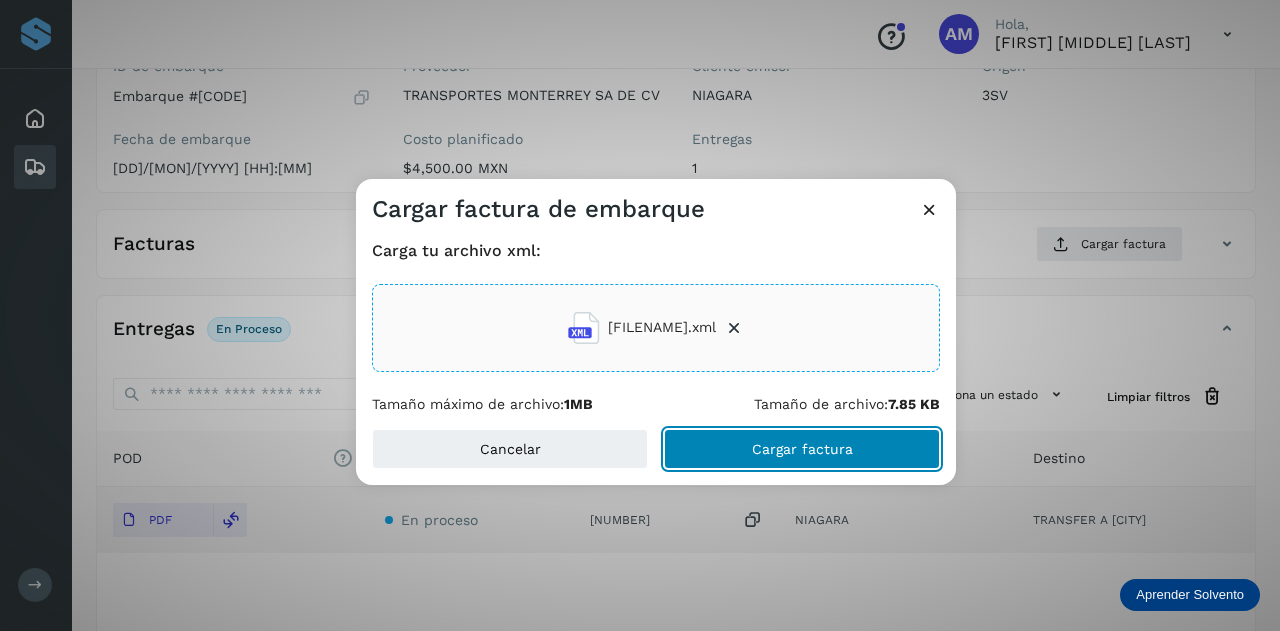 drag, startPoint x: 737, startPoint y: 453, endPoint x: 218, endPoint y: 431, distance: 519.46606 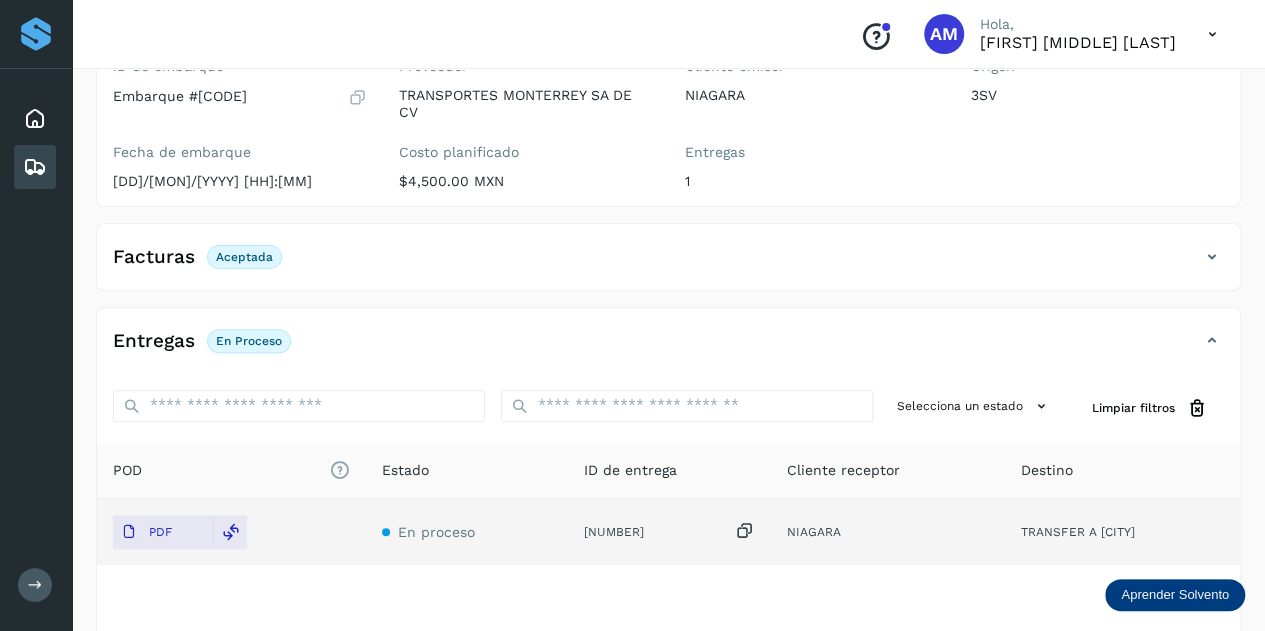 scroll, scrollTop: 0, scrollLeft: 0, axis: both 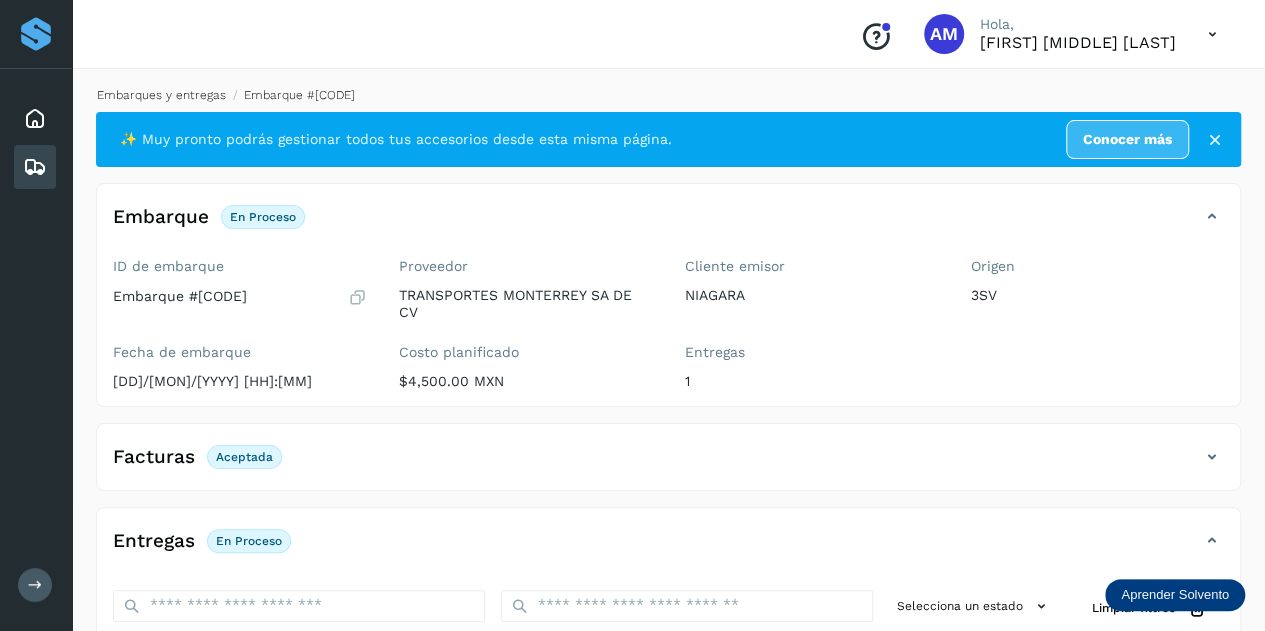 click on "Embarques y entregas" at bounding box center (161, 95) 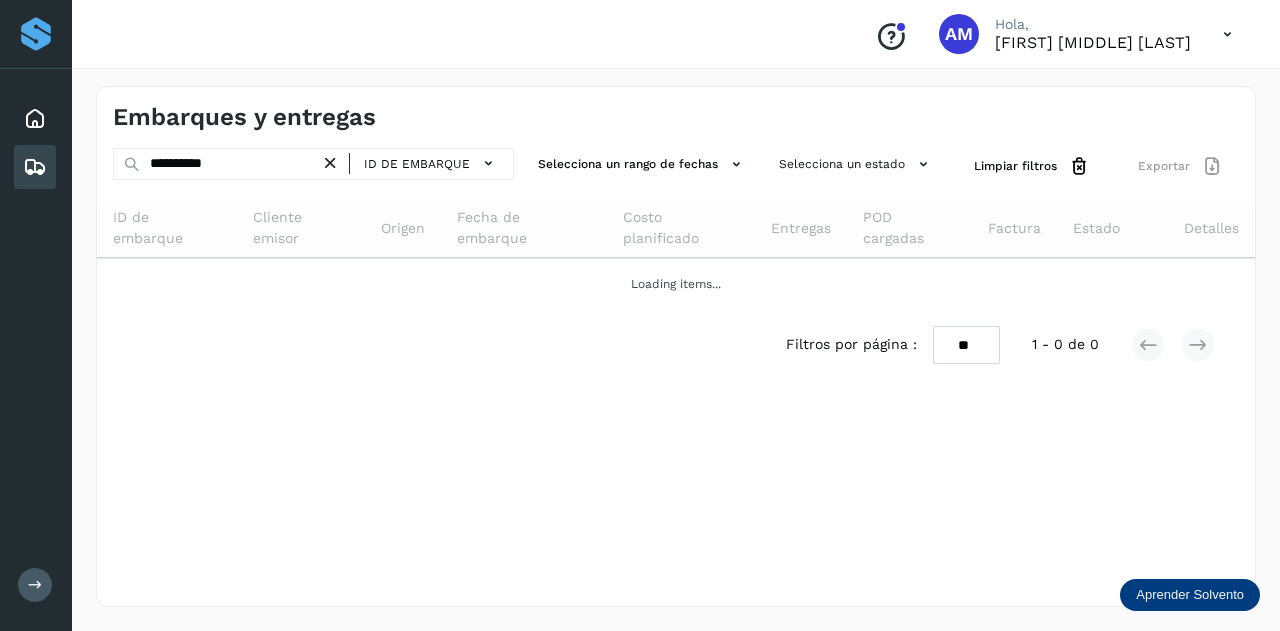click at bounding box center (330, 163) 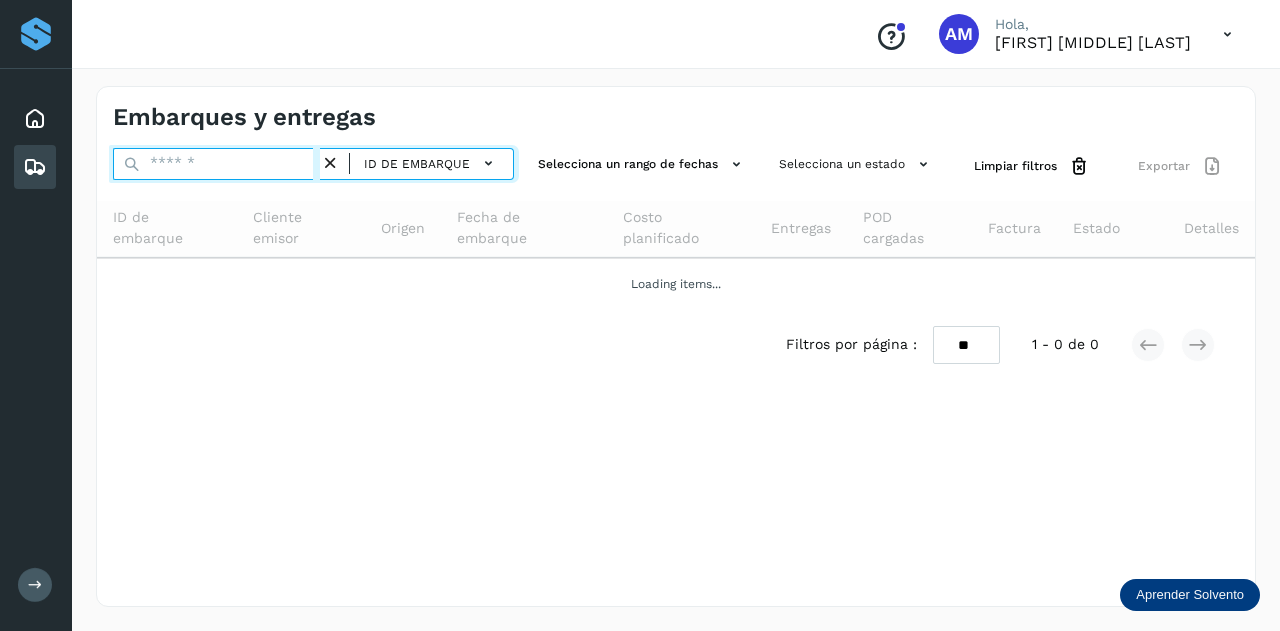click at bounding box center [216, 164] 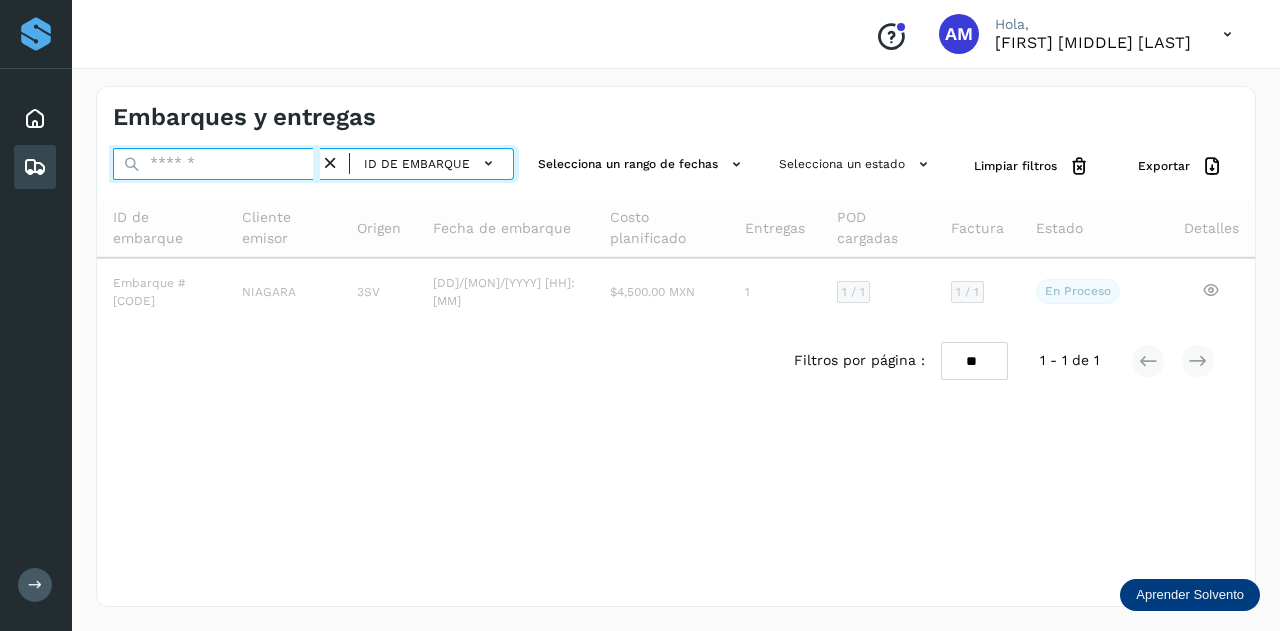 paste on "**********" 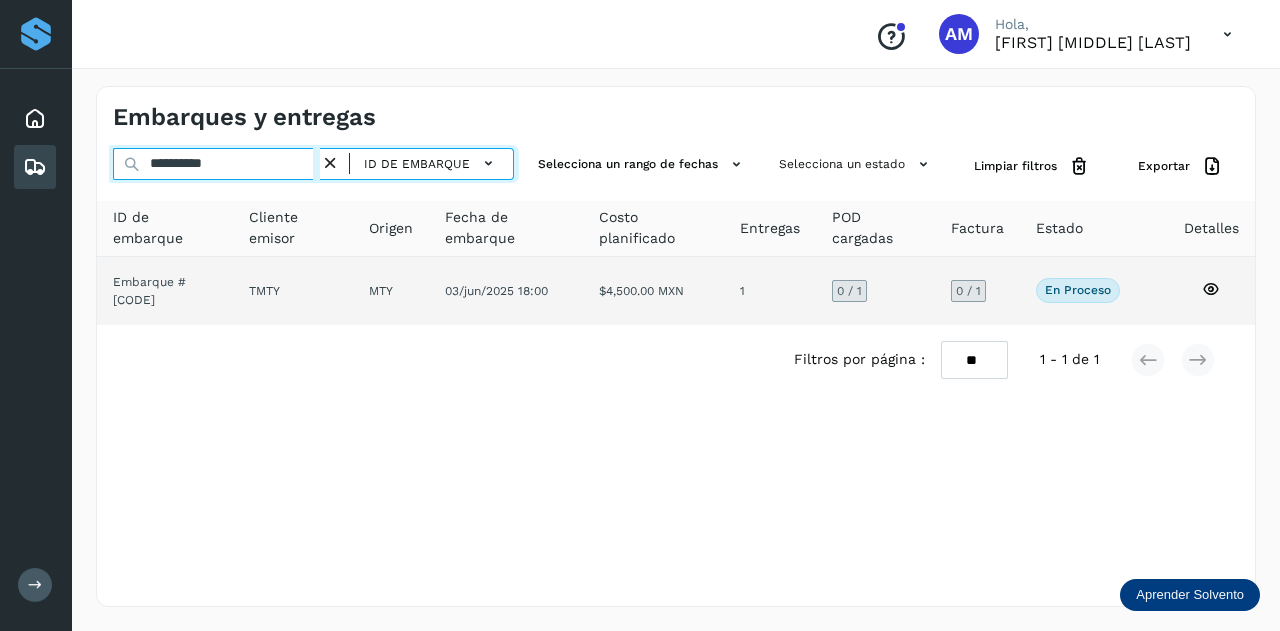 type on "**********" 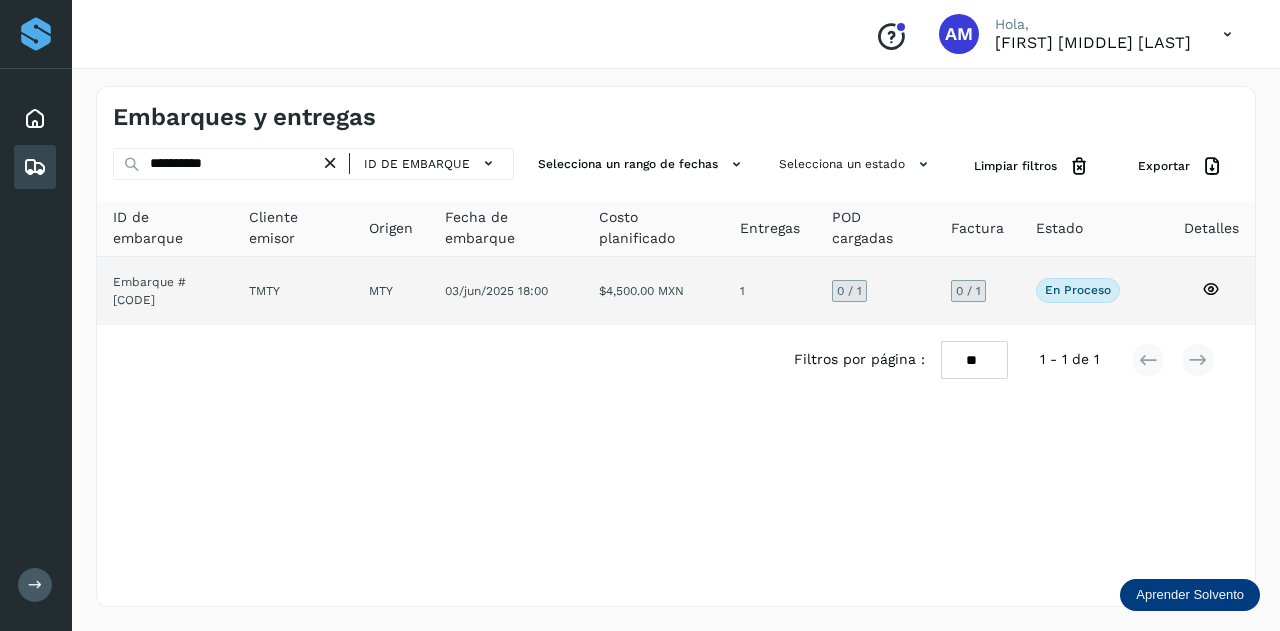 click on "MTY" 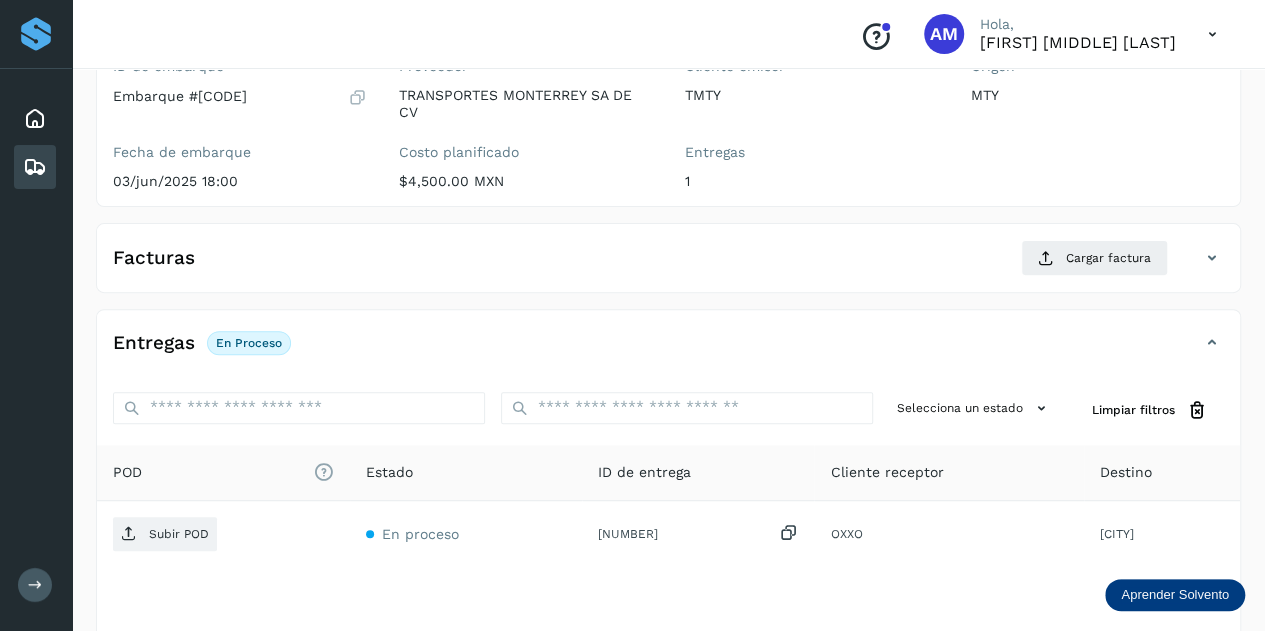 scroll, scrollTop: 300, scrollLeft: 0, axis: vertical 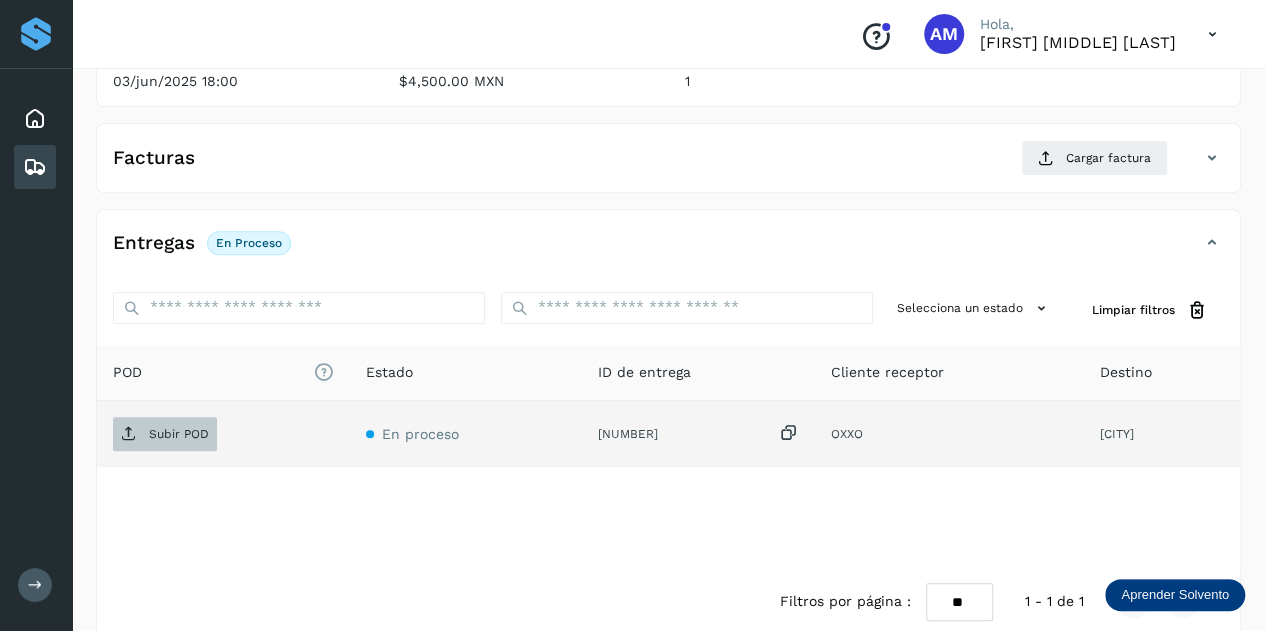 click on "Subir POD" at bounding box center (179, 434) 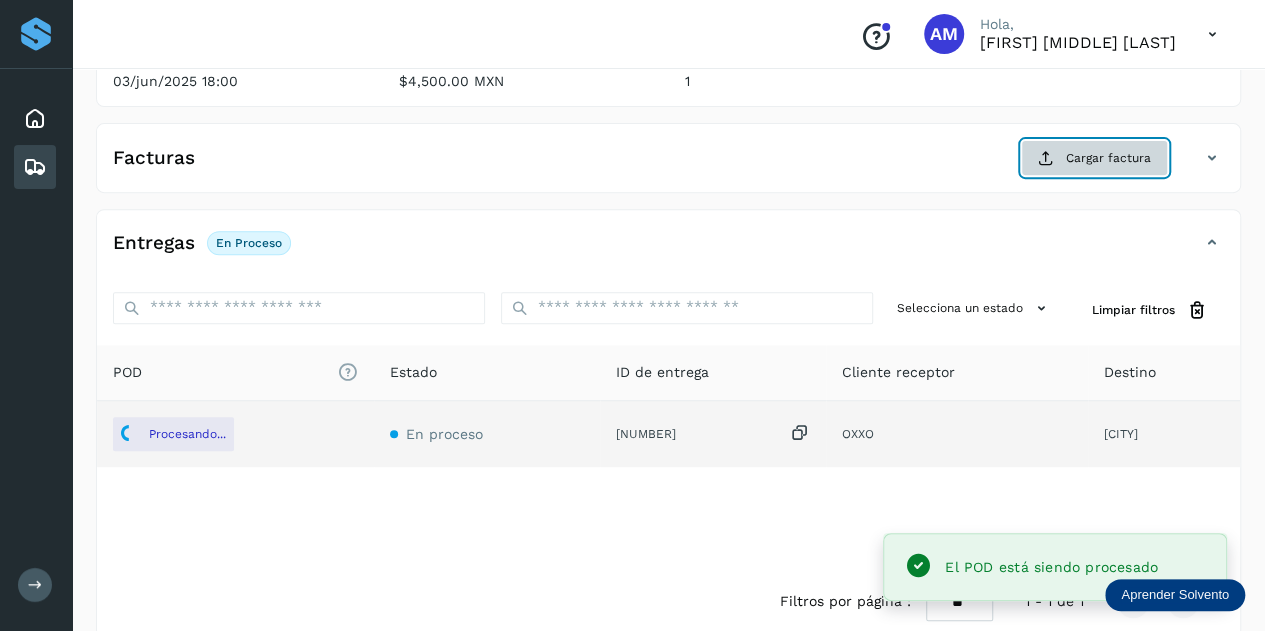 click on "Cargar factura" 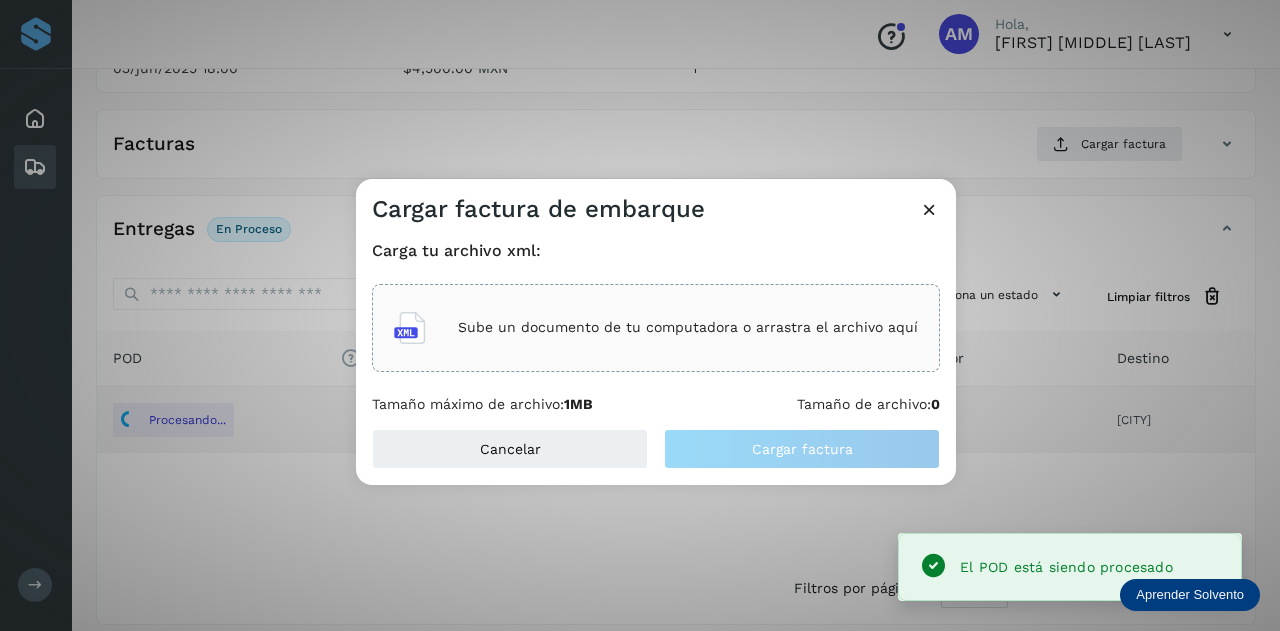 click on "Sube un documento de tu computadora o arrastra el archivo aquí" 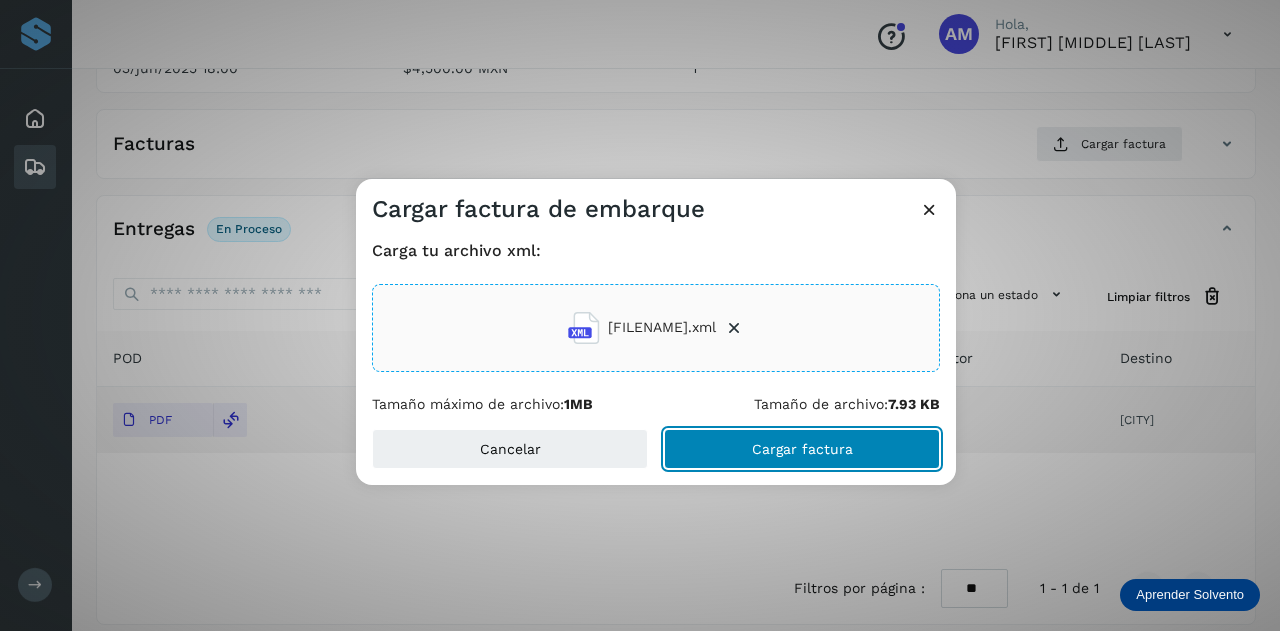 click on "Cargar factura" 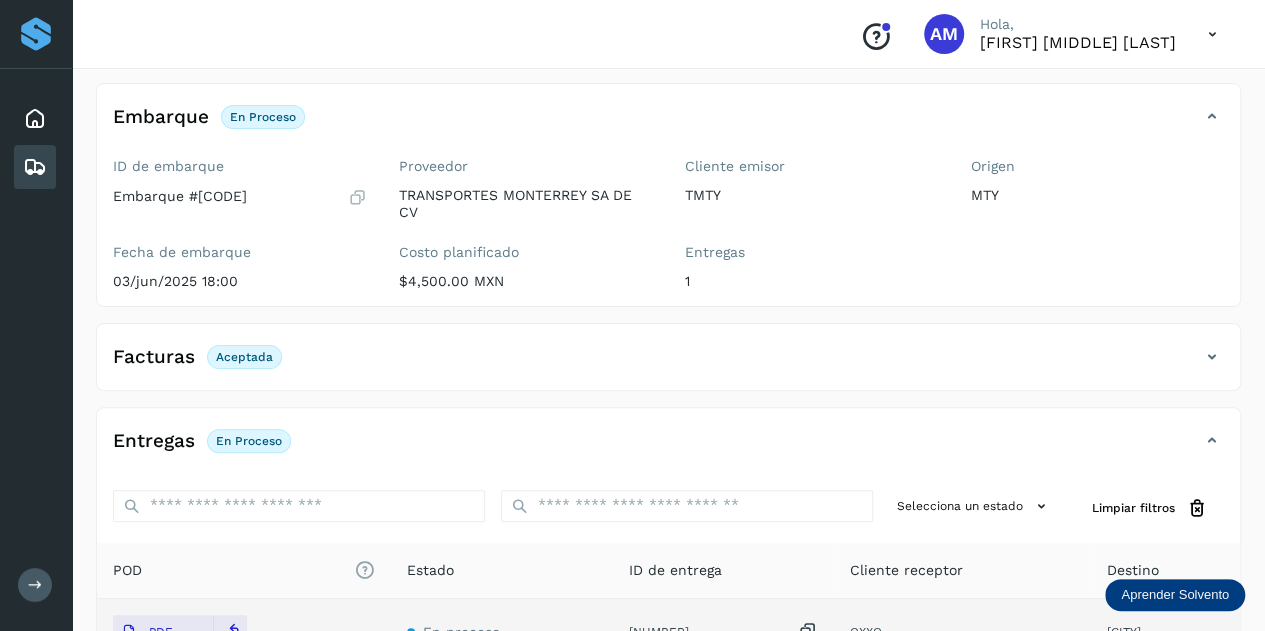 scroll, scrollTop: 0, scrollLeft: 0, axis: both 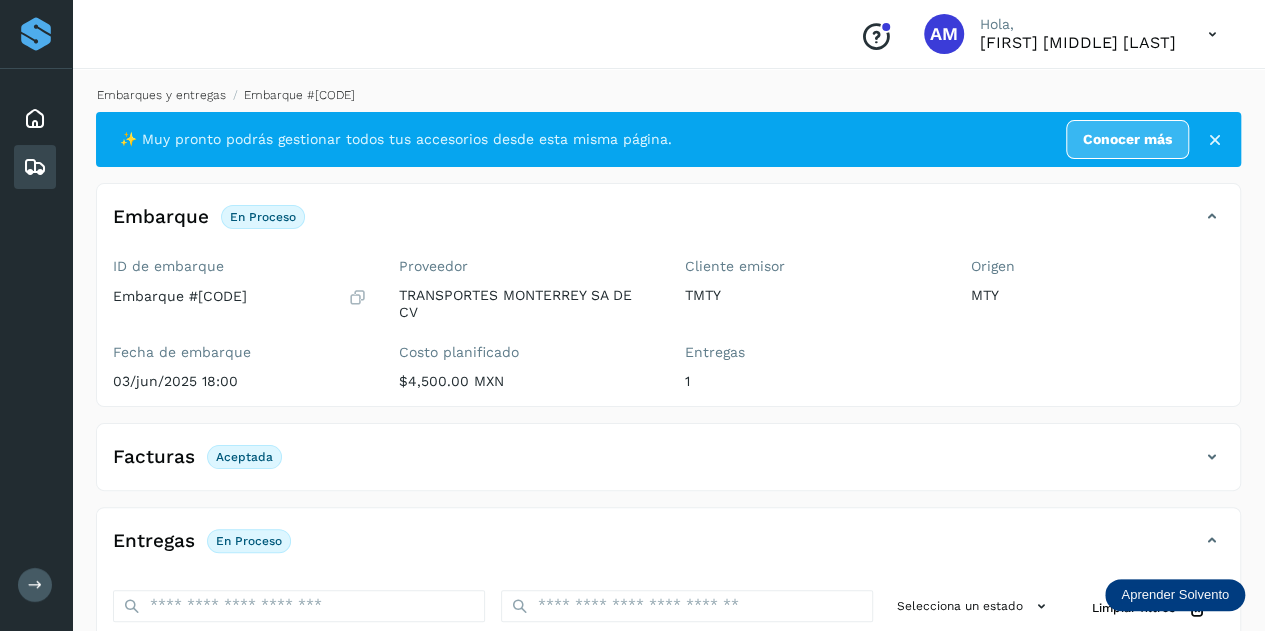 click on "Embarques y entregas" at bounding box center (161, 95) 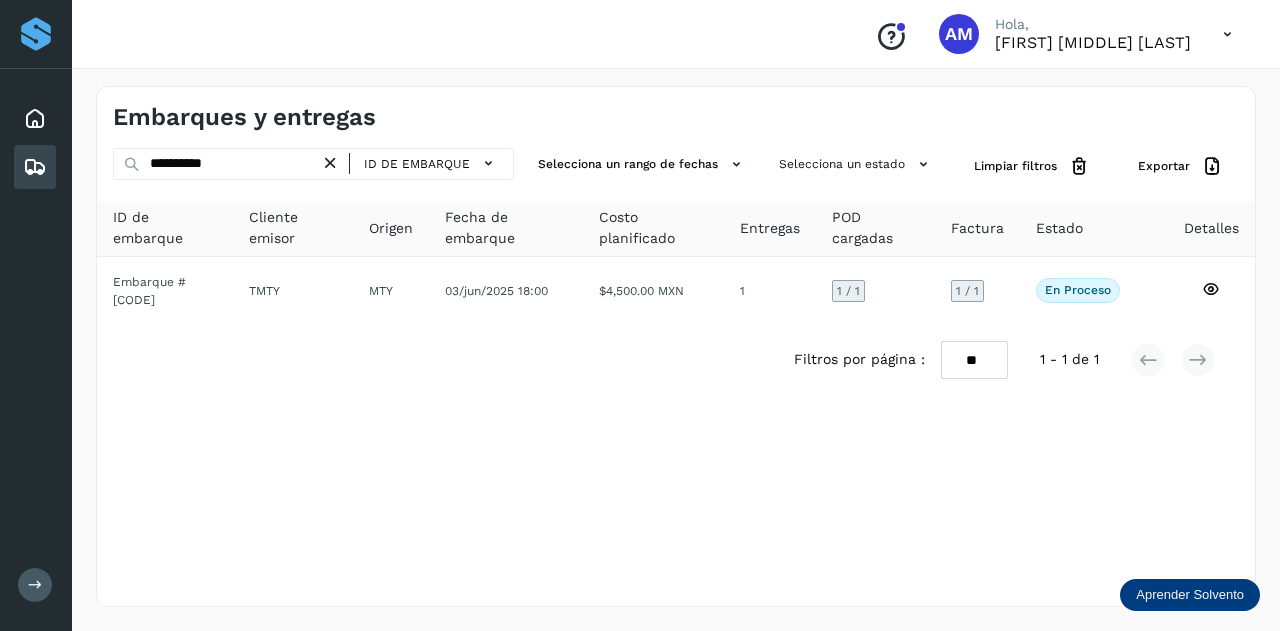 click at bounding box center (330, 163) 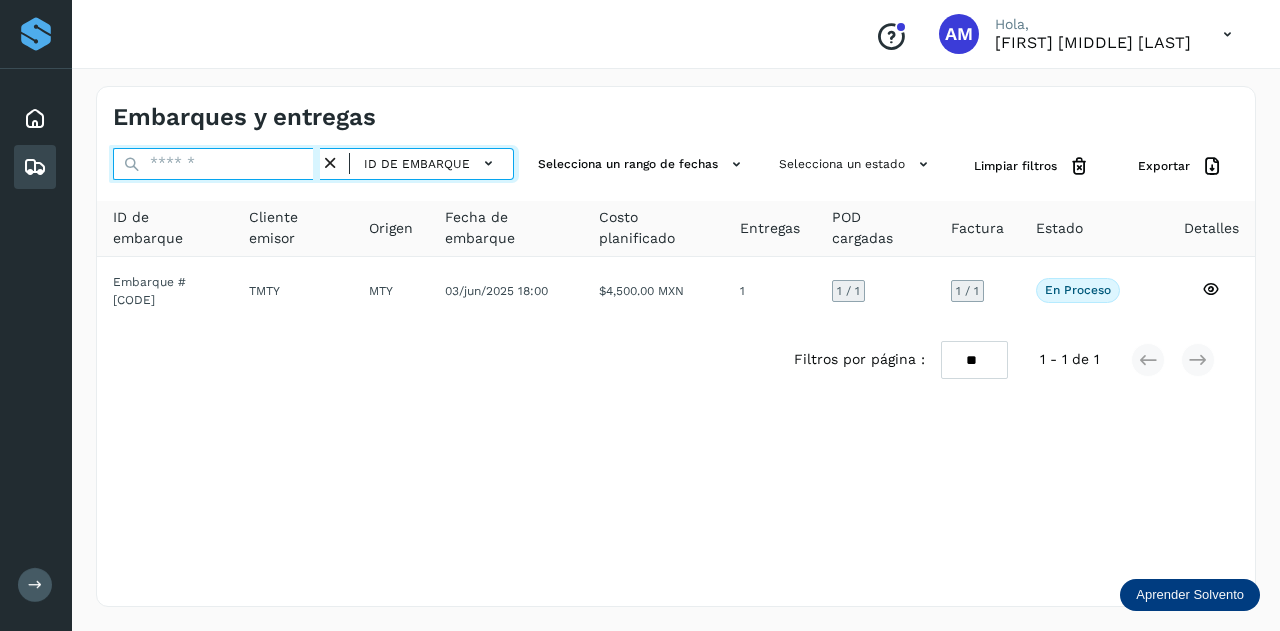 click at bounding box center (216, 164) 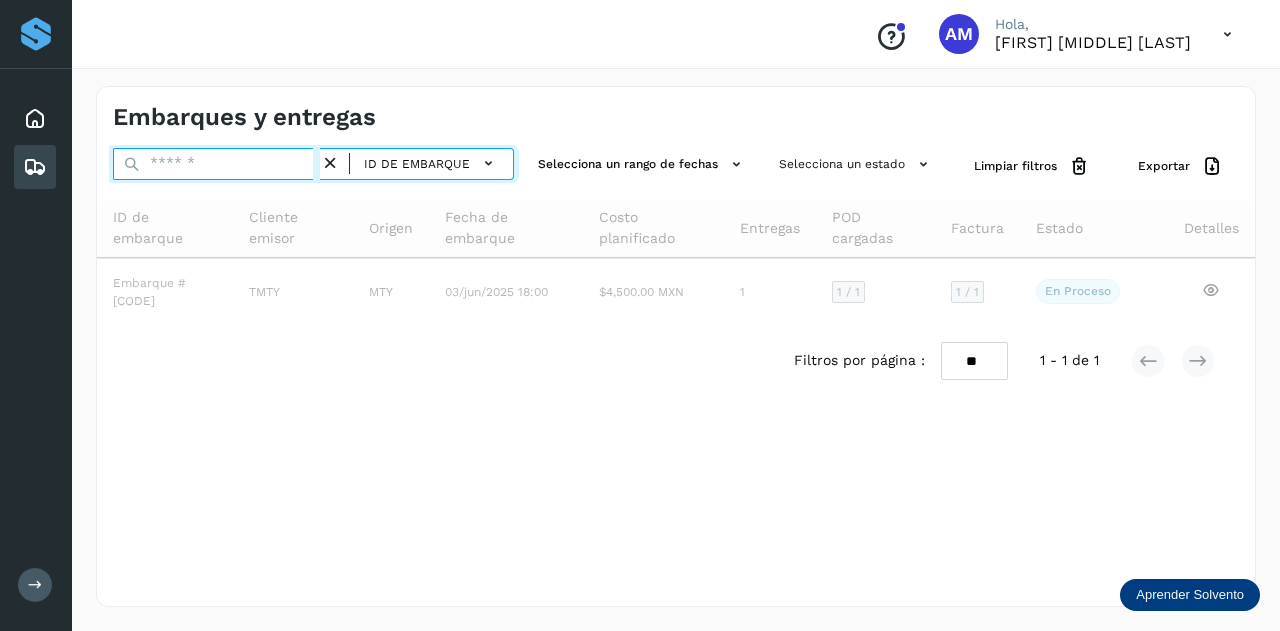 paste on "**********" 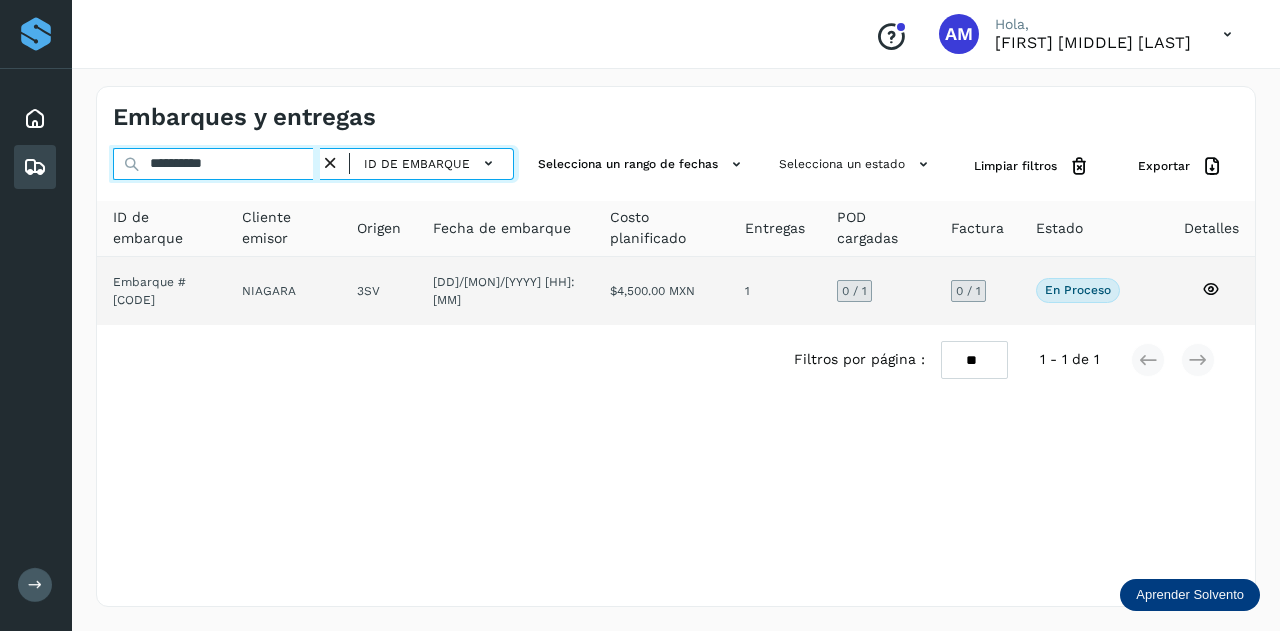 type on "**********" 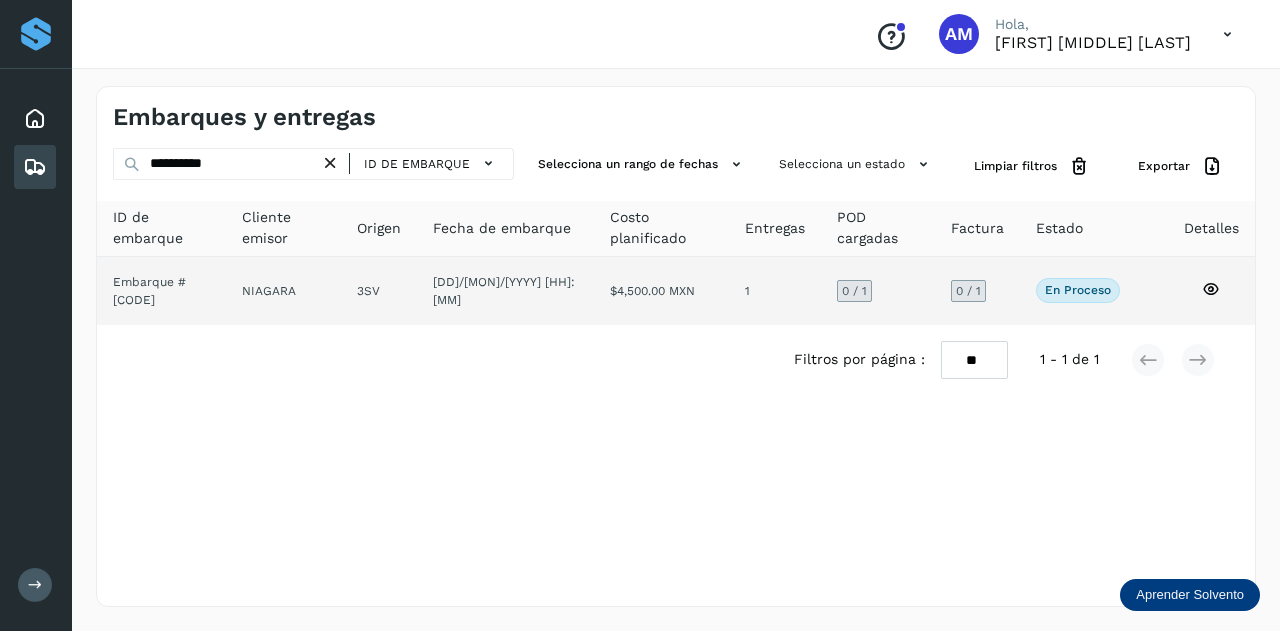click on "NIAGARA" 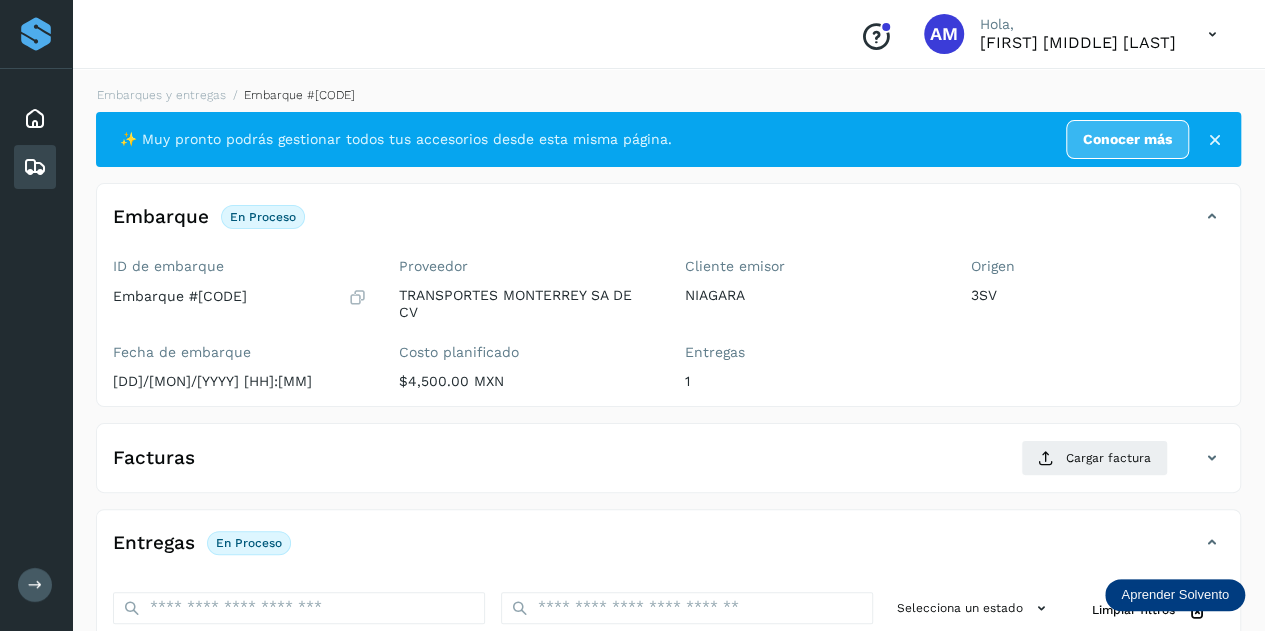 scroll, scrollTop: 300, scrollLeft: 0, axis: vertical 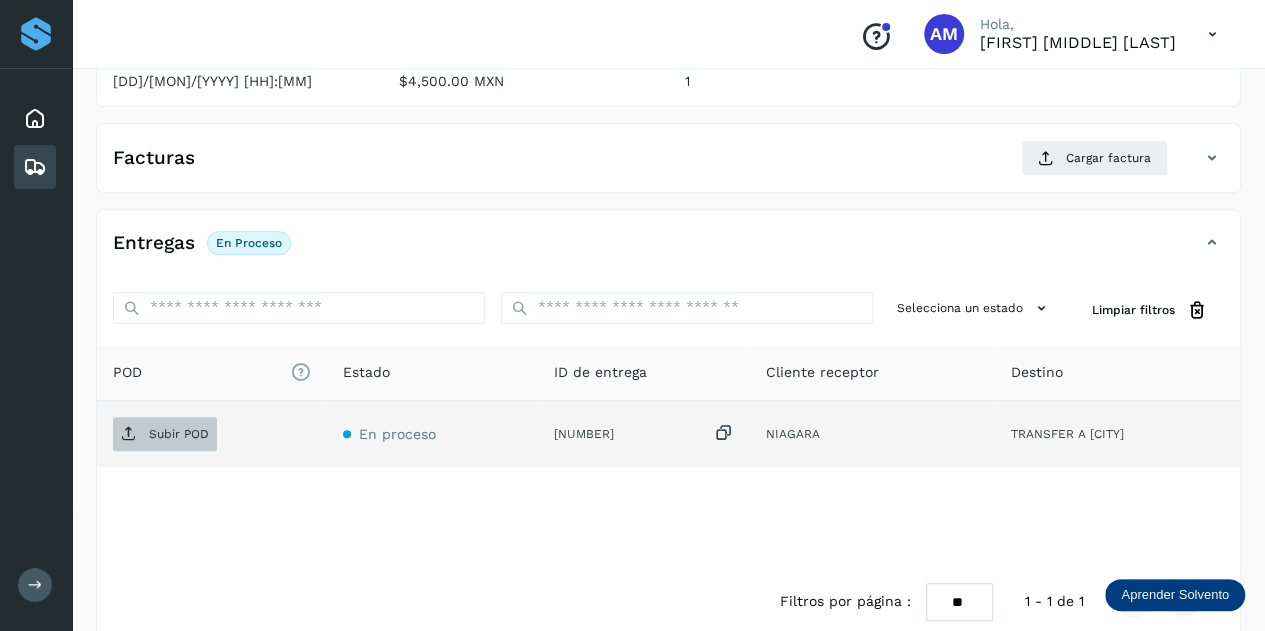 click on "Subir POD" at bounding box center (179, 434) 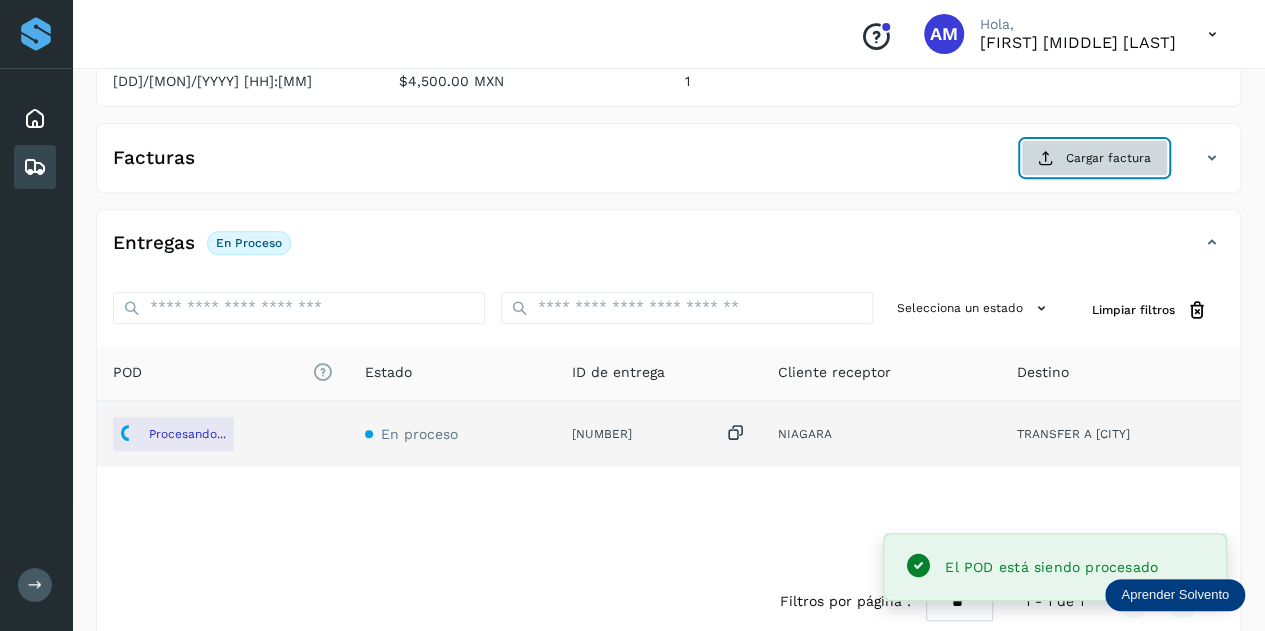click on "Cargar factura" at bounding box center (1094, 158) 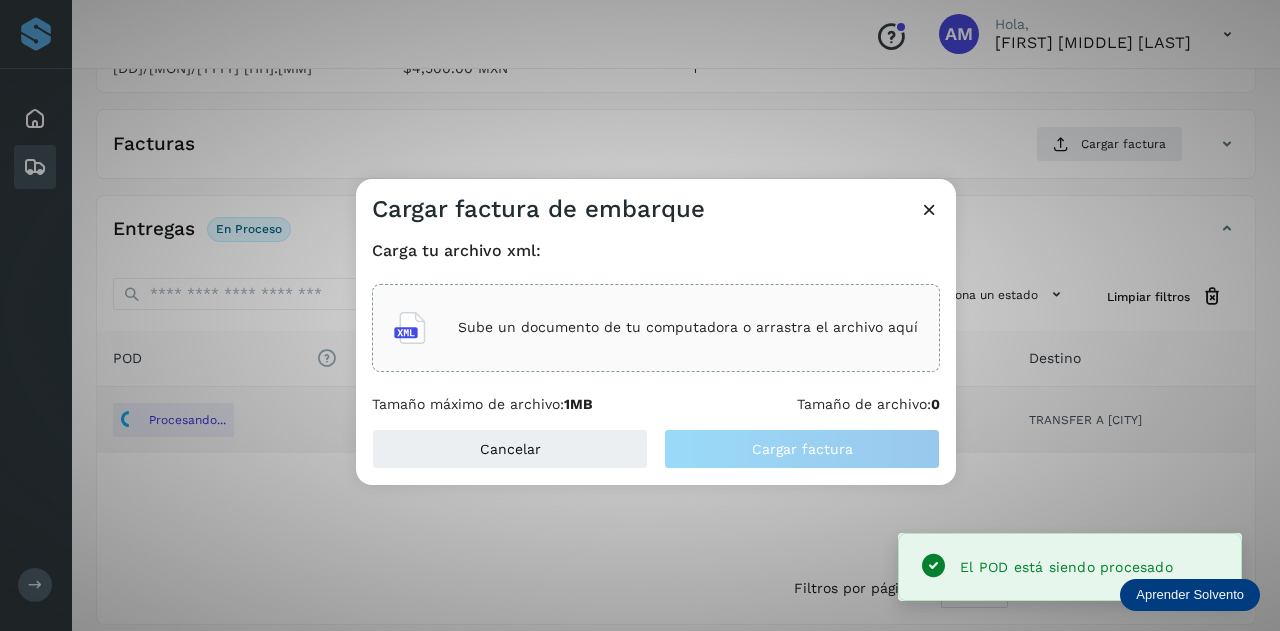 click on "Sube un documento de tu computadora o arrastra el archivo aquí" at bounding box center [656, 328] 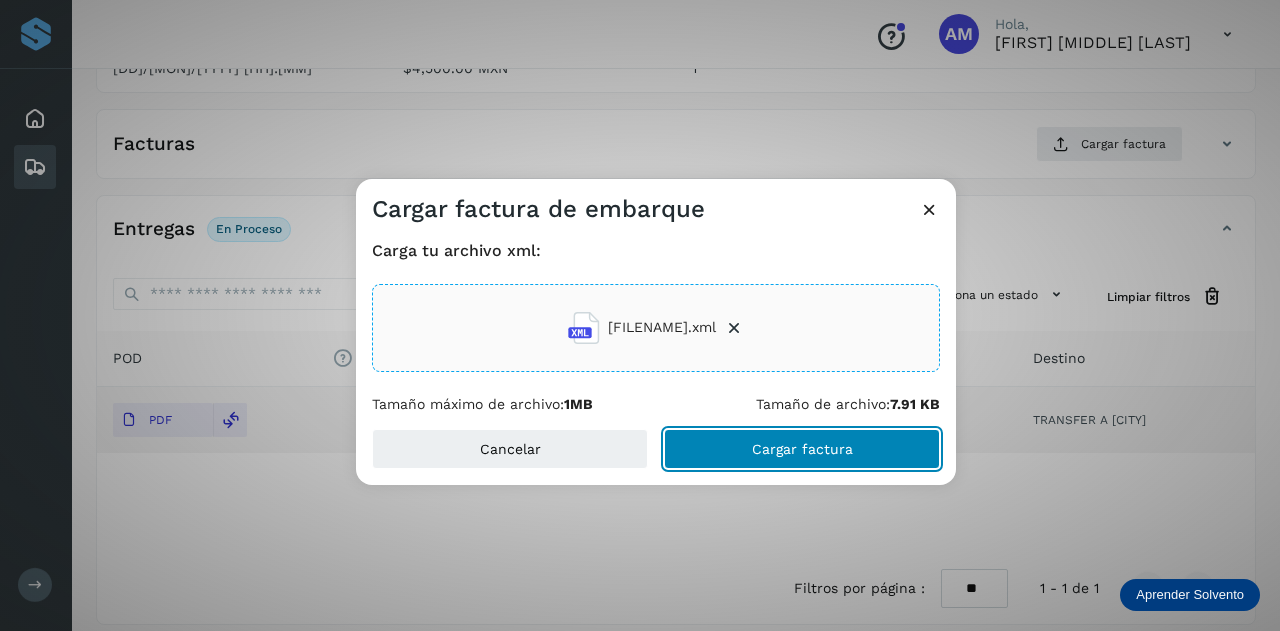 click on "Cargar factura" 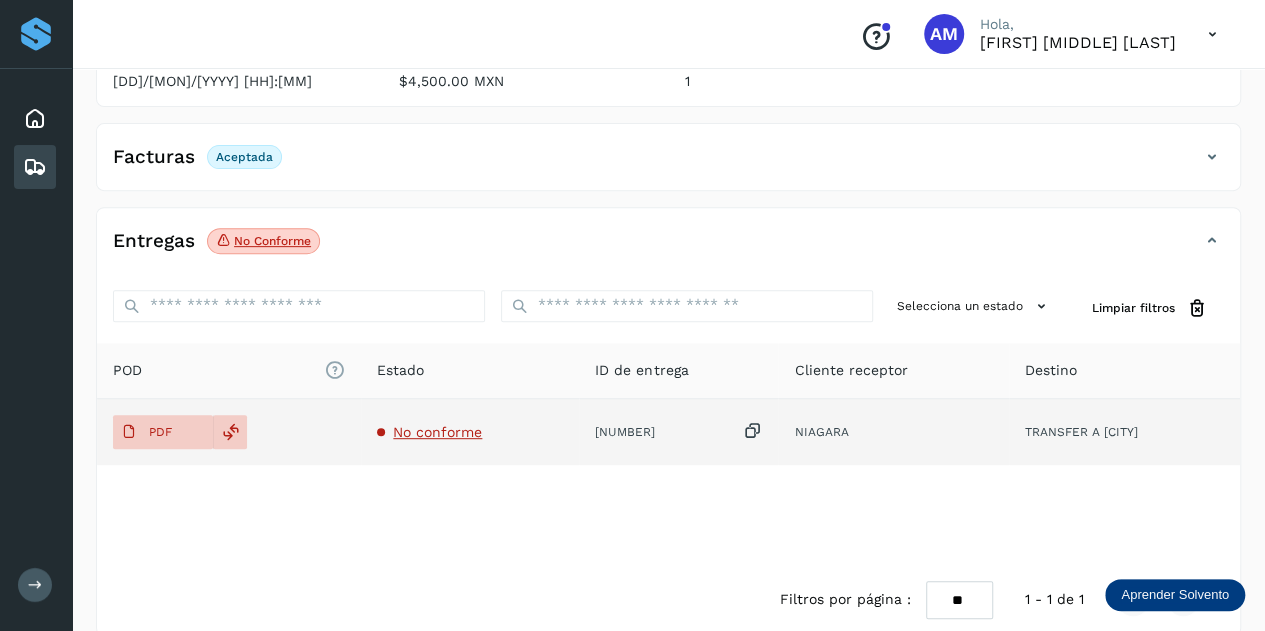 click on "No conforme" at bounding box center (437, 432) 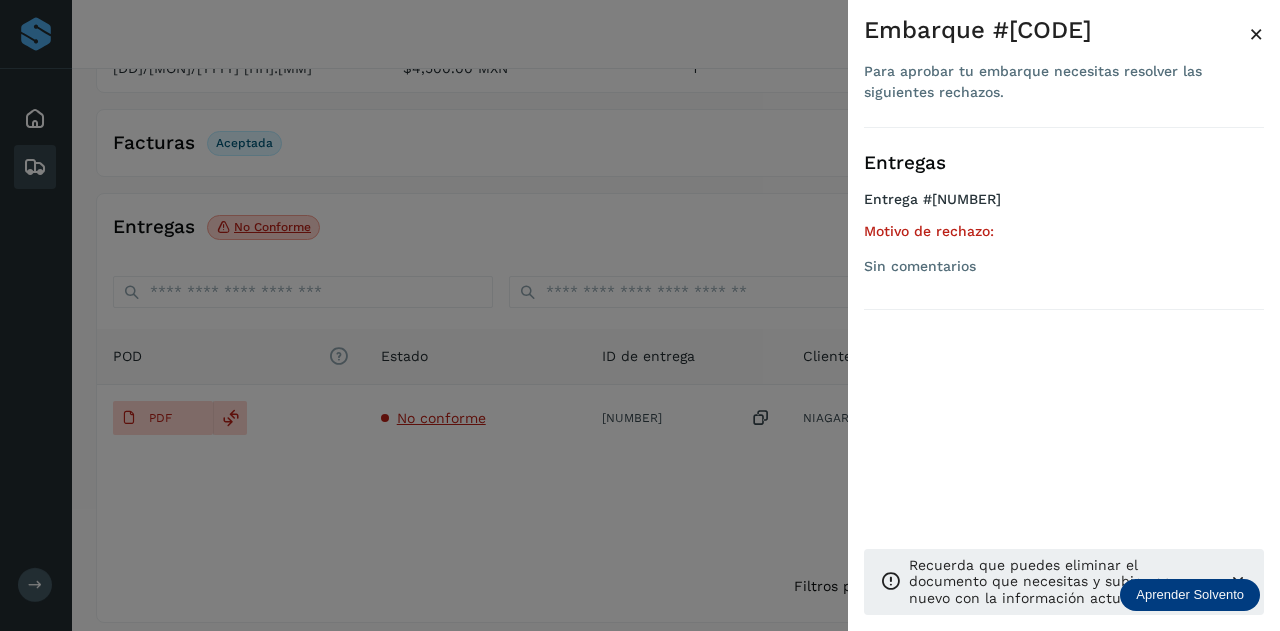 click at bounding box center [640, 315] 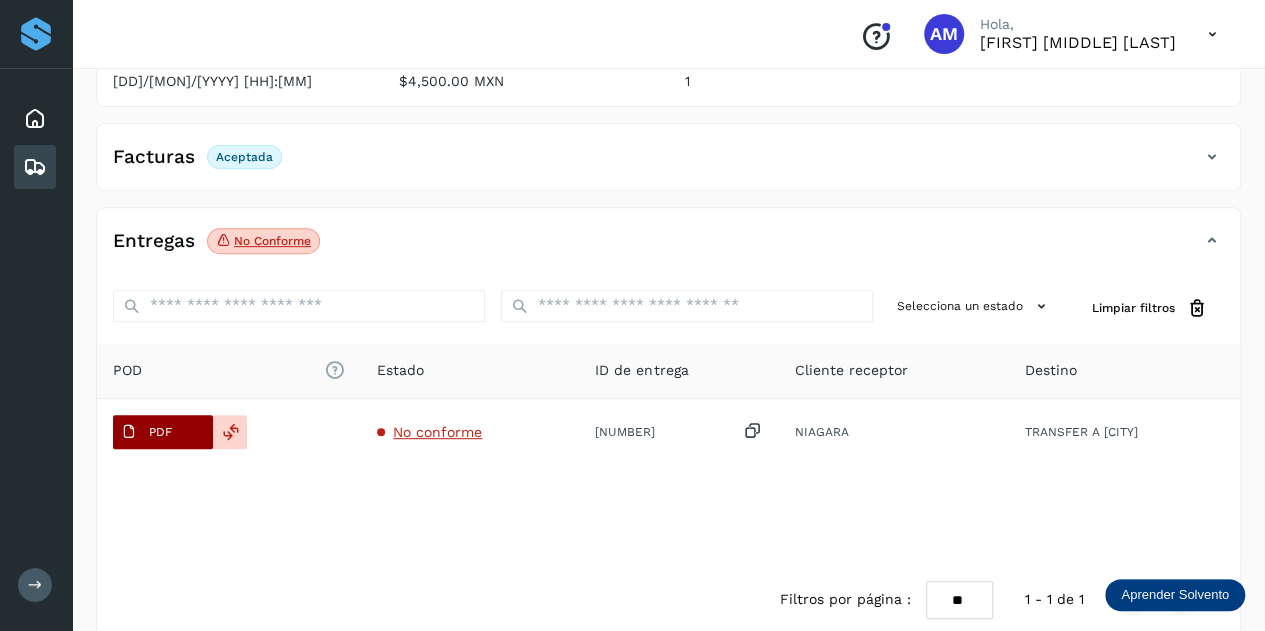 click on "PDF" at bounding box center (163, 432) 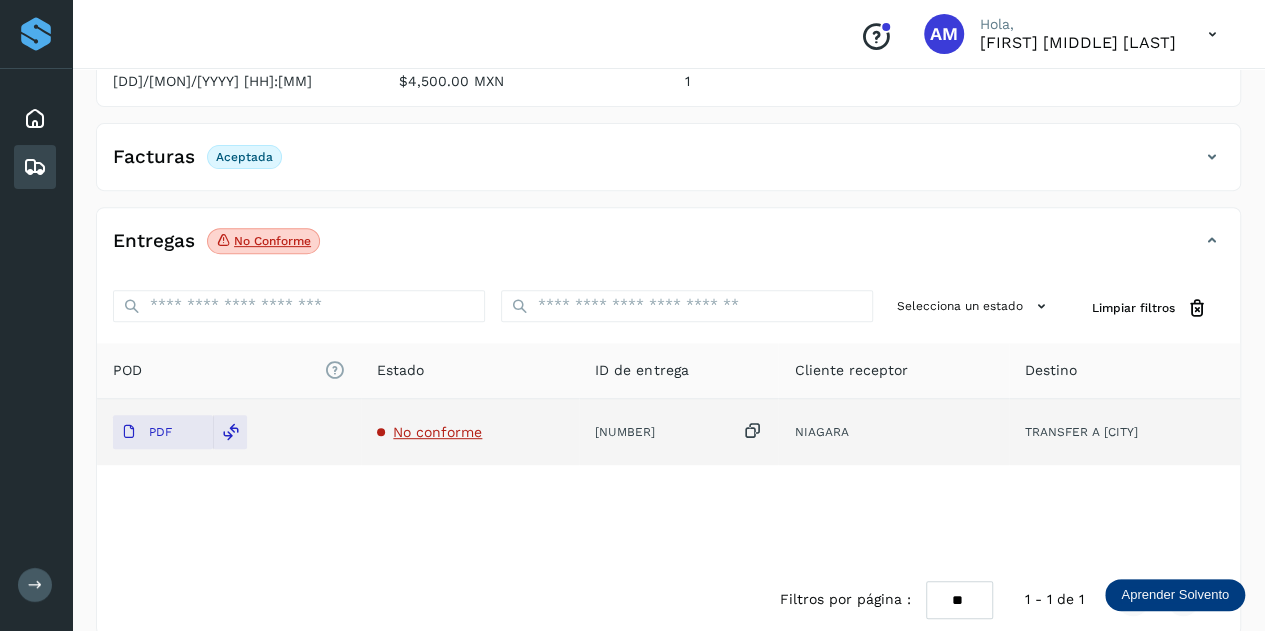 click on "No conforme" at bounding box center (437, 432) 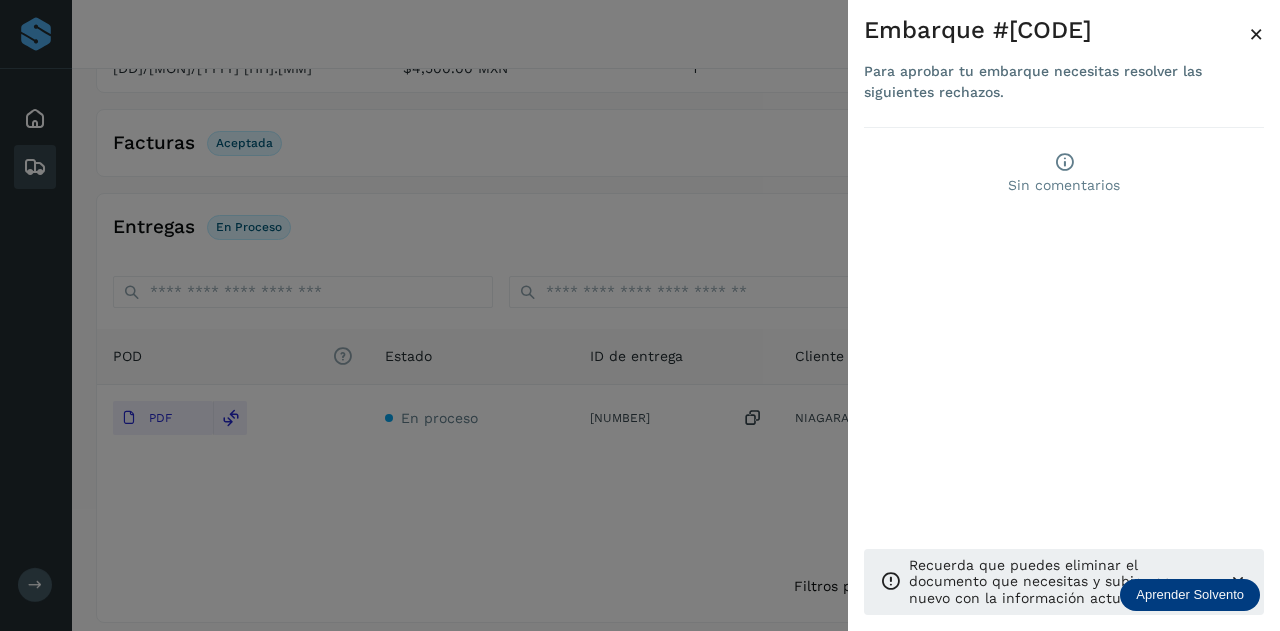 click at bounding box center (640, 315) 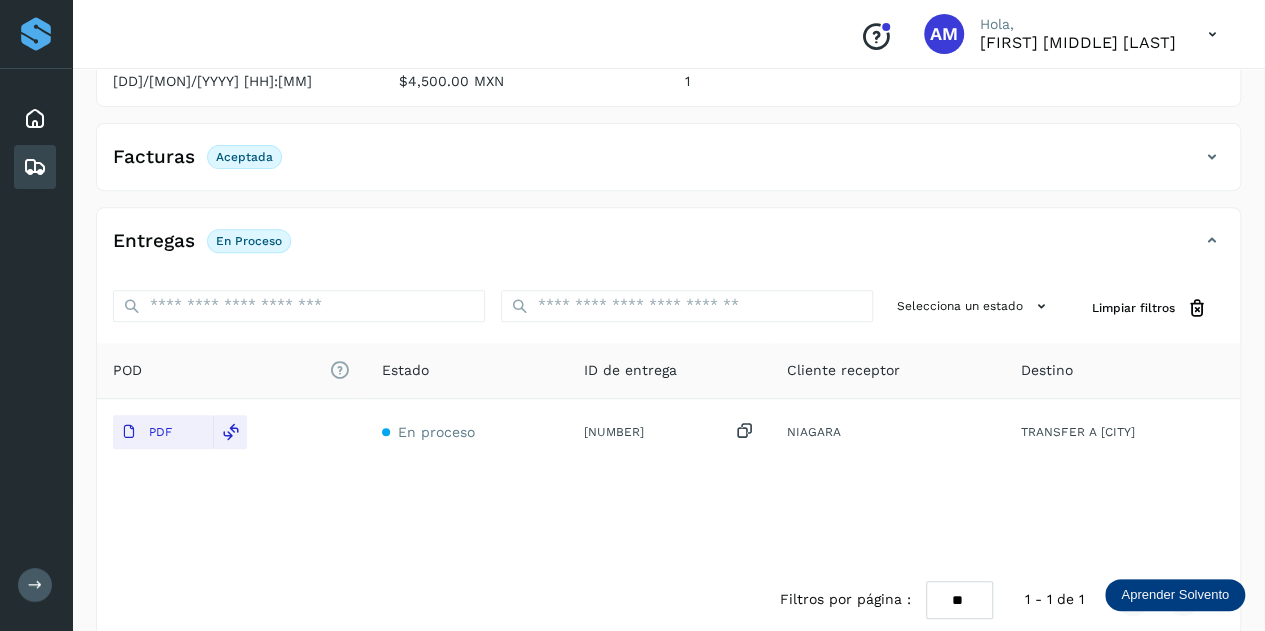 scroll, scrollTop: 100, scrollLeft: 0, axis: vertical 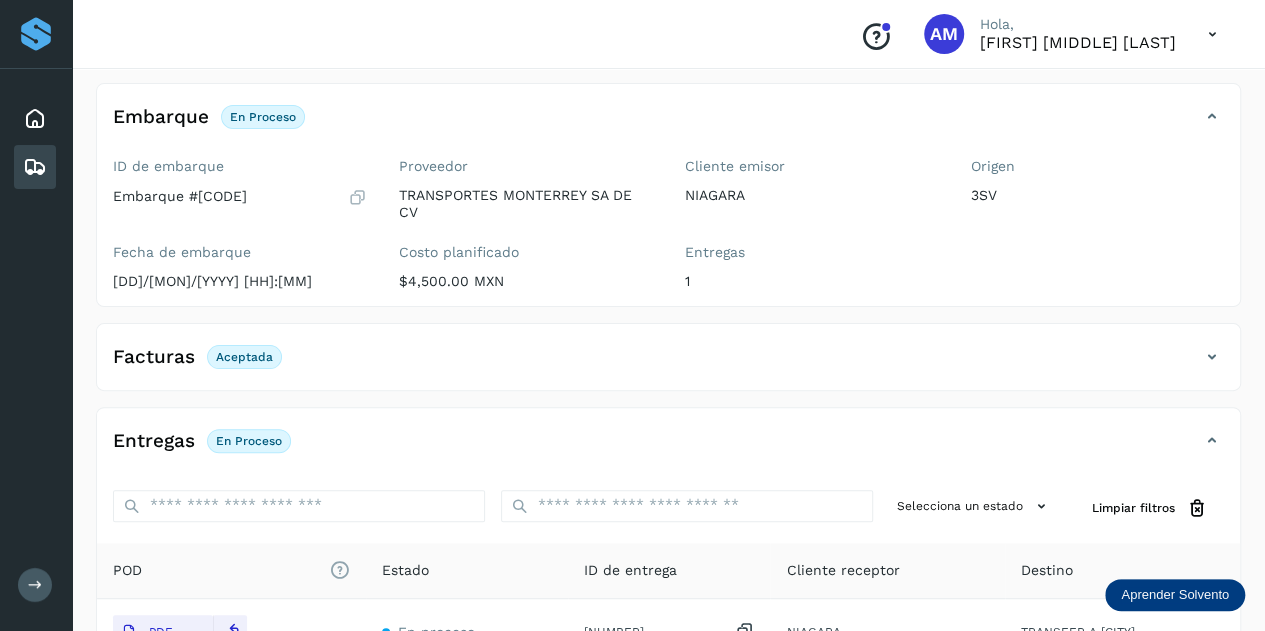 click on "ID de embarque" at bounding box center (240, 166) 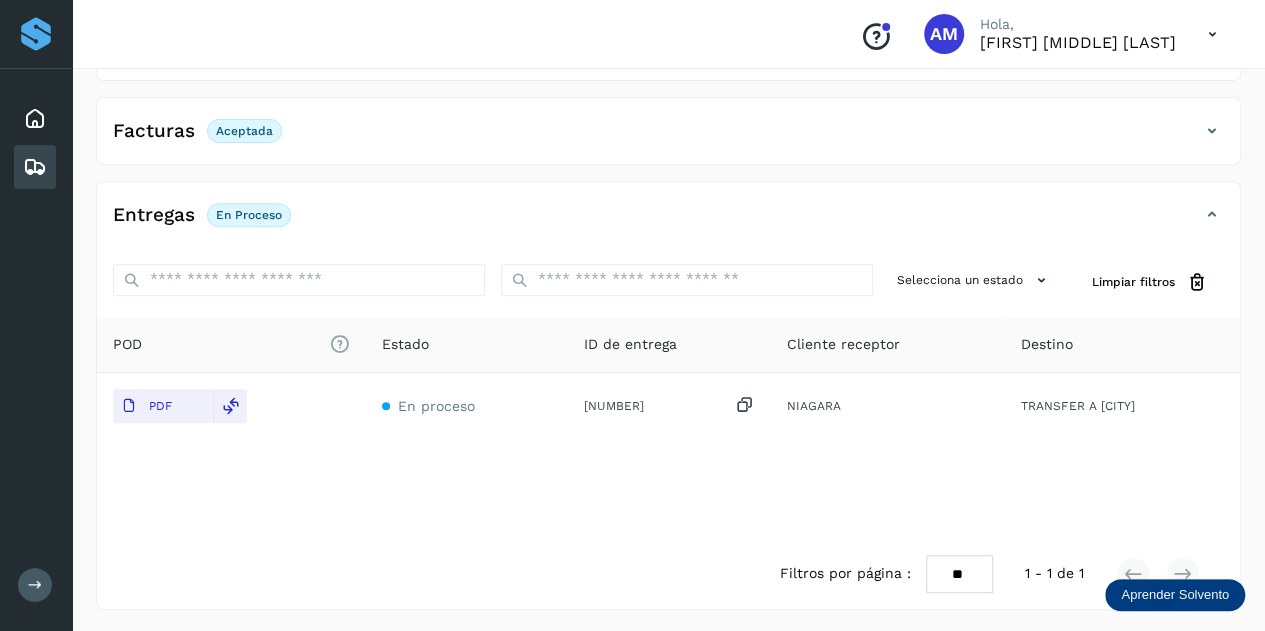 scroll, scrollTop: 26, scrollLeft: 0, axis: vertical 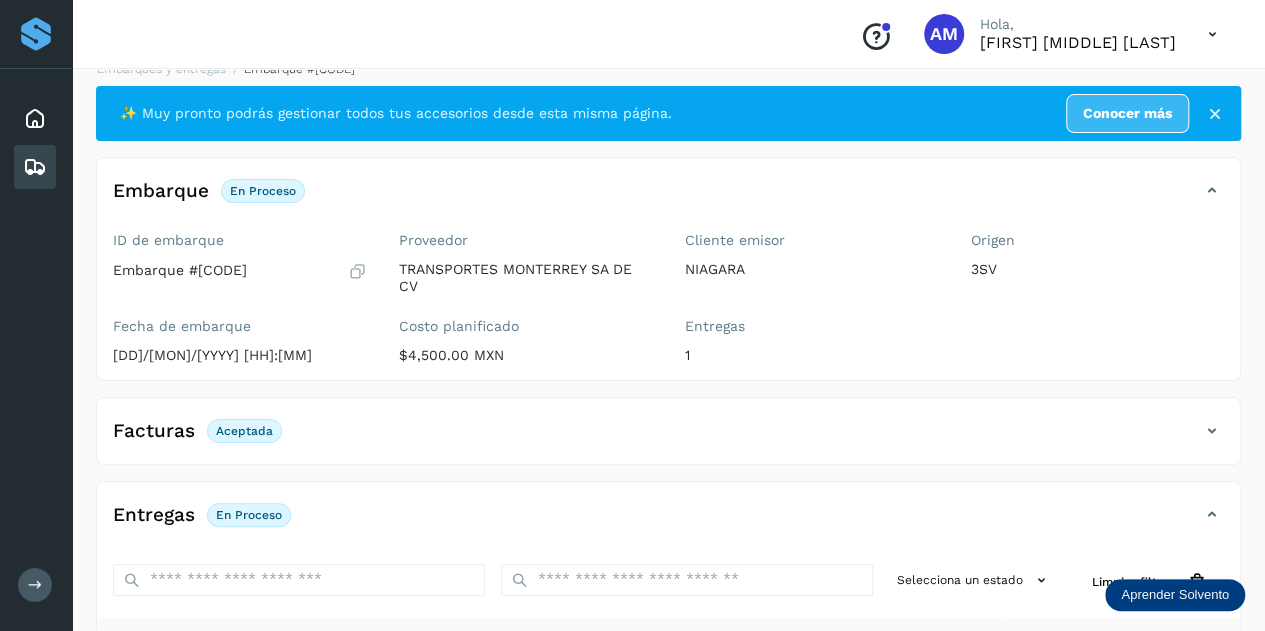 click on "Conoce nuestros beneficios
AM Hola, [FIRST] [MIDDLE] [LAST]" at bounding box center (668, 34) 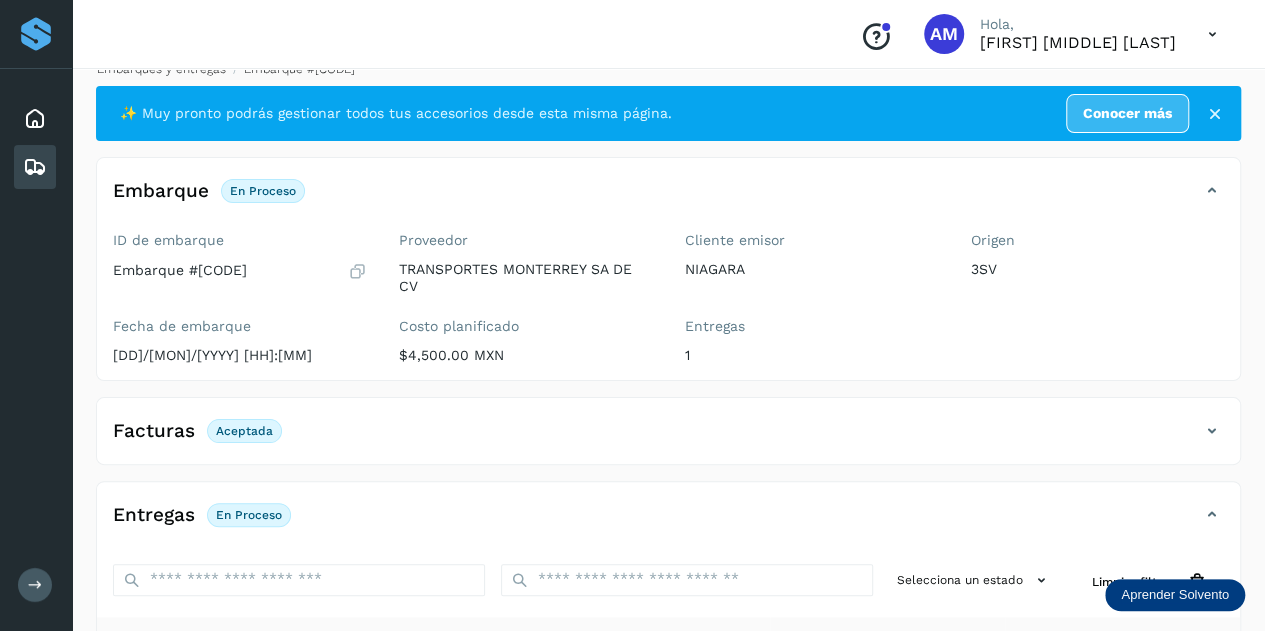 click on "Embarques y entregas" at bounding box center (161, 69) 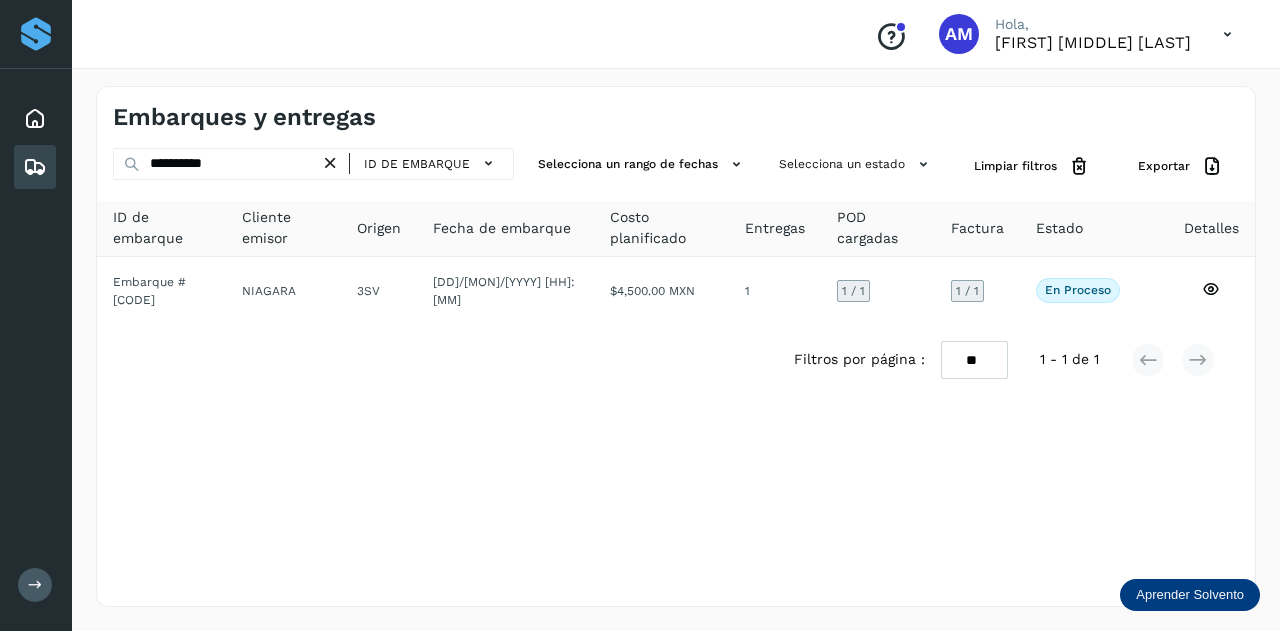 drag, startPoint x: 335, startPoint y: 166, endPoint x: 304, endPoint y: 167, distance: 31.016125 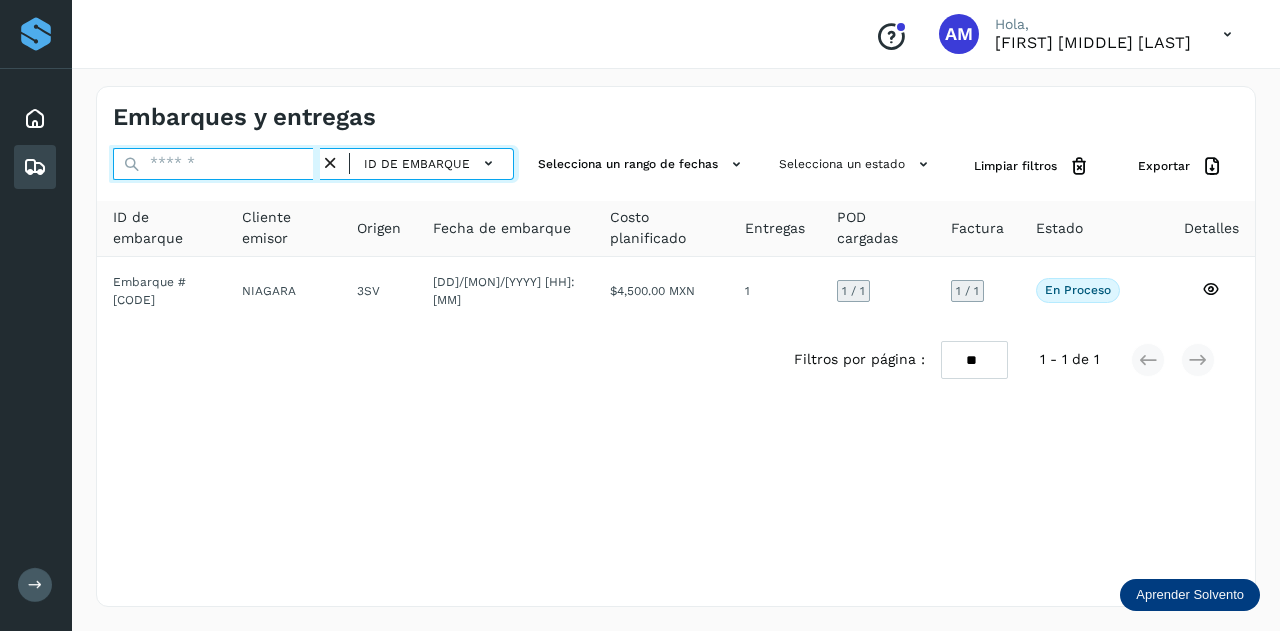 click at bounding box center [216, 164] 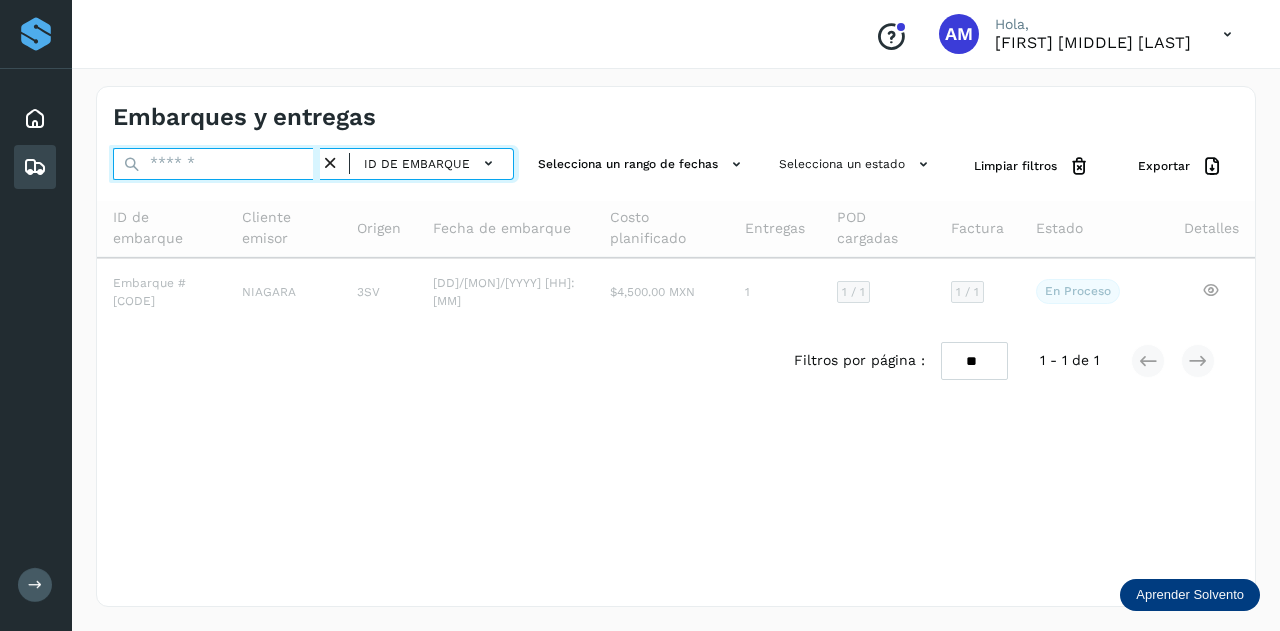 paste on "**********" 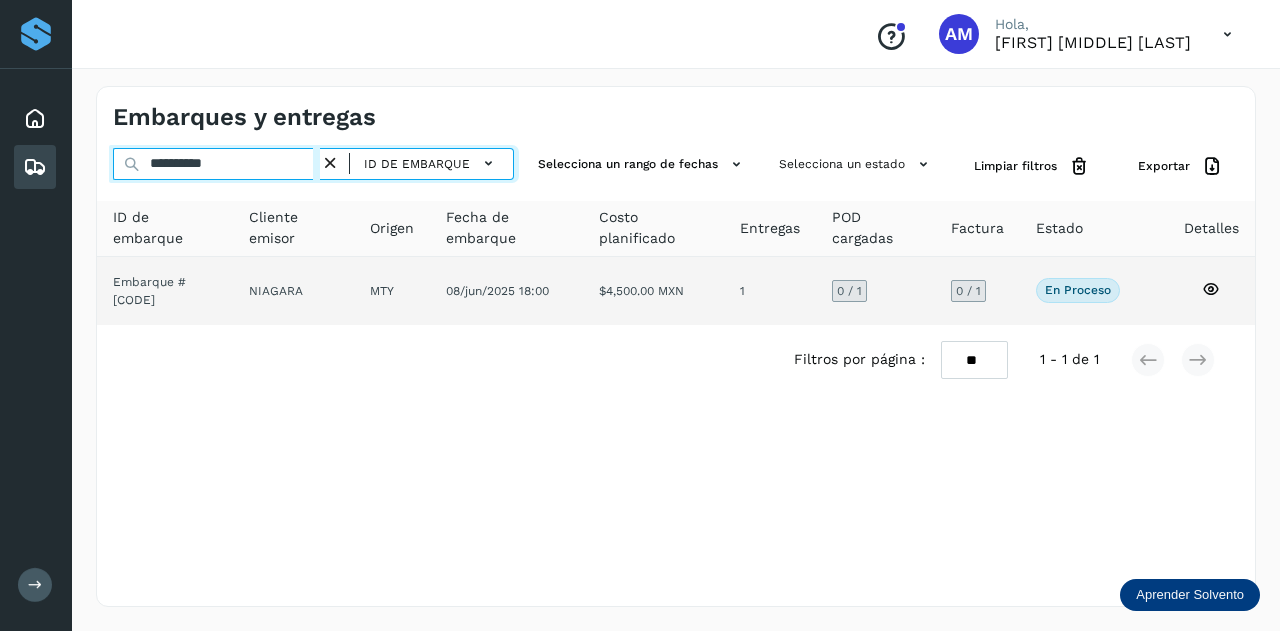 type on "**********" 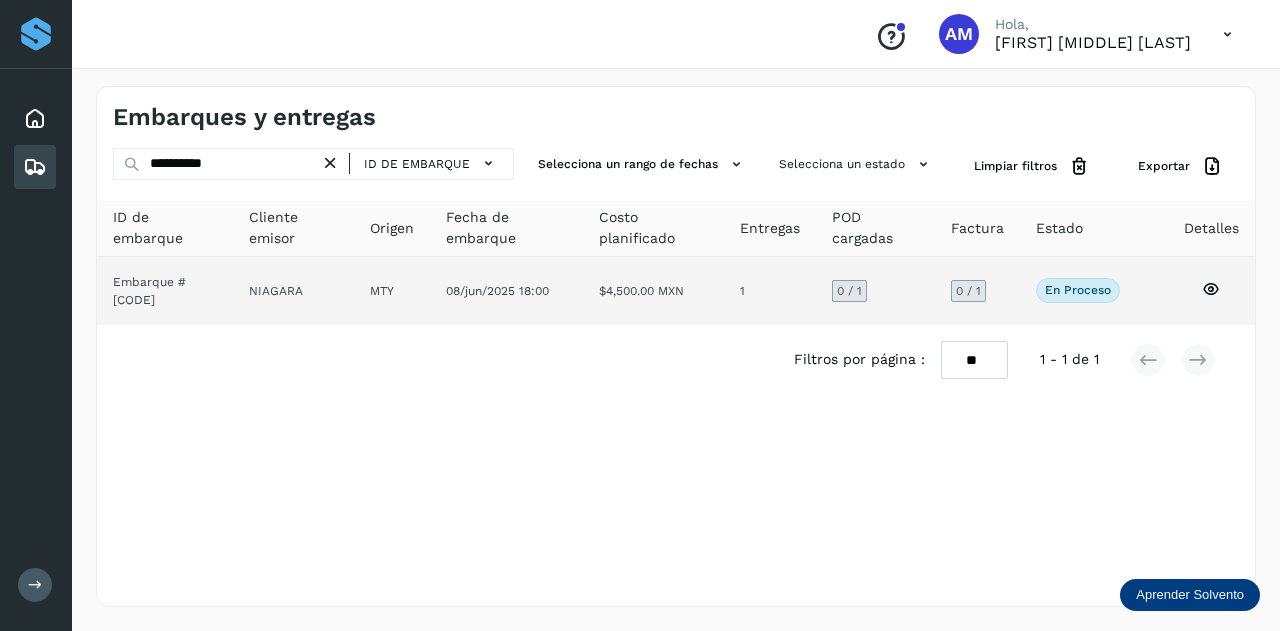 click on "08/jun/2025 18:00" 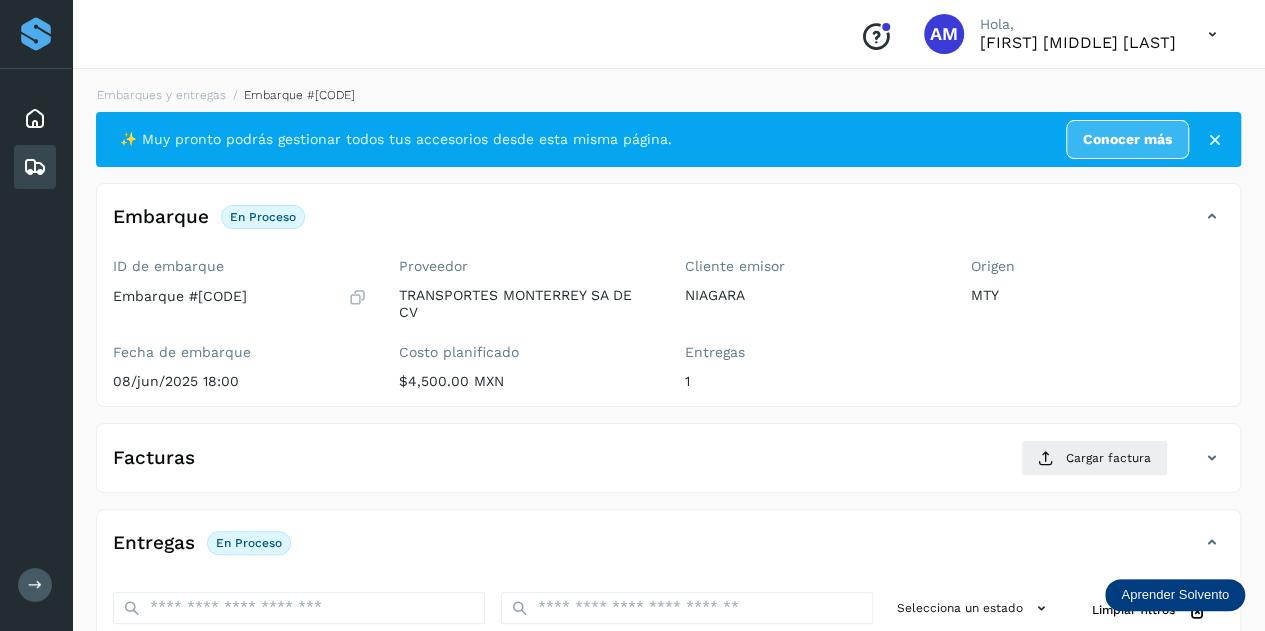 scroll, scrollTop: 200, scrollLeft: 0, axis: vertical 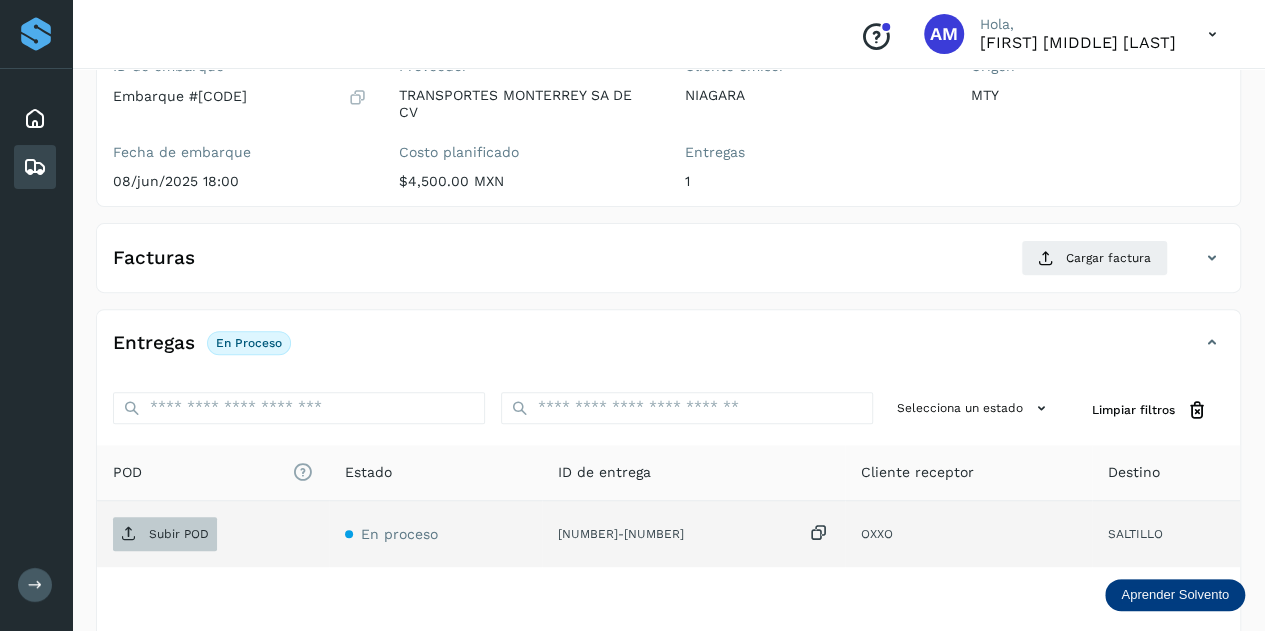 click on "Subir POD" at bounding box center (179, 534) 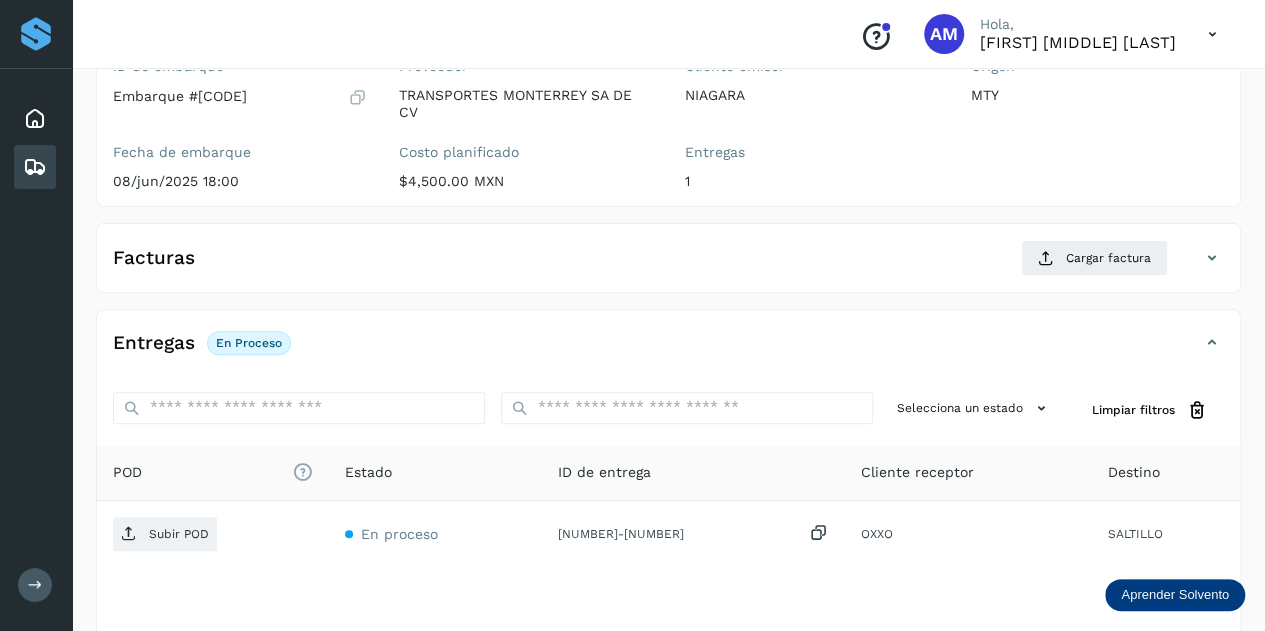 scroll, scrollTop: 0, scrollLeft: 0, axis: both 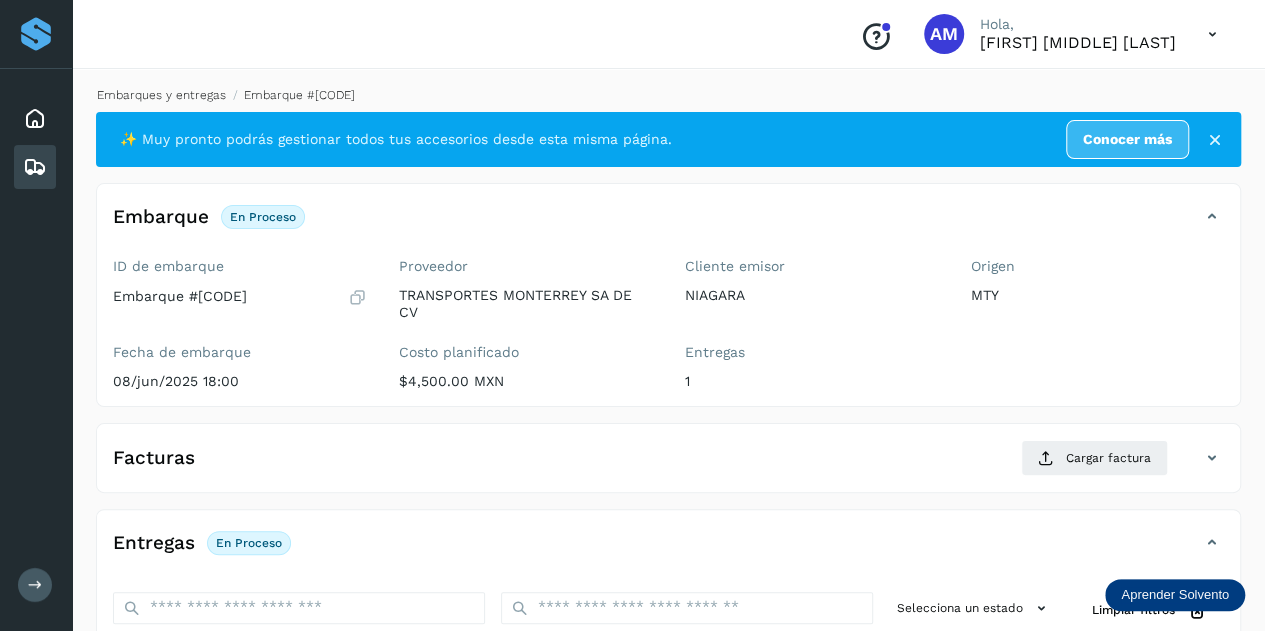 click on "Embarques y entregas" at bounding box center (161, 95) 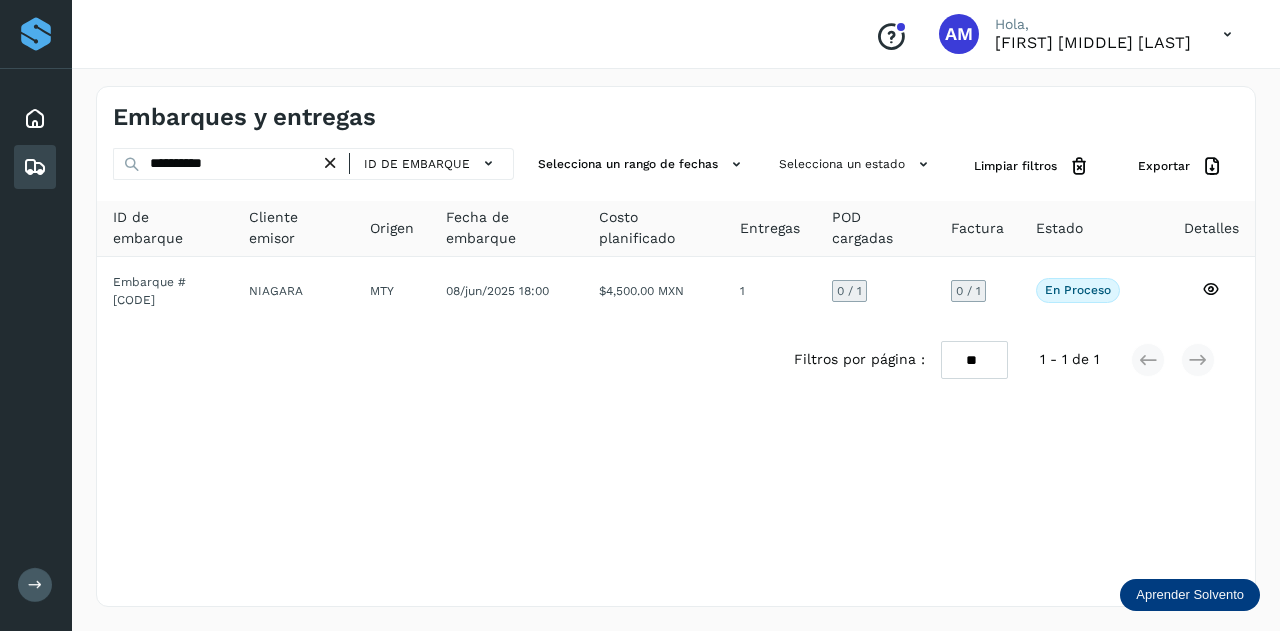 click at bounding box center [330, 163] 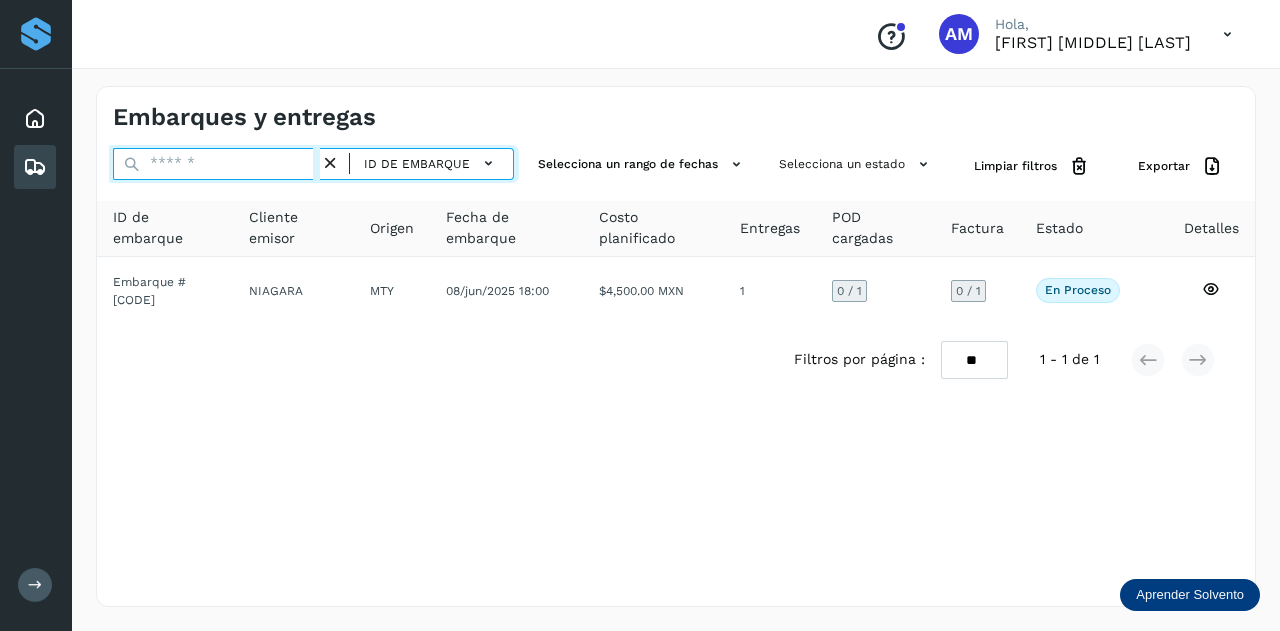 click at bounding box center [216, 164] 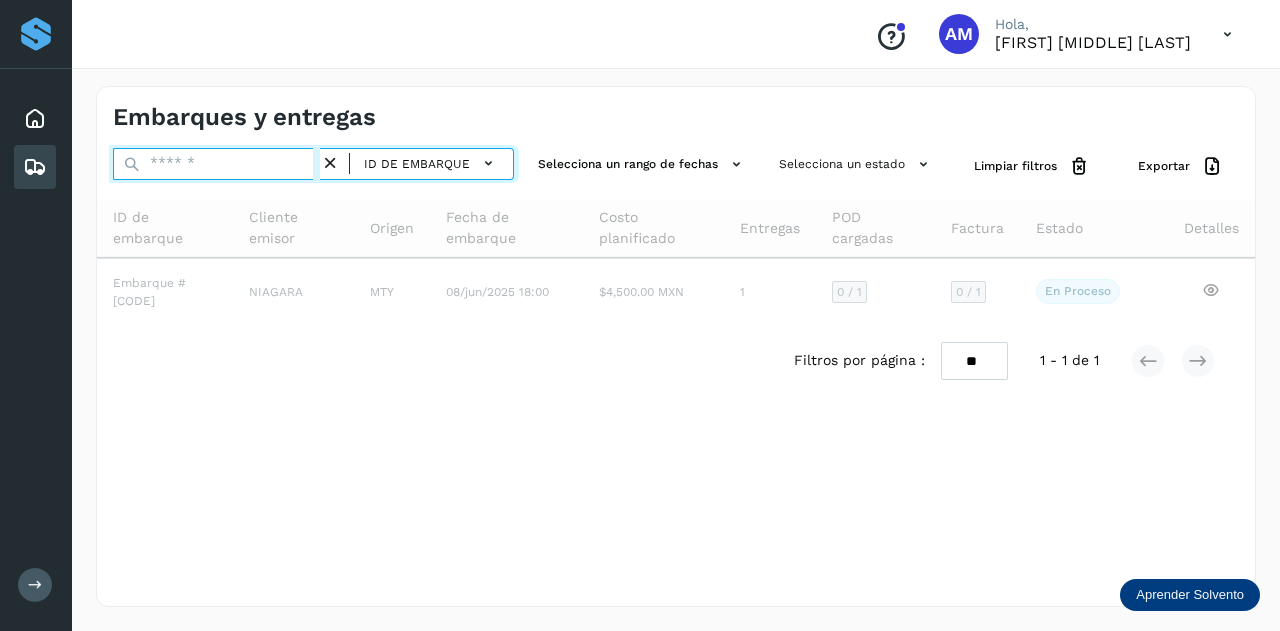 paste on "**********" 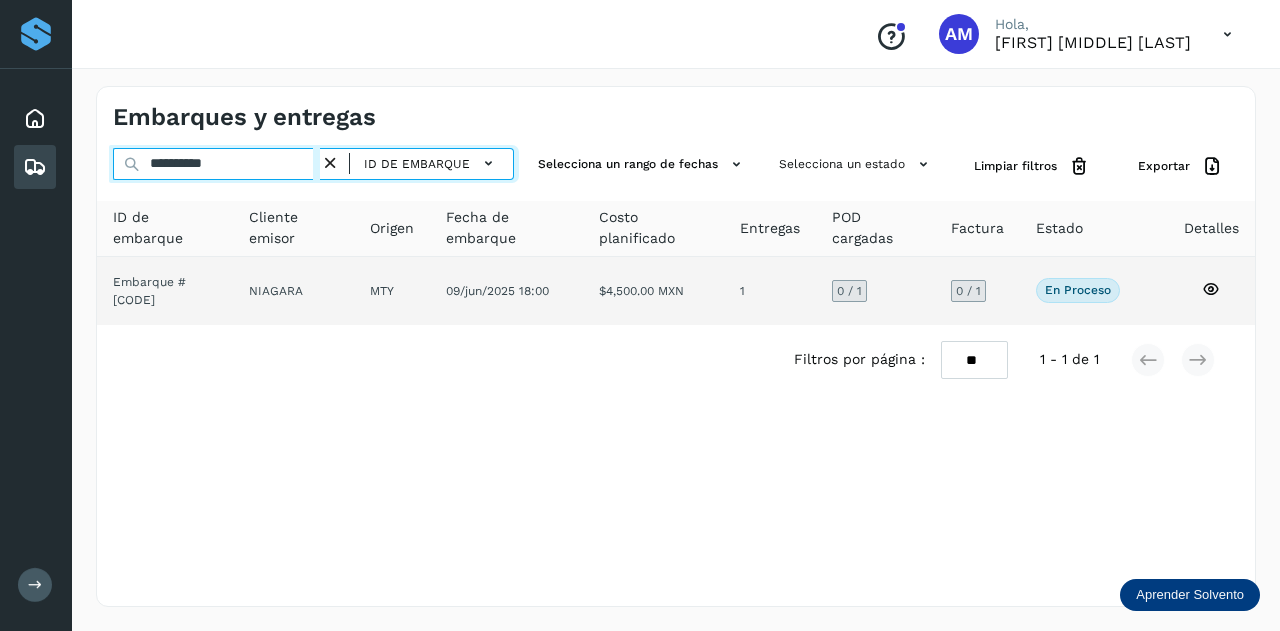 type on "**********" 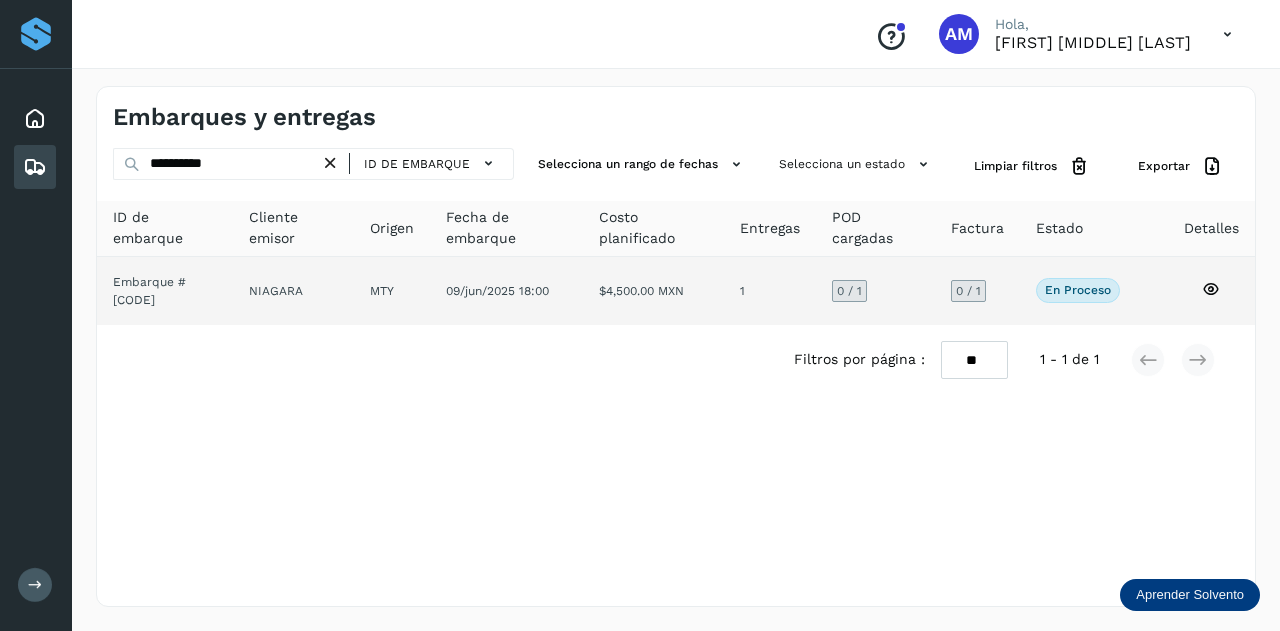 click on "NIAGARA" 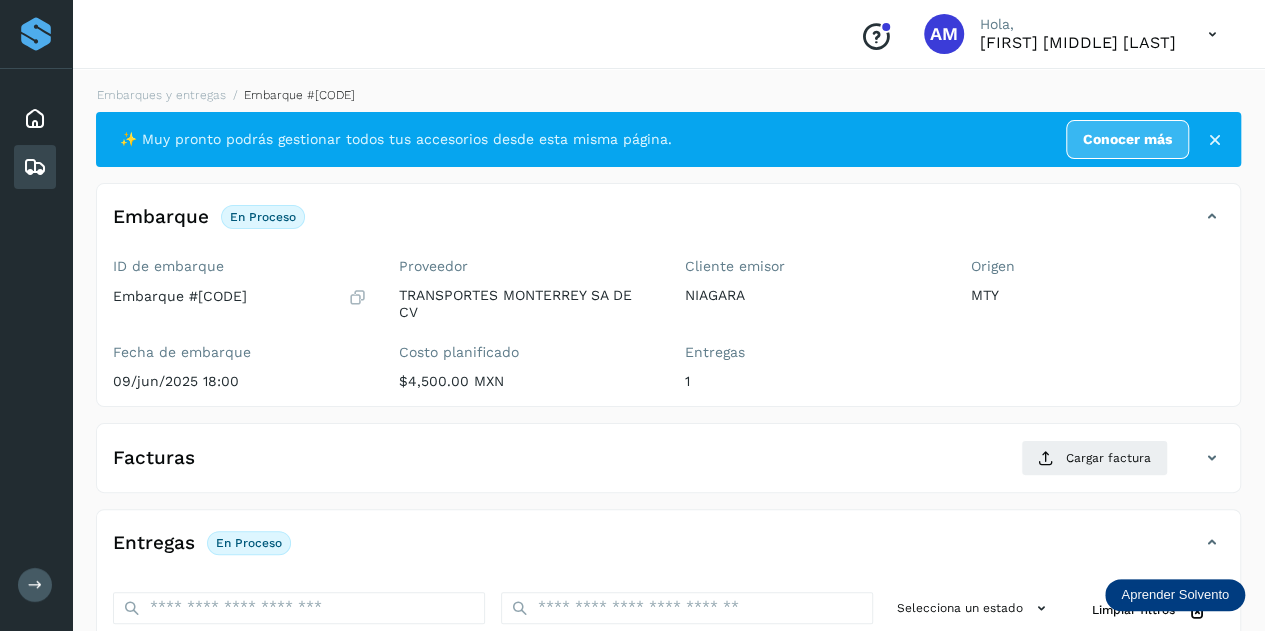 scroll, scrollTop: 200, scrollLeft: 0, axis: vertical 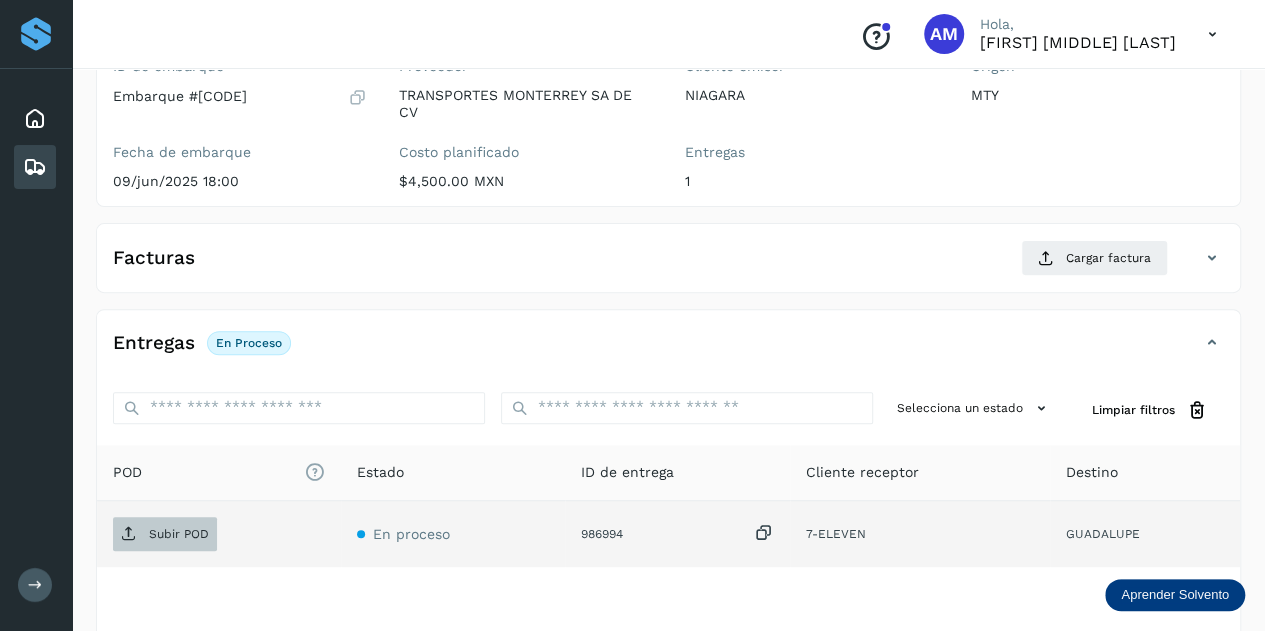 click on "Subir POD" at bounding box center [179, 534] 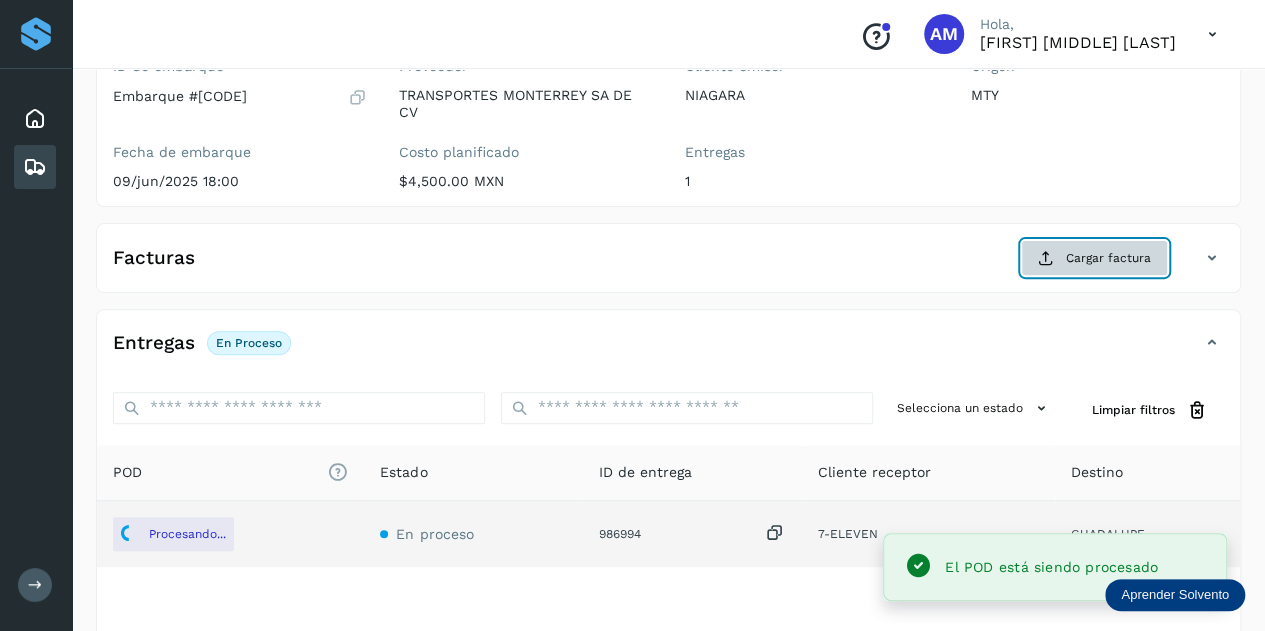 click at bounding box center [1046, 258] 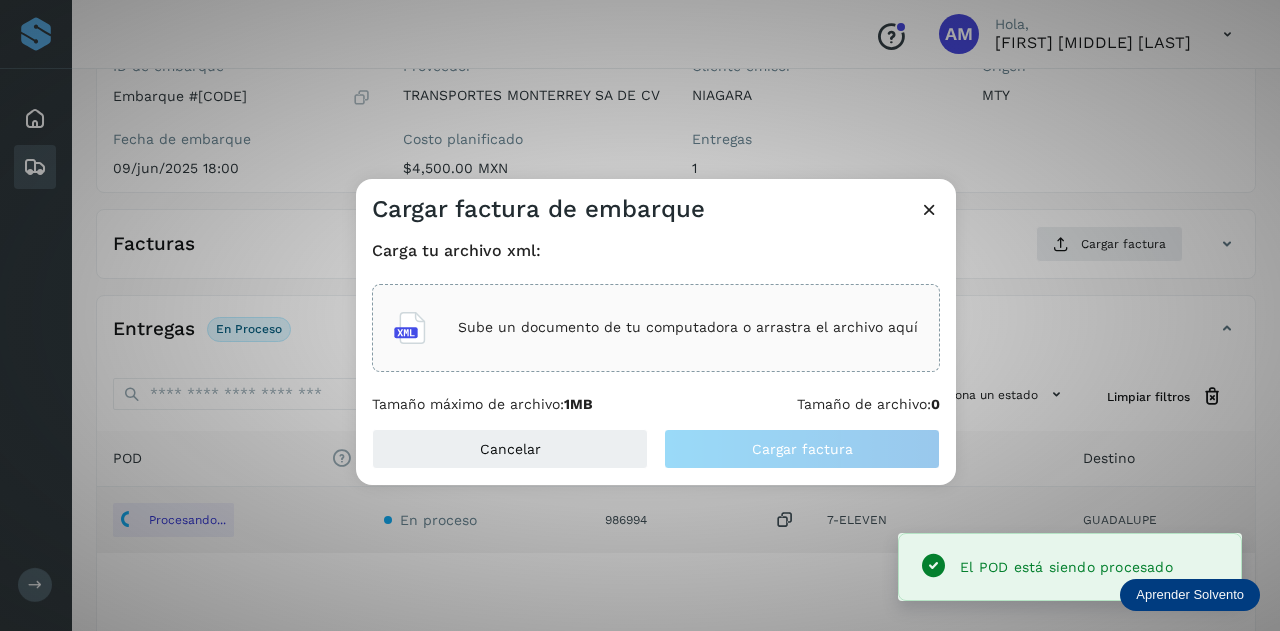 click on "Sube un documento de tu computadora o arrastra el archivo aquí" at bounding box center (688, 327) 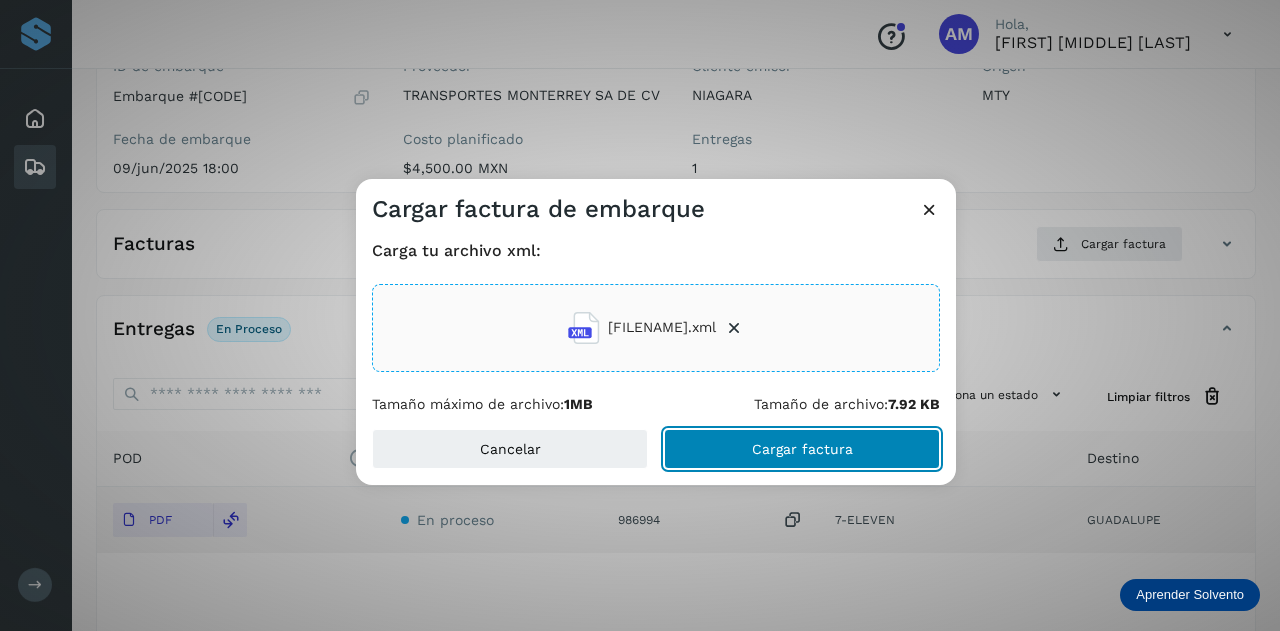 drag, startPoint x: 731, startPoint y: 453, endPoint x: 650, endPoint y: 445, distance: 81.394104 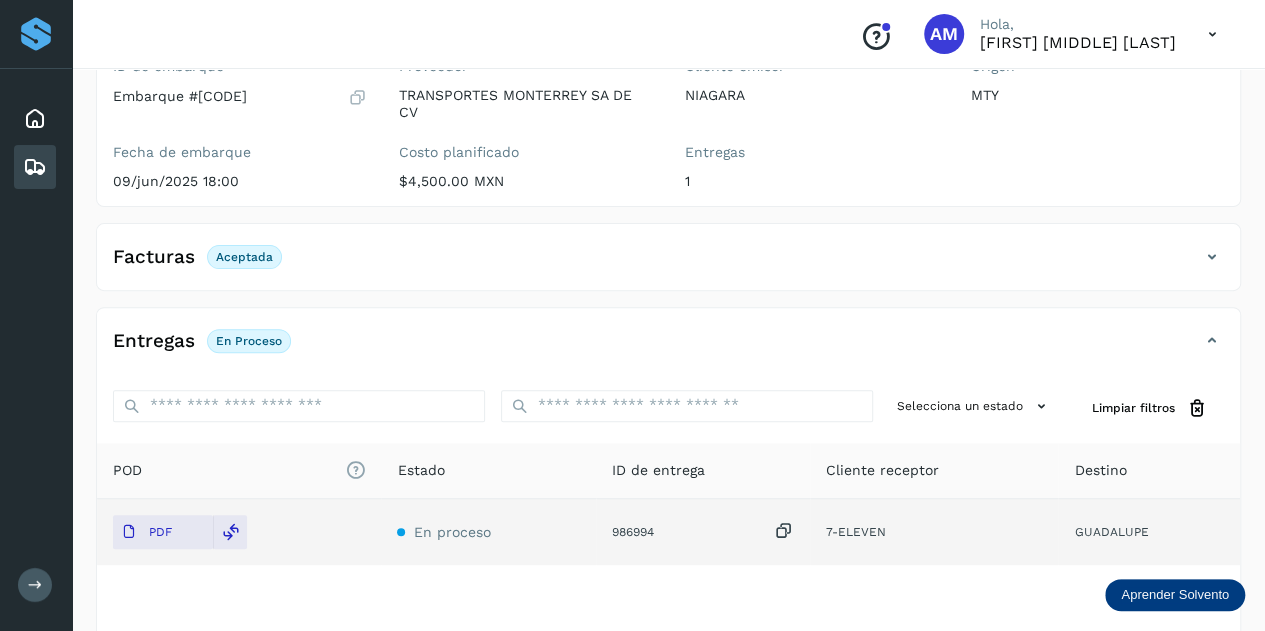 scroll, scrollTop: 0, scrollLeft: 0, axis: both 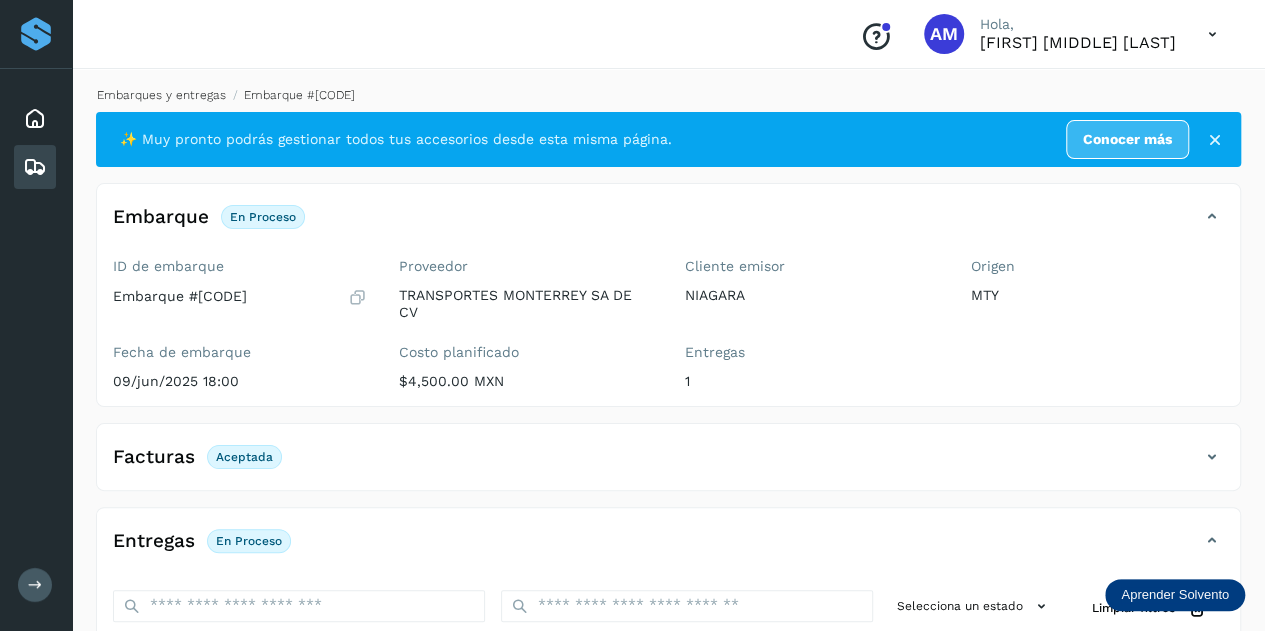 click on "Embarques y entregas" at bounding box center [161, 95] 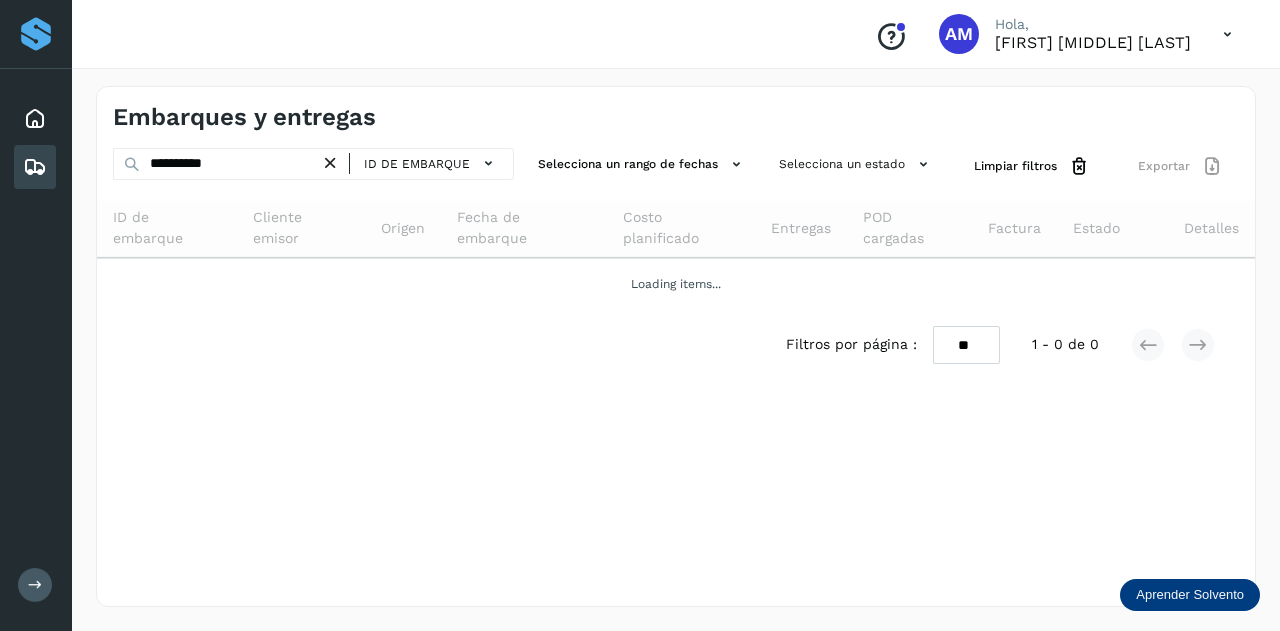 click at bounding box center (330, 163) 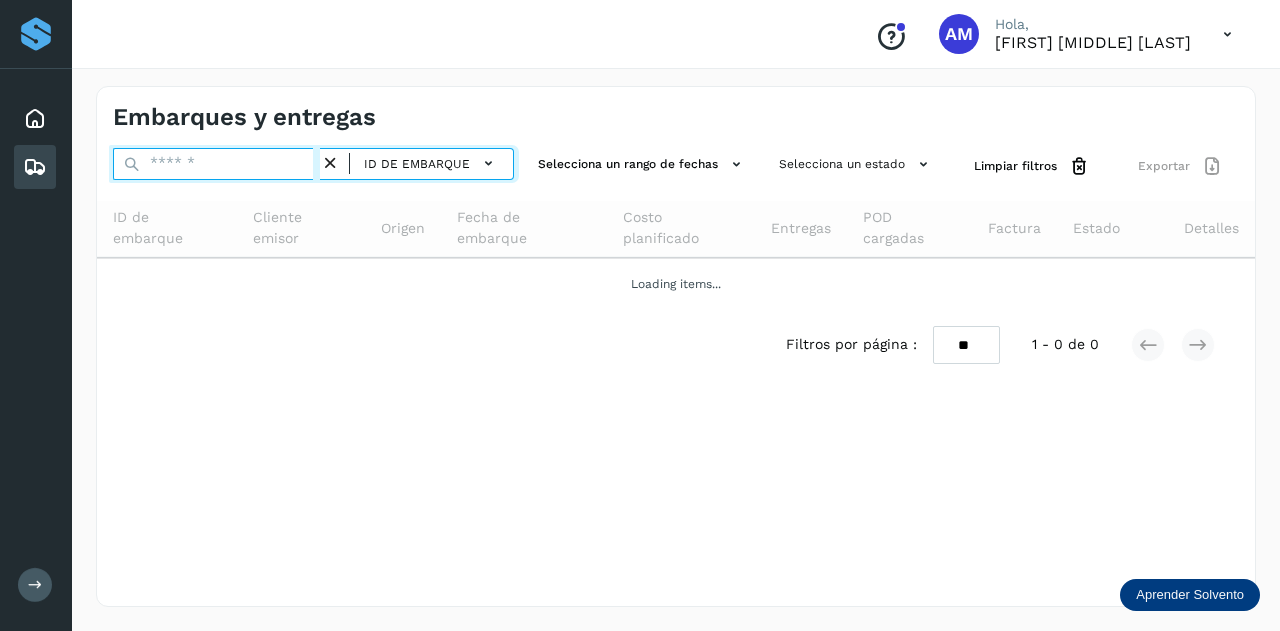 click at bounding box center [216, 164] 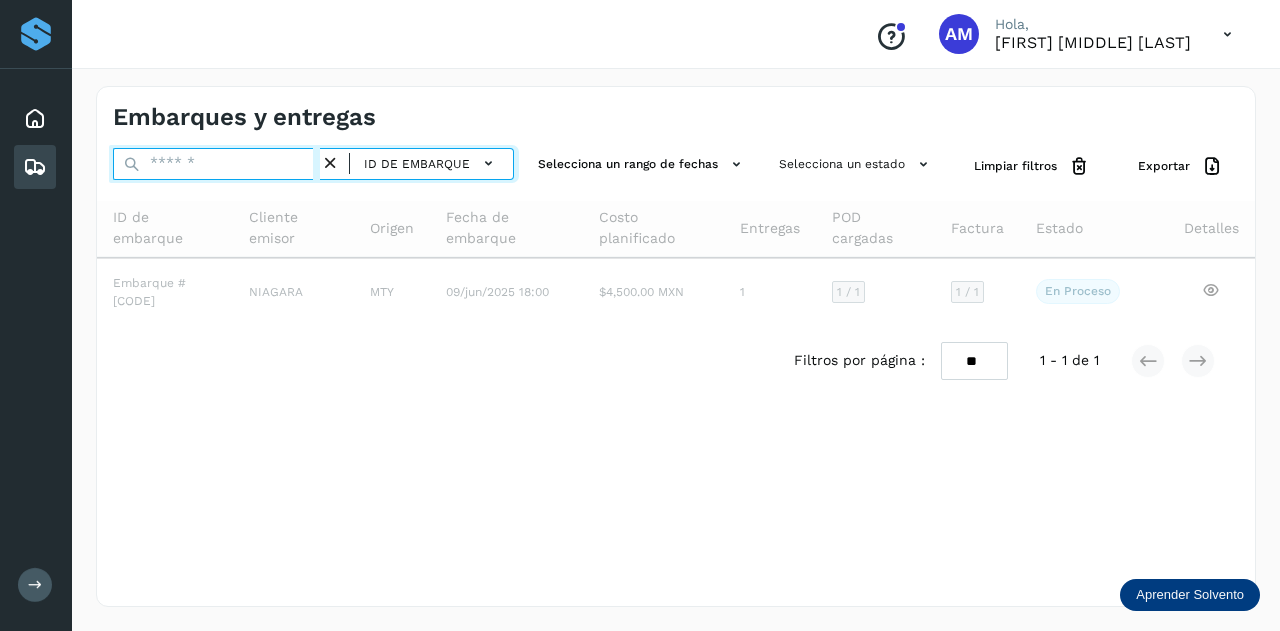 paste on "**********" 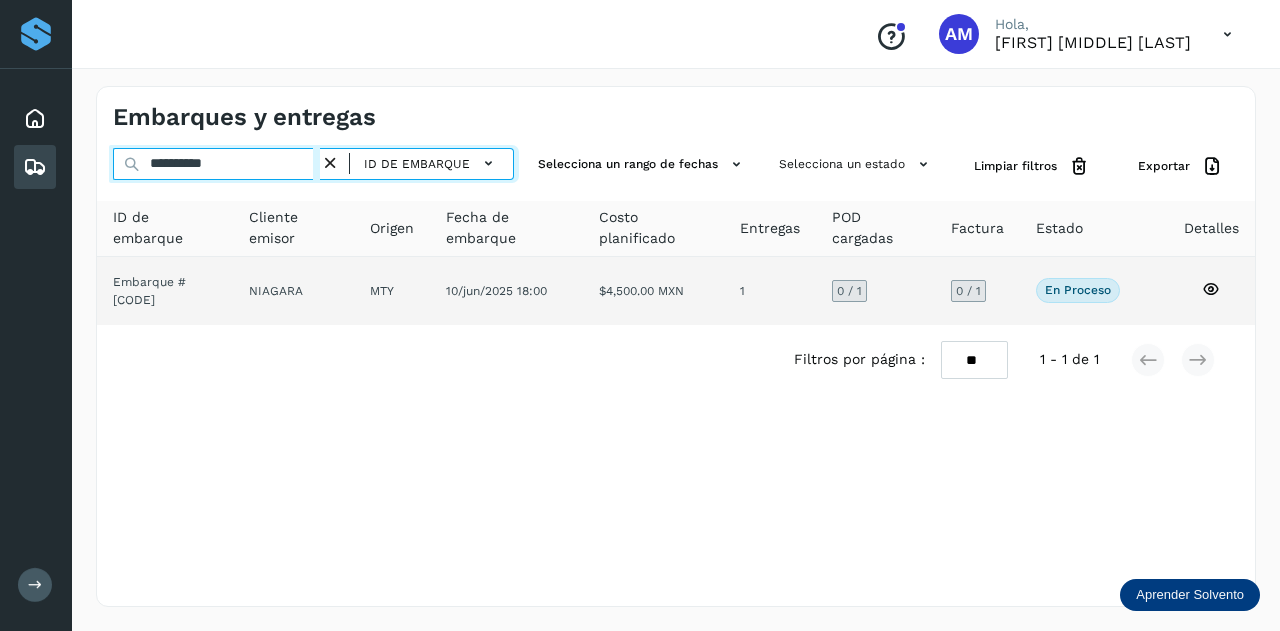 type on "**********" 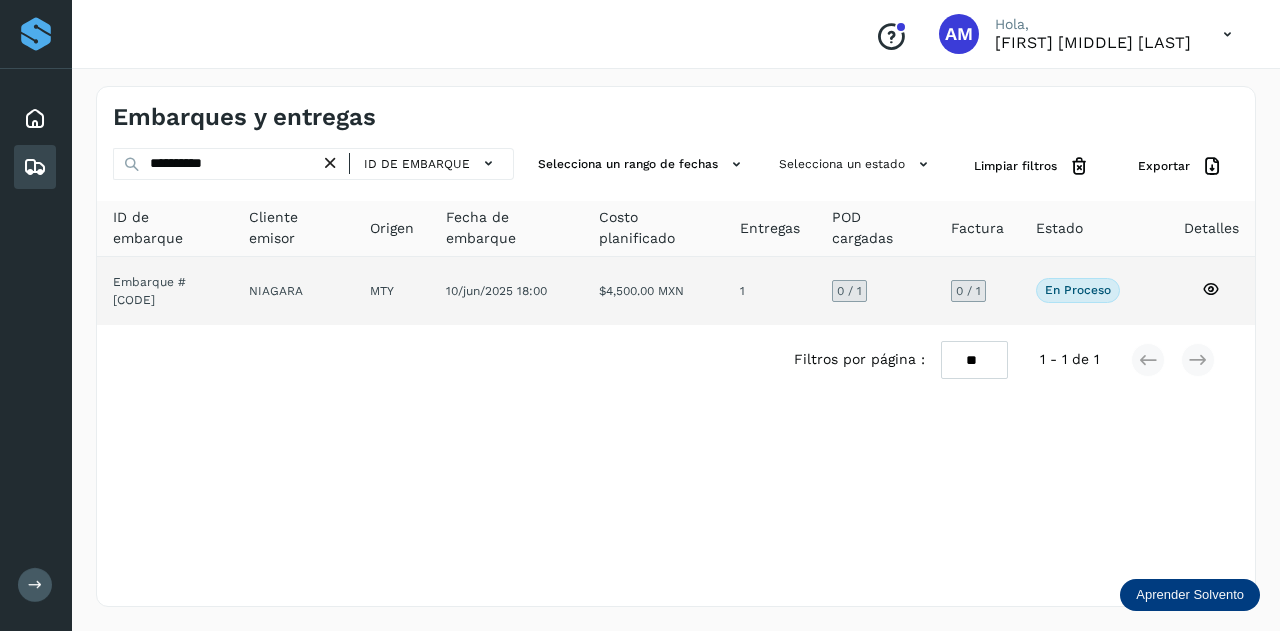 click on "Embarque #[CODE]" 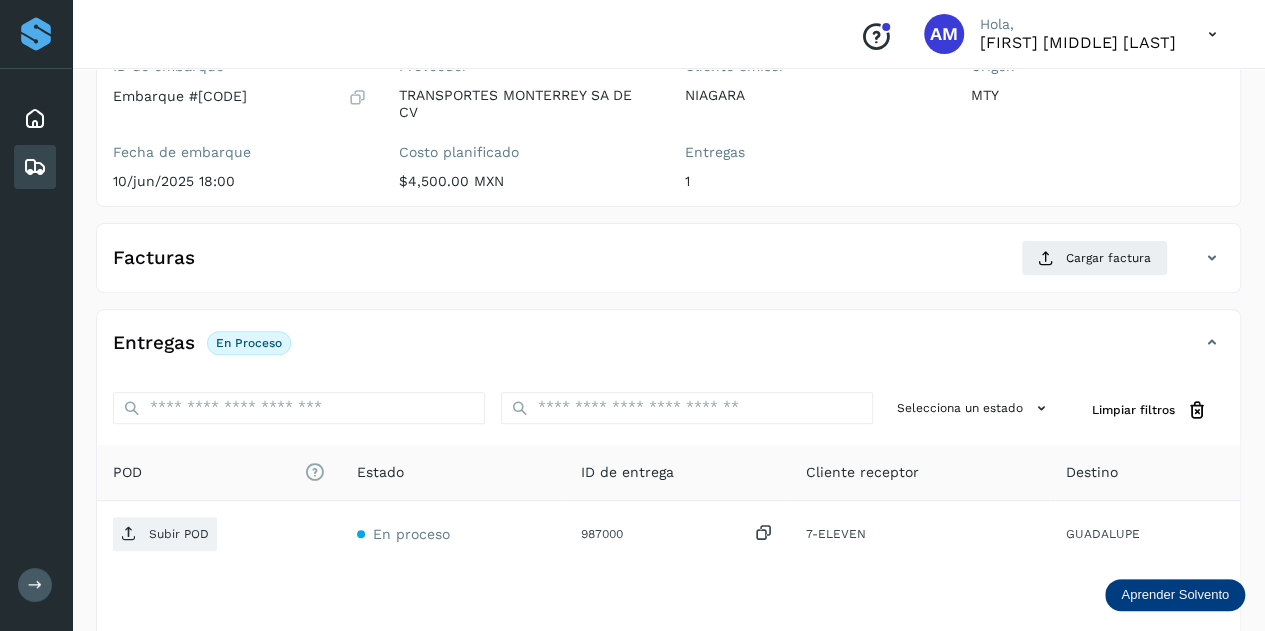 scroll, scrollTop: 327, scrollLeft: 0, axis: vertical 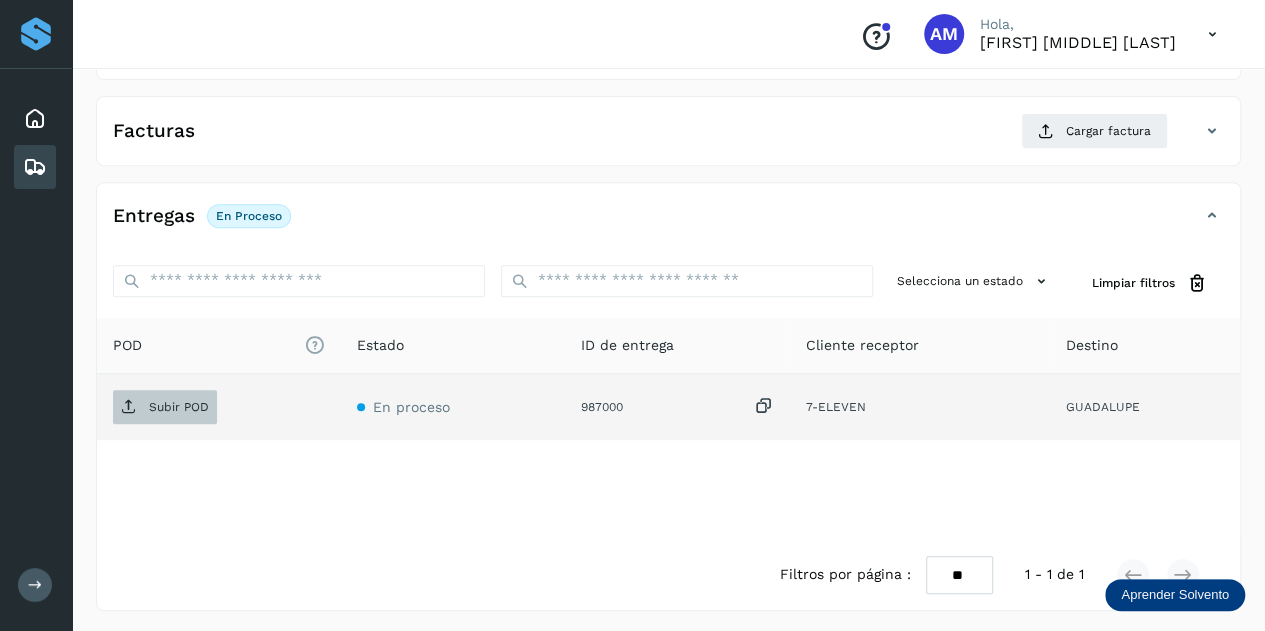 click on "Subir POD" at bounding box center (165, 407) 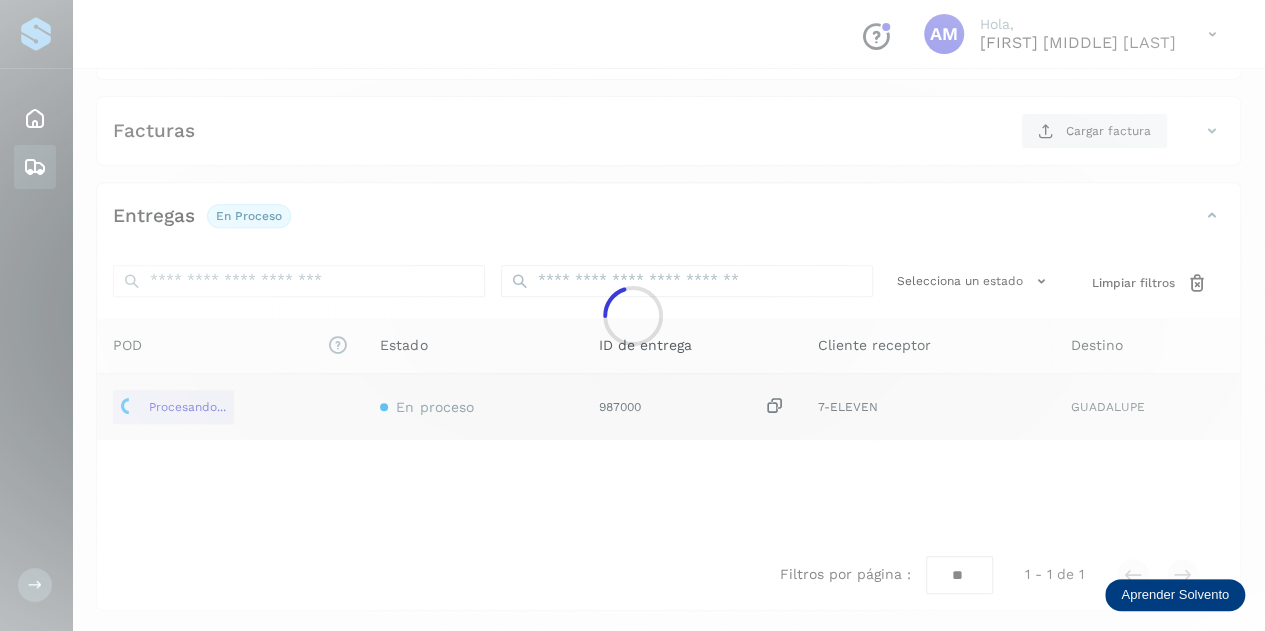 scroll, scrollTop: 227, scrollLeft: 0, axis: vertical 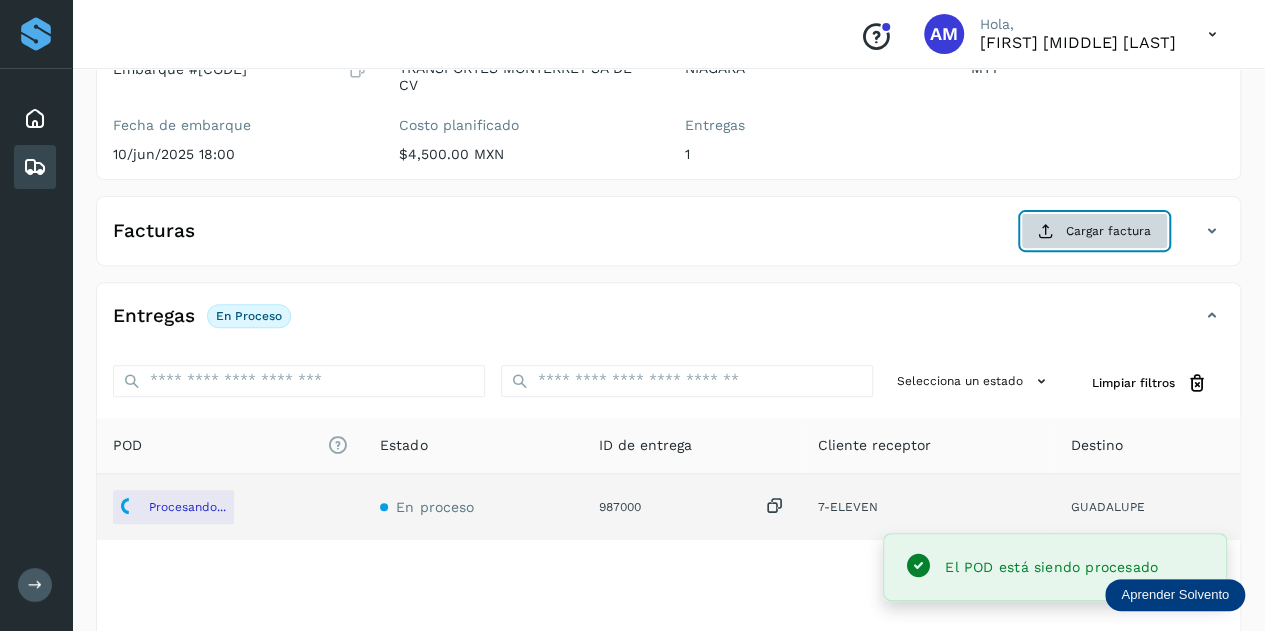 click on "Cargar factura" 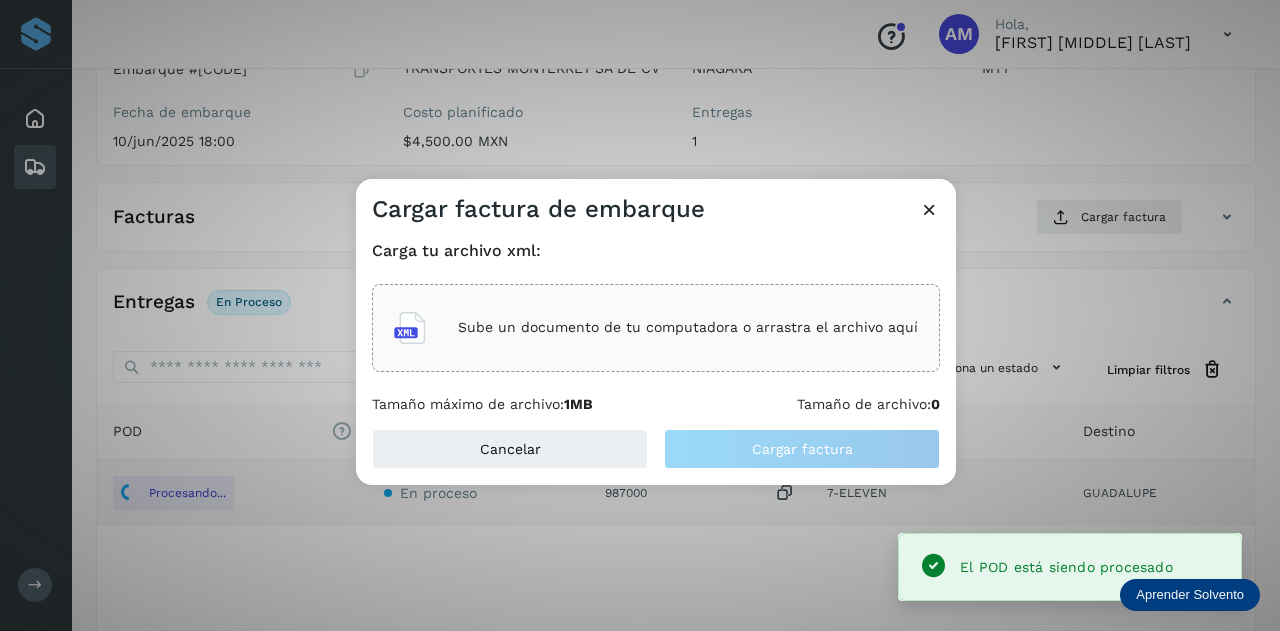 click on "Sube un documento de tu computadora o arrastra el archivo aquí" 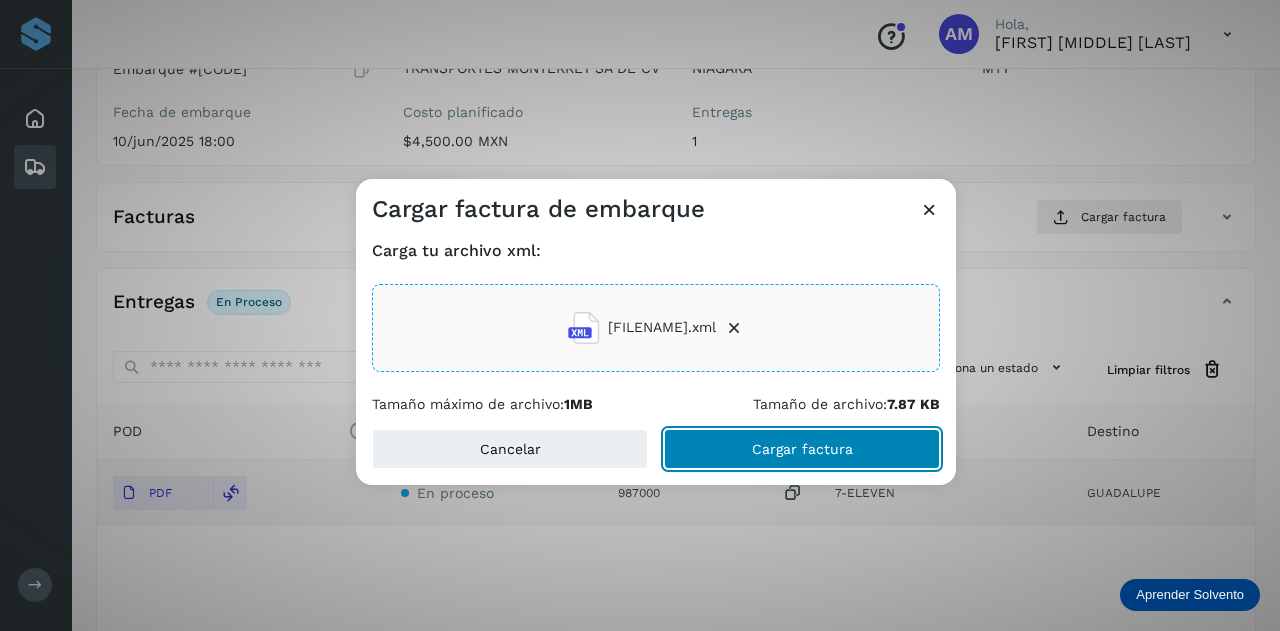 drag, startPoint x: 783, startPoint y: 445, endPoint x: 699, endPoint y: 446, distance: 84.00595 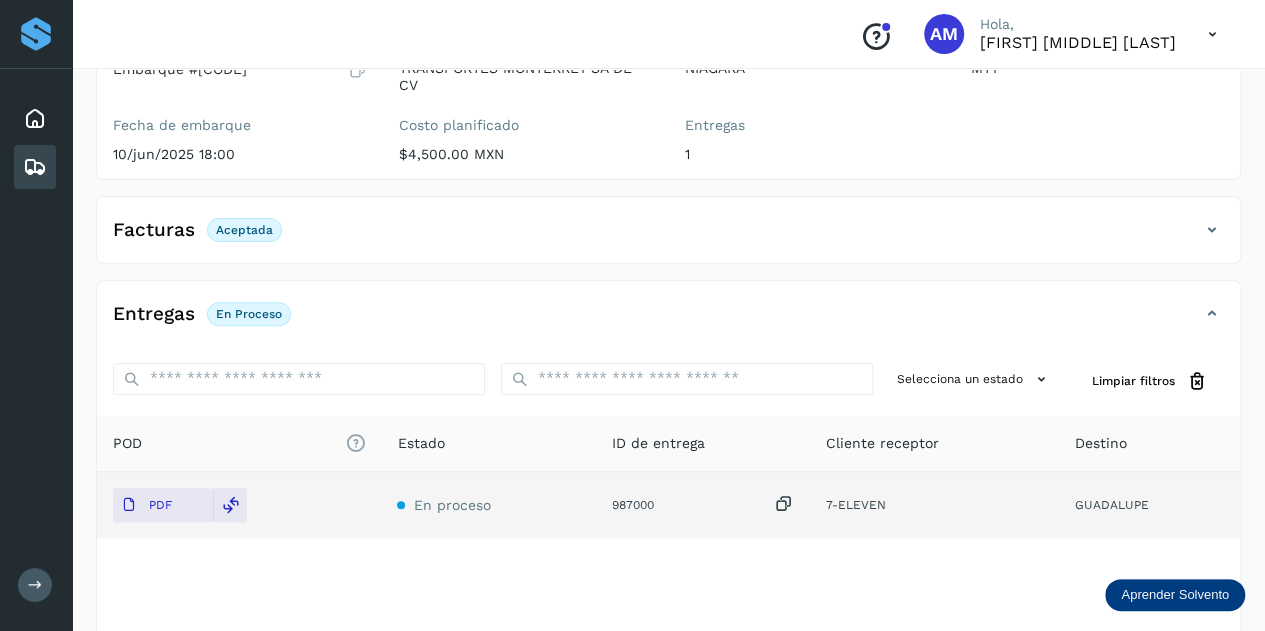 scroll, scrollTop: 0, scrollLeft: 0, axis: both 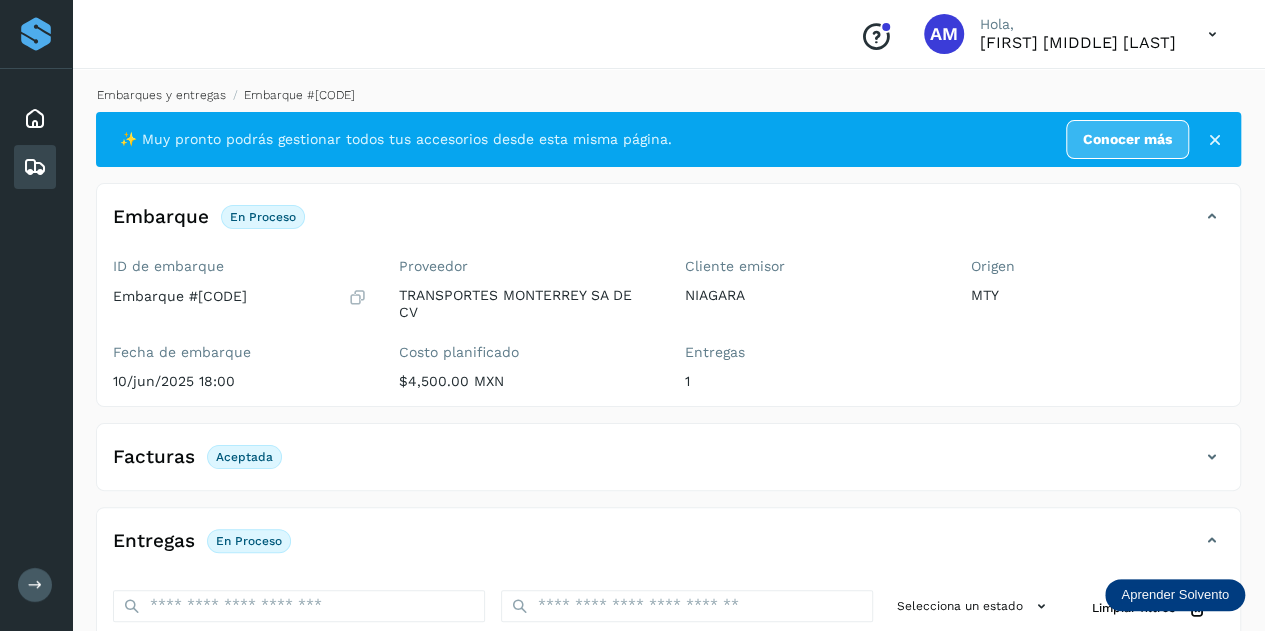 click on "Embarques y entregas" at bounding box center (161, 95) 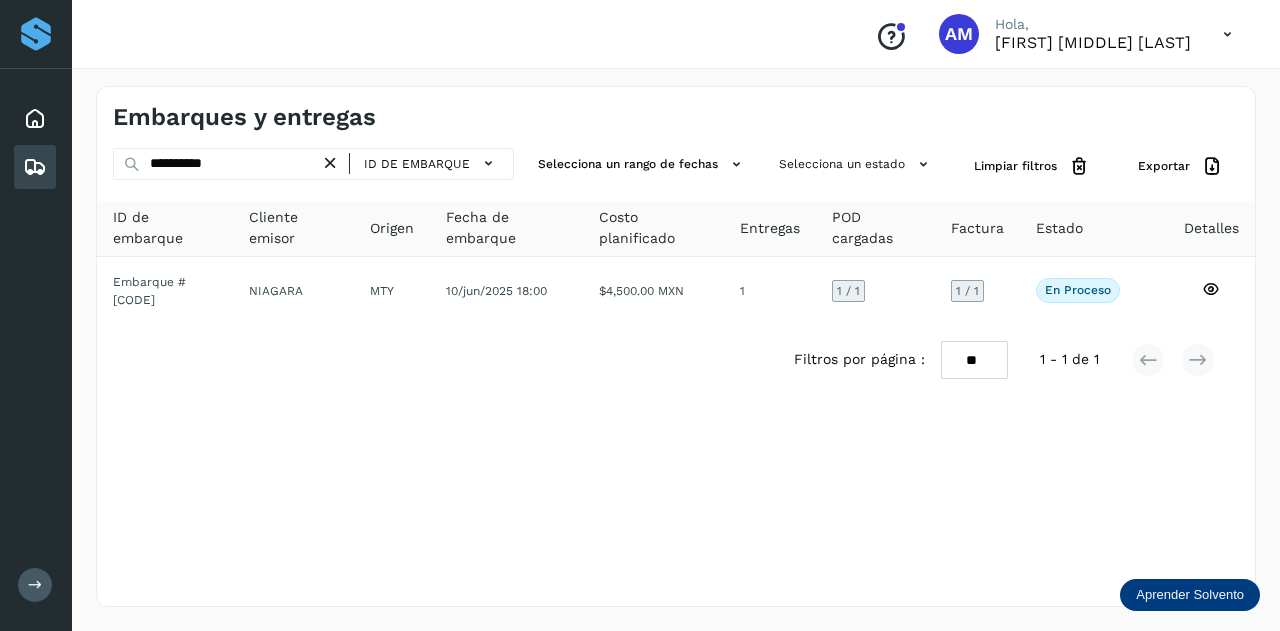 drag, startPoint x: 339, startPoint y: 157, endPoint x: 258, endPoint y: 157, distance: 81 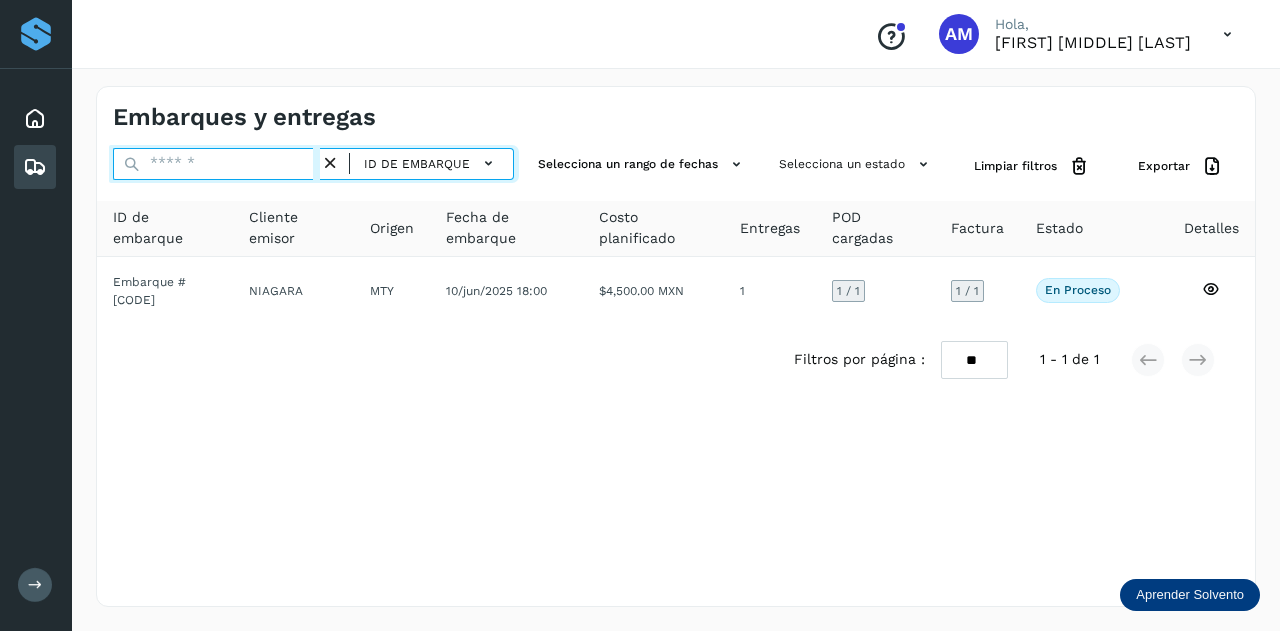 click at bounding box center [216, 164] 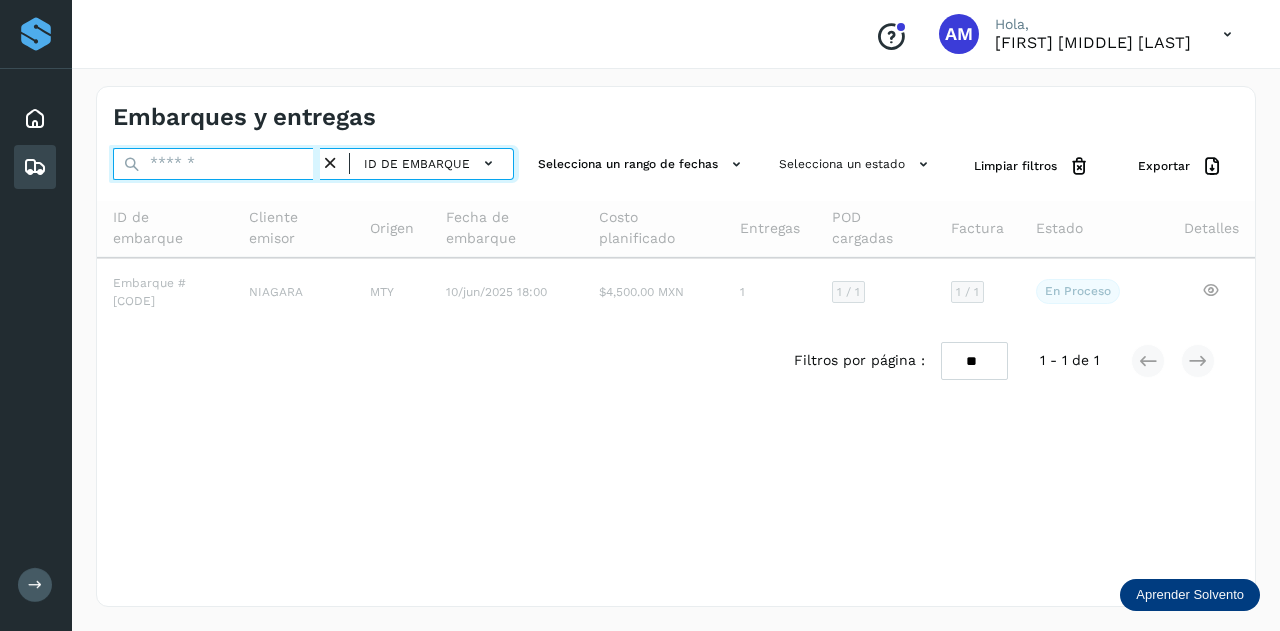 paste on "**********" 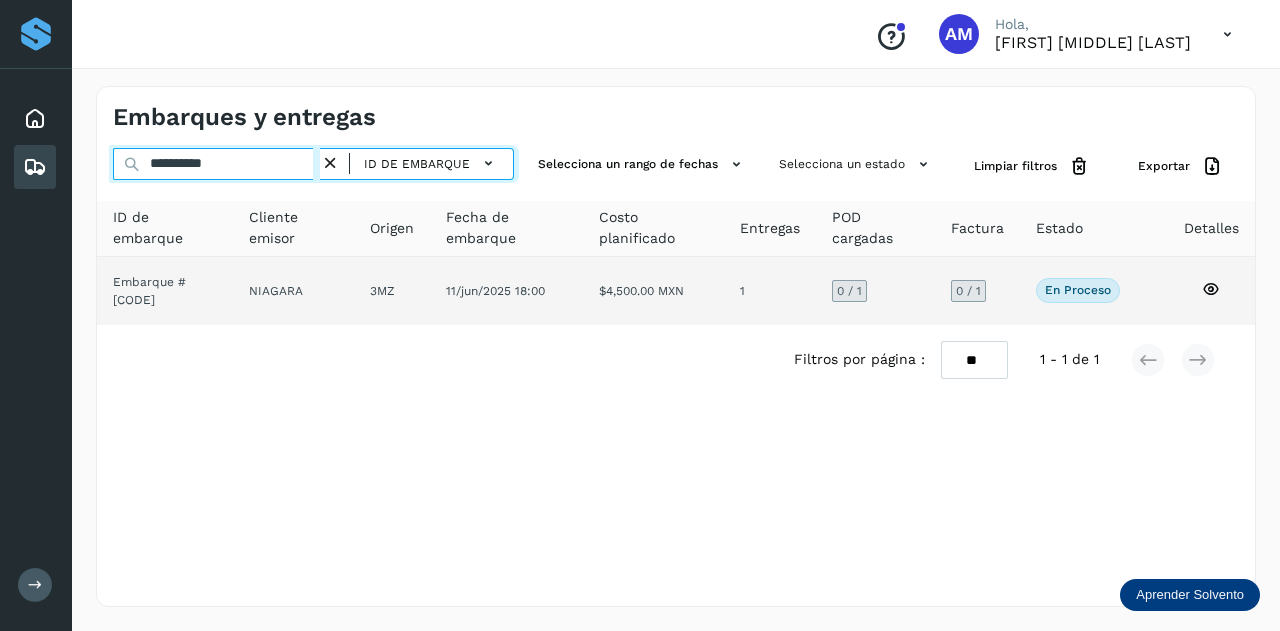 type on "**********" 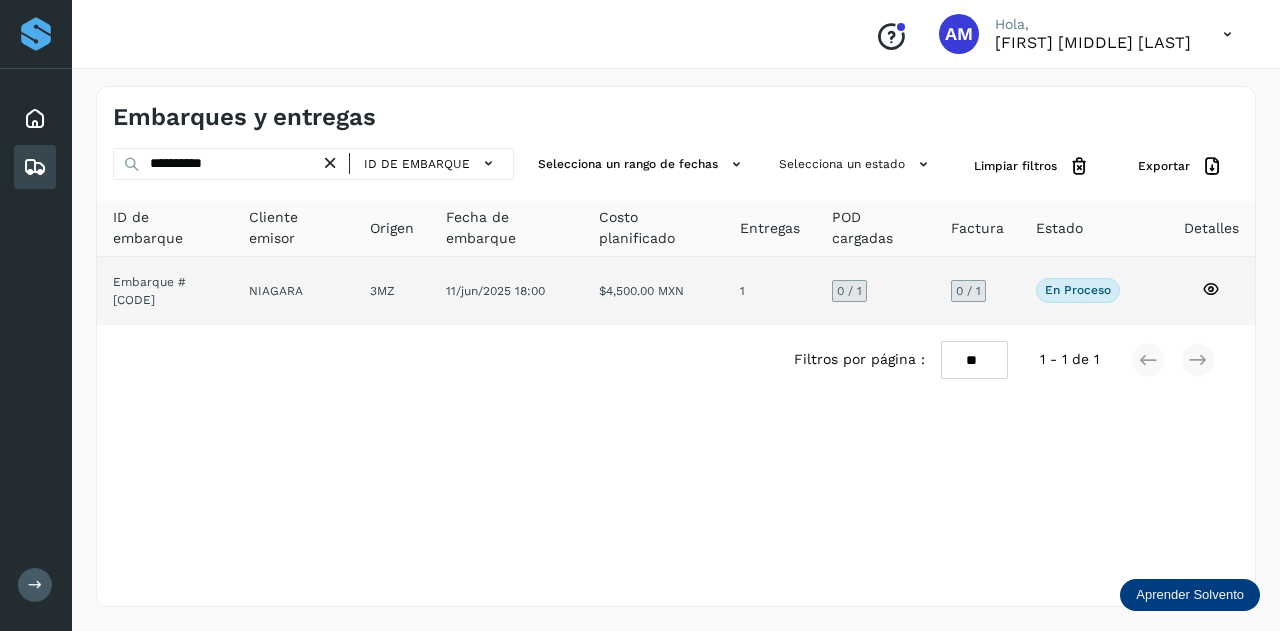 click on "NIAGARA" 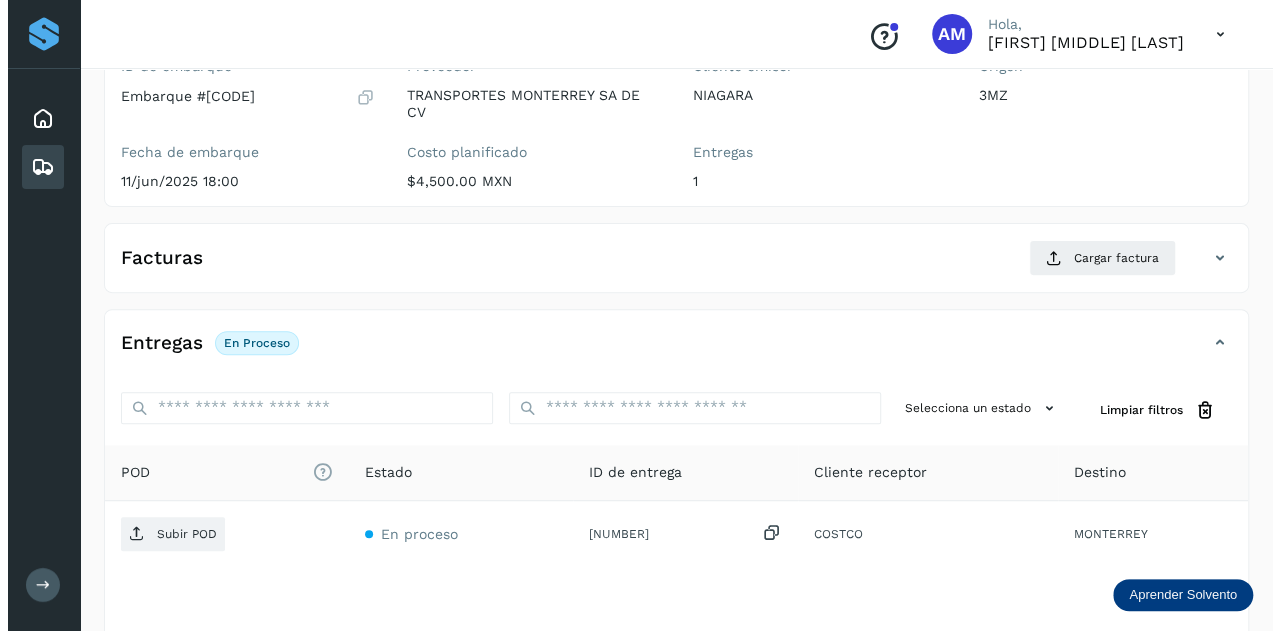 scroll, scrollTop: 300, scrollLeft: 0, axis: vertical 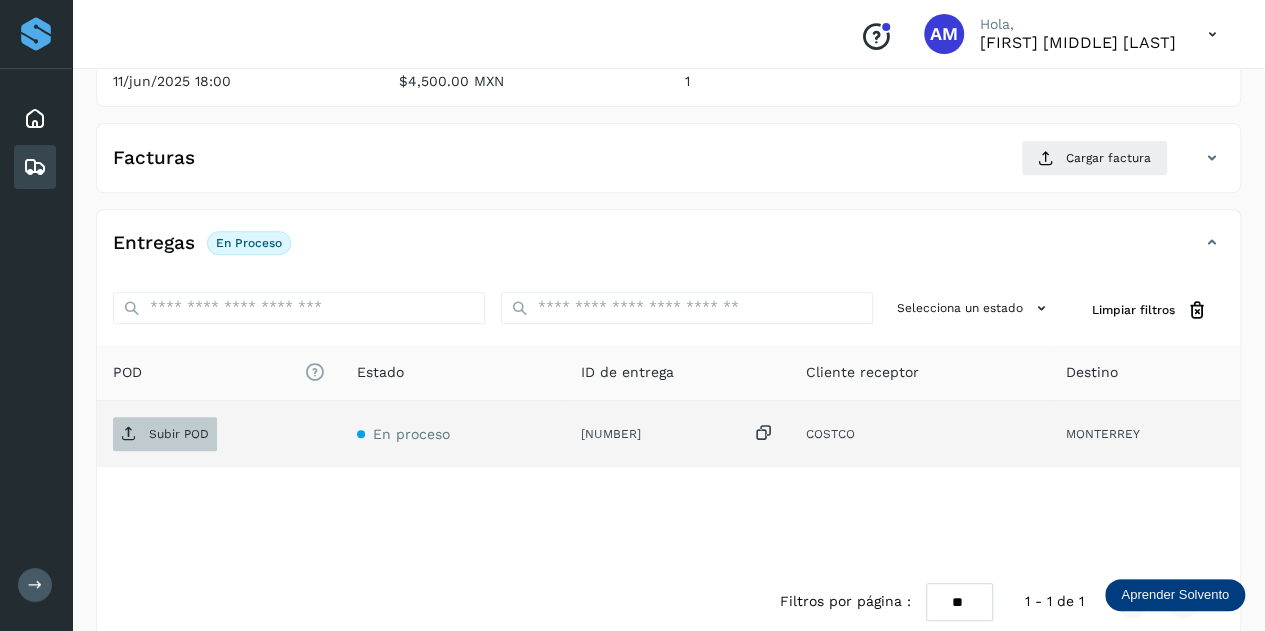 click on "Subir POD" at bounding box center [179, 434] 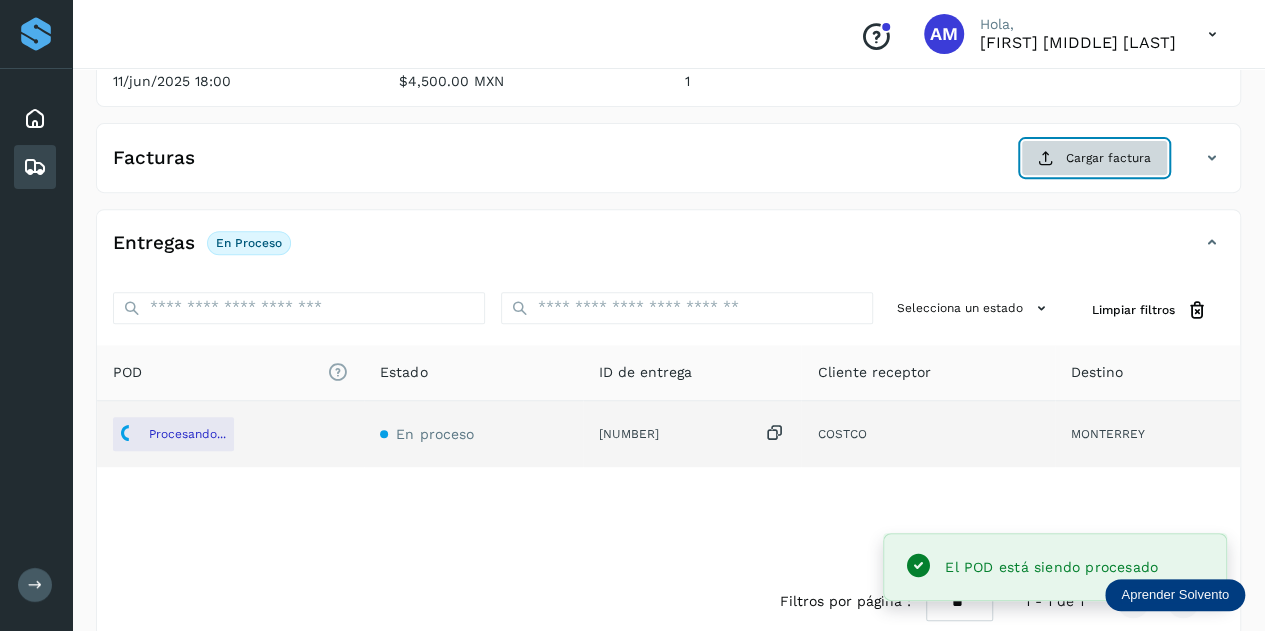 click on "Cargar factura" 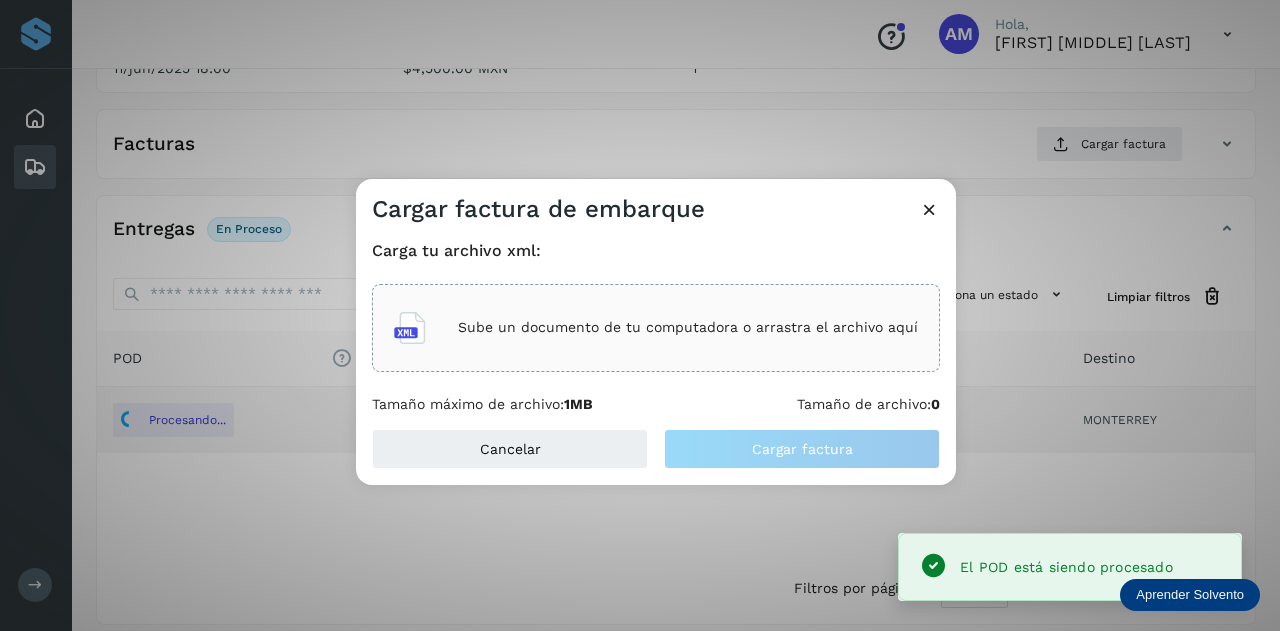 click on "Carga tu archivo xml: Sube un documento de tu computadora o arrastra el archivo aquí Tamaño máximo de archivo:  1MB Tamaño de archivo:  0" 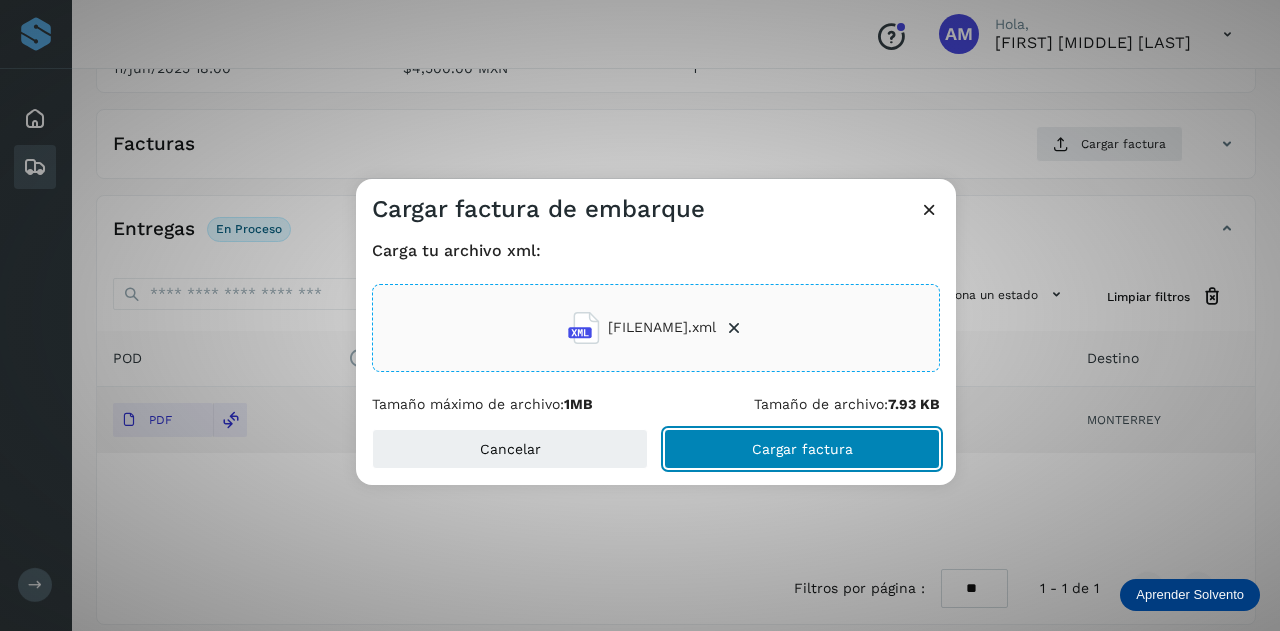 click on "Cargar factura" 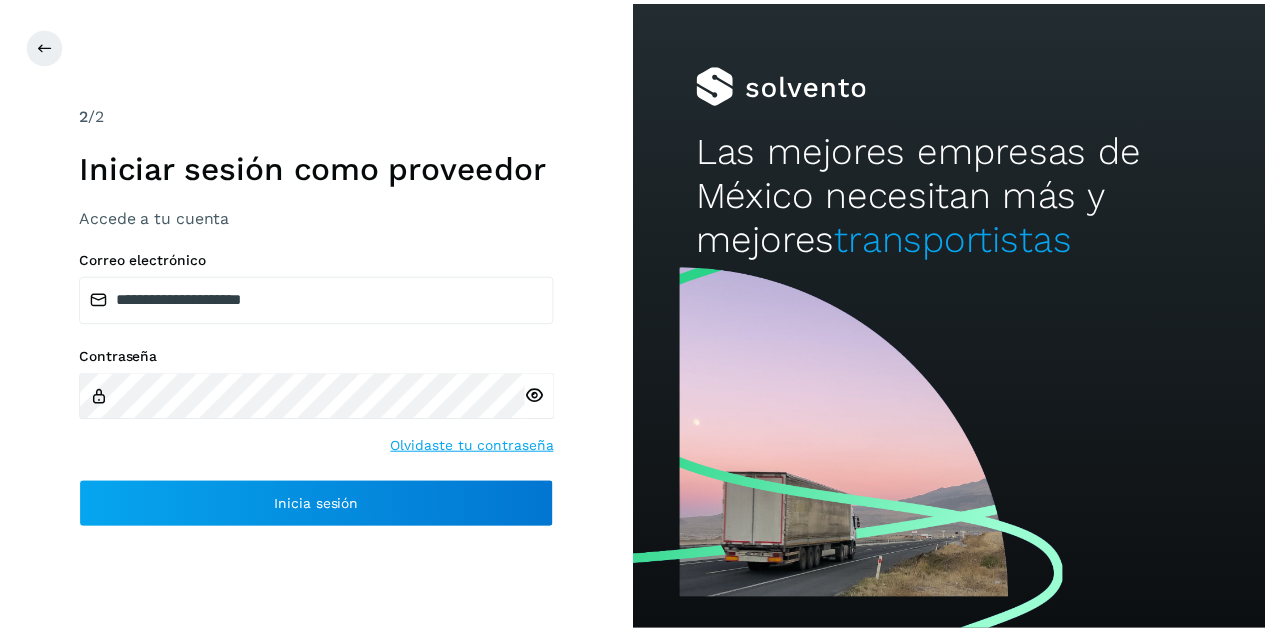 scroll, scrollTop: 0, scrollLeft: 0, axis: both 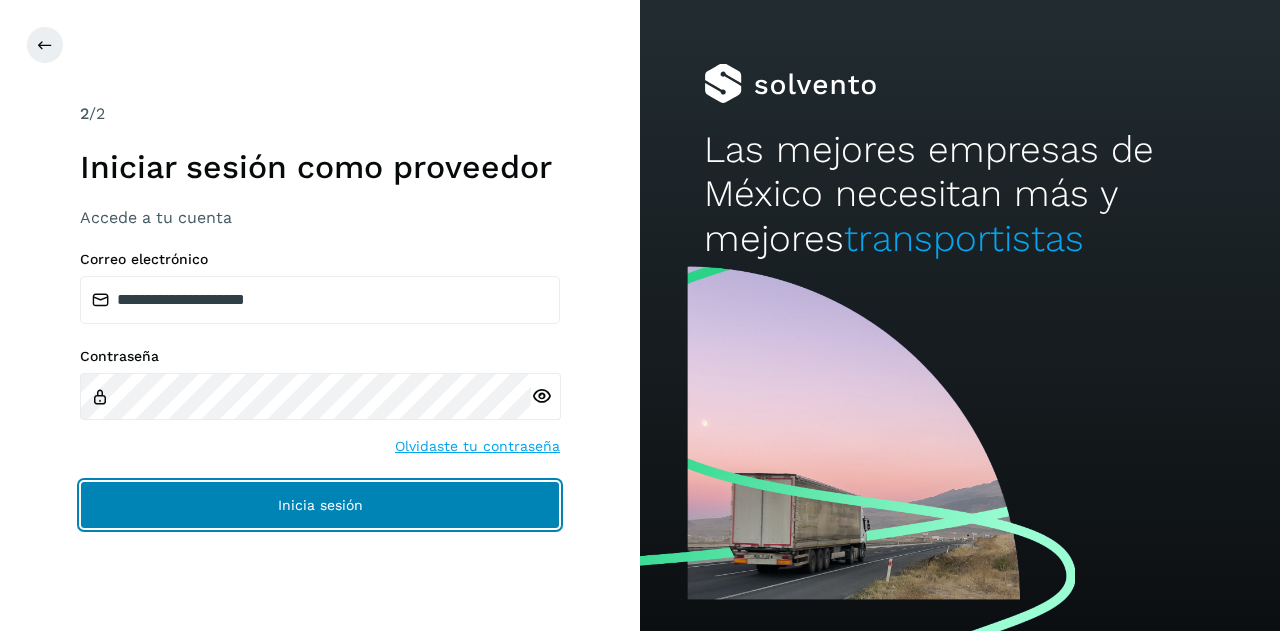 click on "Inicia sesión" at bounding box center [320, 505] 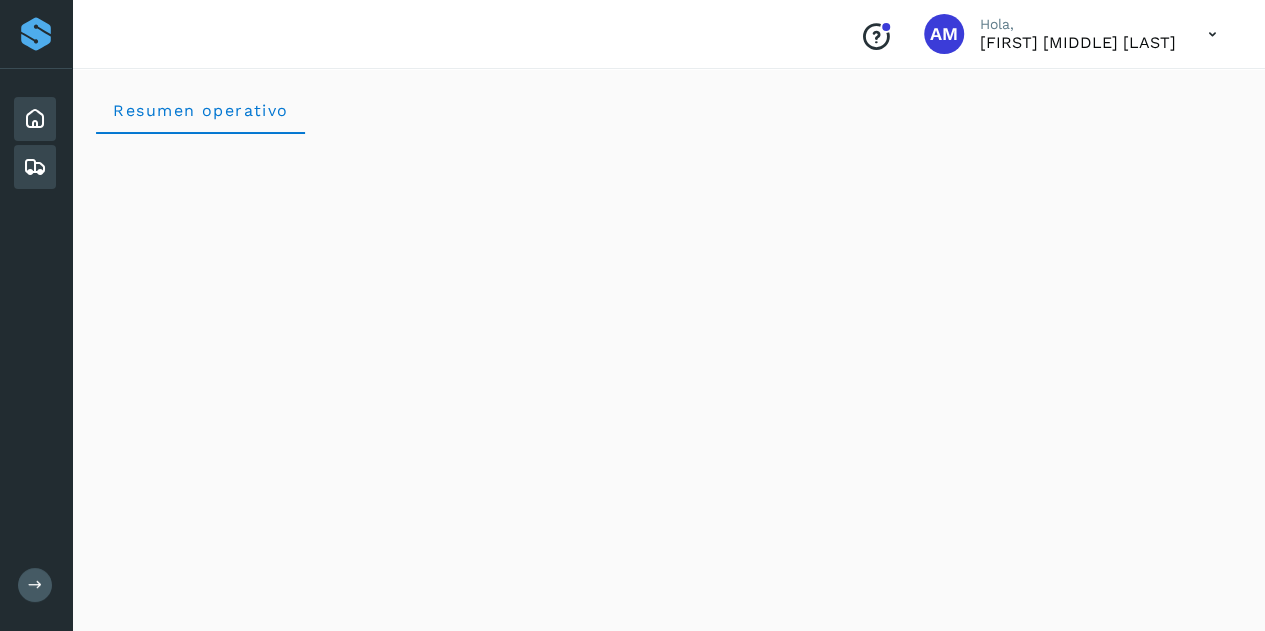 click on "Embarques y entregas" 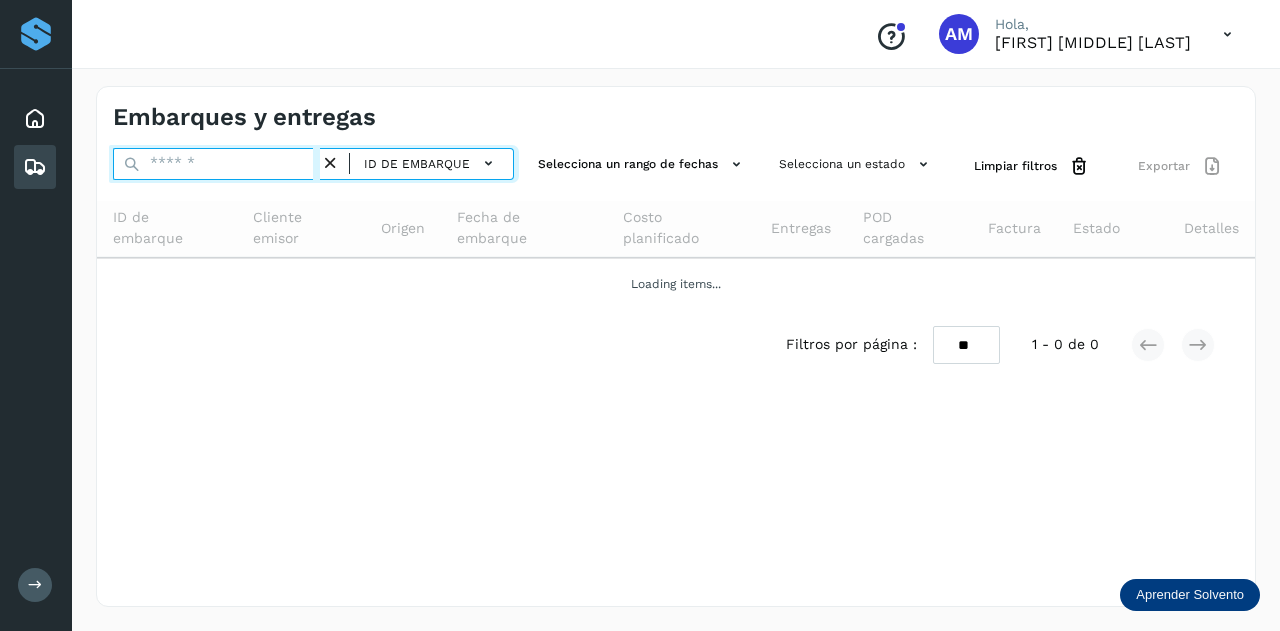click at bounding box center (216, 164) 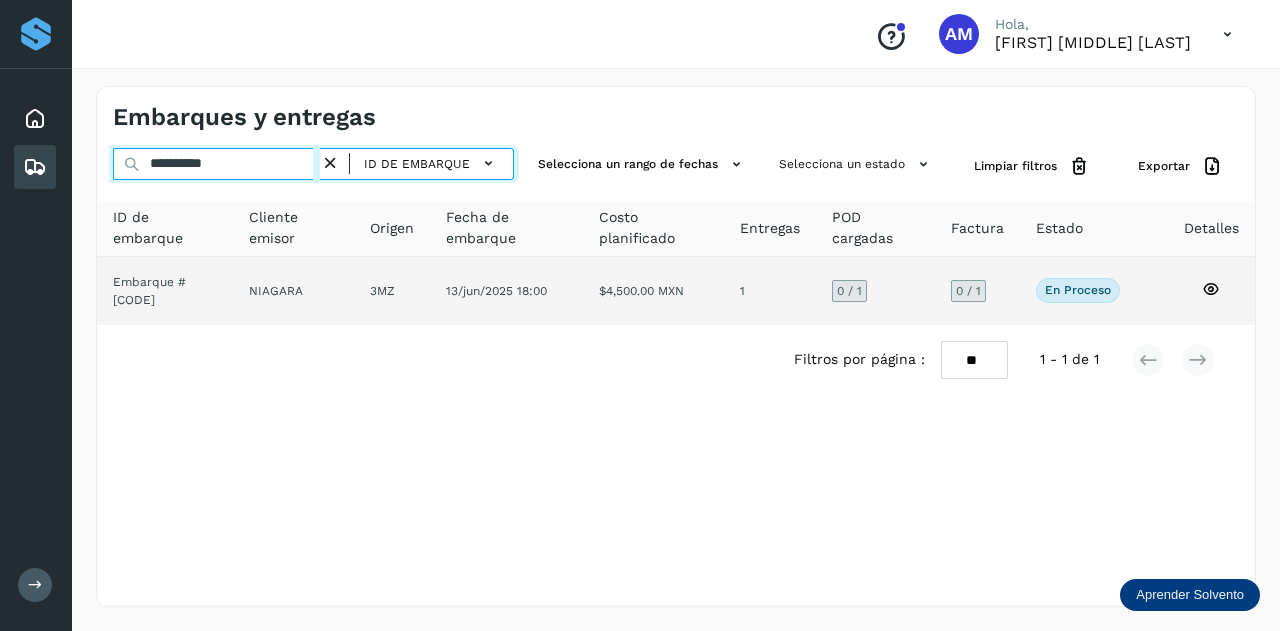 type on "**********" 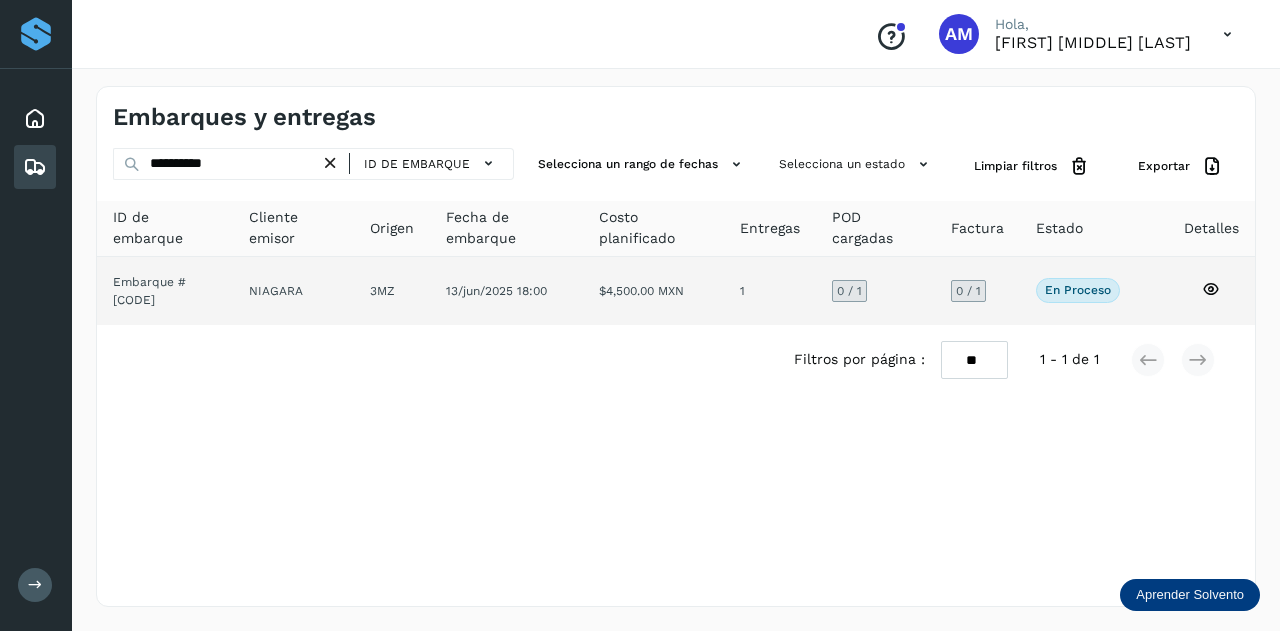 click on "NIAGARA" 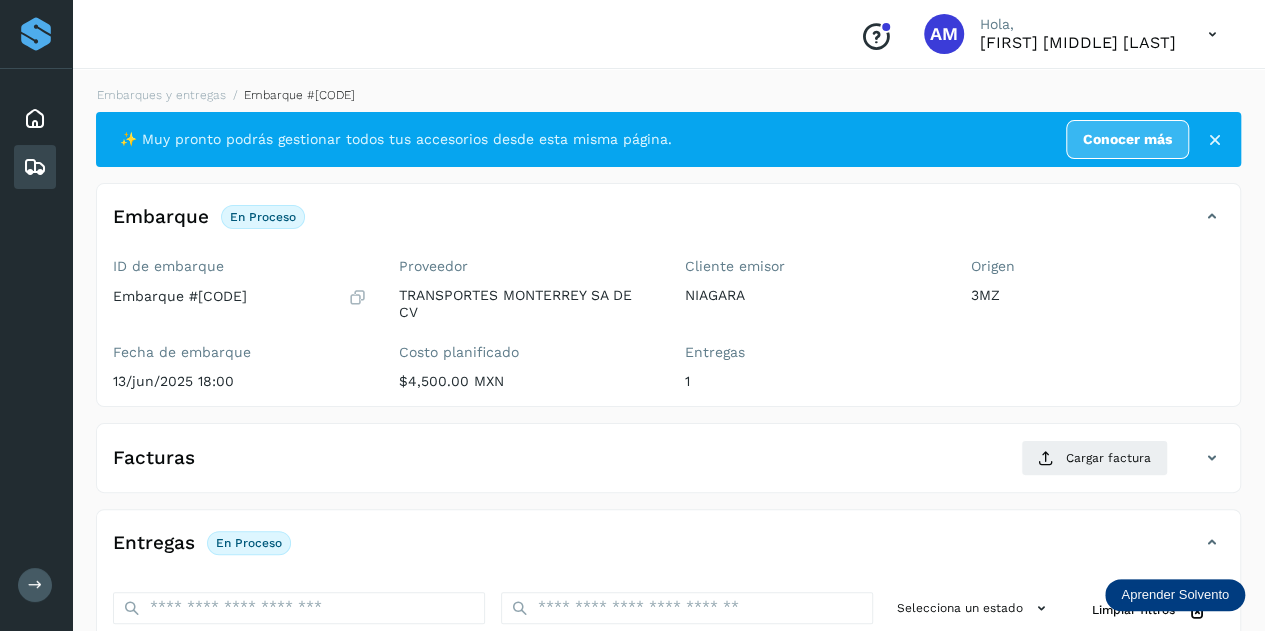 scroll, scrollTop: 200, scrollLeft: 0, axis: vertical 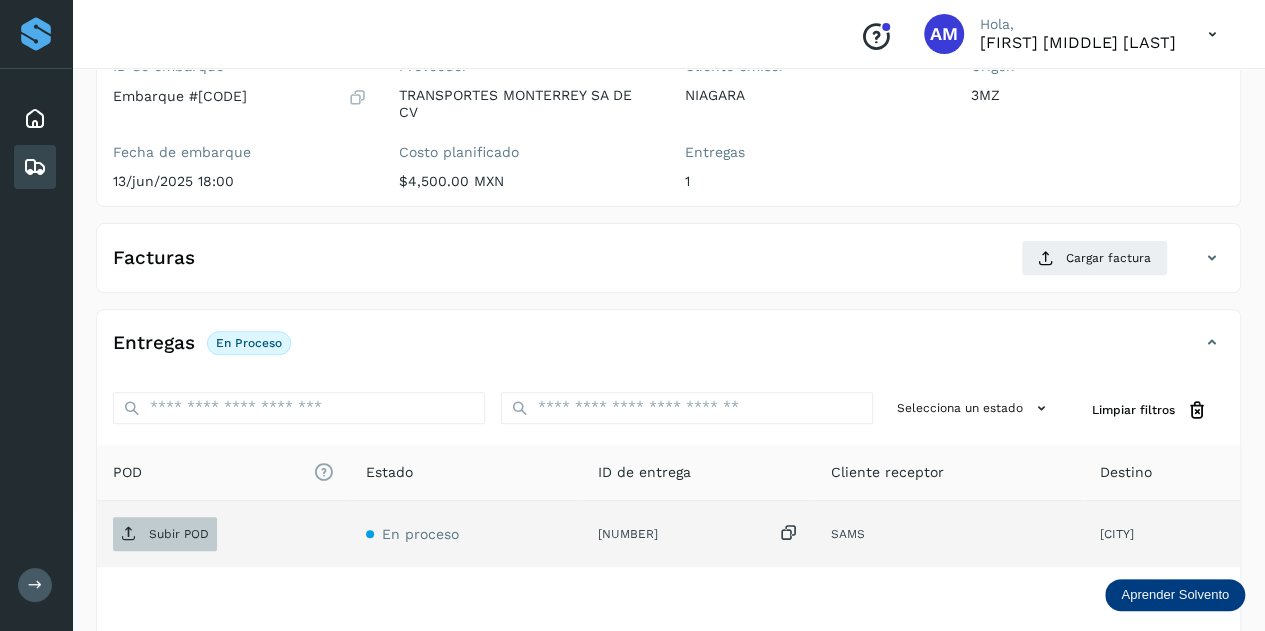 click on "Subir POD" at bounding box center [165, 534] 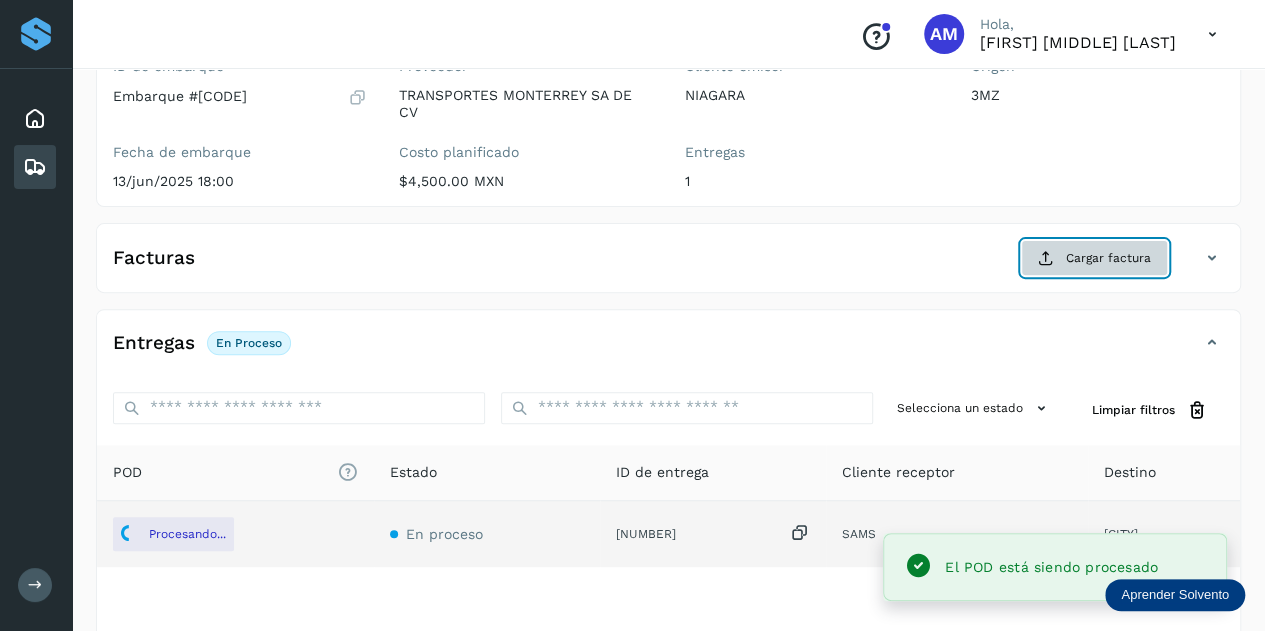 click on "Cargar factura" 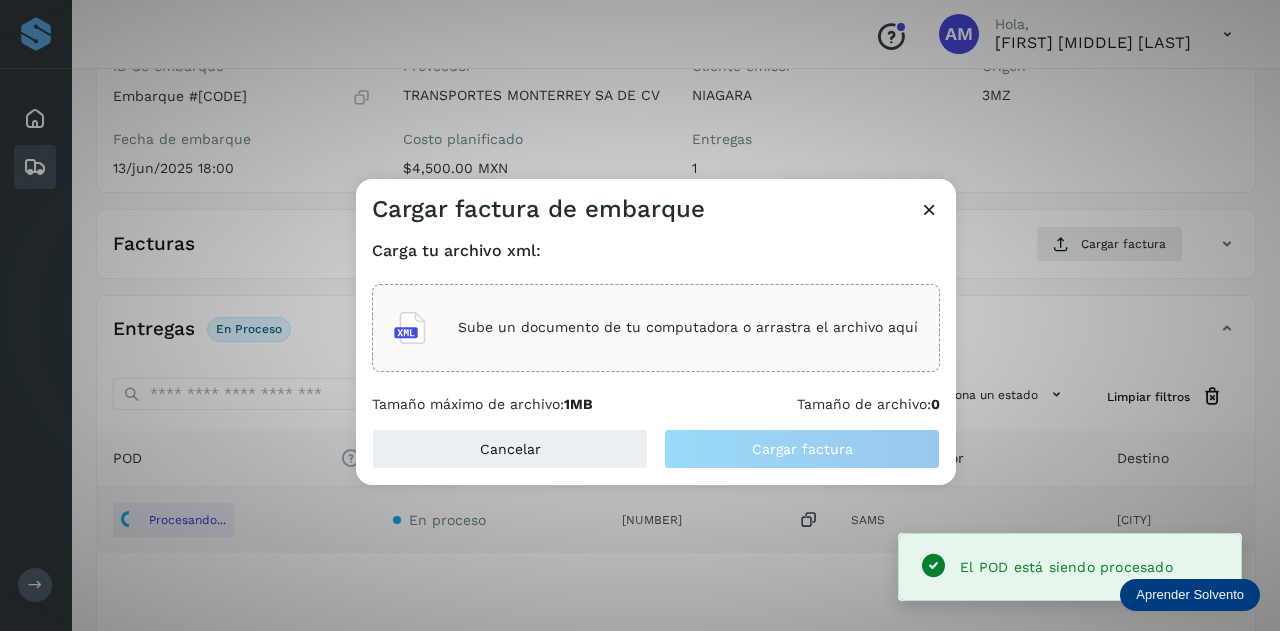 click on "Sube un documento de tu computadora o arrastra el archivo aquí" at bounding box center [688, 327] 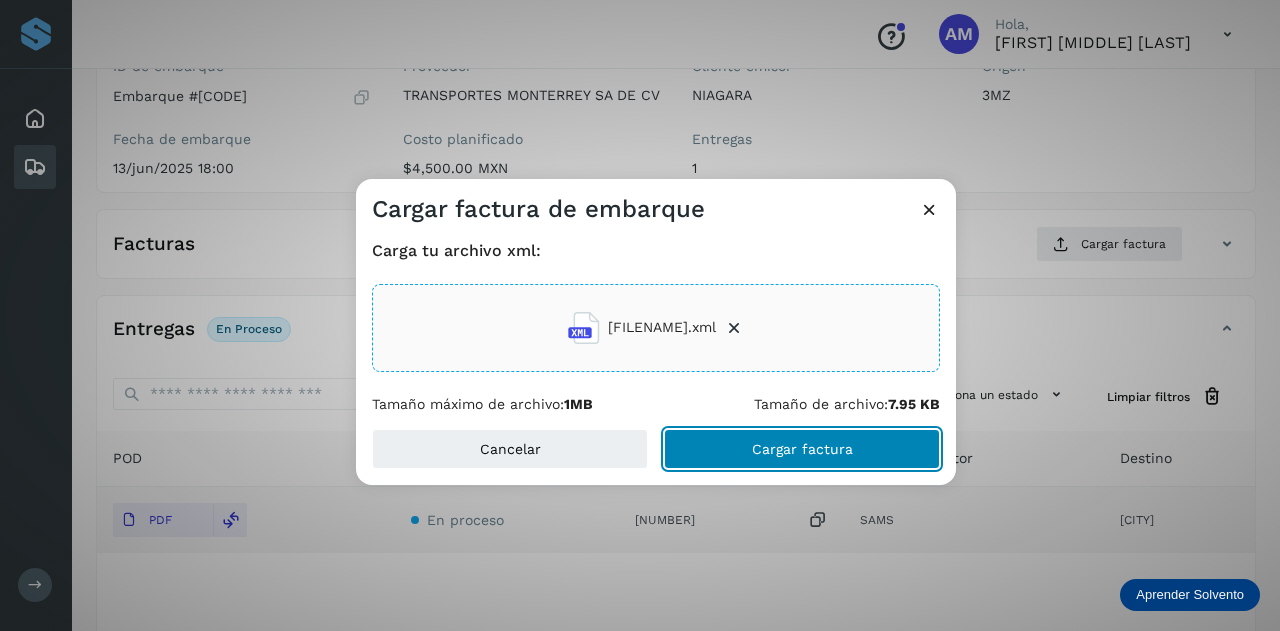 click on "Cargar factura" 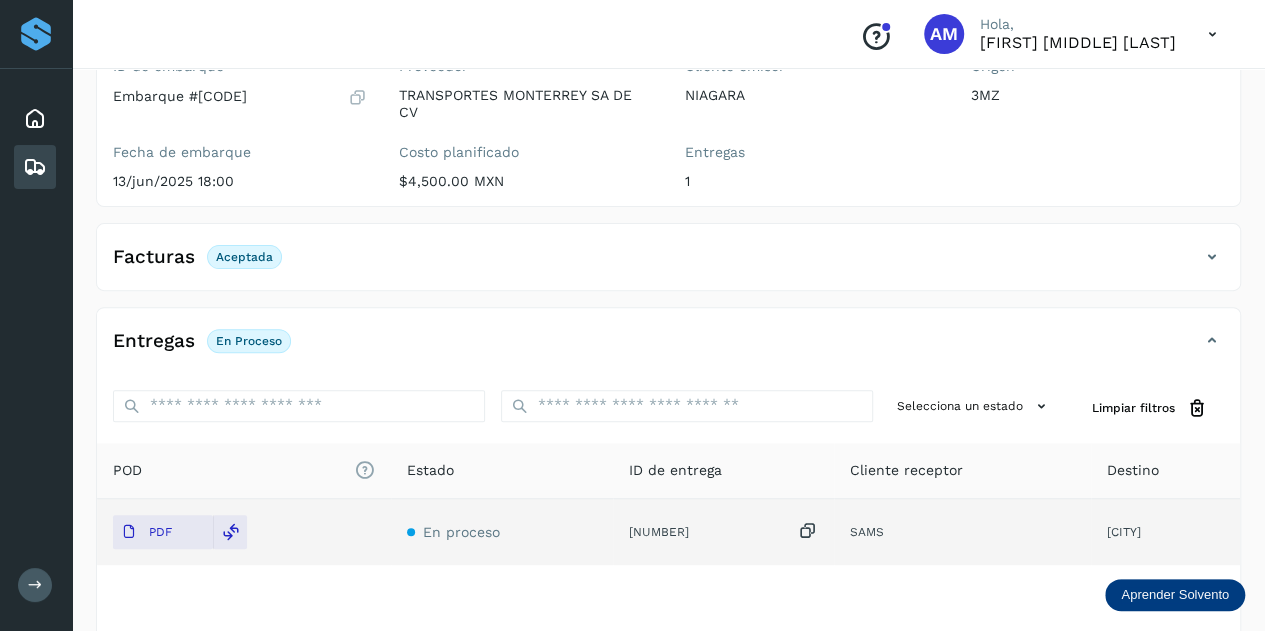 scroll, scrollTop: 0, scrollLeft: 0, axis: both 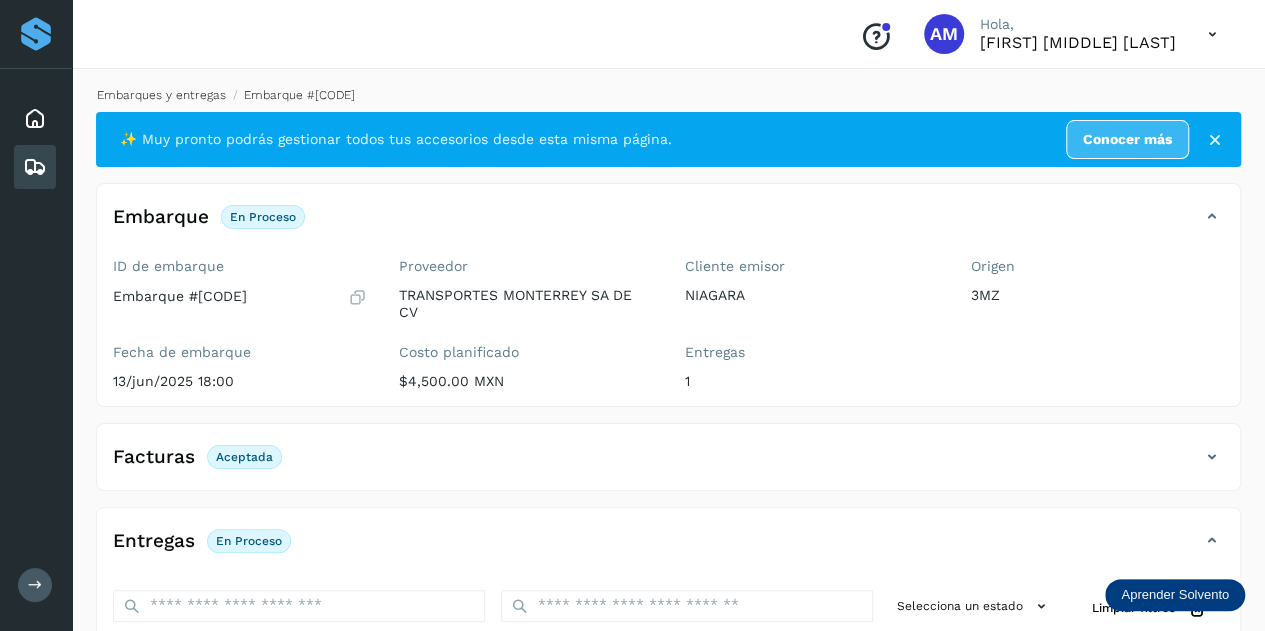 click on "Embarques y entregas" at bounding box center (161, 95) 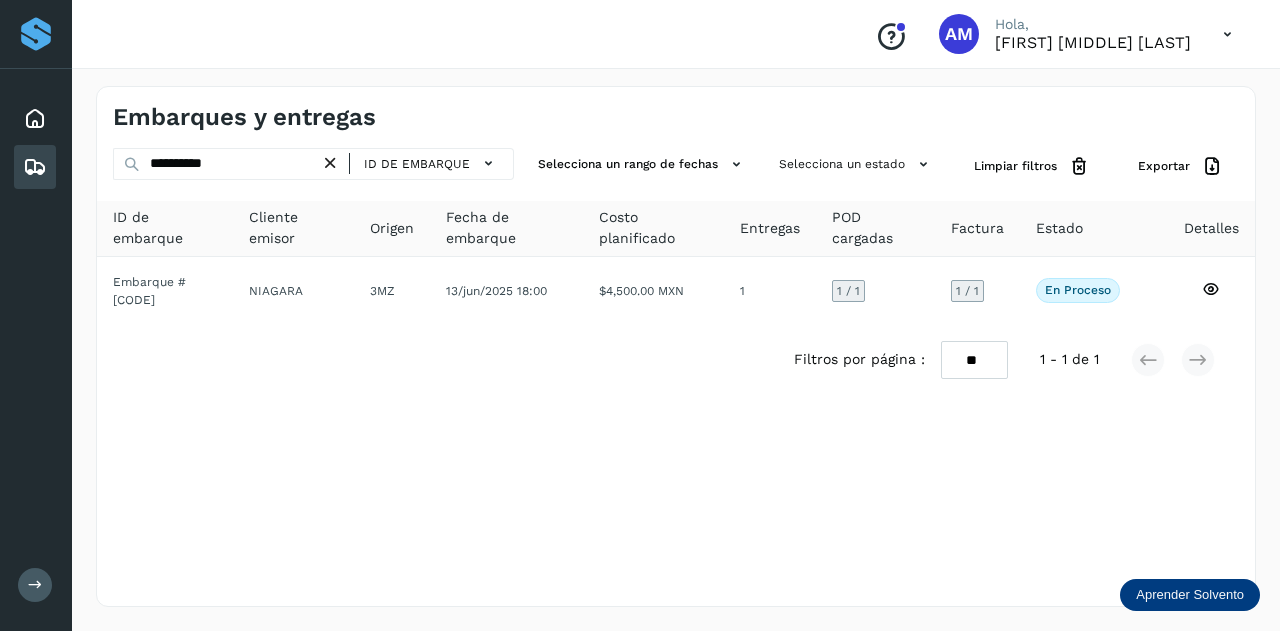drag, startPoint x: 336, startPoint y: 160, endPoint x: 283, endPoint y: 163, distance: 53.08484 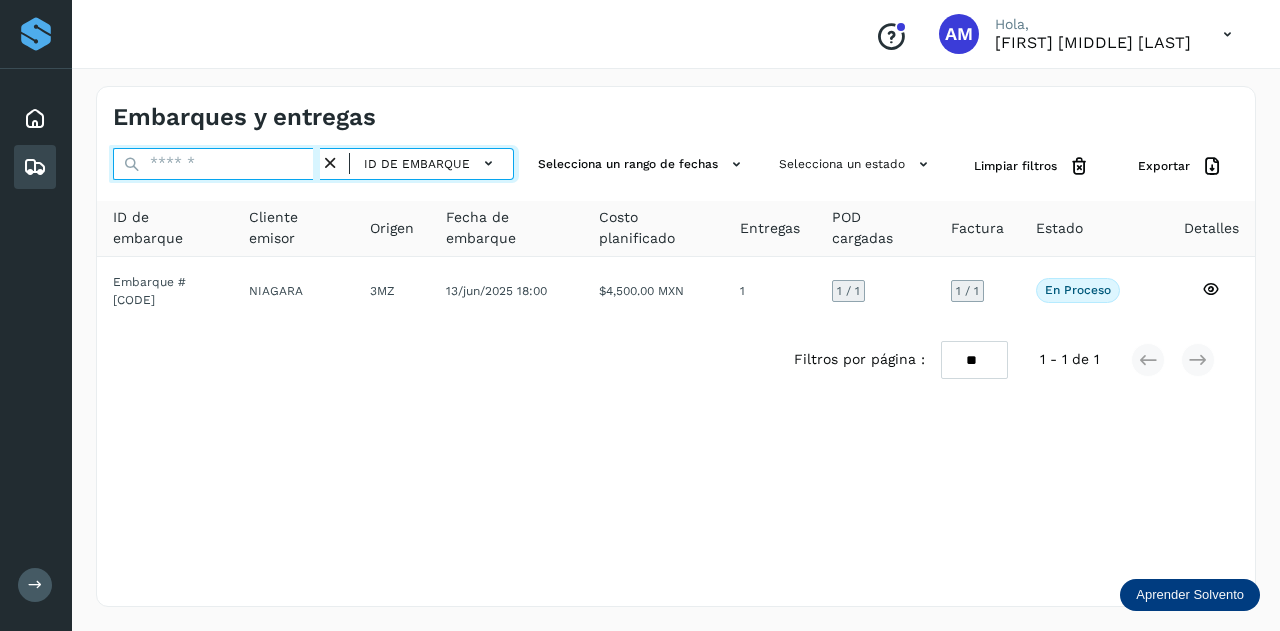 click at bounding box center [216, 164] 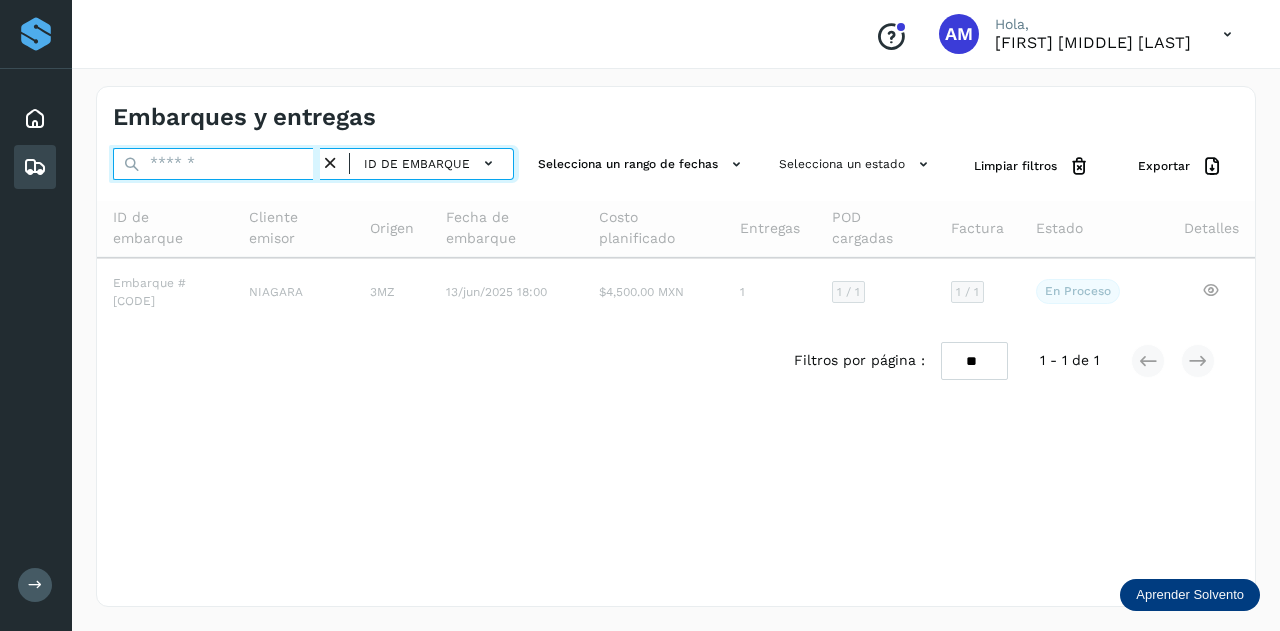 paste on "**********" 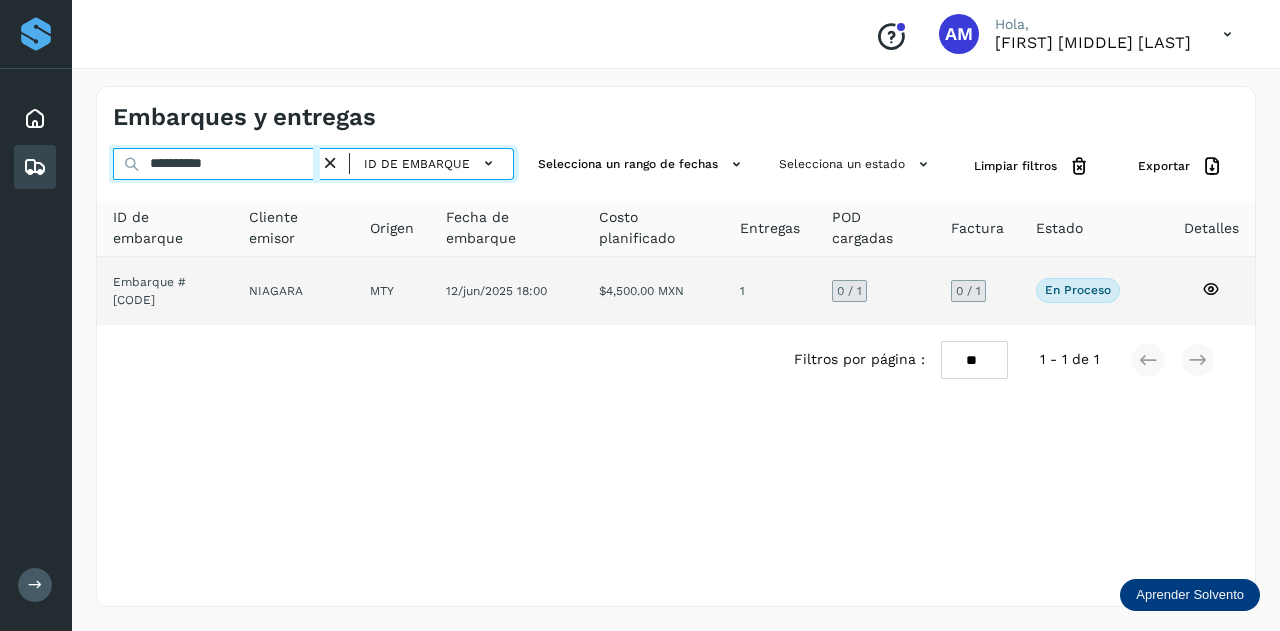 type on "**********" 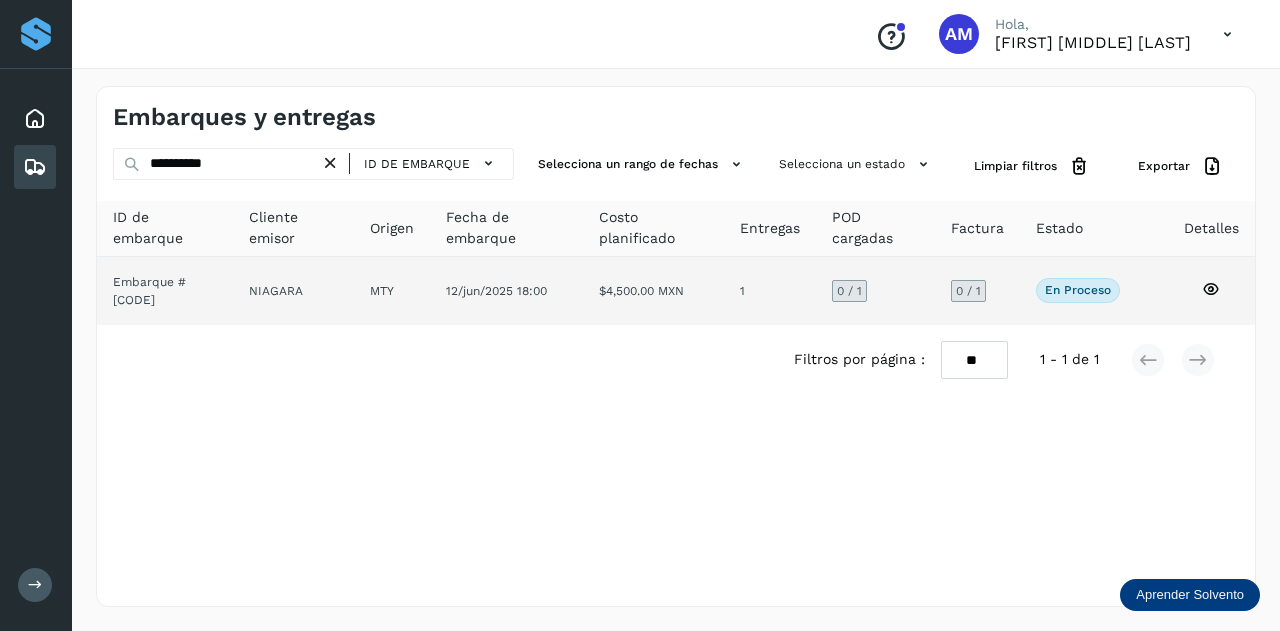 click on "NIAGARA" 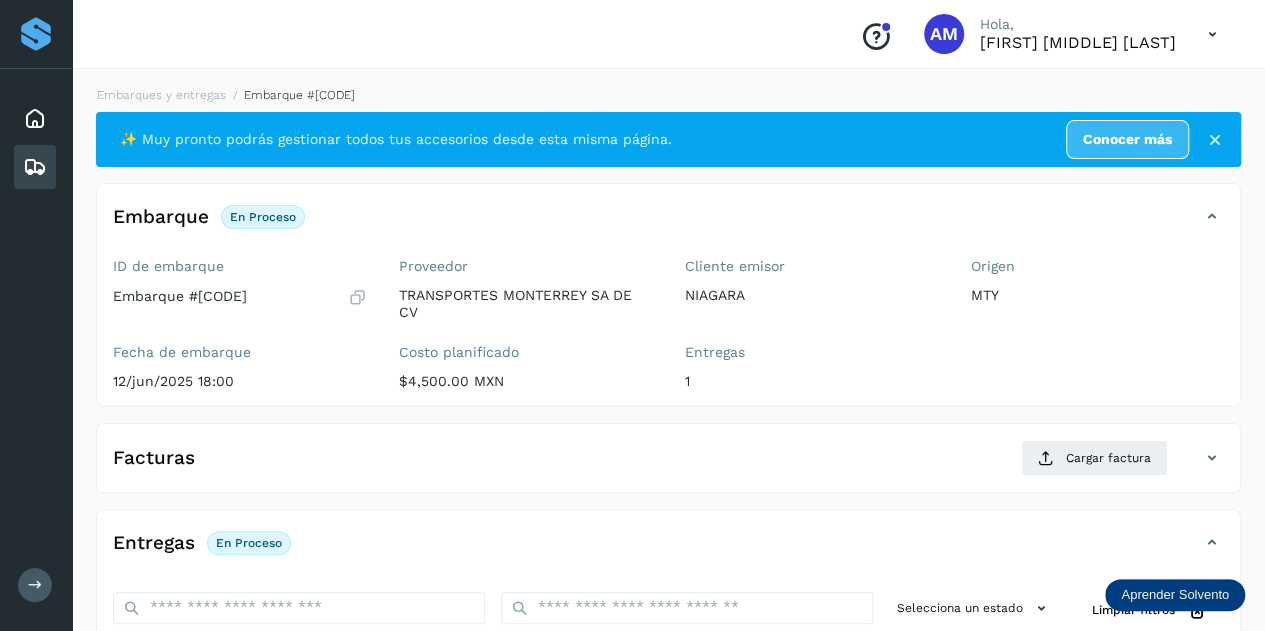 scroll, scrollTop: 200, scrollLeft: 0, axis: vertical 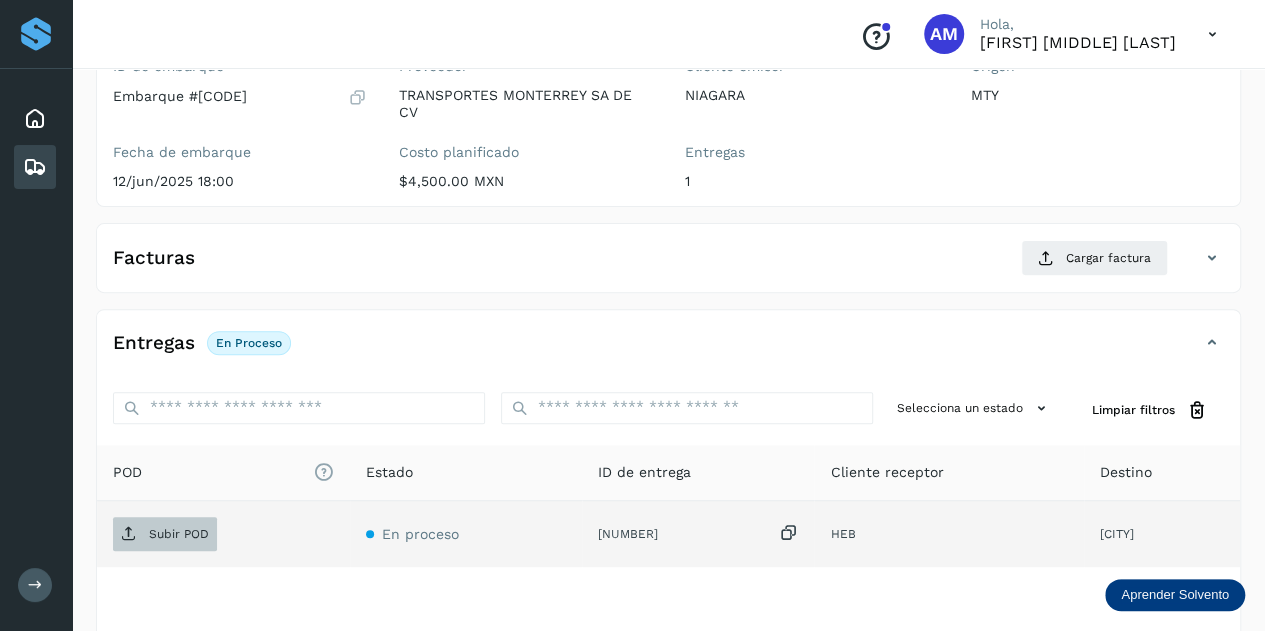 click on "Subir POD" at bounding box center (165, 534) 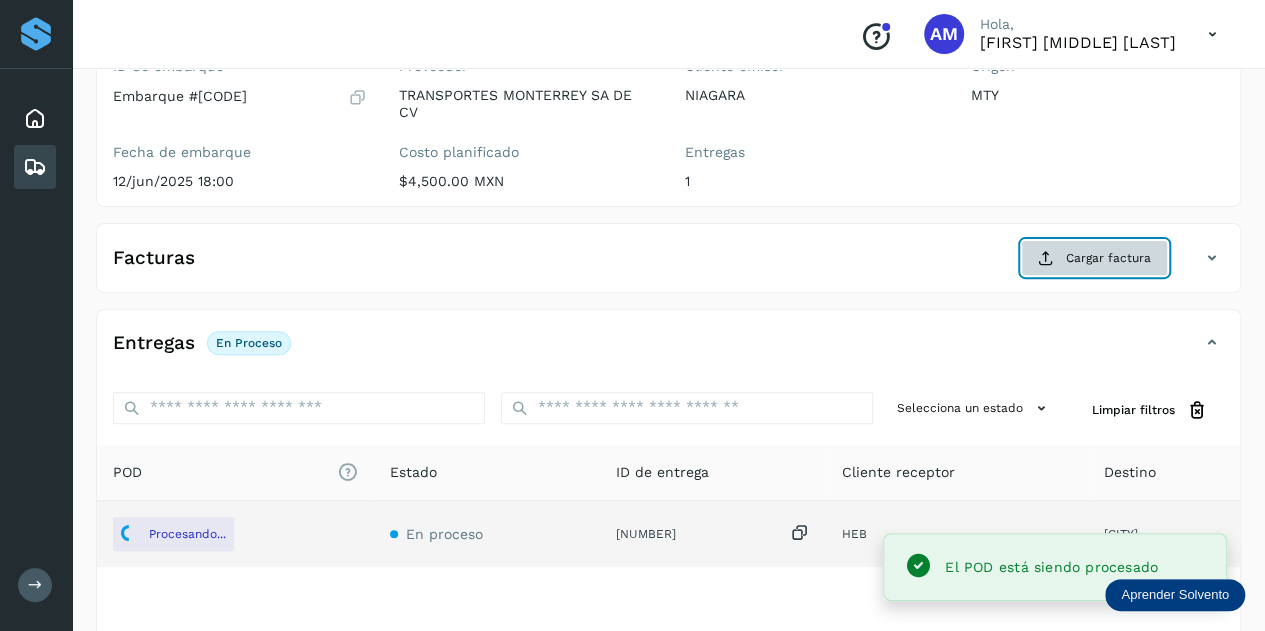 click on "Cargar factura" at bounding box center [1094, 258] 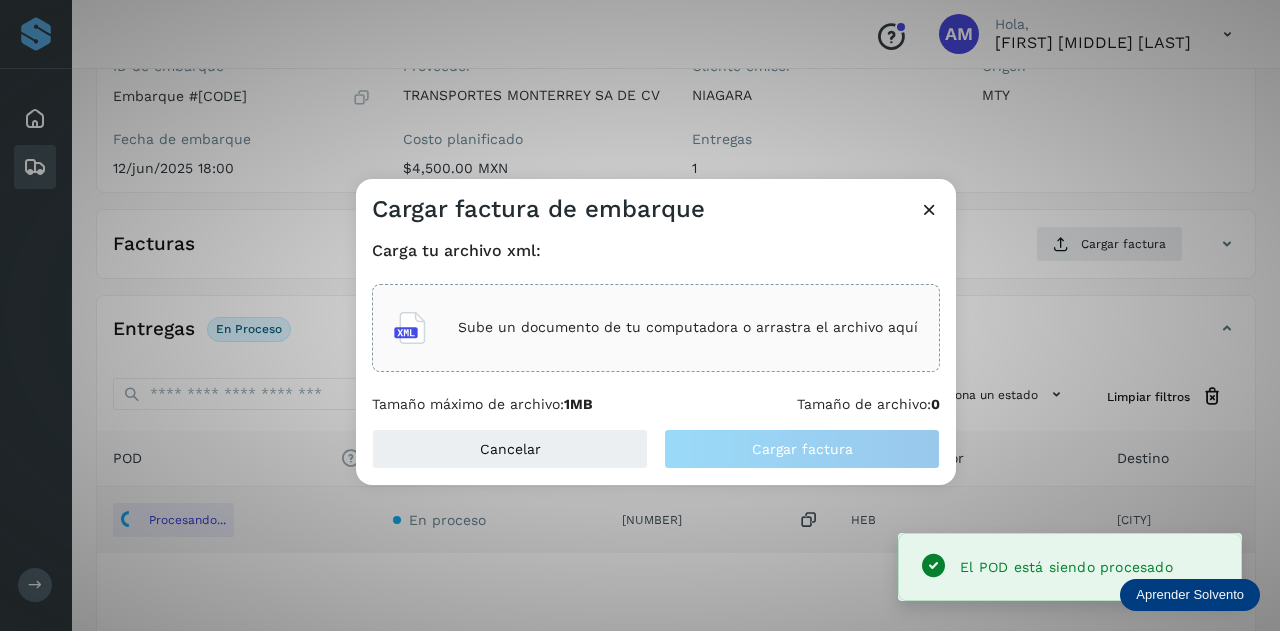 click on "Sube un documento de tu computadora o arrastra el archivo aquí" at bounding box center (688, 327) 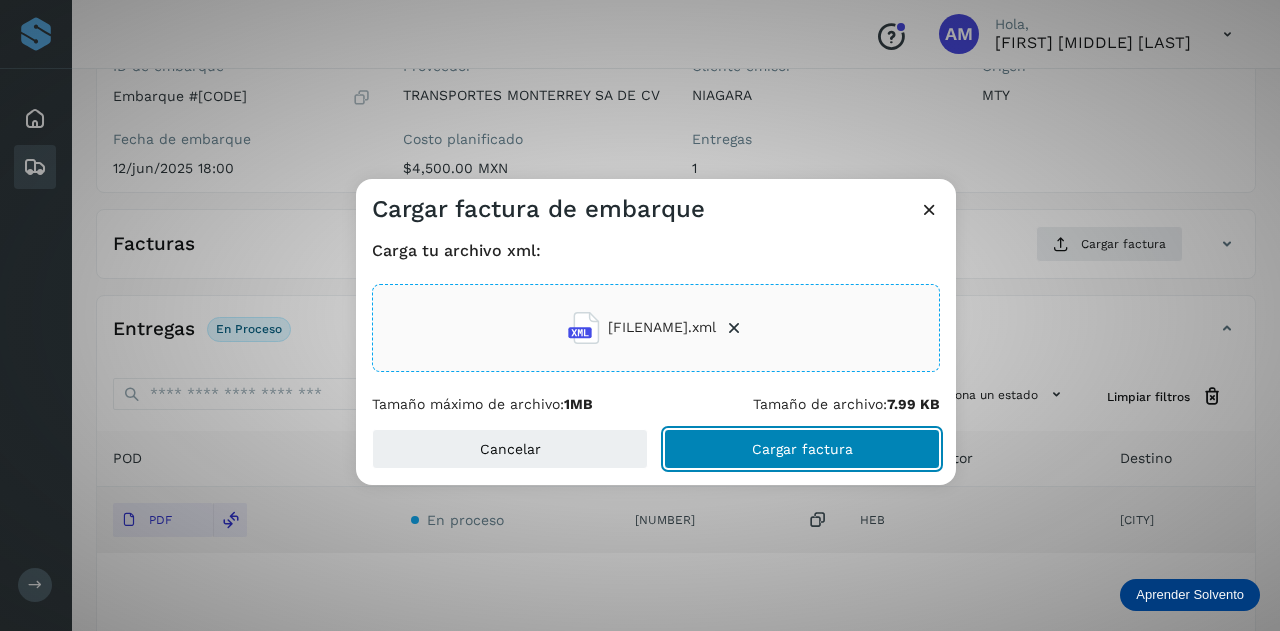 click on "Cargar factura" 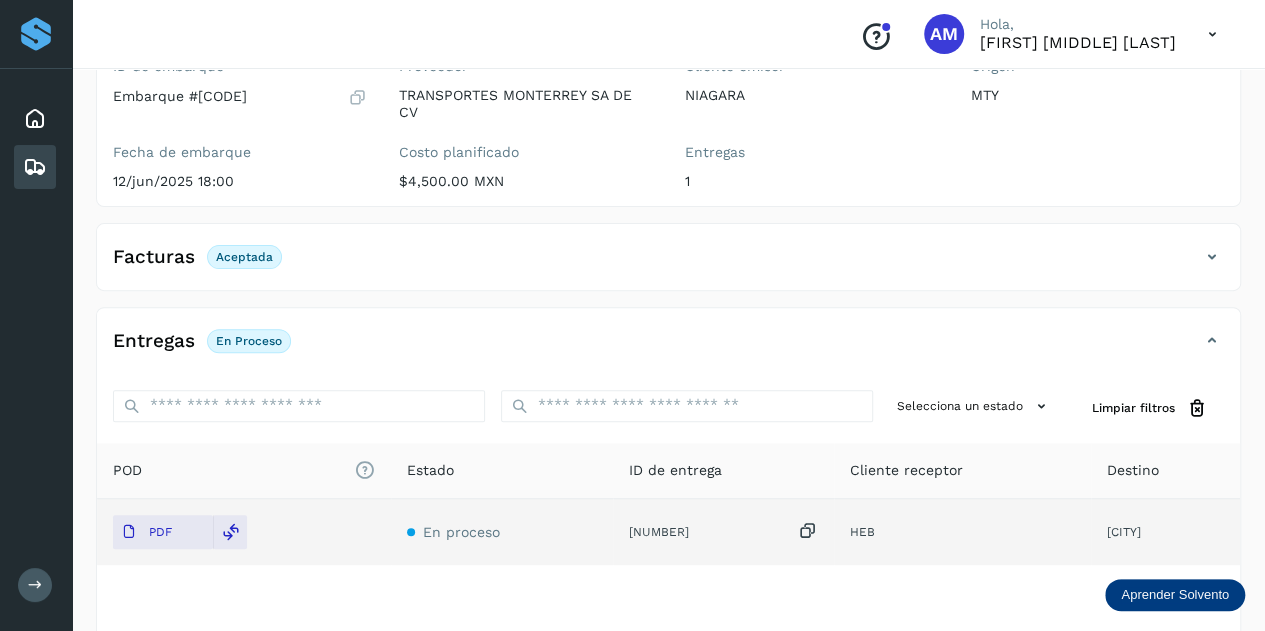 scroll, scrollTop: 0, scrollLeft: 0, axis: both 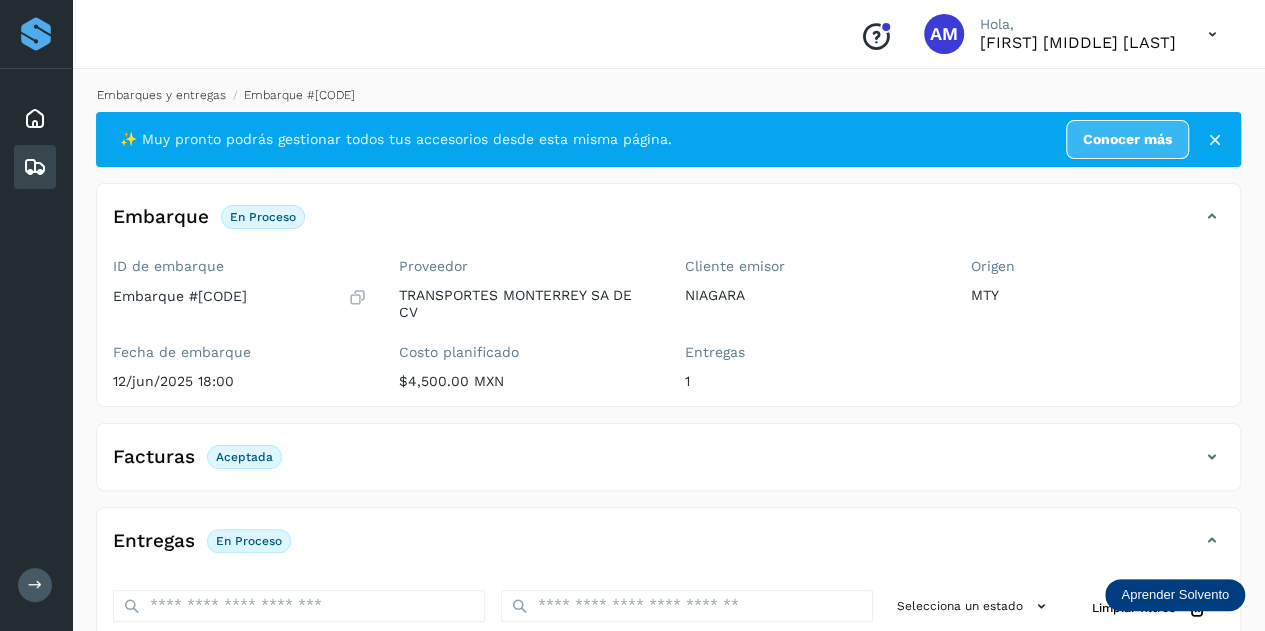 click on "Embarques y entregas" at bounding box center (161, 95) 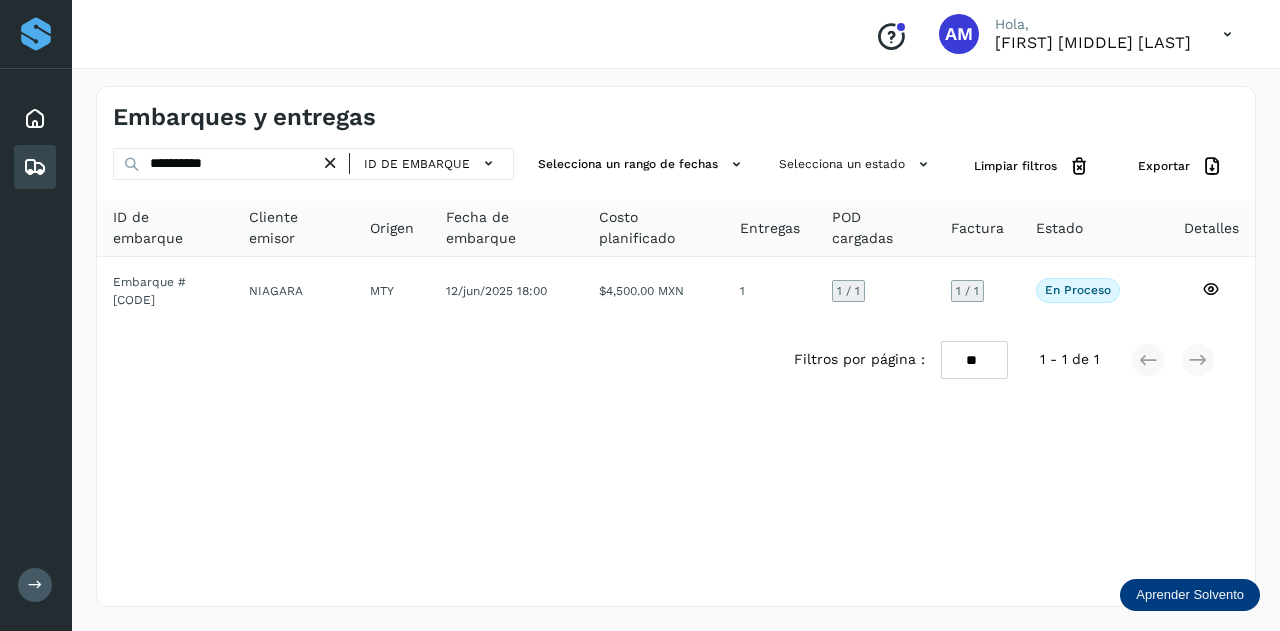 drag, startPoint x: 333, startPoint y: 163, endPoint x: 291, endPoint y: 164, distance: 42.0119 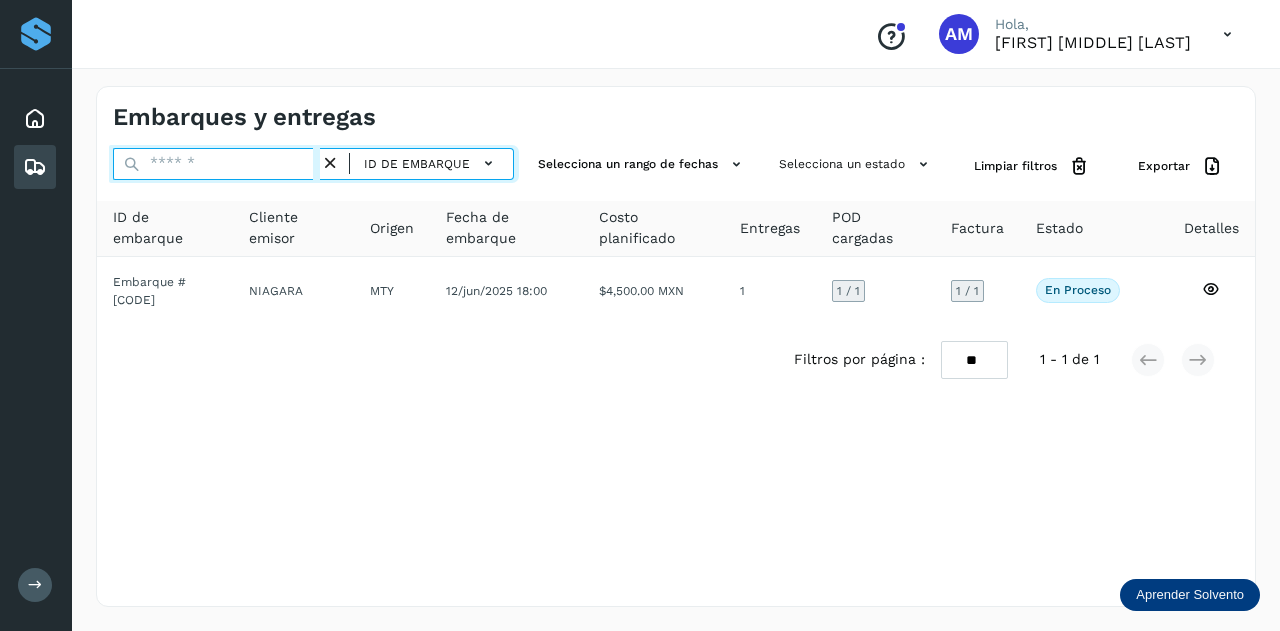 click at bounding box center (216, 164) 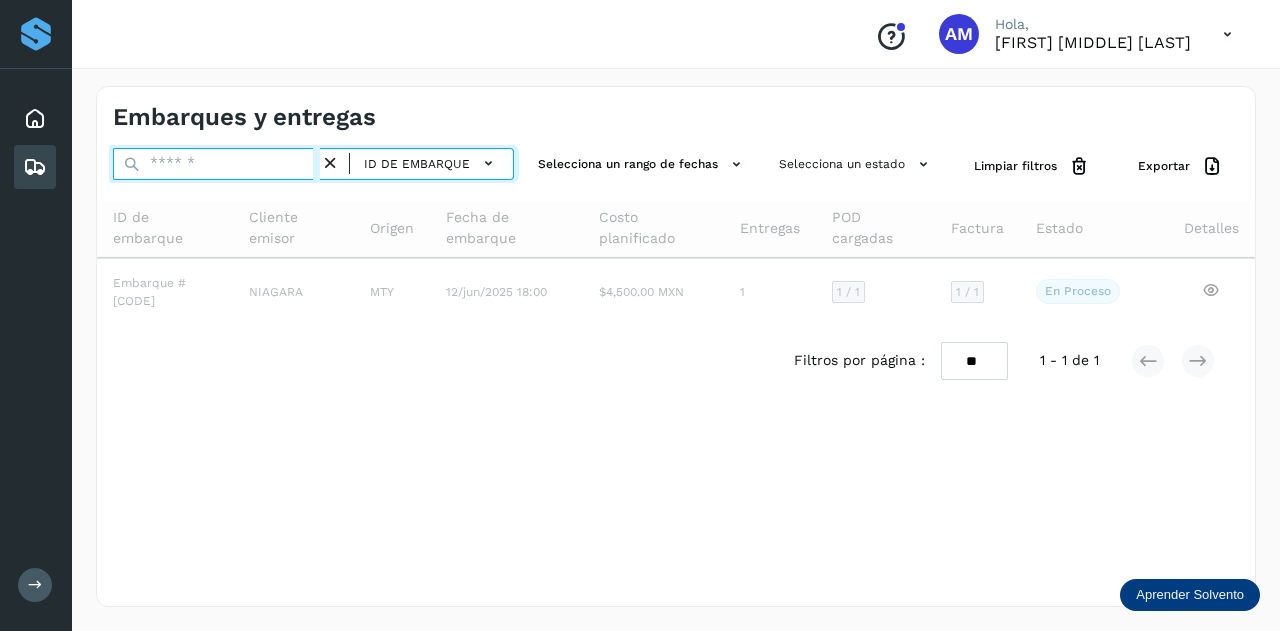 paste on "**********" 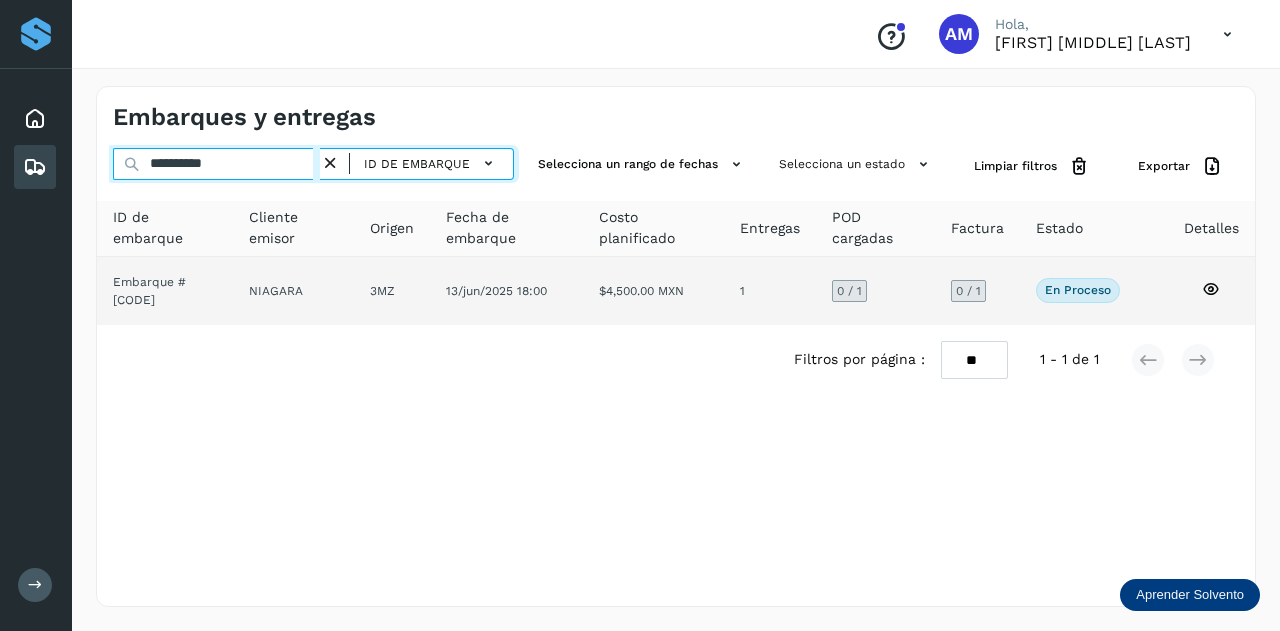 type on "**********" 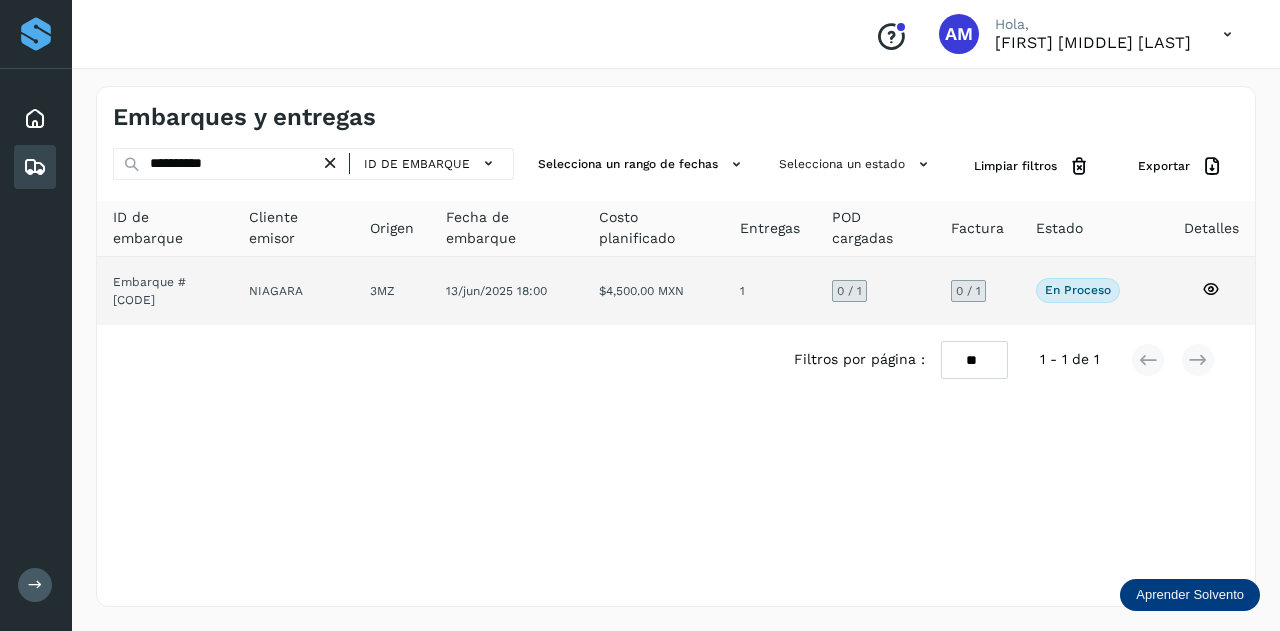 click on "NIAGARA" 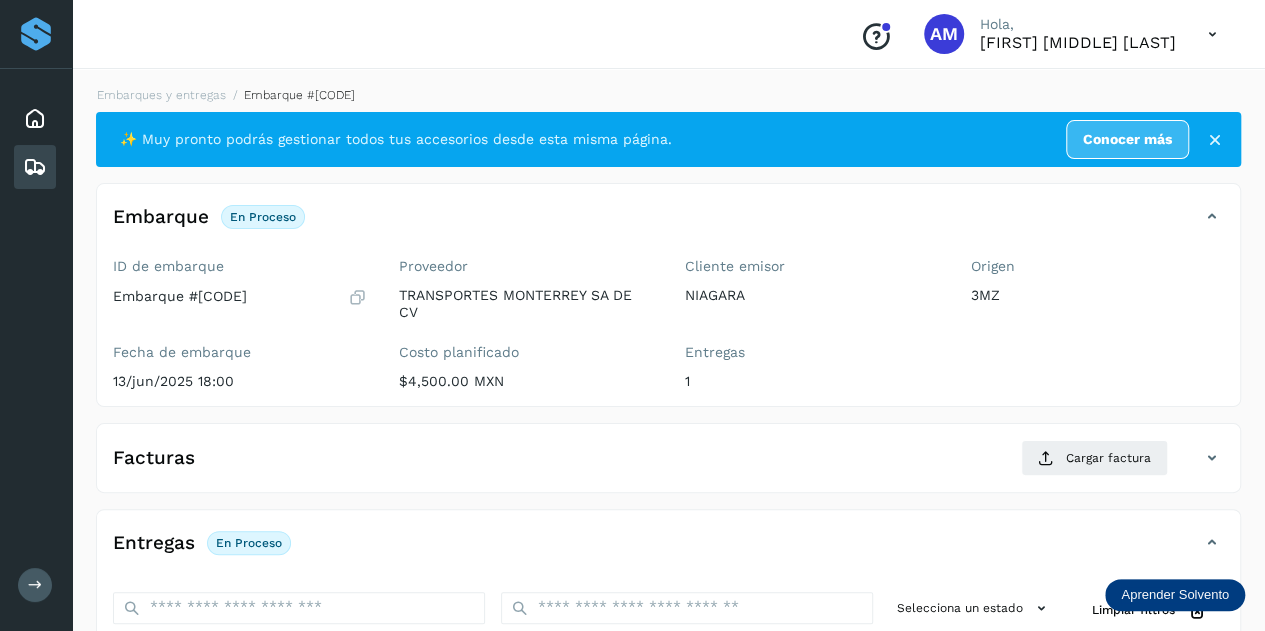 scroll, scrollTop: 200, scrollLeft: 0, axis: vertical 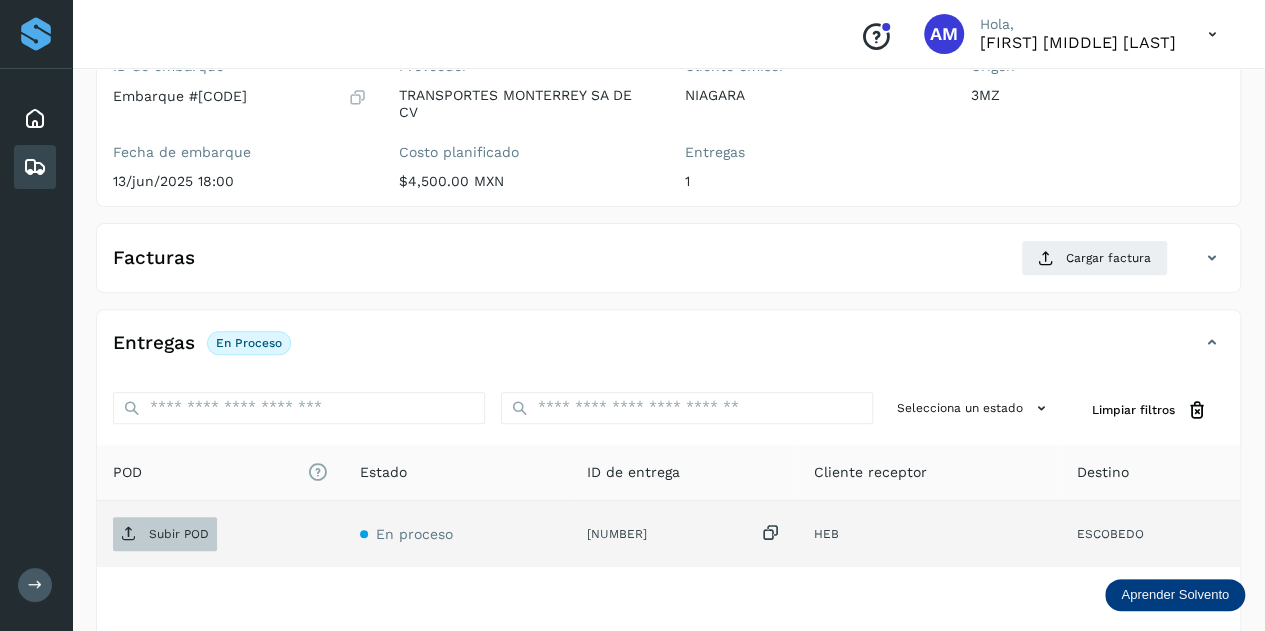 click on "Subir POD" at bounding box center (165, 534) 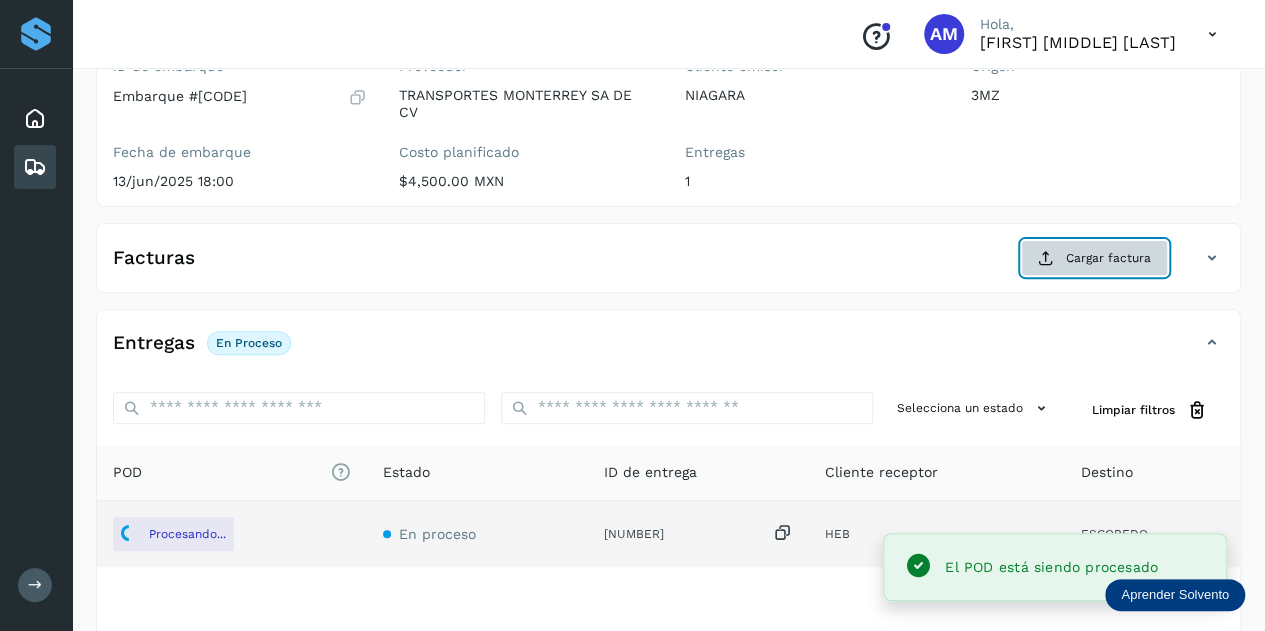click on "Cargar factura" 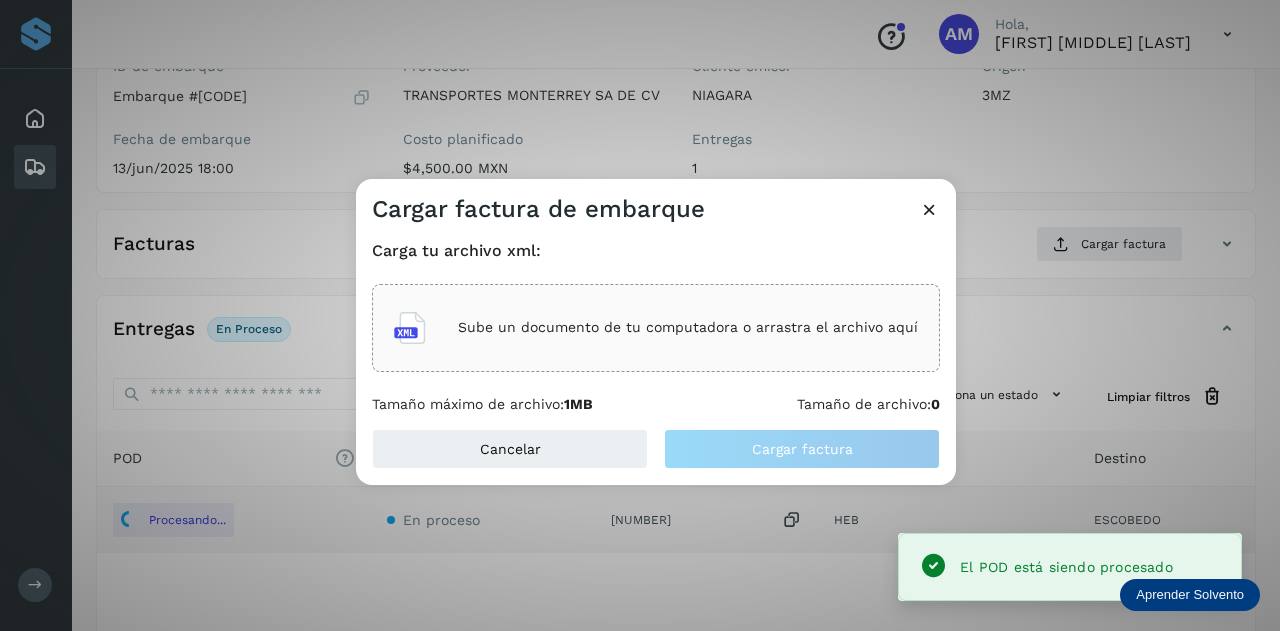 click on "Sube un documento de tu computadora o arrastra el archivo aquí" 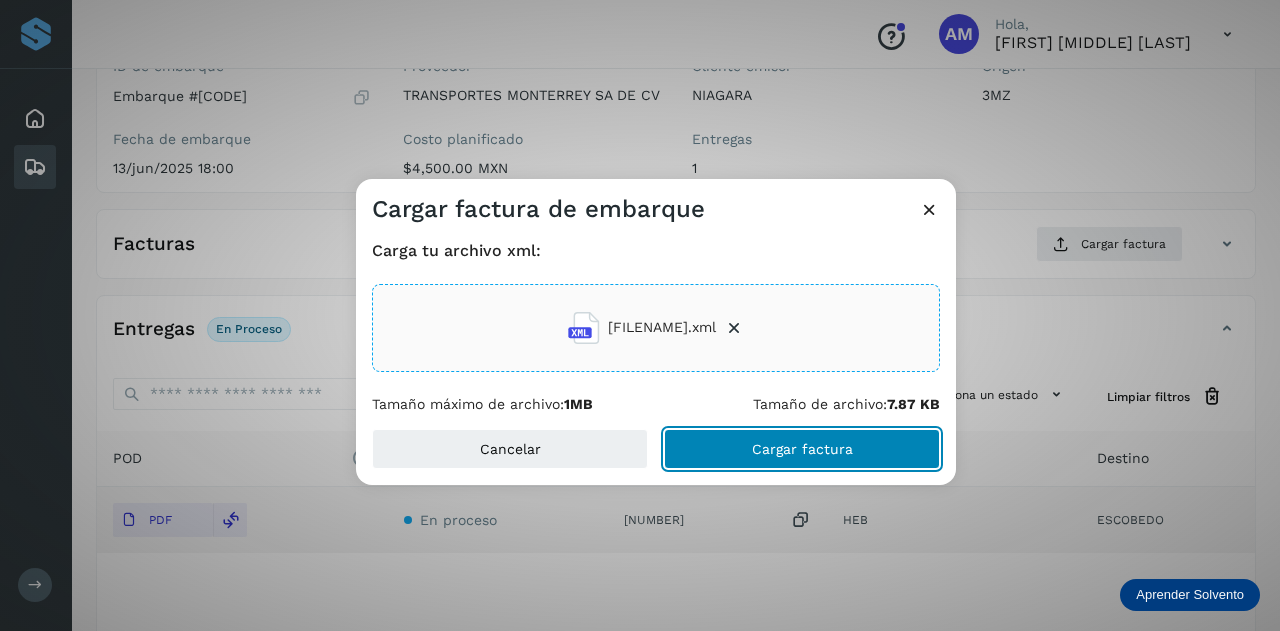 click on "Cargar factura" 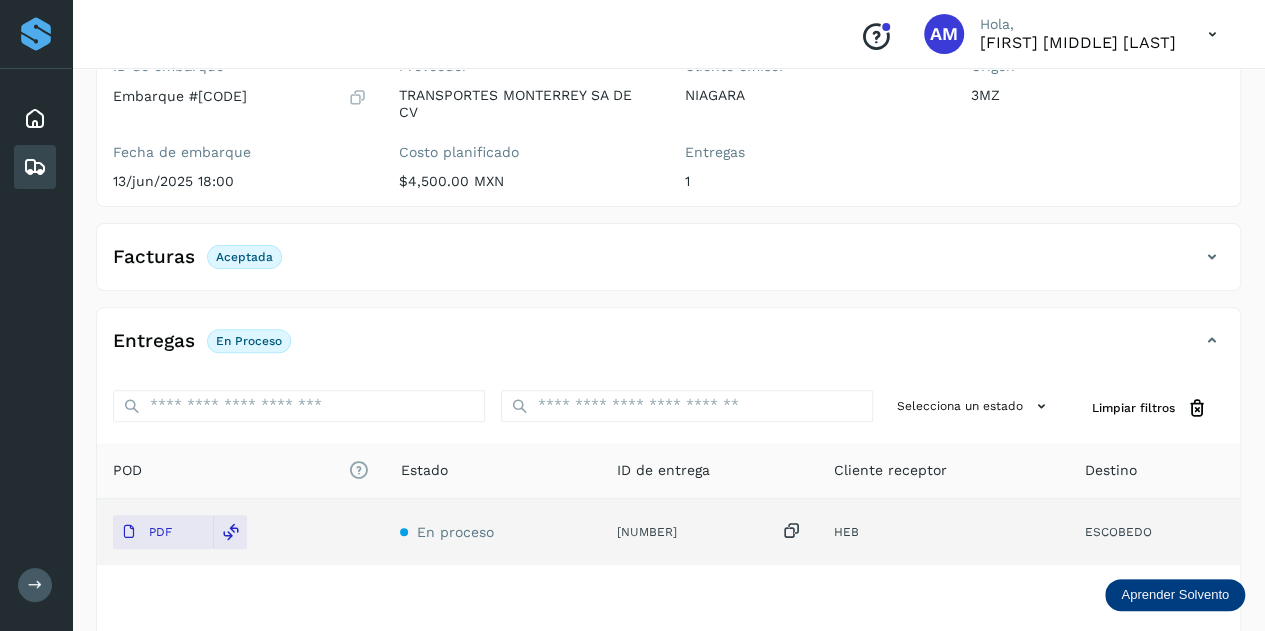 scroll, scrollTop: 0, scrollLeft: 0, axis: both 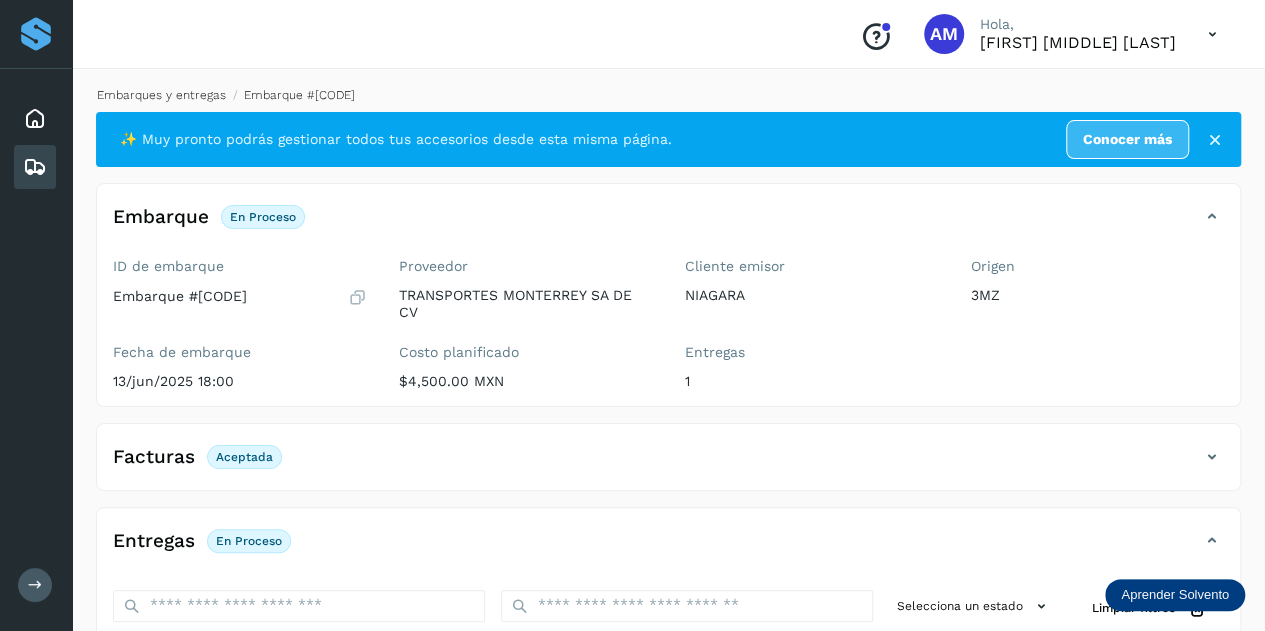 click on "Embarques y entregas" at bounding box center (161, 95) 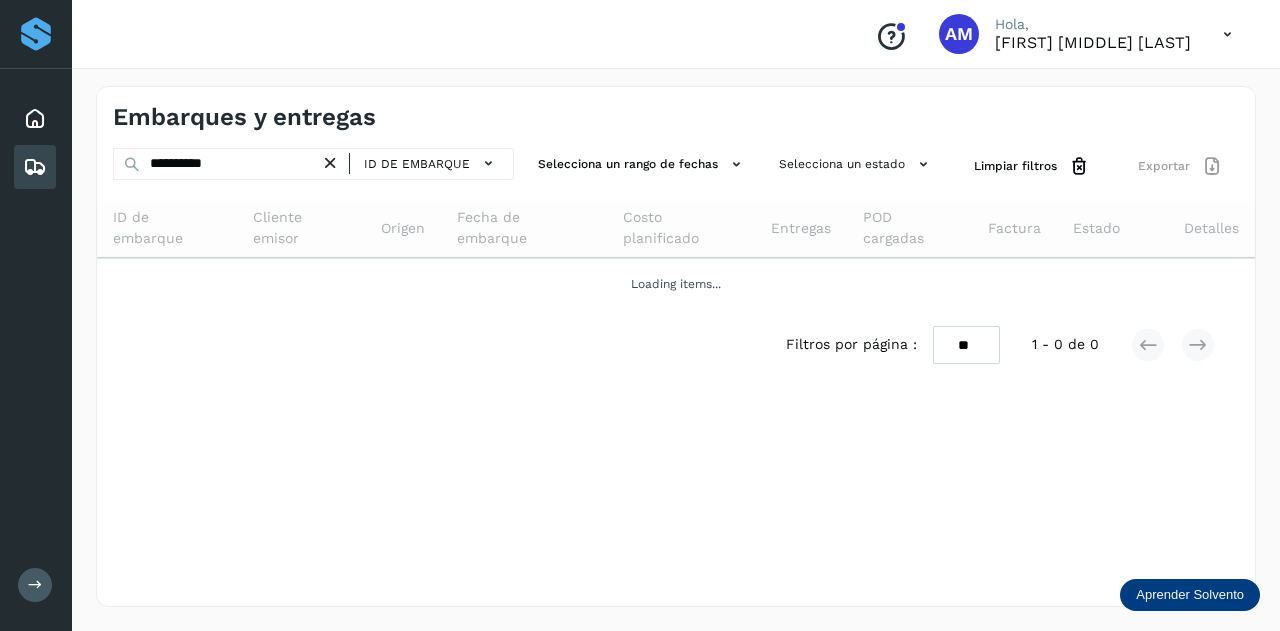 drag, startPoint x: 339, startPoint y: 167, endPoint x: 270, endPoint y: 169, distance: 69.02898 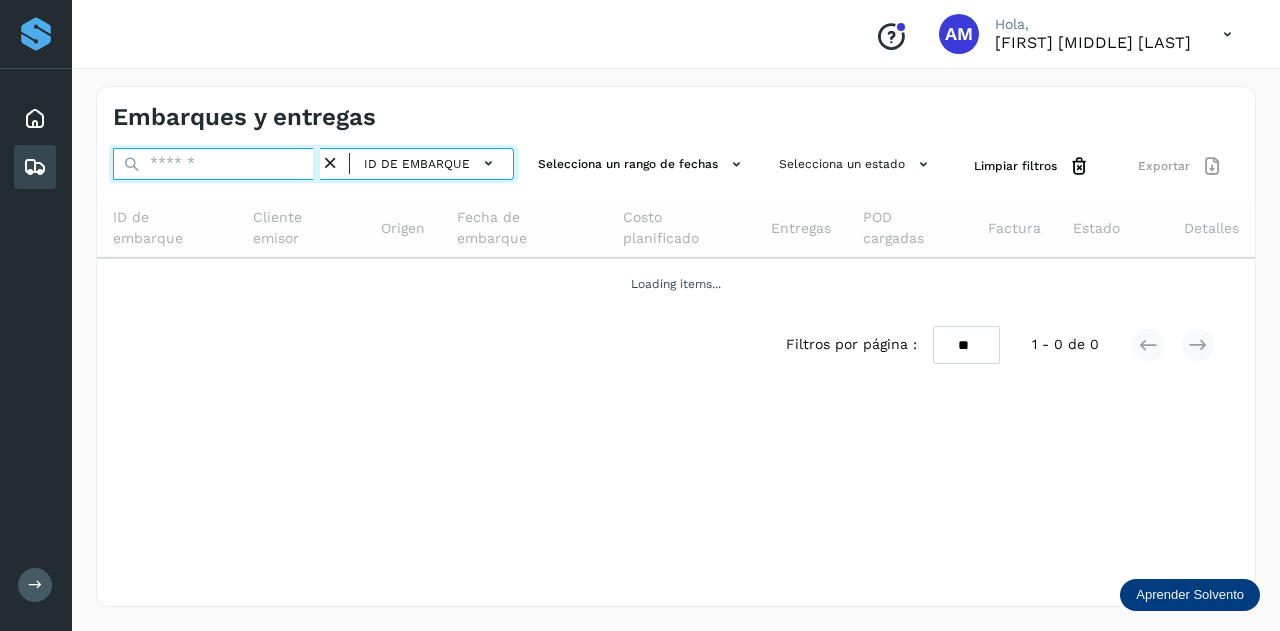 click at bounding box center [216, 164] 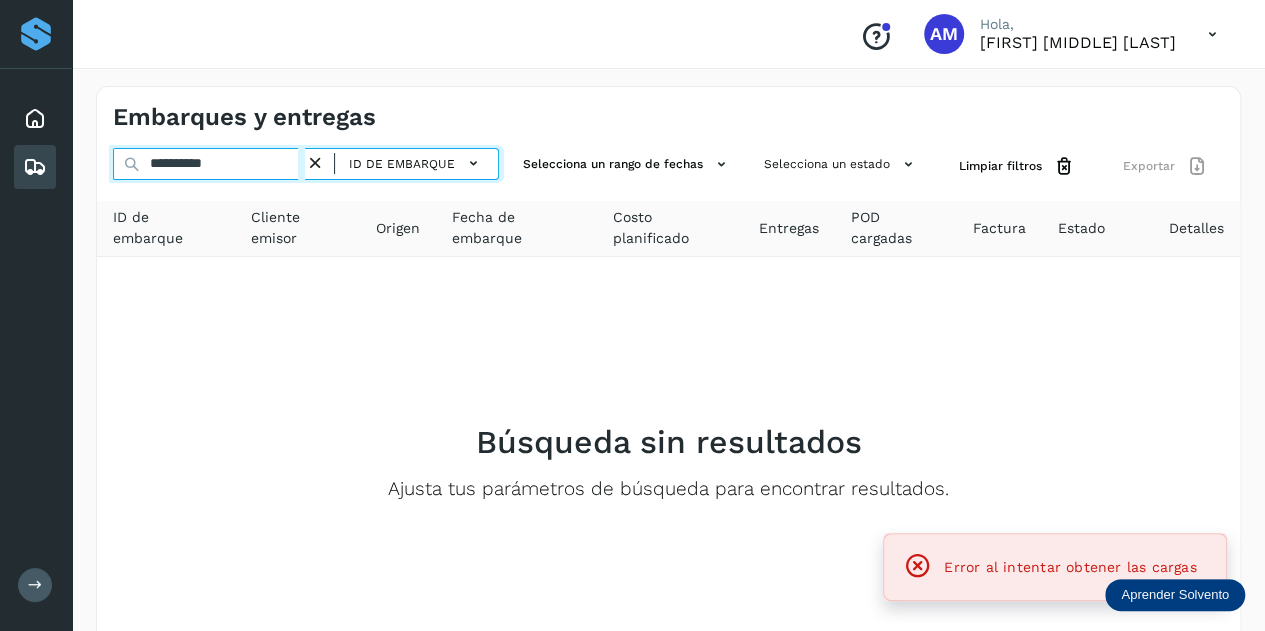 type on "**********" 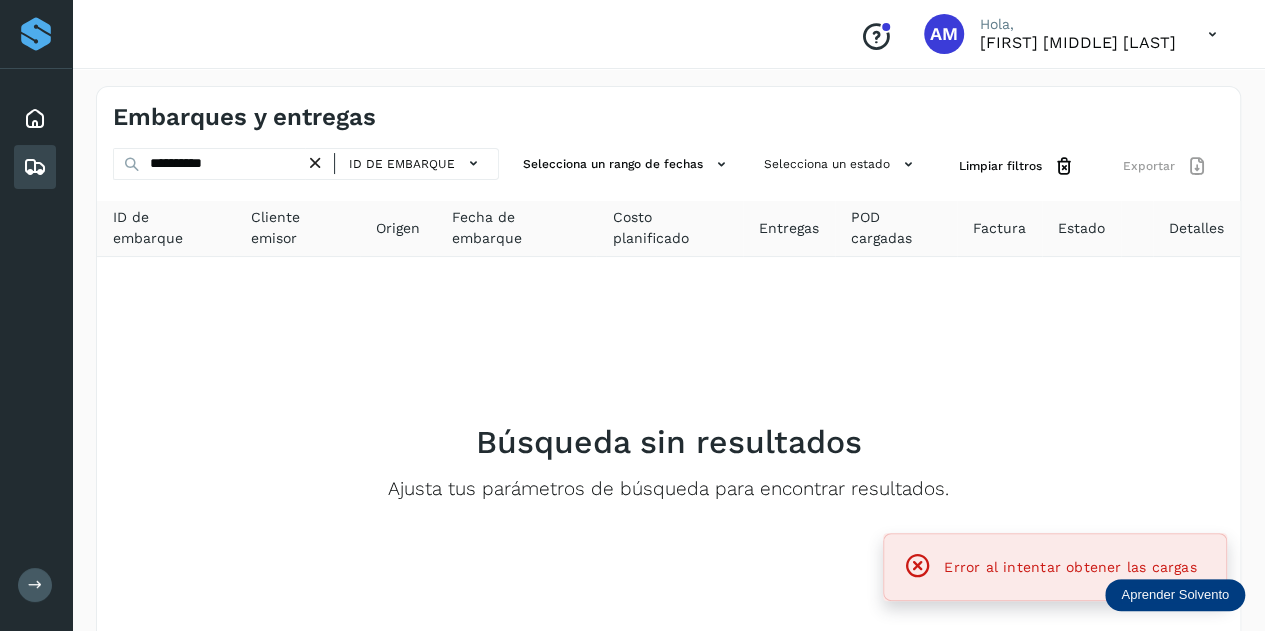 click at bounding box center (315, 163) 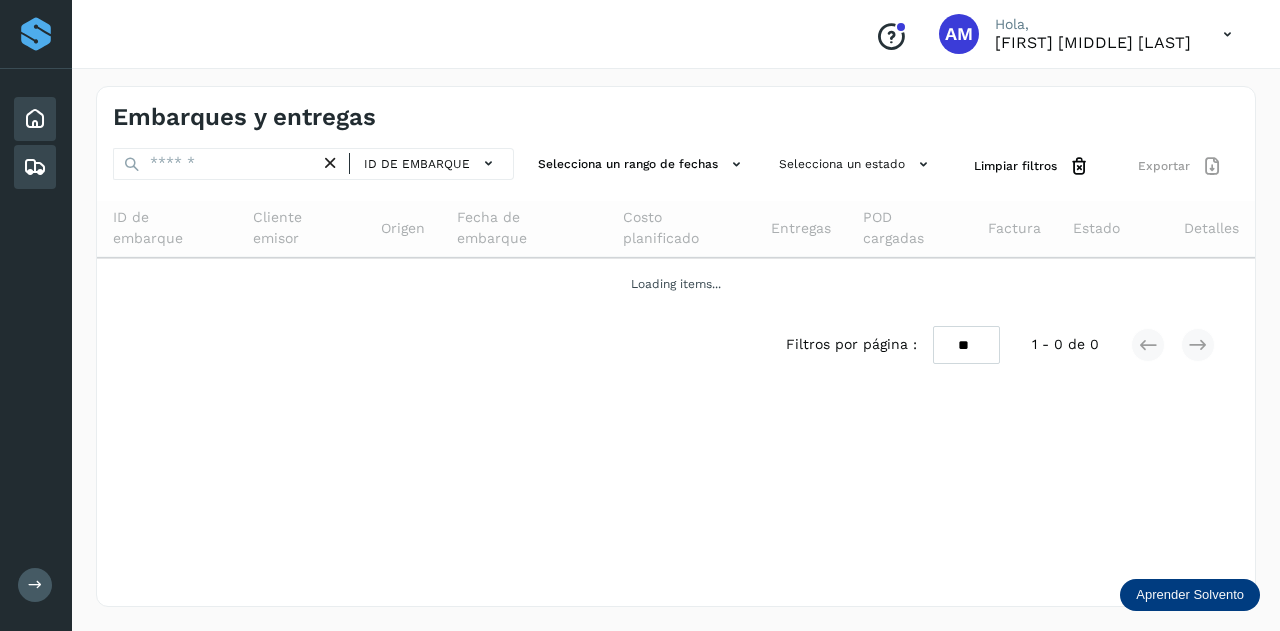 click at bounding box center [35, 119] 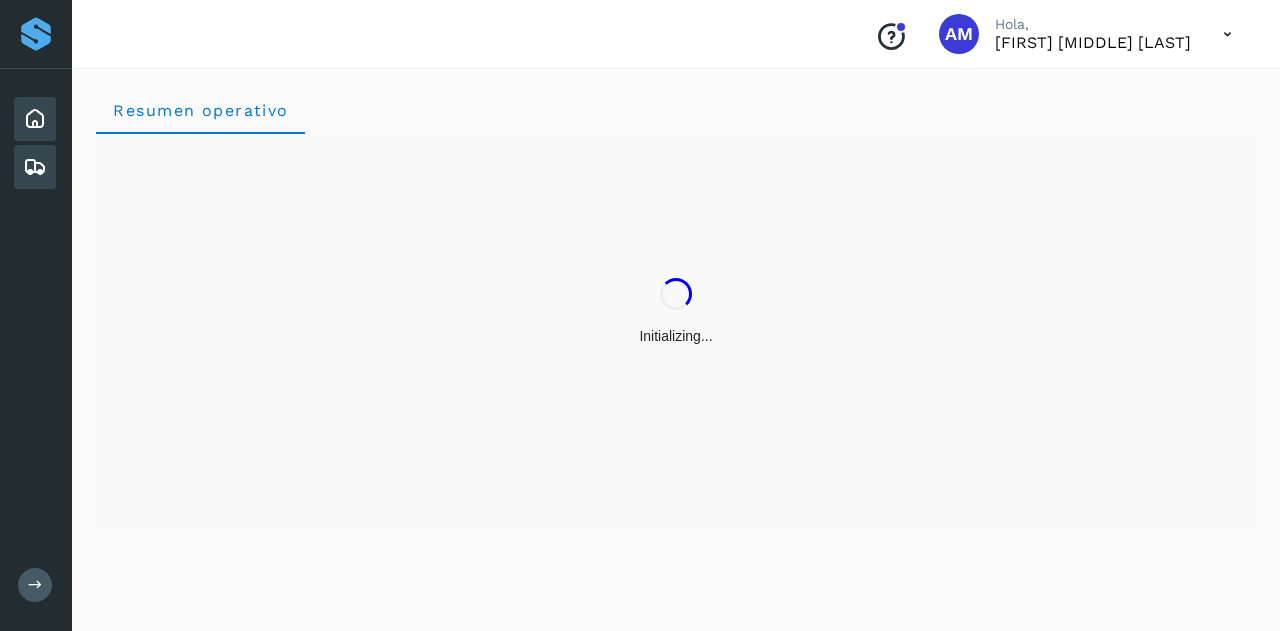 click at bounding box center (35, 167) 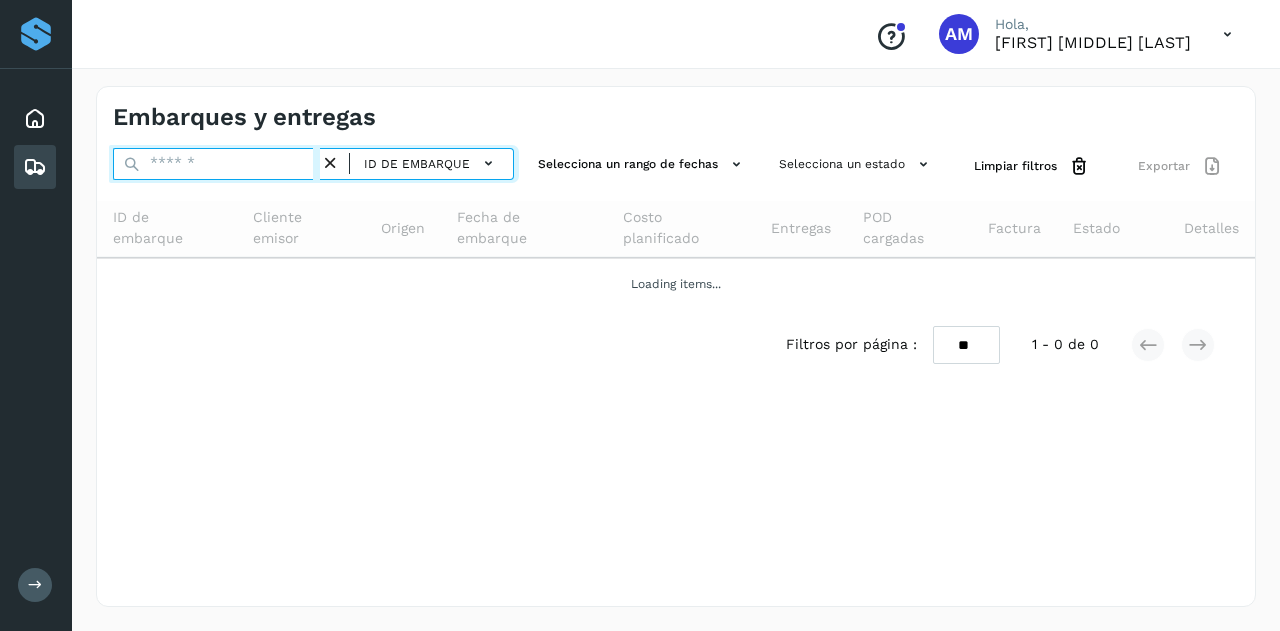 click at bounding box center [216, 164] 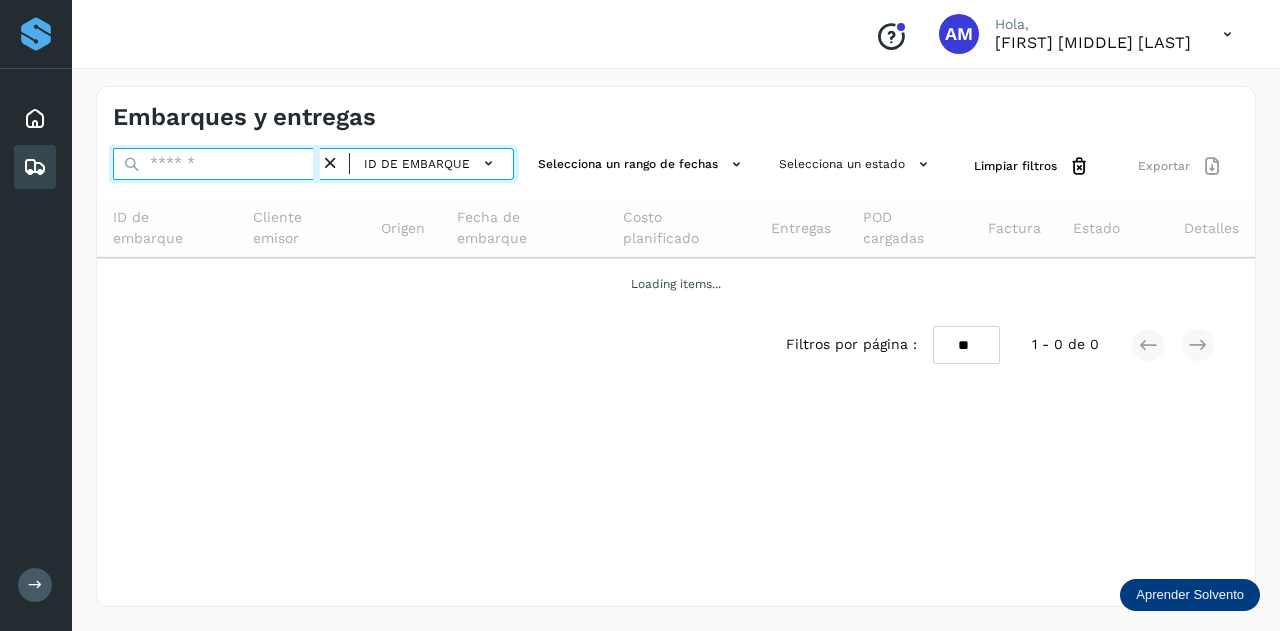 paste on "**********" 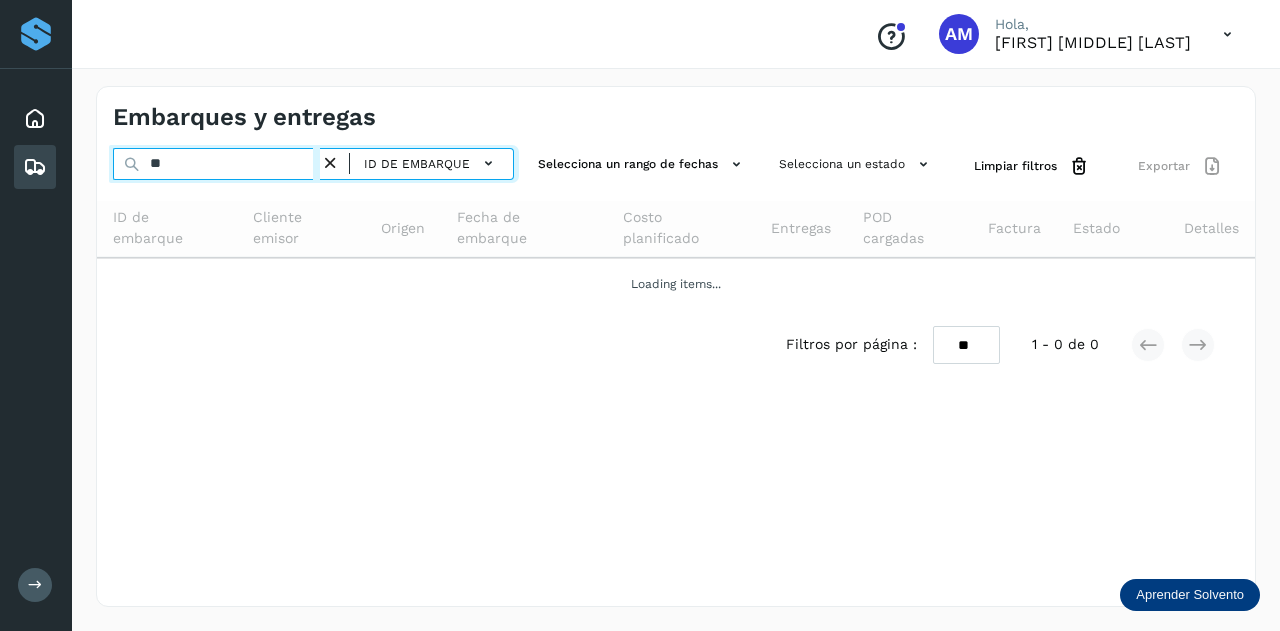 type on "*" 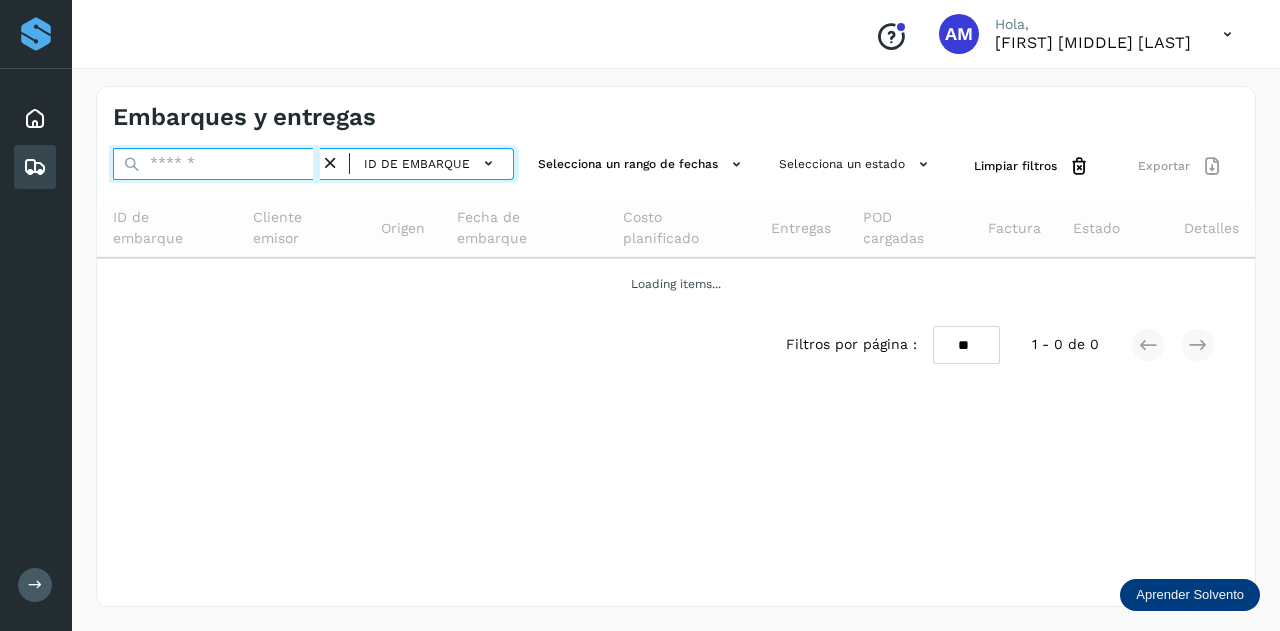 paste on "**********" 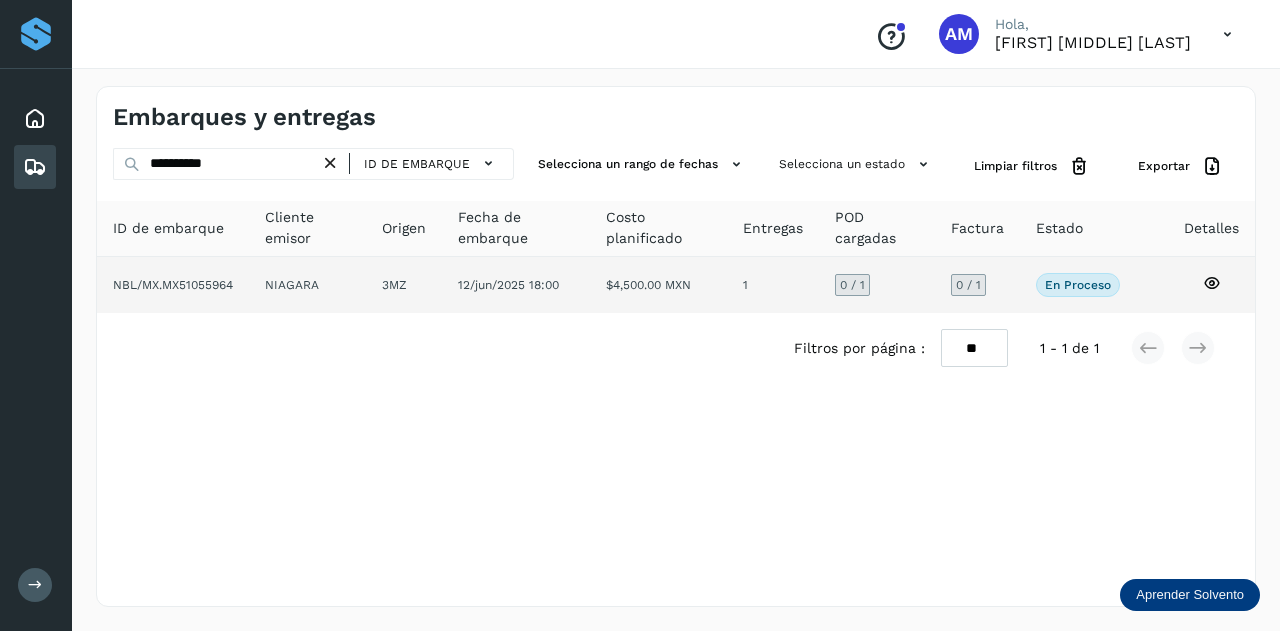 click on "NIAGARA" 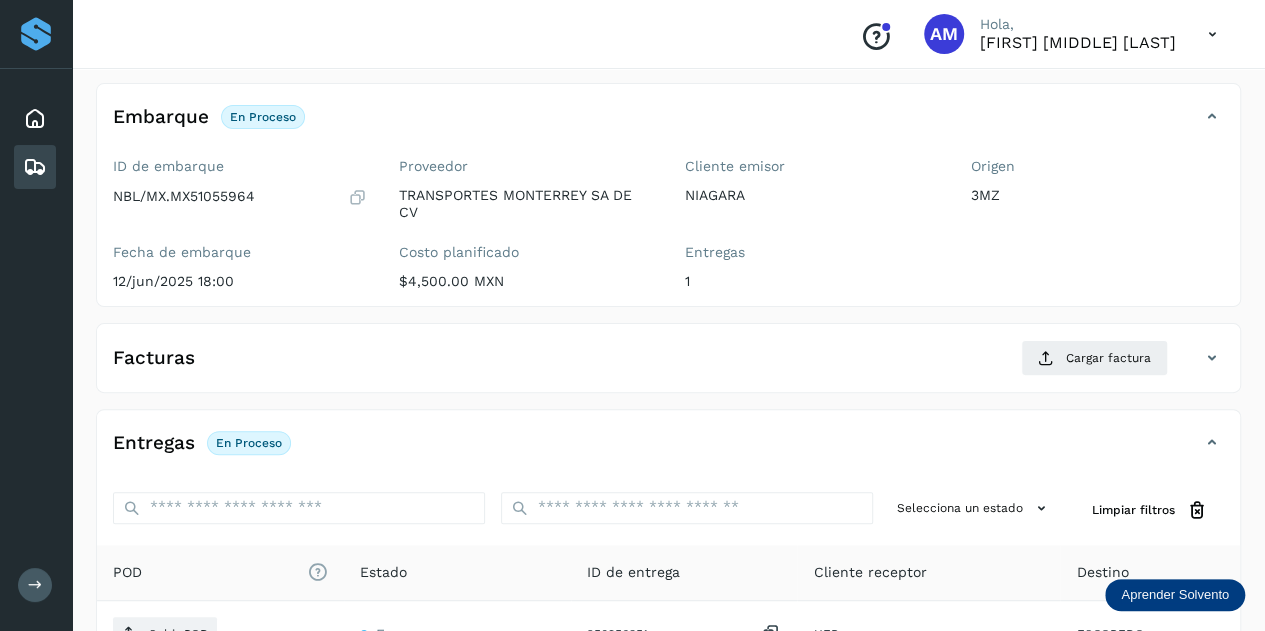 scroll, scrollTop: 200, scrollLeft: 0, axis: vertical 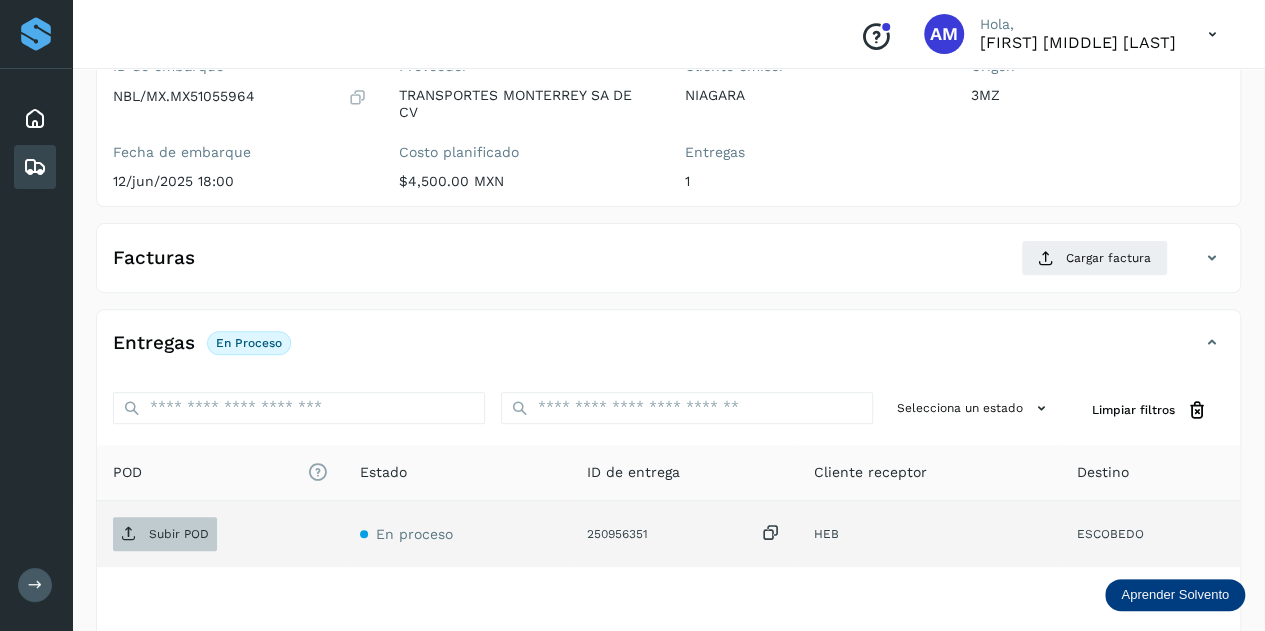 click on "Subir POD" at bounding box center [179, 534] 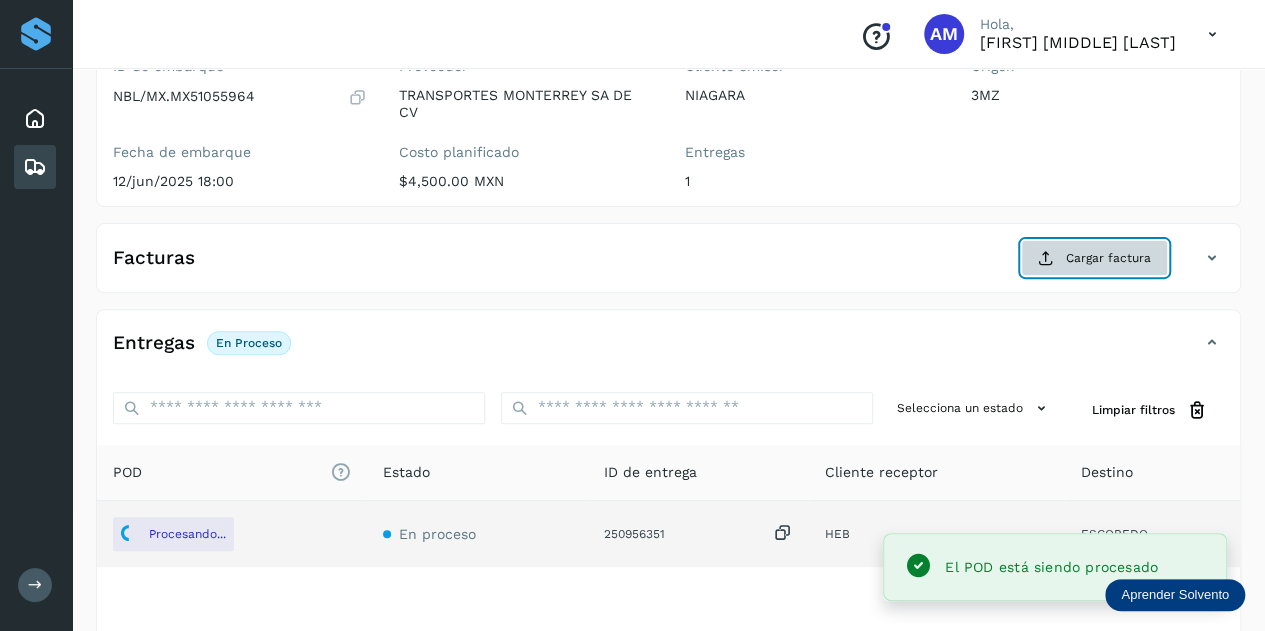 click on "Cargar factura" at bounding box center (1094, 258) 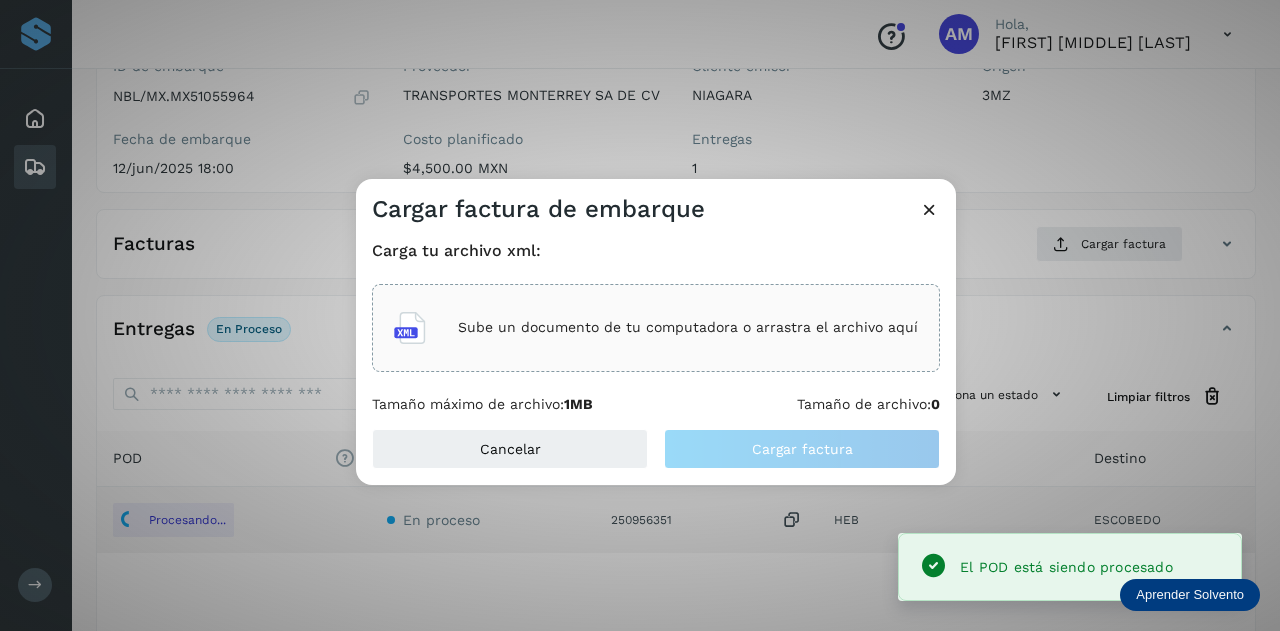 click on "Sube un documento de tu computadora o arrastra el archivo aquí" 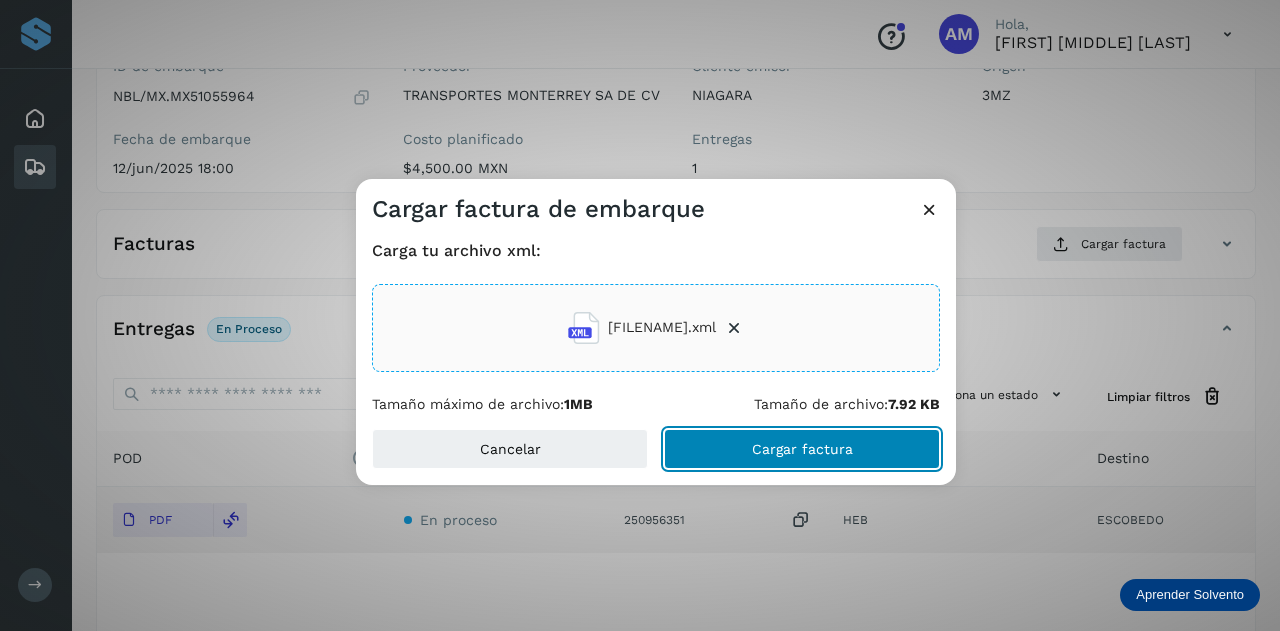 click on "Cargar factura" 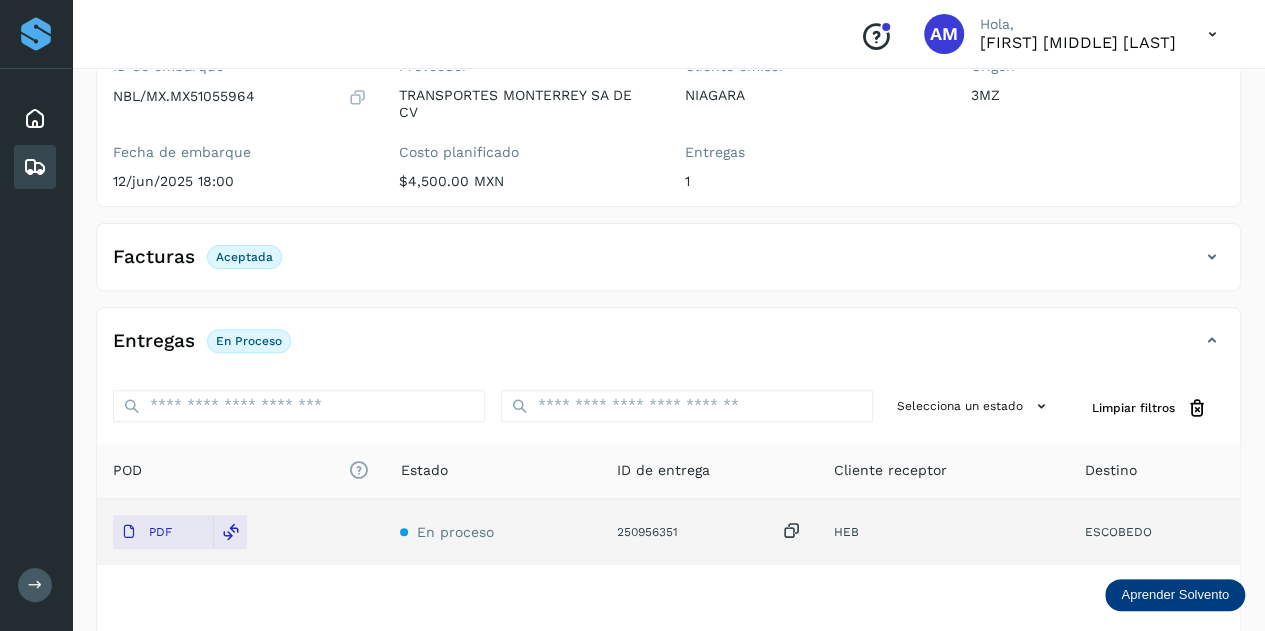 scroll, scrollTop: 0, scrollLeft: 0, axis: both 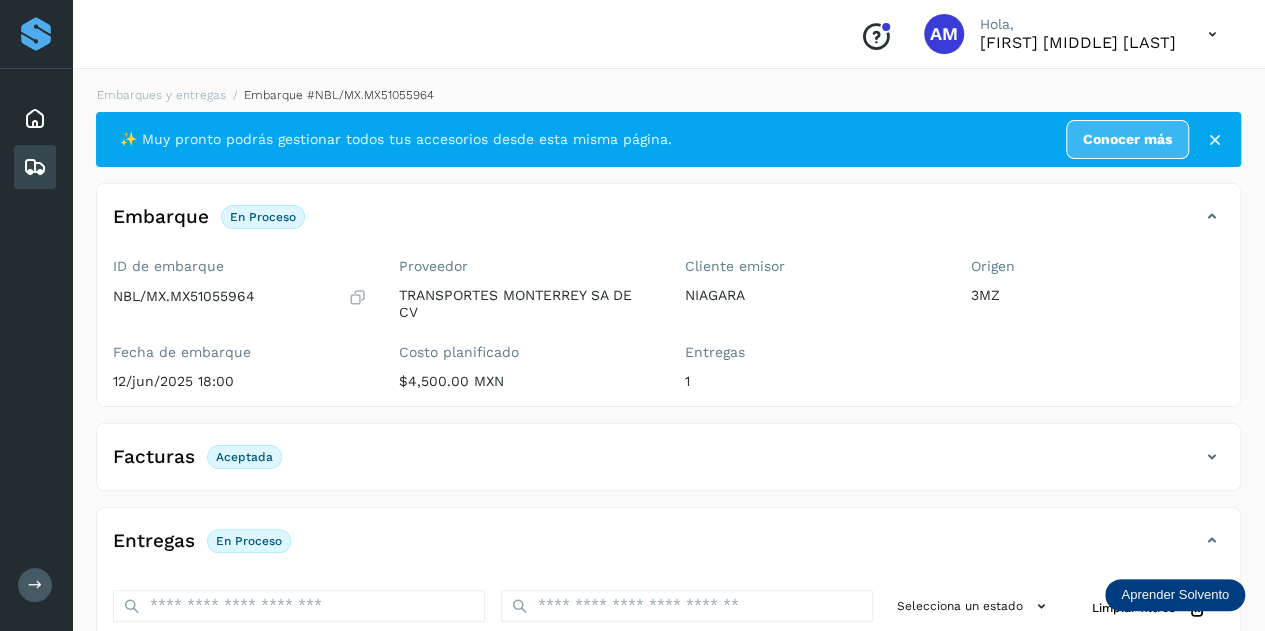click on "Embarques y entregas Embarque #NBL/MX.MX51055964  ✨ Muy pronto podrás gestionar todos tus accesorios desde esta misma página. Conocer más Embarque En proceso
Verifica el estado de la factura o entregas asociadas a este embarque
ID de embarque NBL/MX.MX51055964 Fecha de embarque [DD]/[MON]/[YYYY] [HH]:[MM] Proveedor TRANSPORTES MONTERREY SA DE CV Costo planificado  $[PRICE] MXN  Cliente emisor NIAGARA Entregas 1 Origen 3MZ Facturas Aceptada Facturas Estado XML Aceptada Entregas En proceso Selecciona un estado Limpiar filtros POD
El tamaño máximo de archivo es de 20 Mb.
Estado ID de entrega Cliente receptor Destino PDF En proceso 250956351  HEB ESCOBEDO HEB 250956351 PDF Destino: ESCOBEDO En proceso Filtros por página : ** ** ** 1 - 1 de 1" at bounding box center [668, 511] 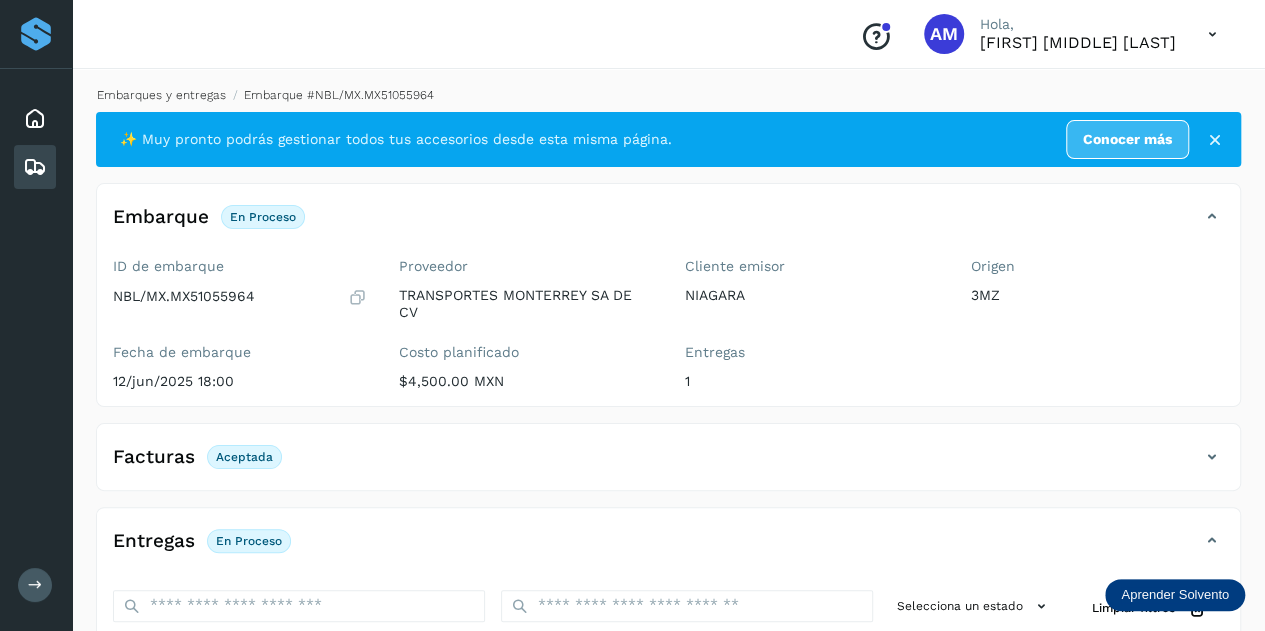 click on "Embarques y entregas" at bounding box center (161, 95) 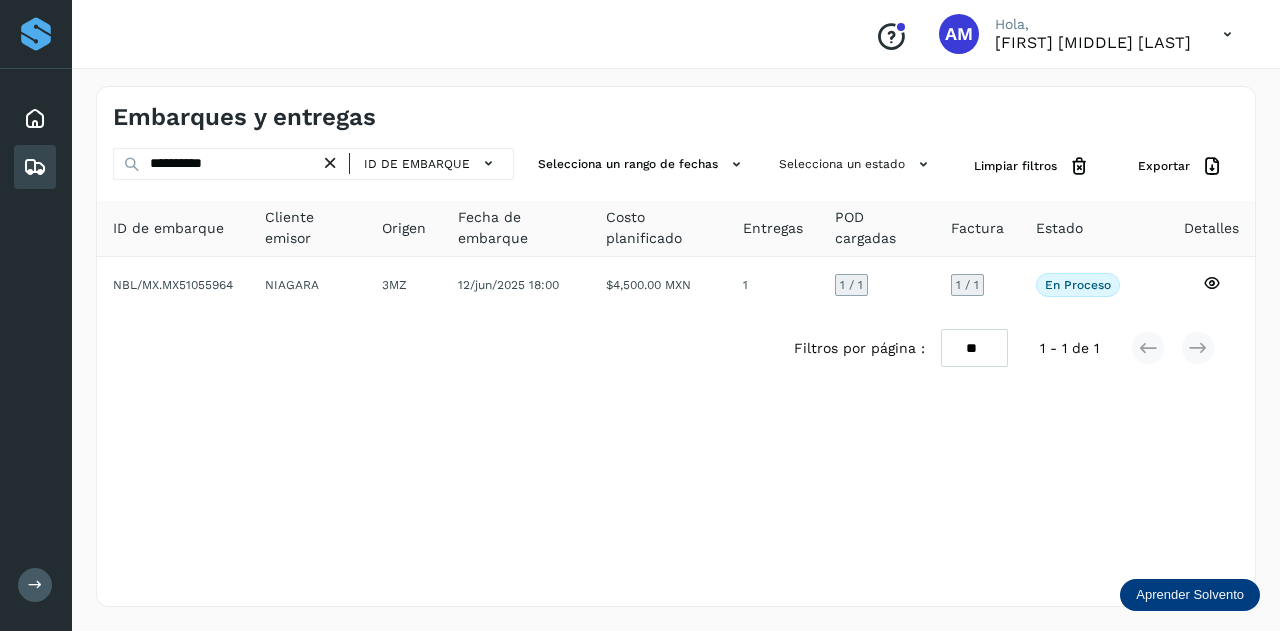 drag, startPoint x: 333, startPoint y: 159, endPoint x: 298, endPoint y: 160, distance: 35.014282 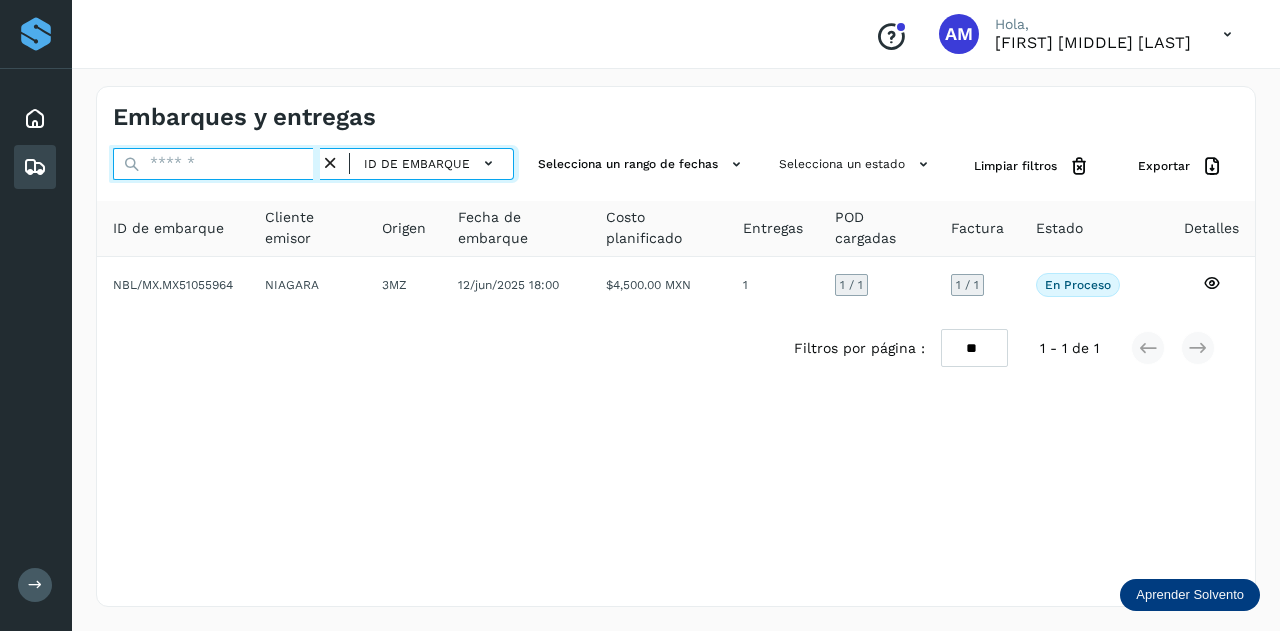 click at bounding box center (216, 164) 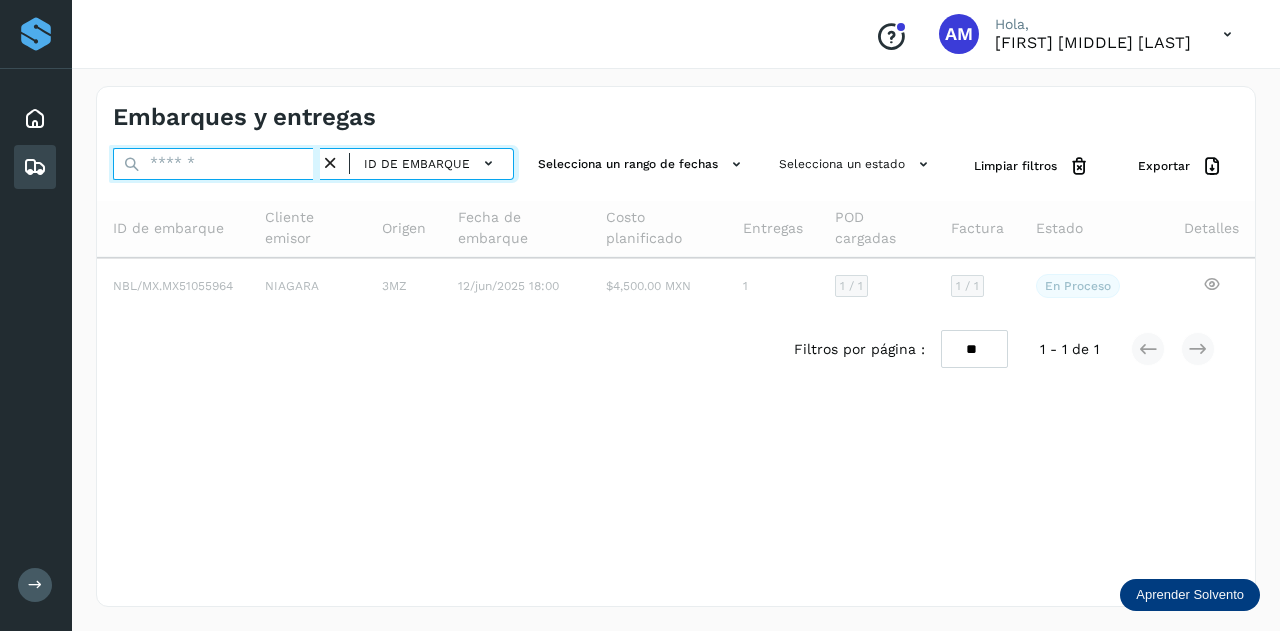 paste on "**********" 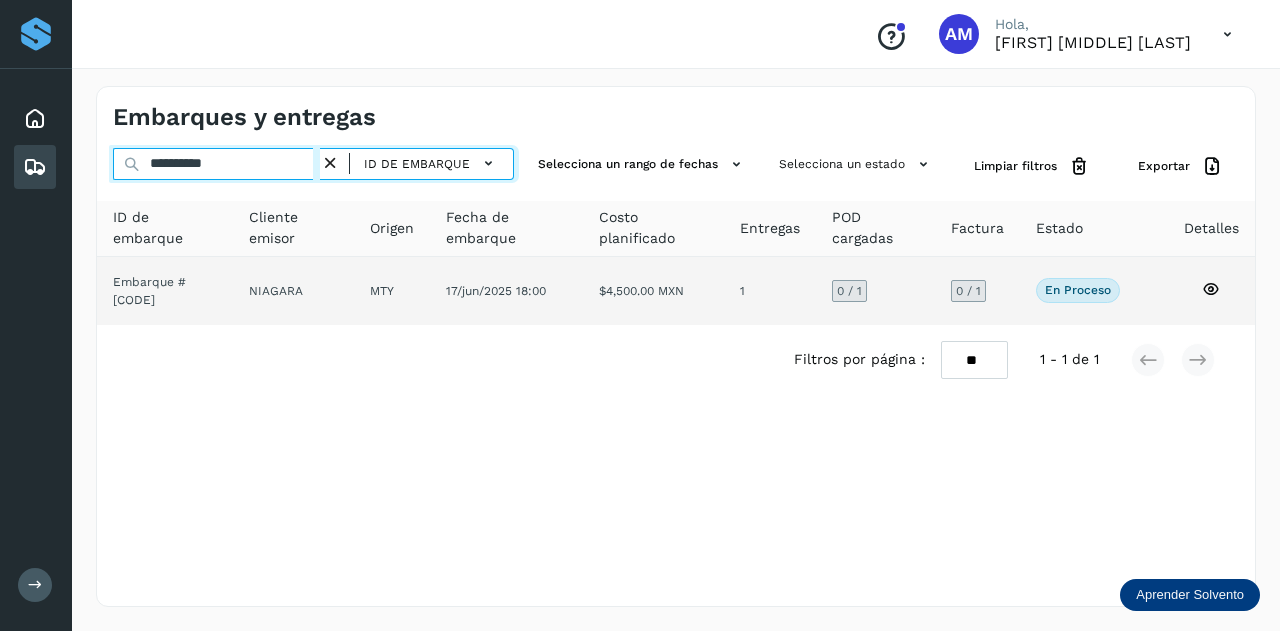 type on "**********" 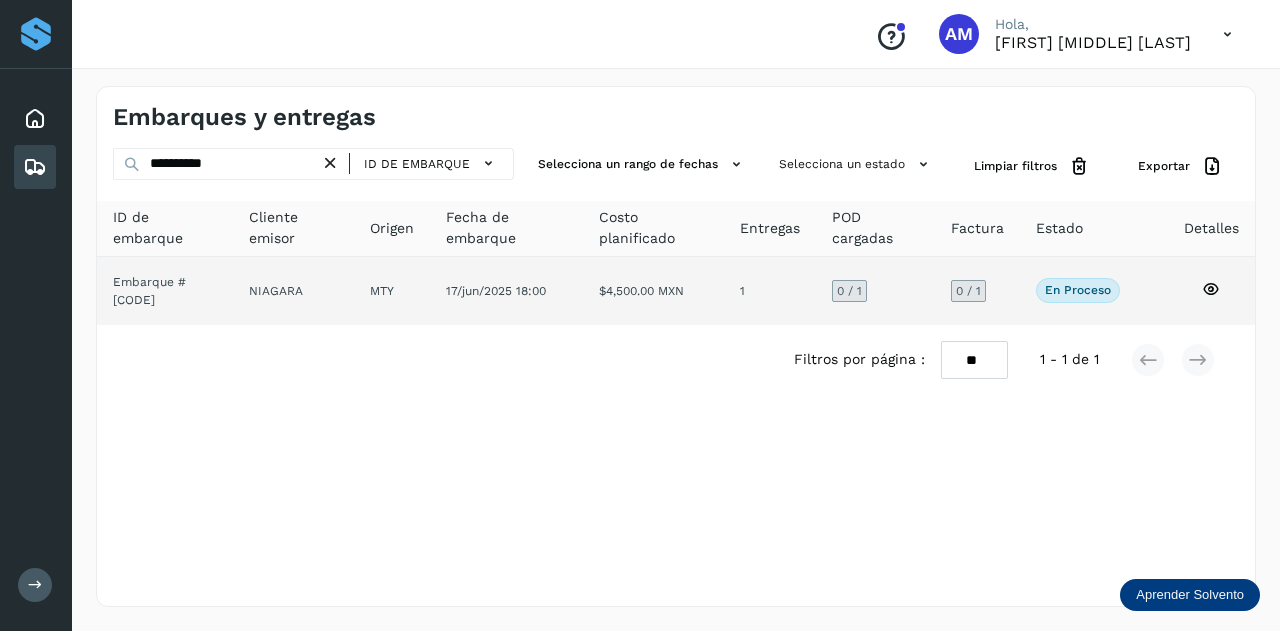 click on "MTY" 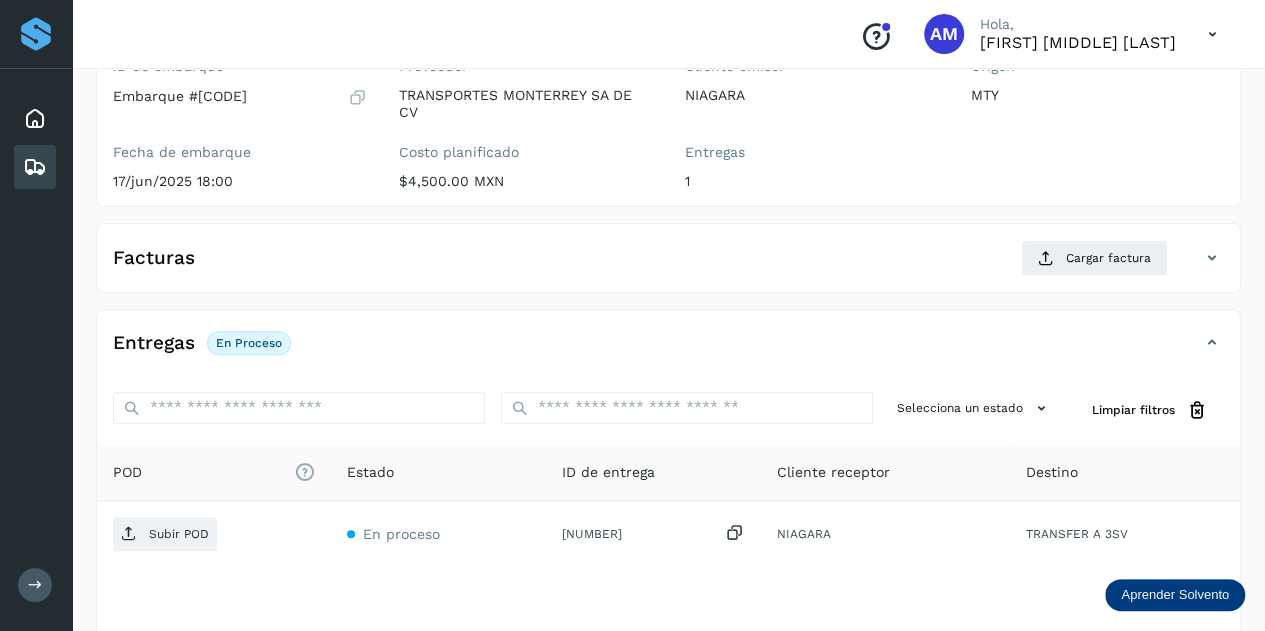 scroll, scrollTop: 300, scrollLeft: 0, axis: vertical 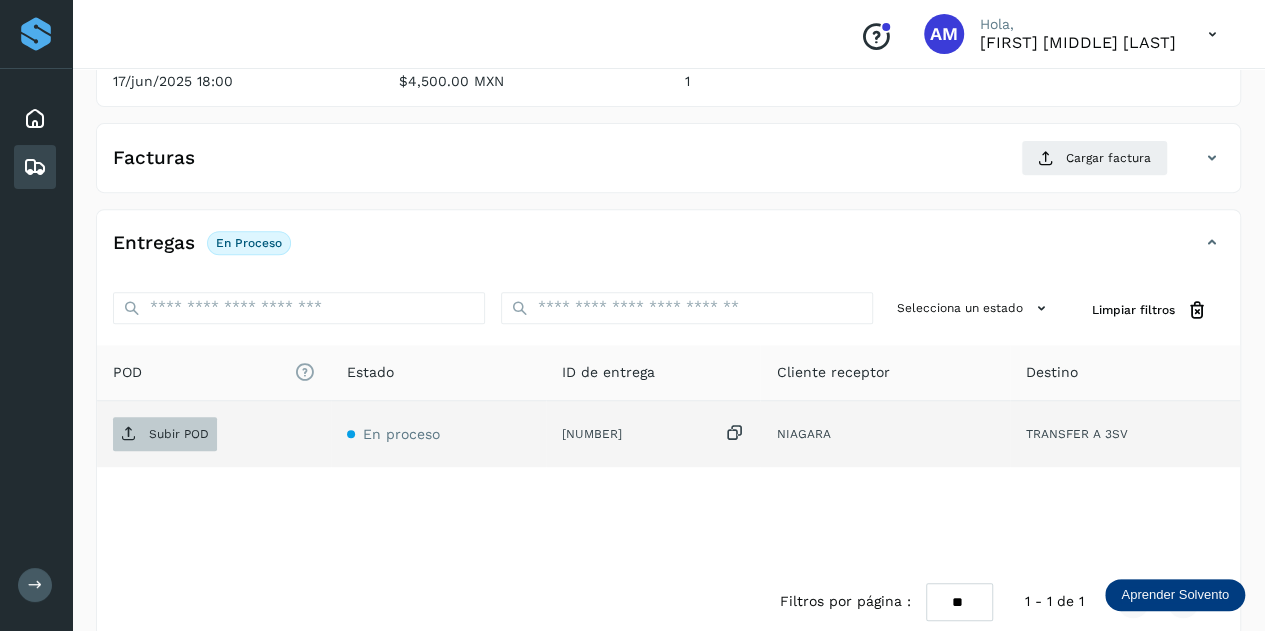 click on "Subir POD" at bounding box center [179, 434] 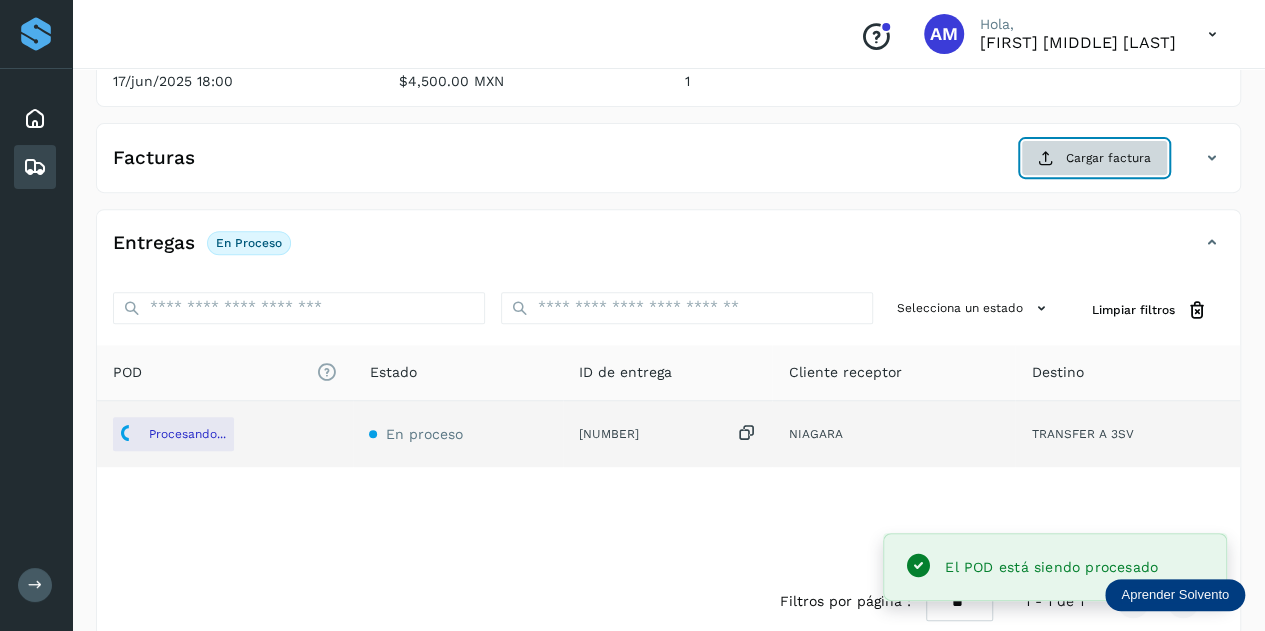 click at bounding box center (1046, 158) 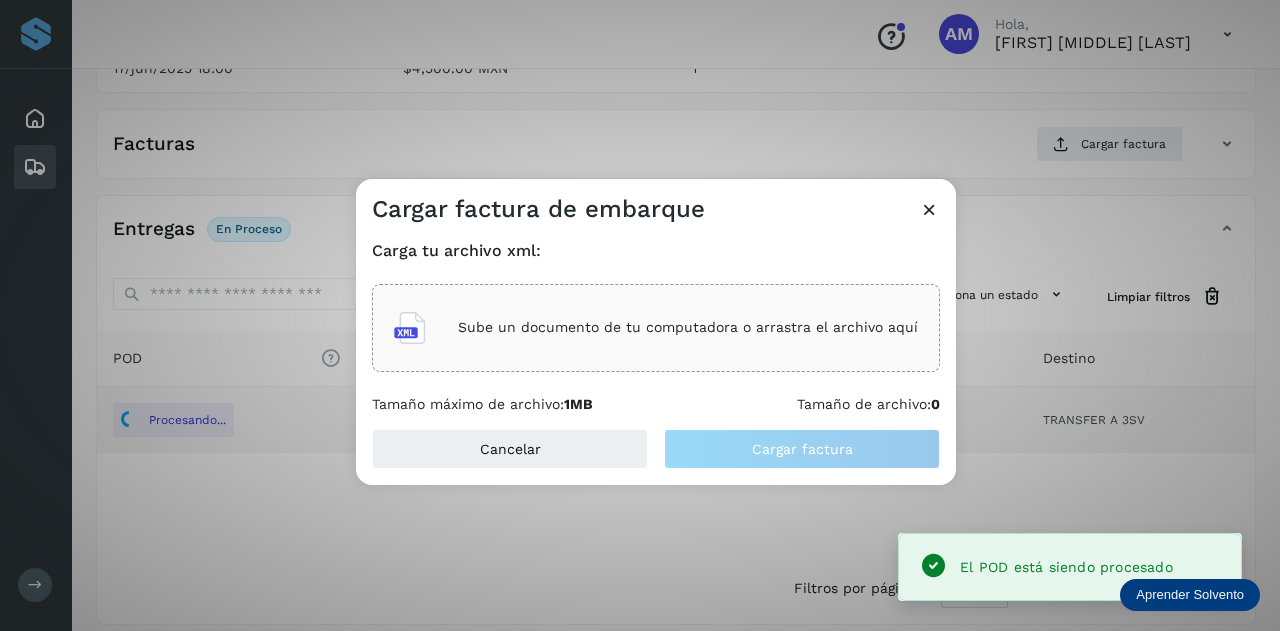 click on "Sube un documento de tu computadora o arrastra el archivo aquí" 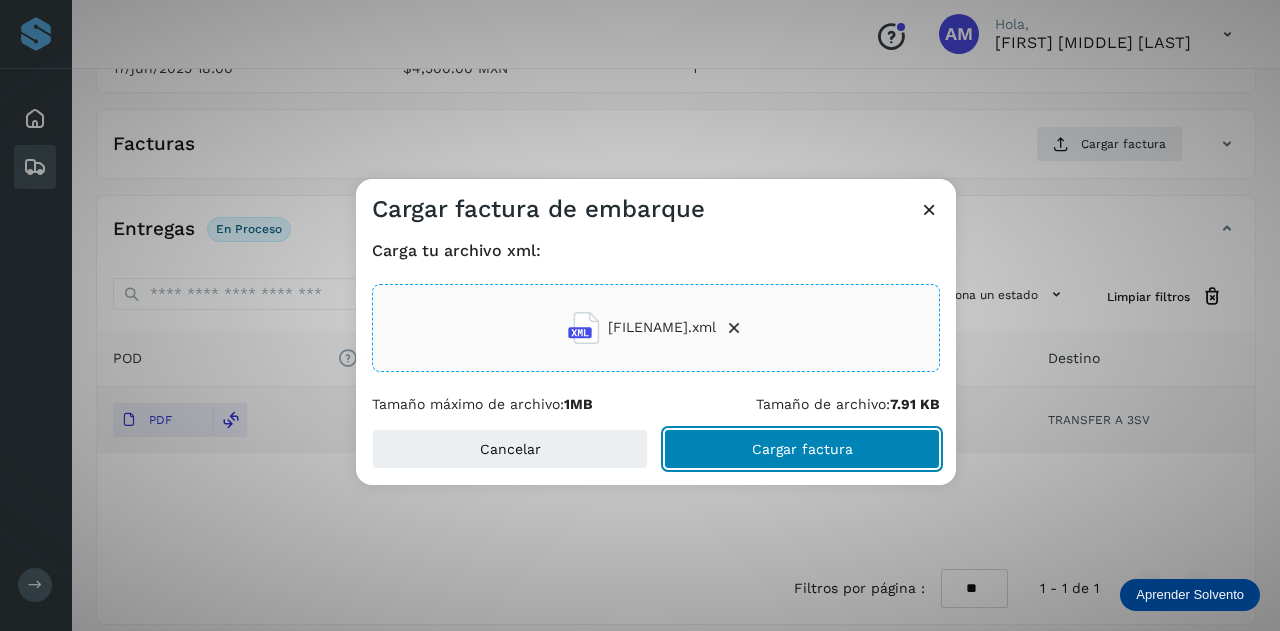 click on "Cargar factura" 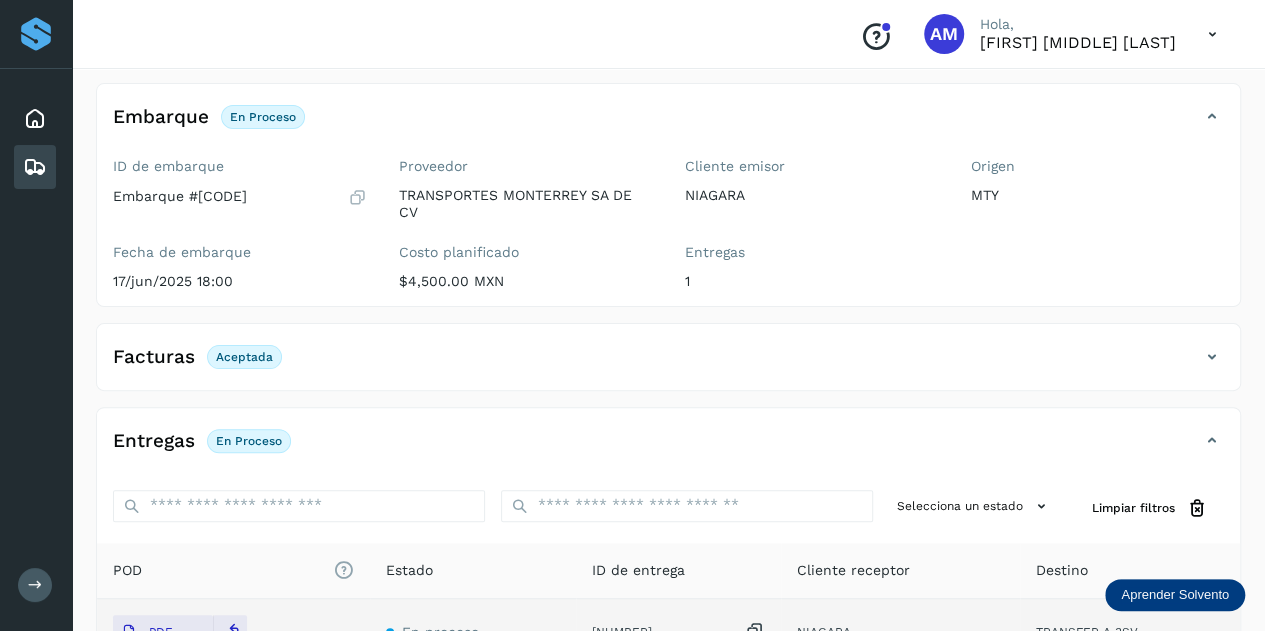 scroll, scrollTop: 0, scrollLeft: 0, axis: both 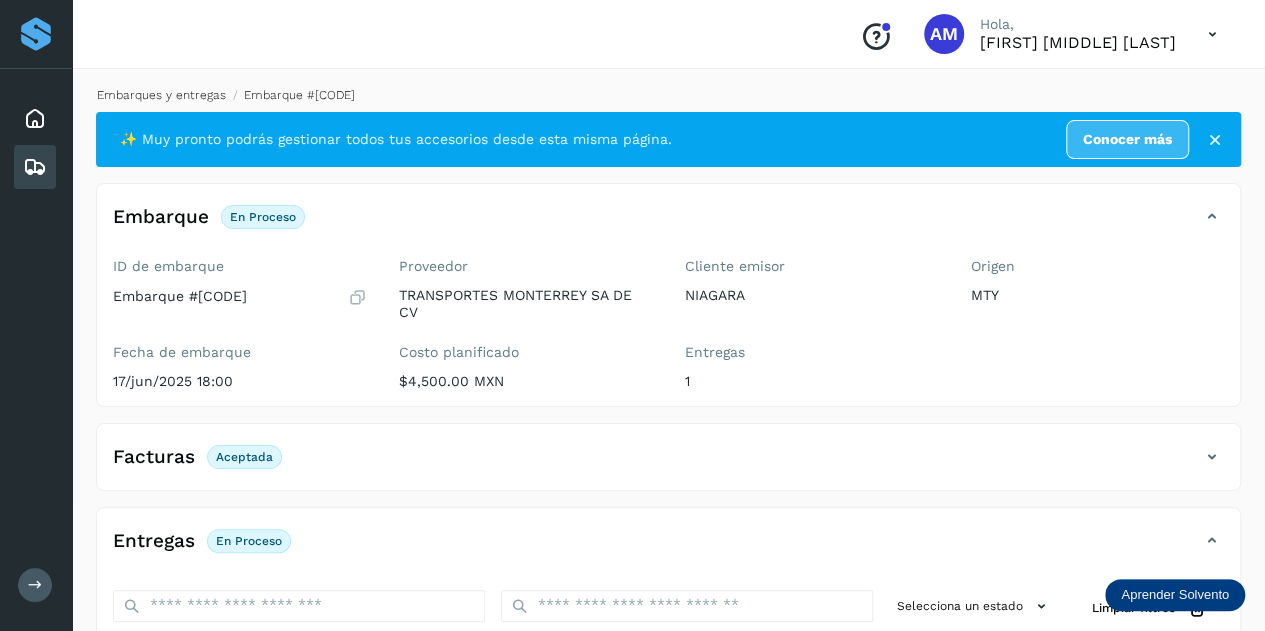 click on "Embarques y entregas" at bounding box center [161, 95] 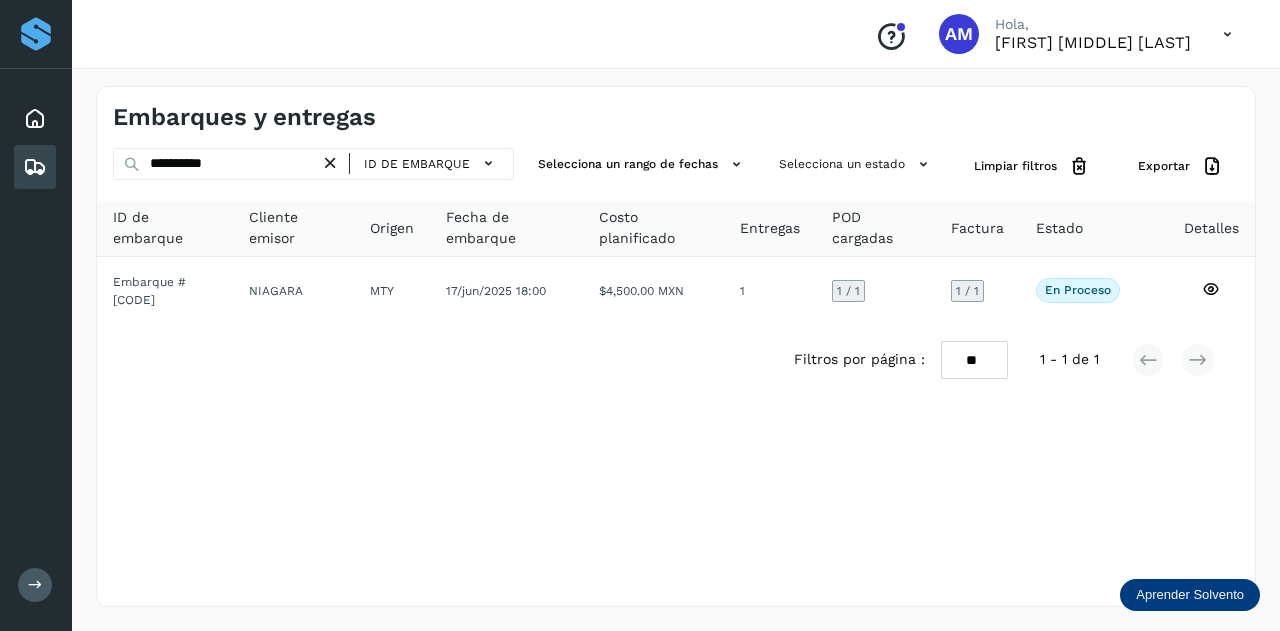 click at bounding box center [330, 163] 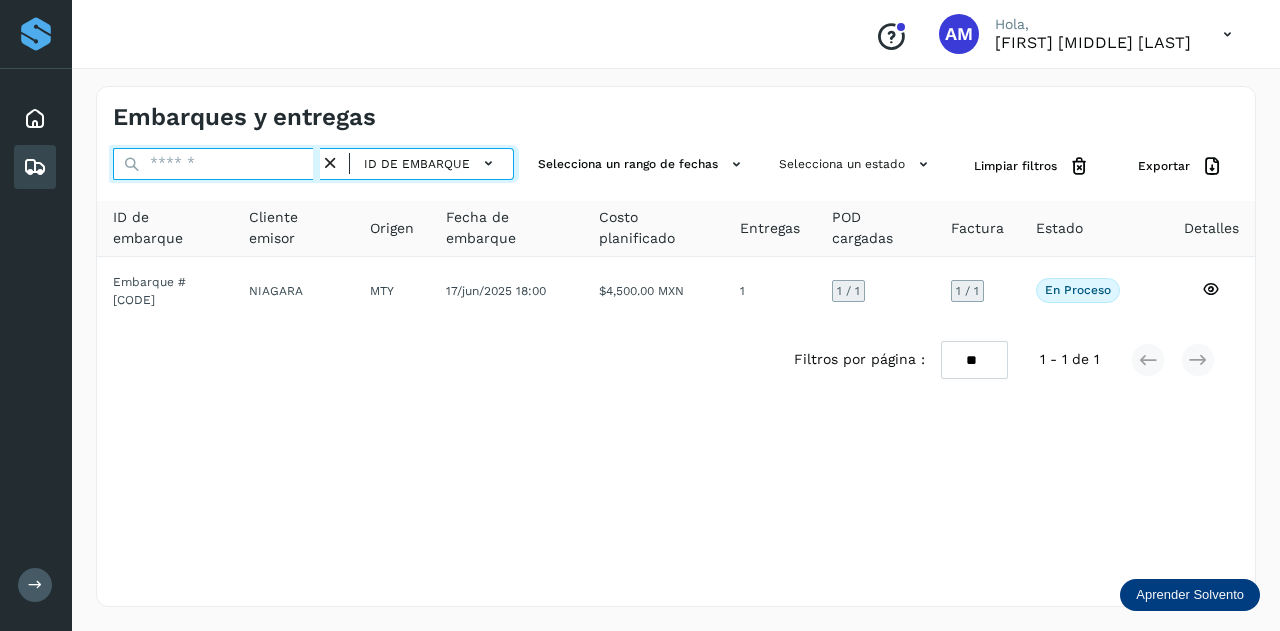 click at bounding box center (216, 164) 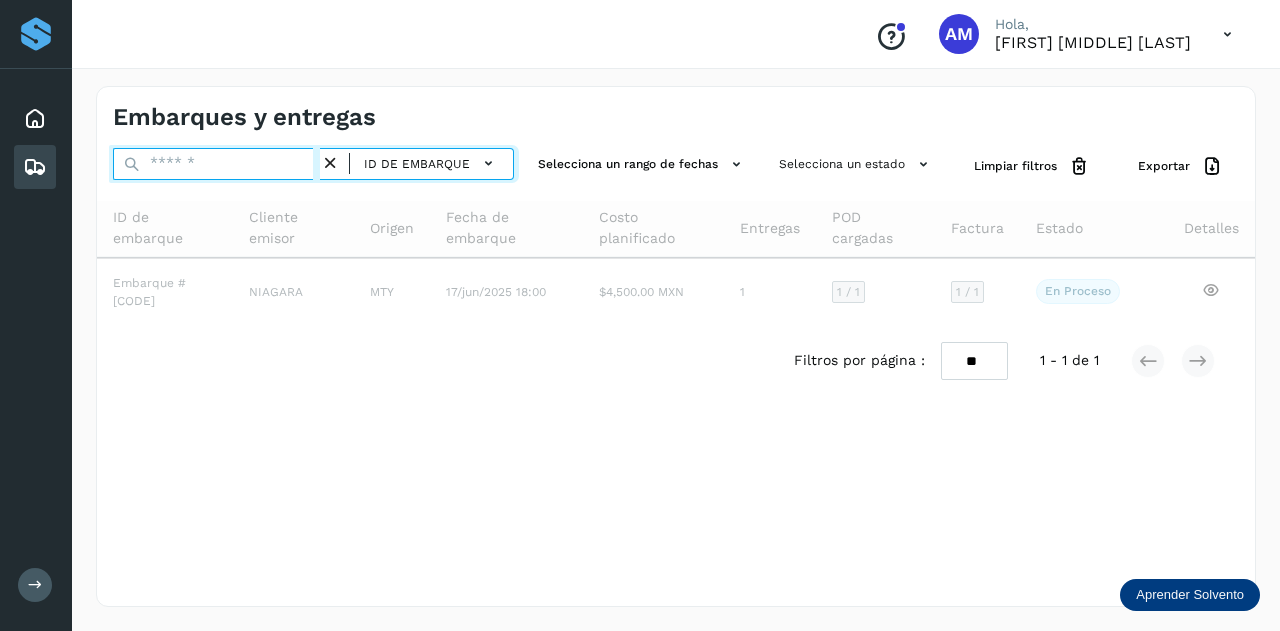 paste on "**********" 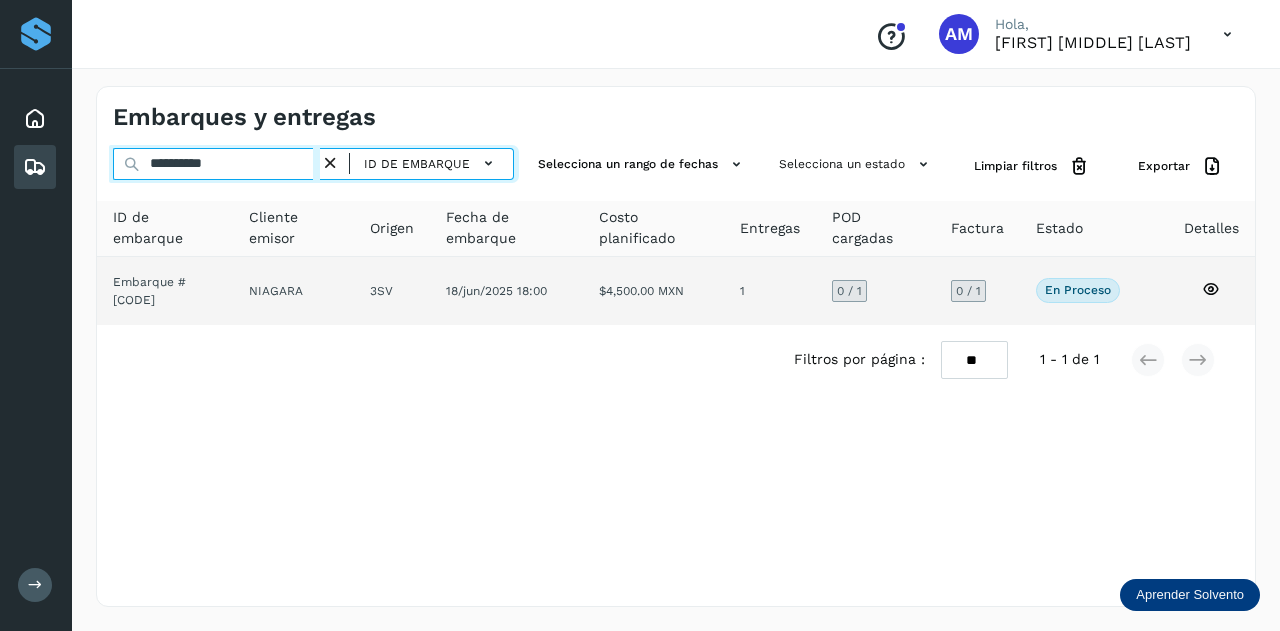 type on "**********" 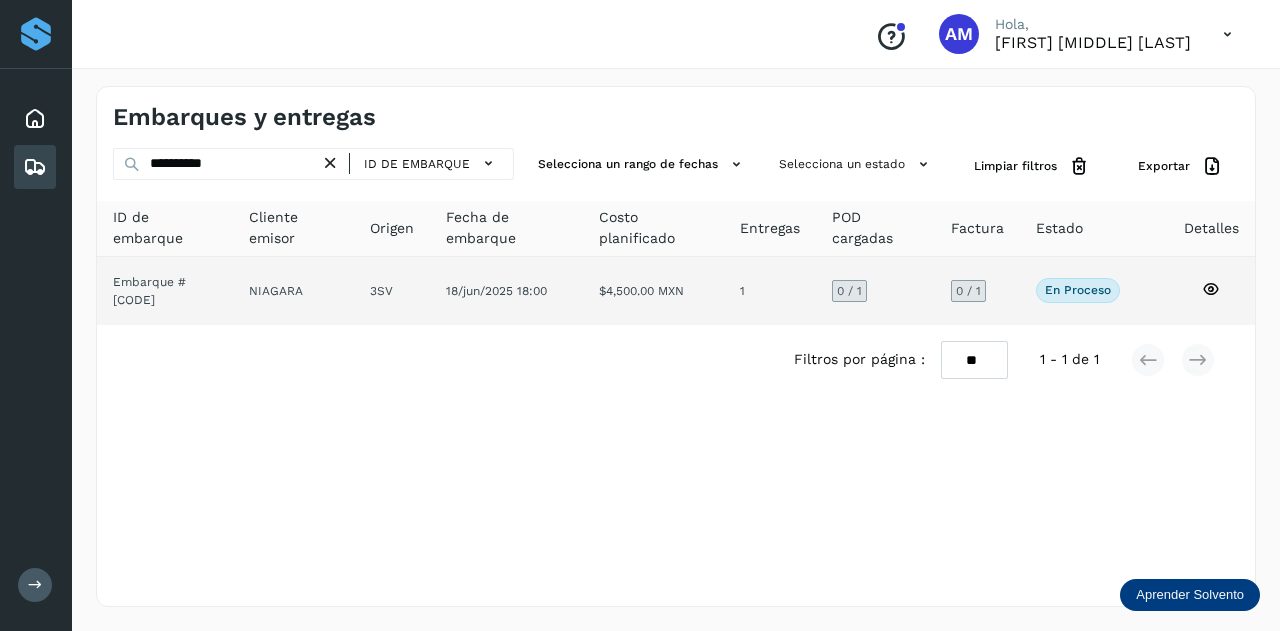 click on "NIAGARA" 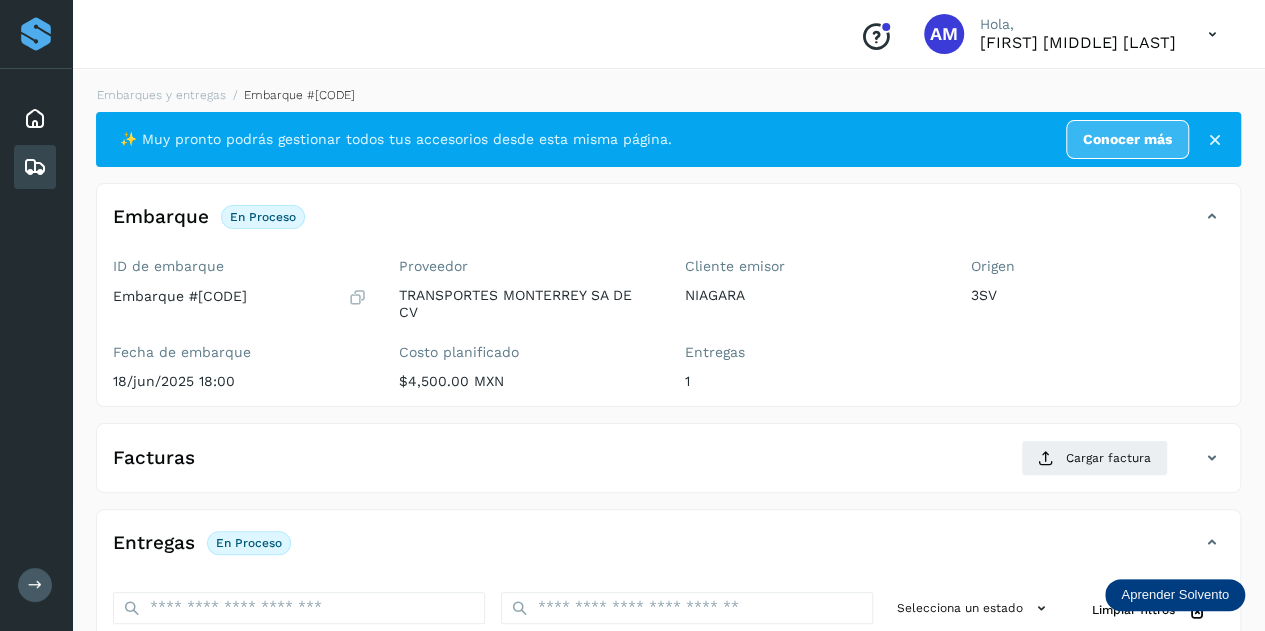 scroll, scrollTop: 200, scrollLeft: 0, axis: vertical 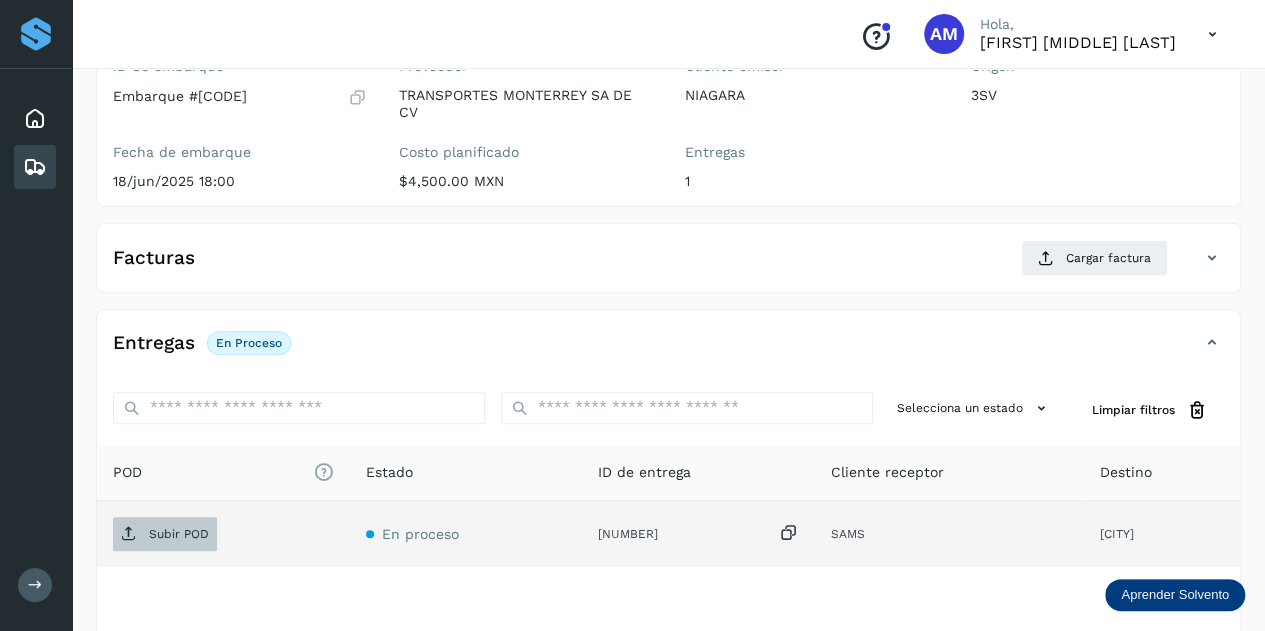 click on "Subir POD" at bounding box center (179, 534) 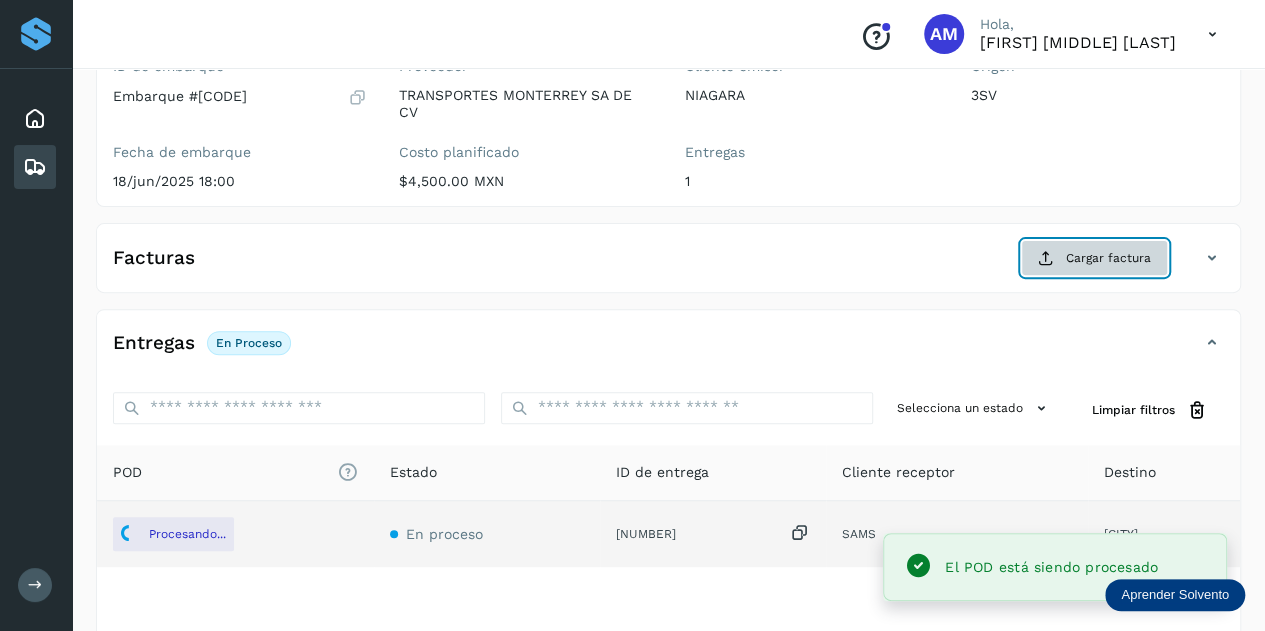 click on "Cargar factura" 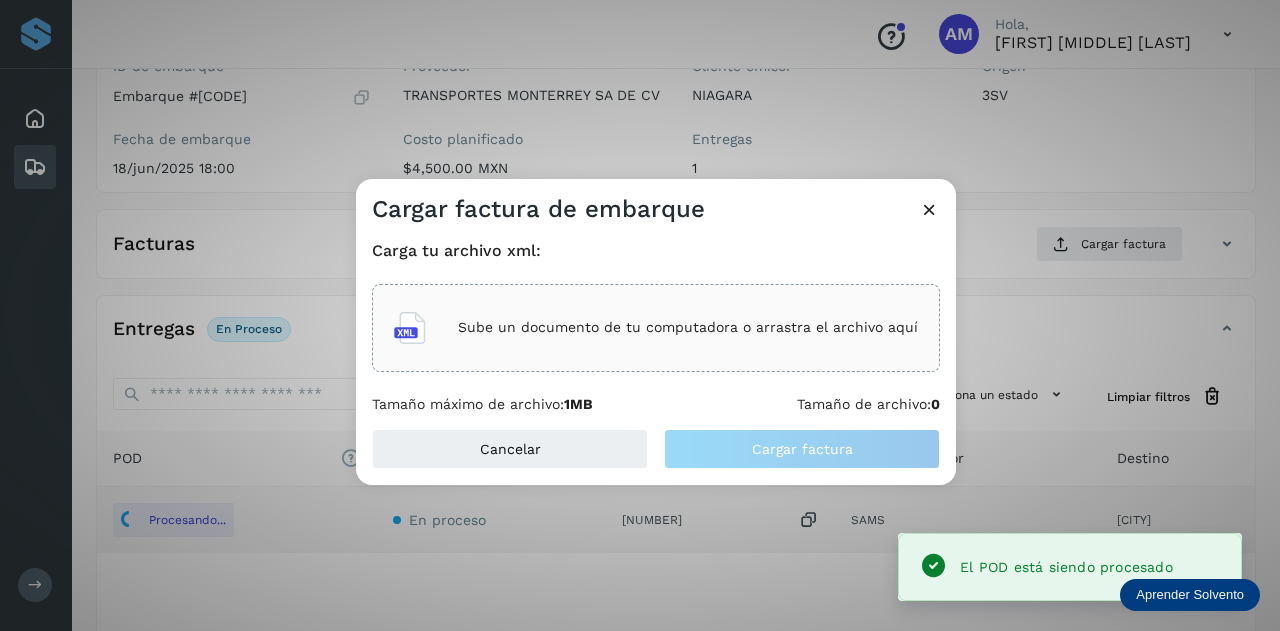 click on "Sube un documento de tu computadora o arrastra el archivo aquí" 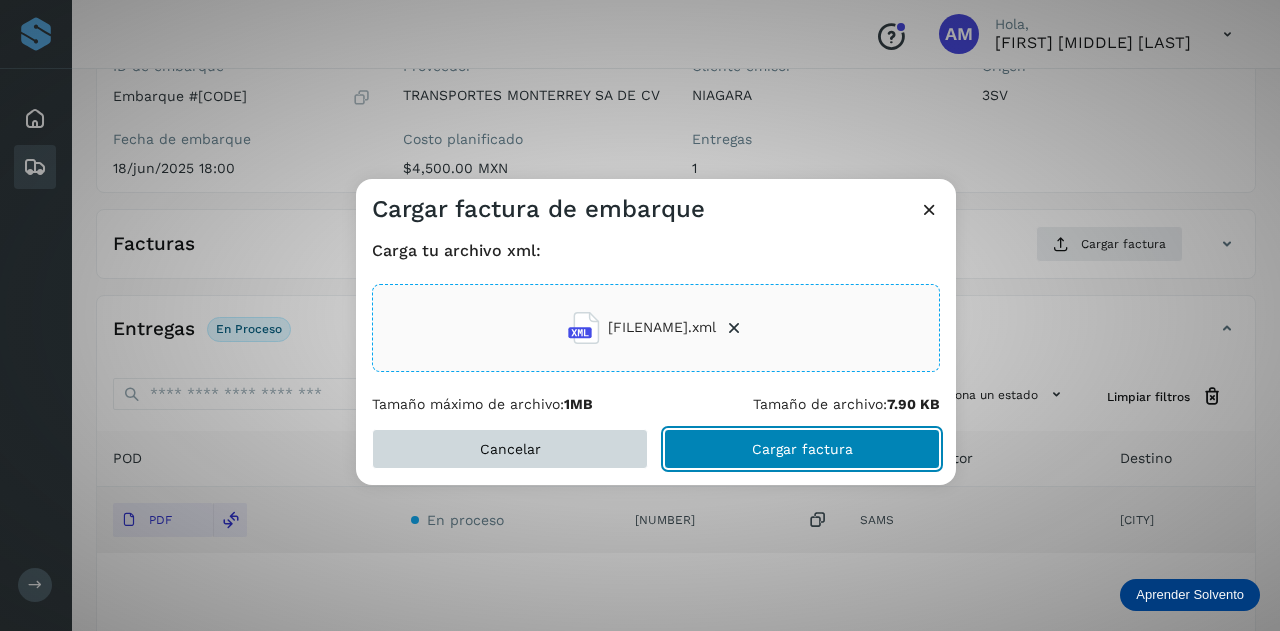 drag, startPoint x: 703, startPoint y: 455, endPoint x: 571, endPoint y: 455, distance: 132 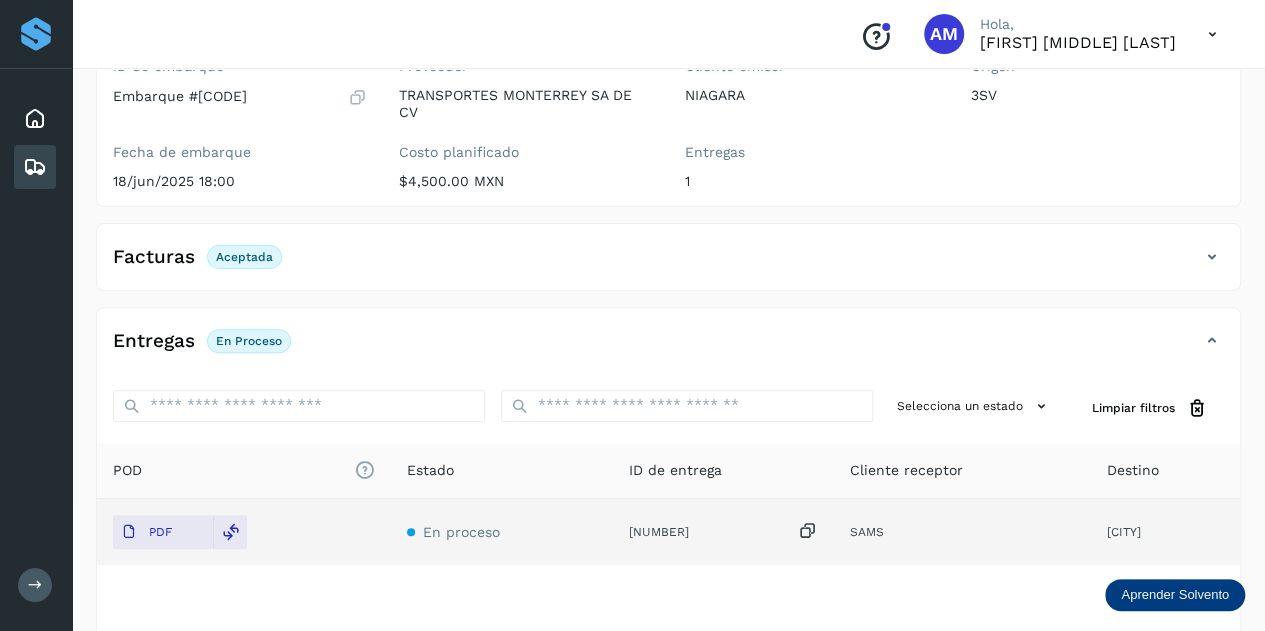 scroll, scrollTop: 0, scrollLeft: 0, axis: both 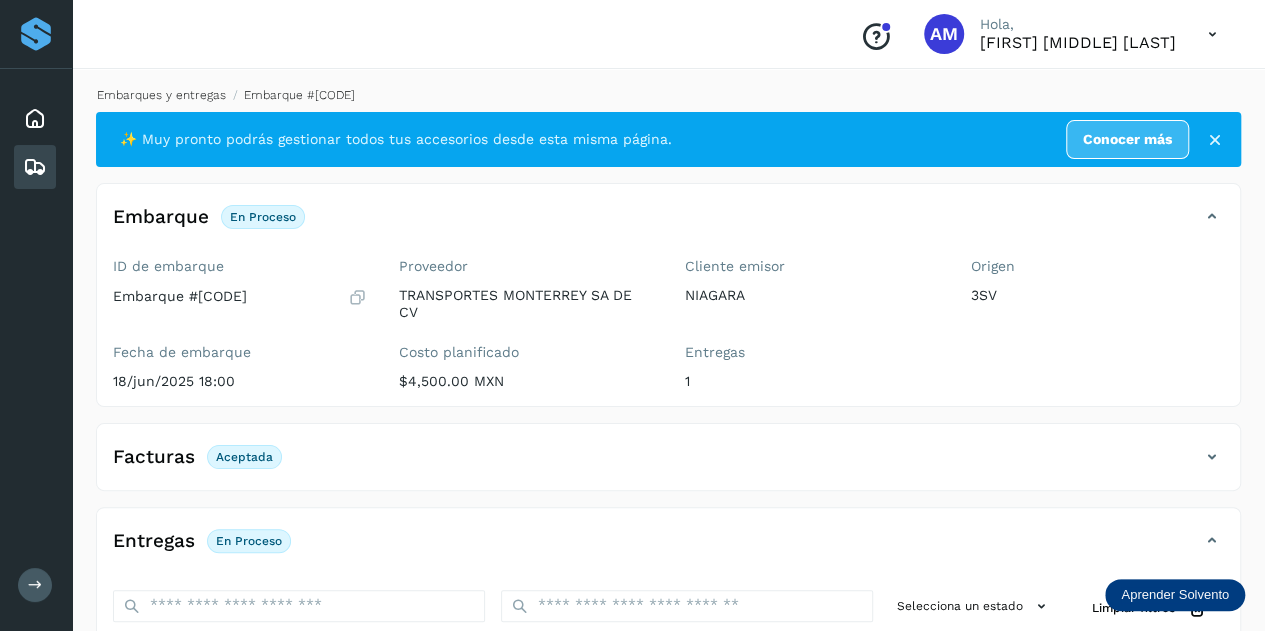 click on "Embarques y entregas" at bounding box center [161, 95] 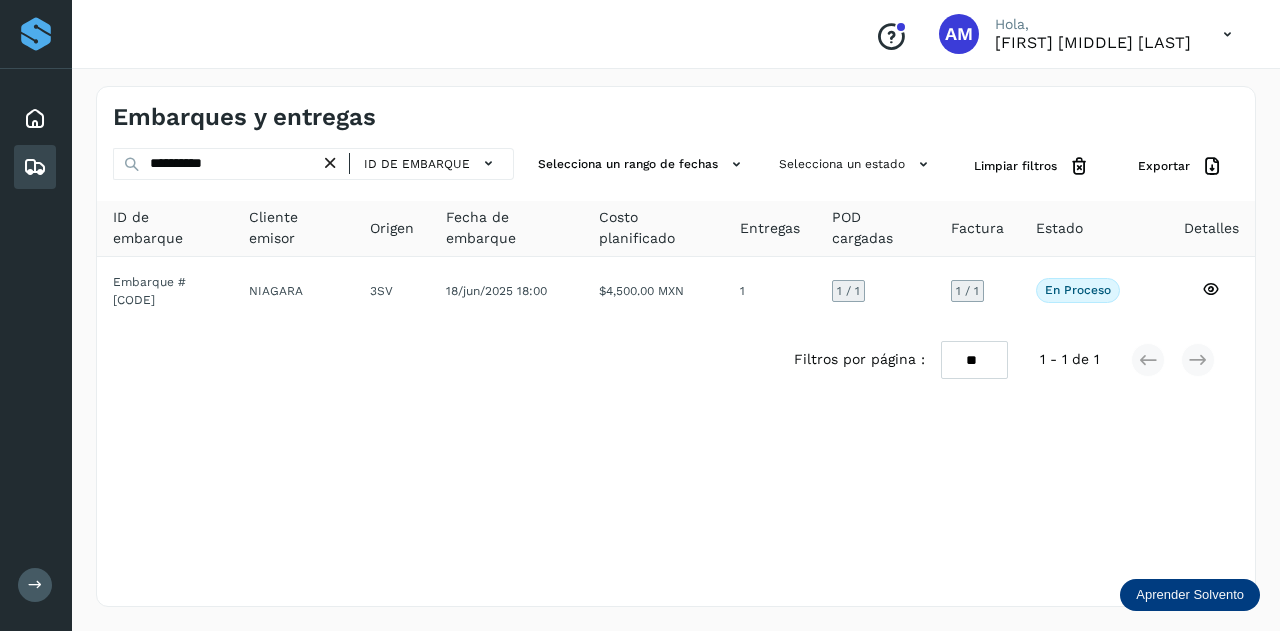 drag, startPoint x: 338, startPoint y: 159, endPoint x: 250, endPoint y: 164, distance: 88.14193 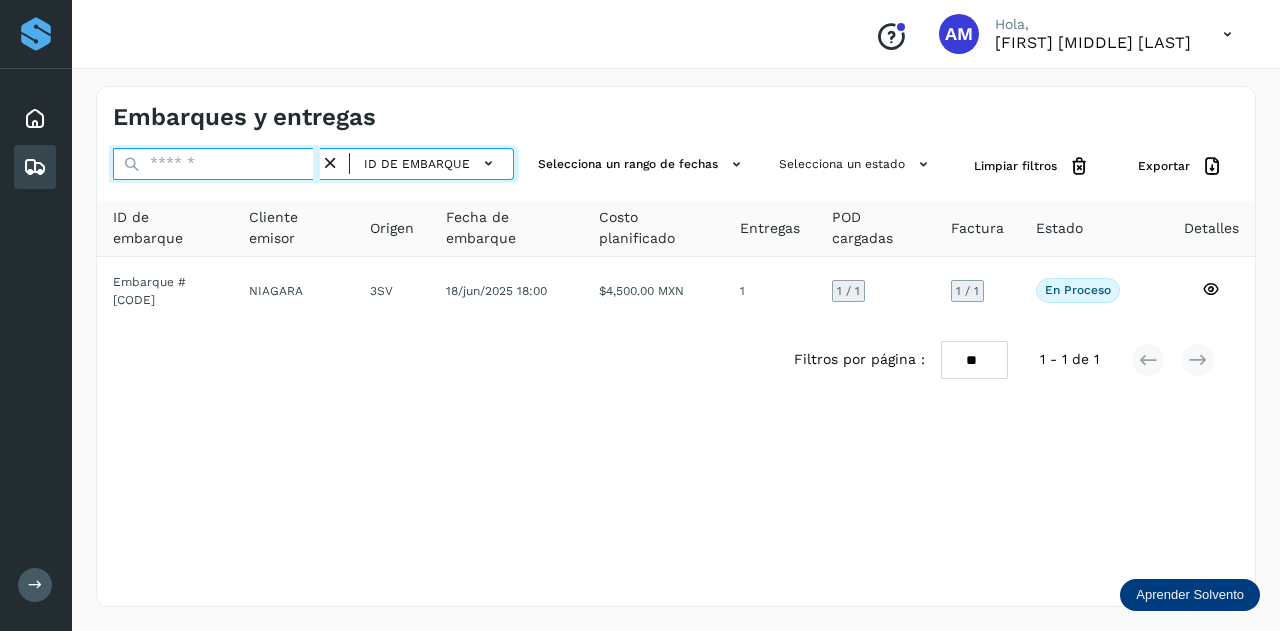 click at bounding box center [216, 164] 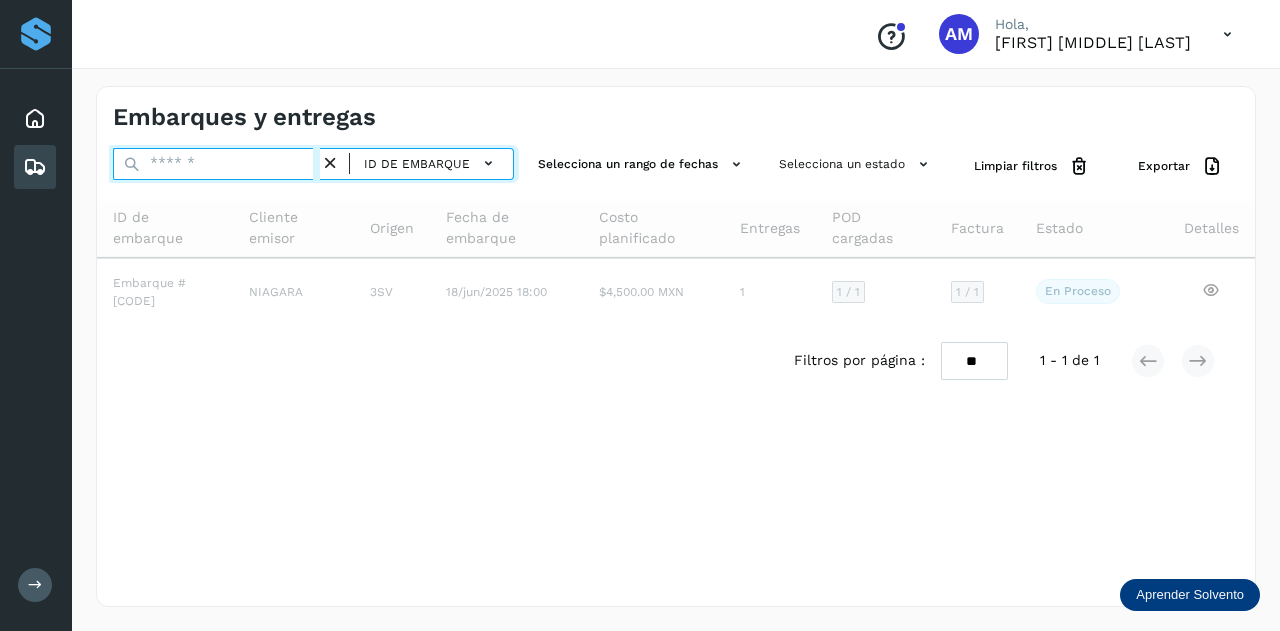 paste on "**********" 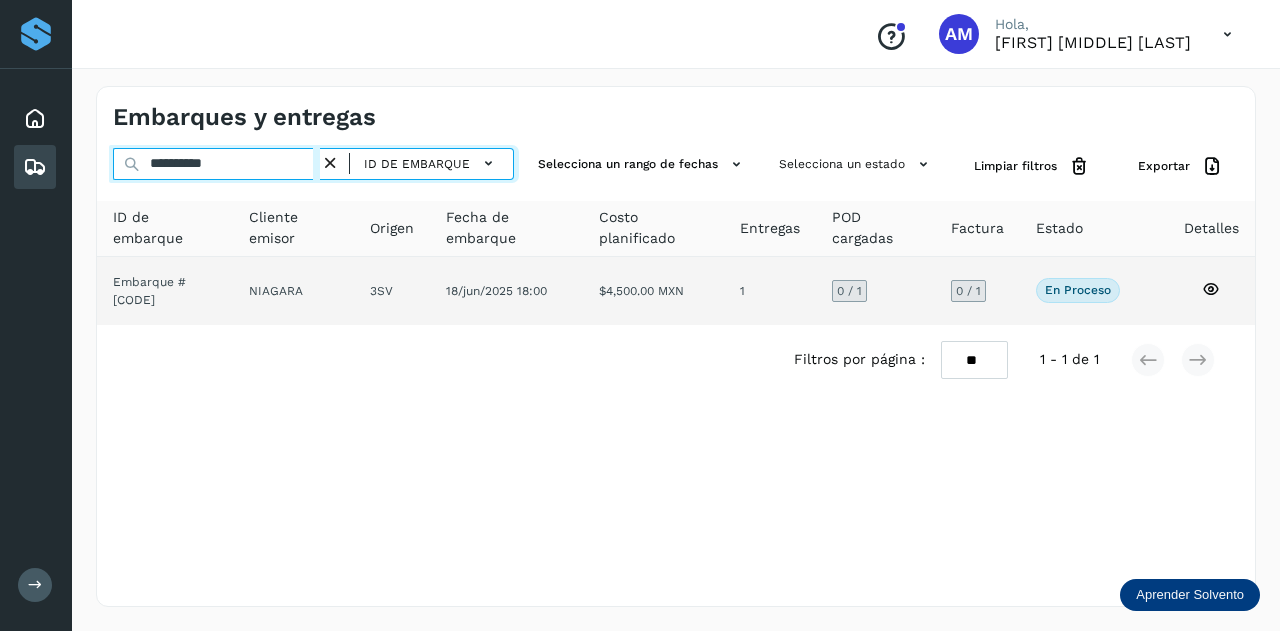 type on "**********" 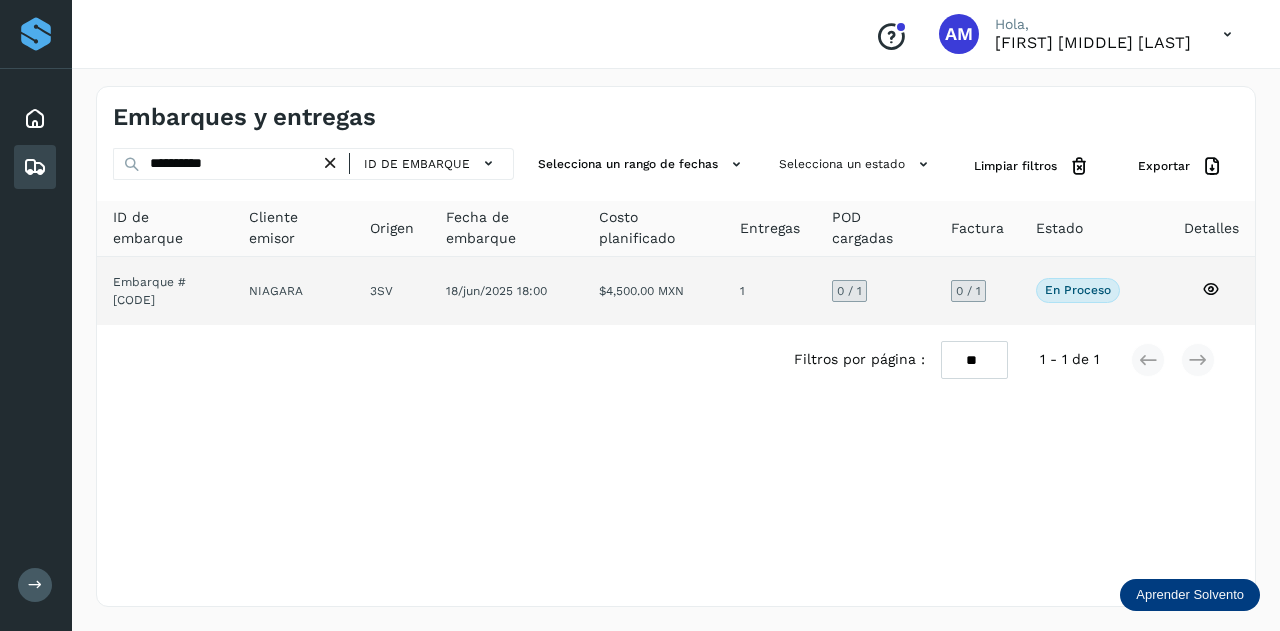 click on "NIAGARA" 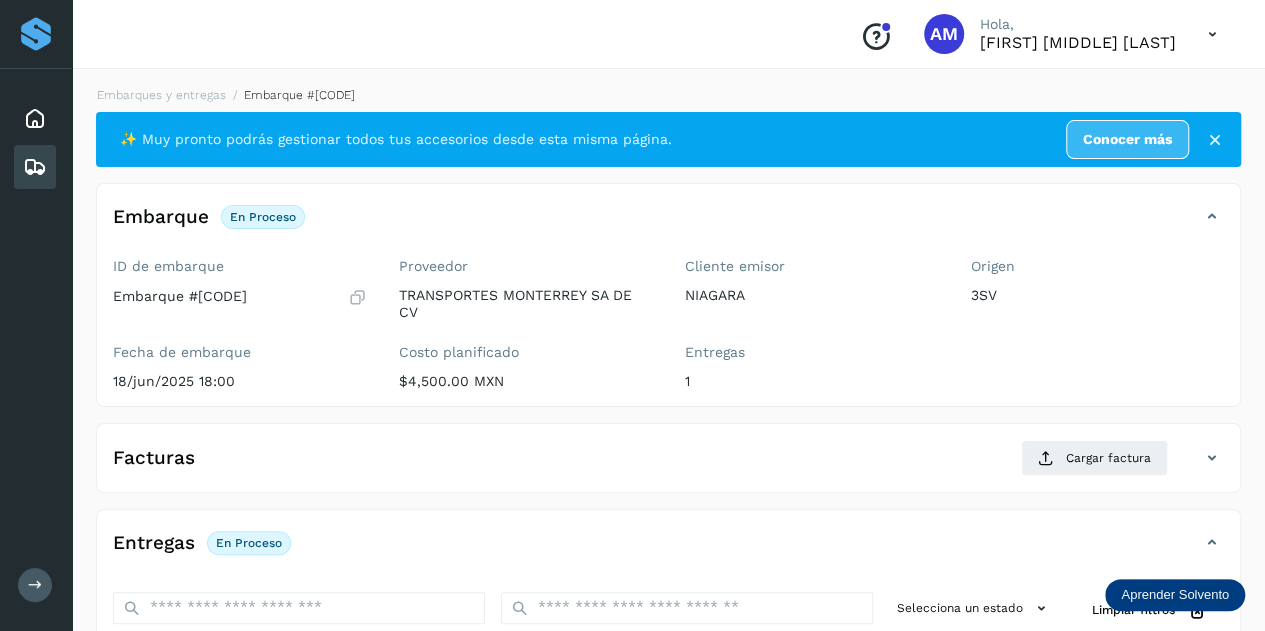 scroll, scrollTop: 300, scrollLeft: 0, axis: vertical 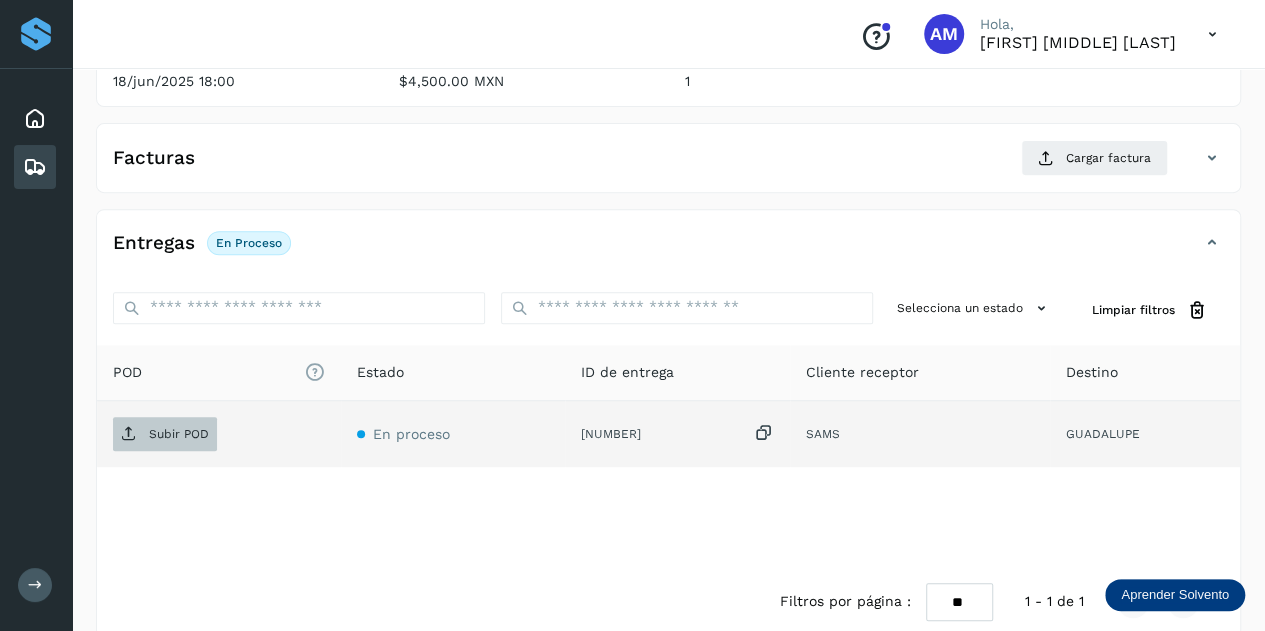 click on "Subir POD" at bounding box center (179, 434) 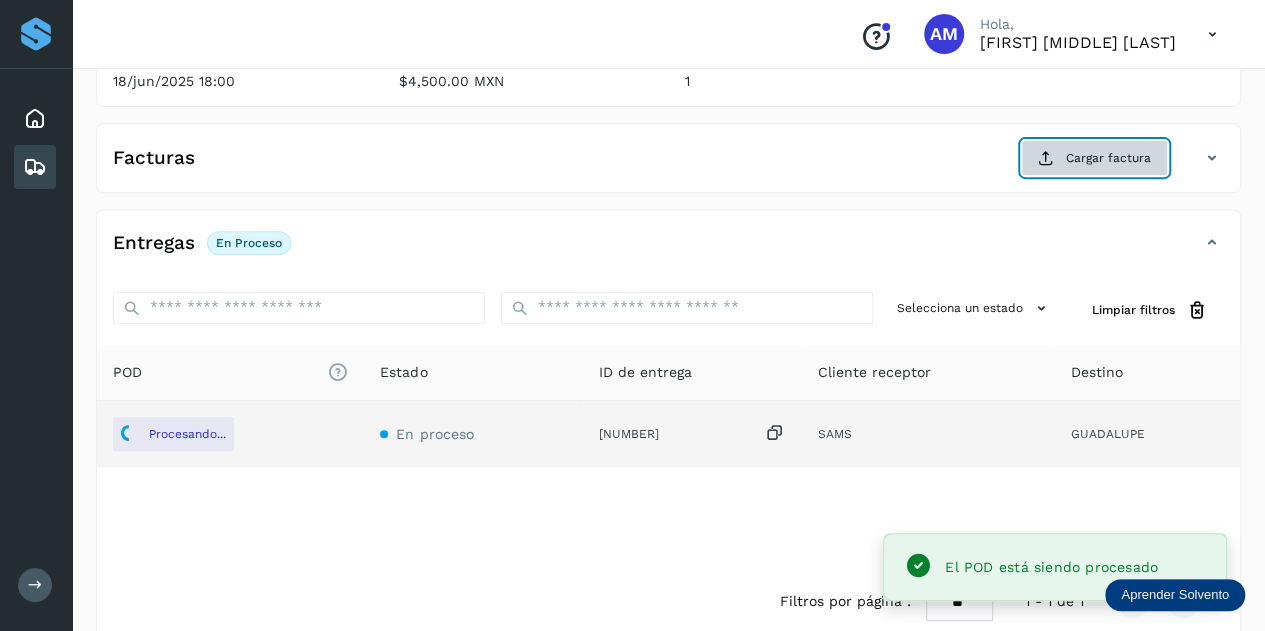 click on "Cargar factura" 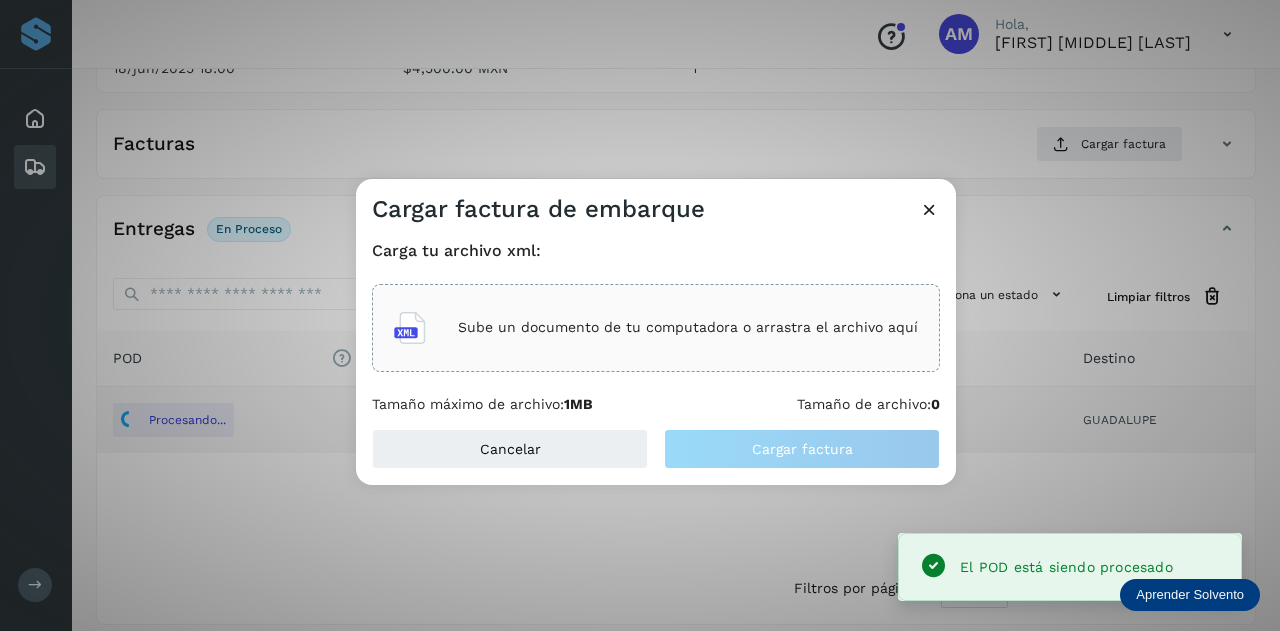 click on "Sube un documento de tu computadora o arrastra el archivo aquí" 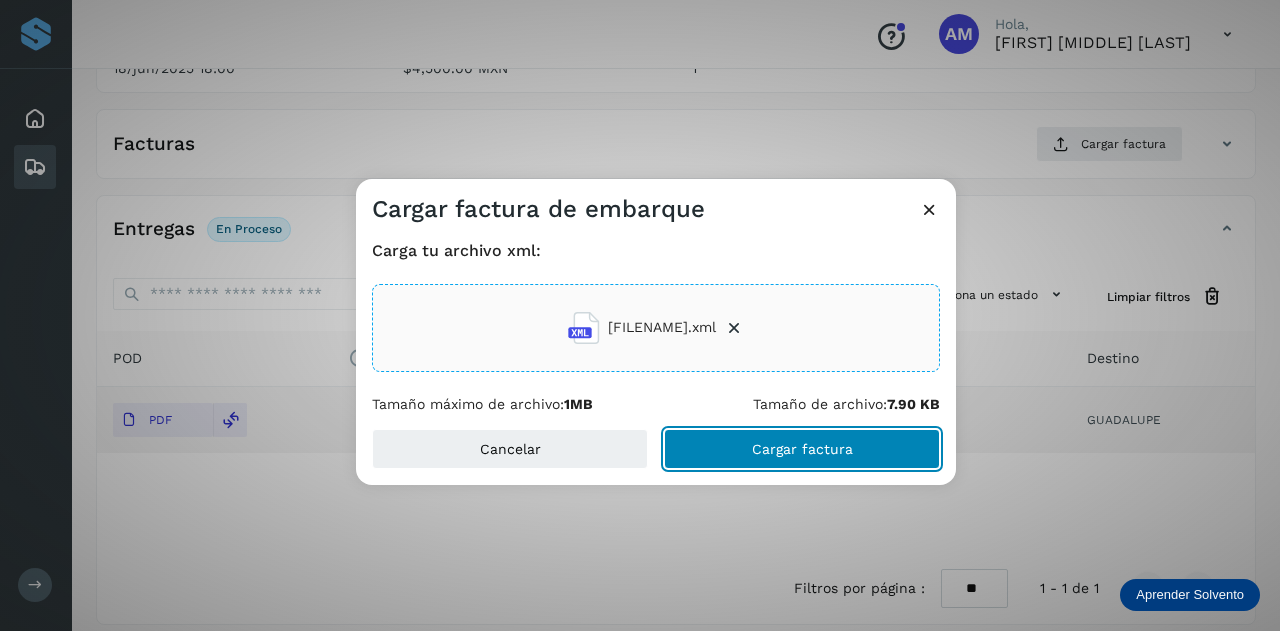 drag, startPoint x: 719, startPoint y: 459, endPoint x: 343, endPoint y: 462, distance: 376.01196 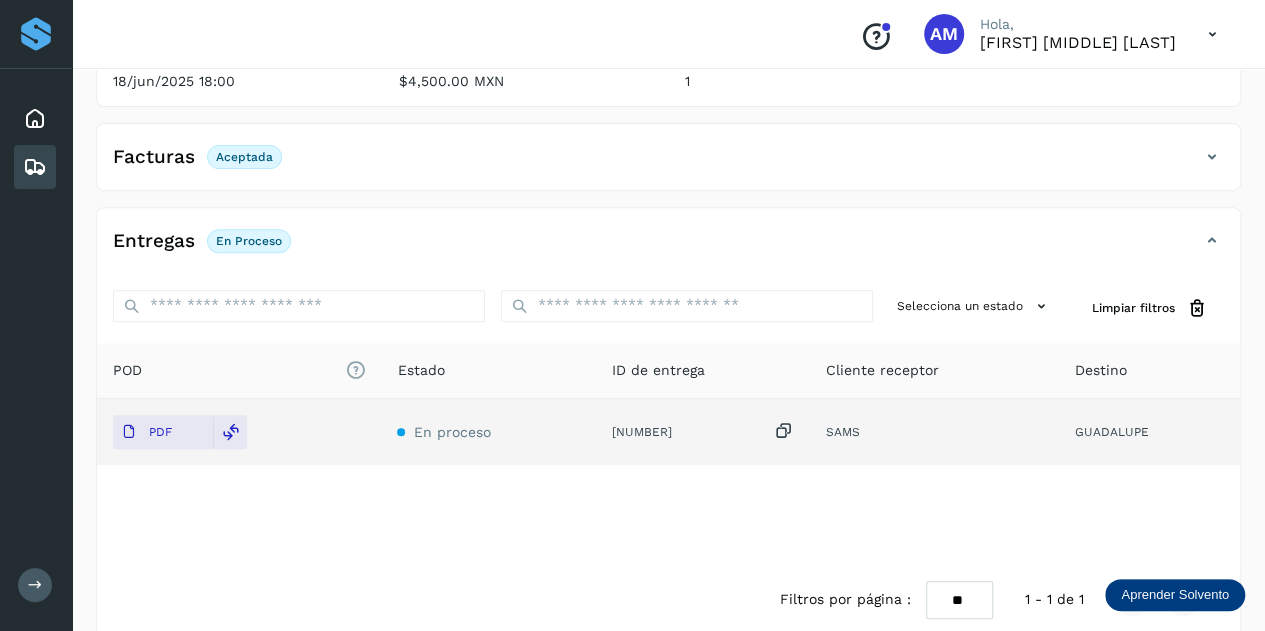 scroll, scrollTop: 0, scrollLeft: 0, axis: both 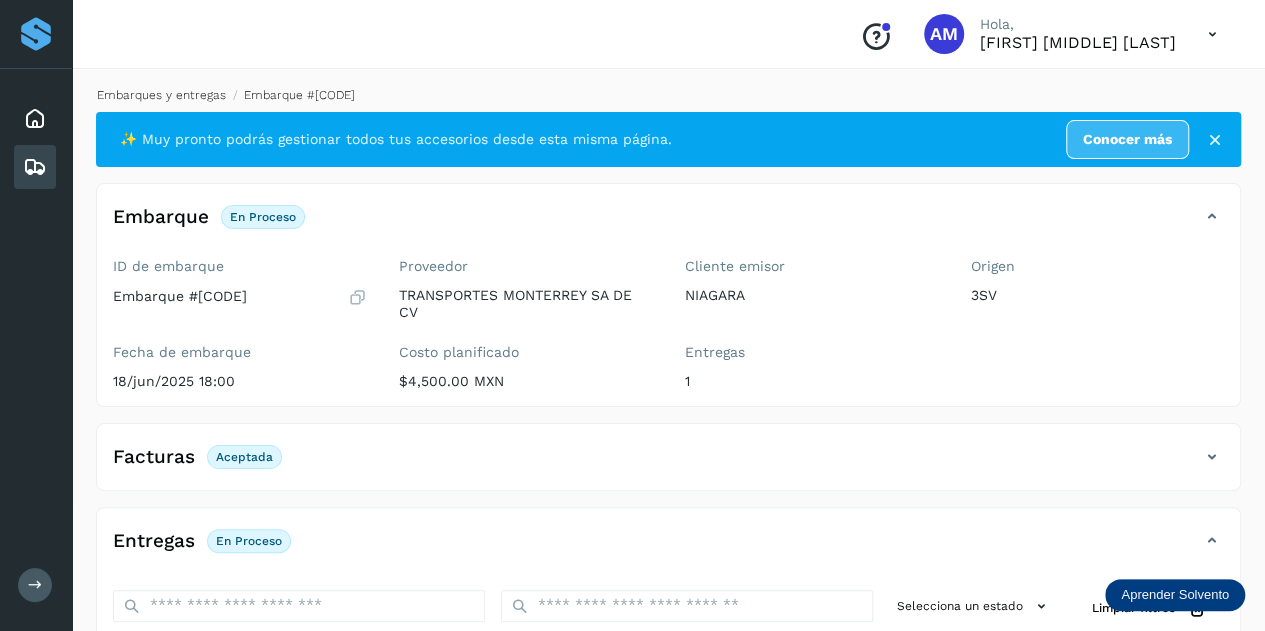 click on "Embarques y entregas" at bounding box center (161, 95) 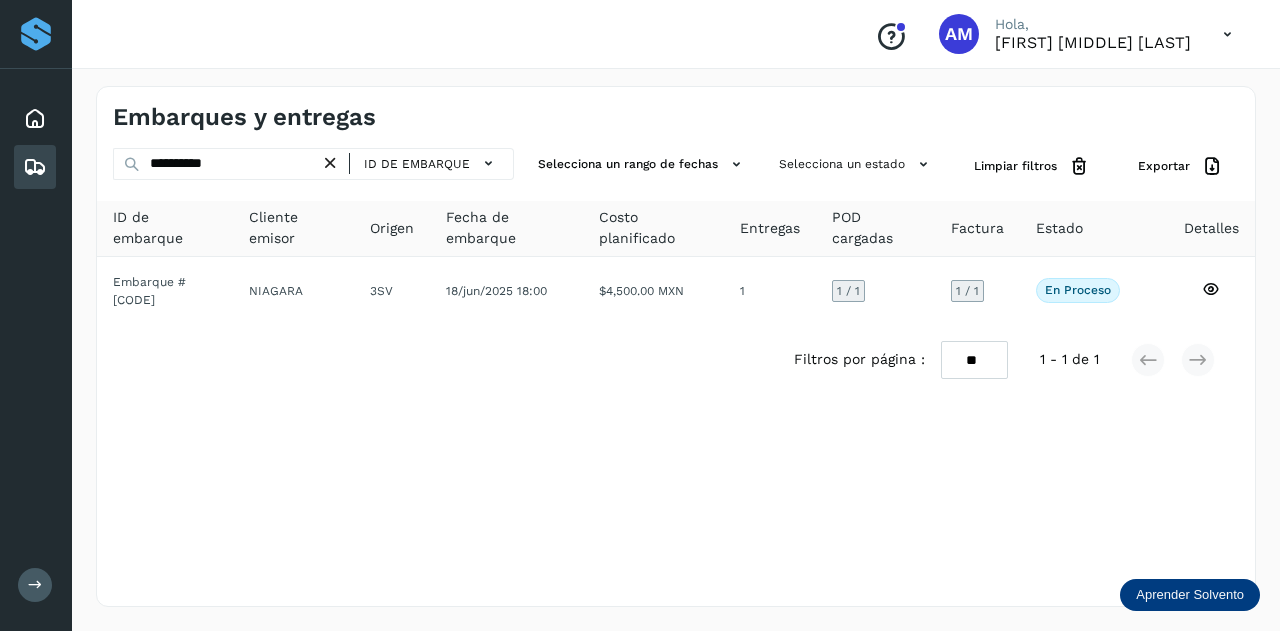 drag, startPoint x: 341, startPoint y: 155, endPoint x: 272, endPoint y: 161, distance: 69.260376 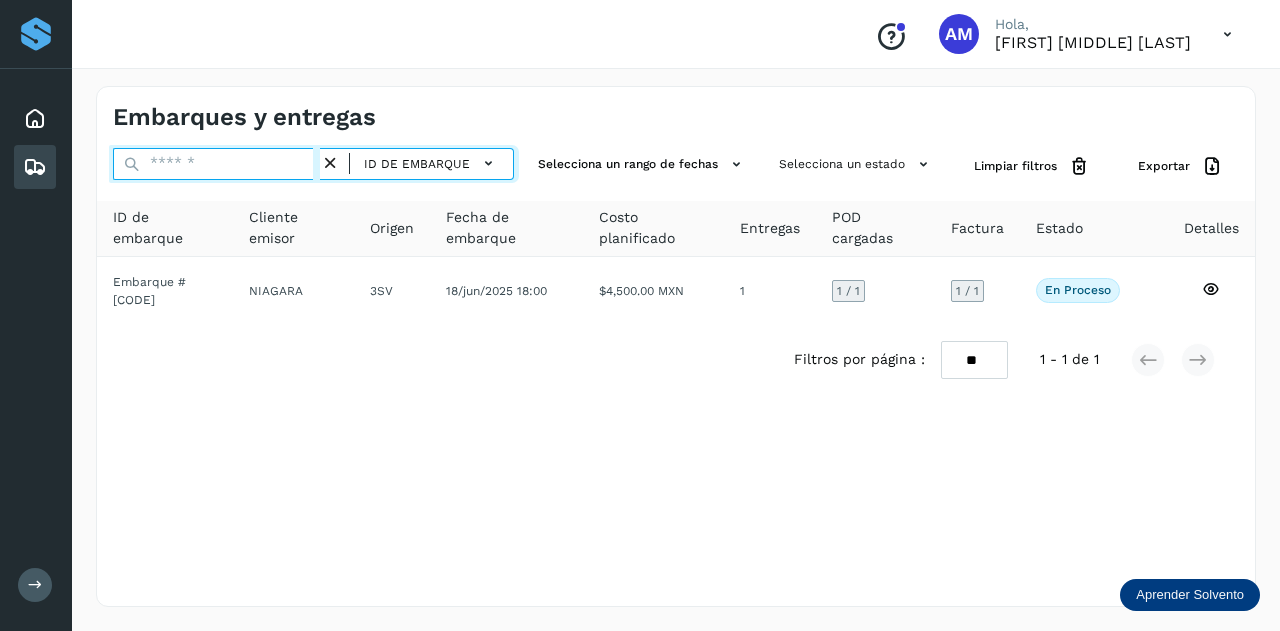 click at bounding box center (216, 164) 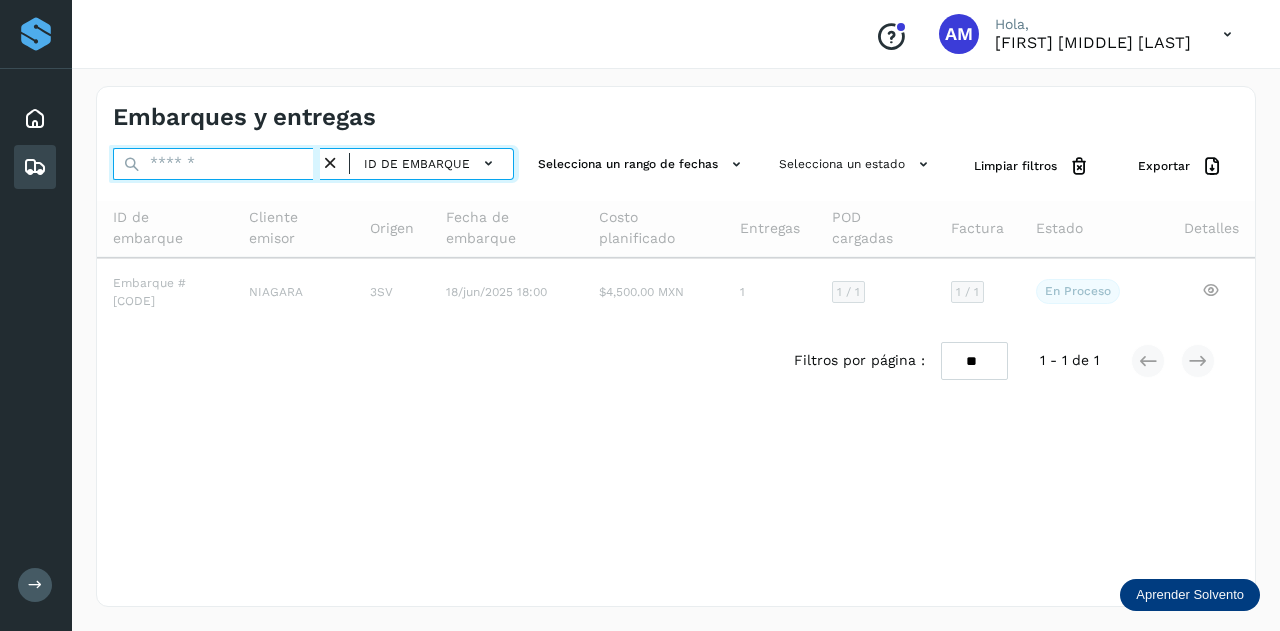 paste on "**********" 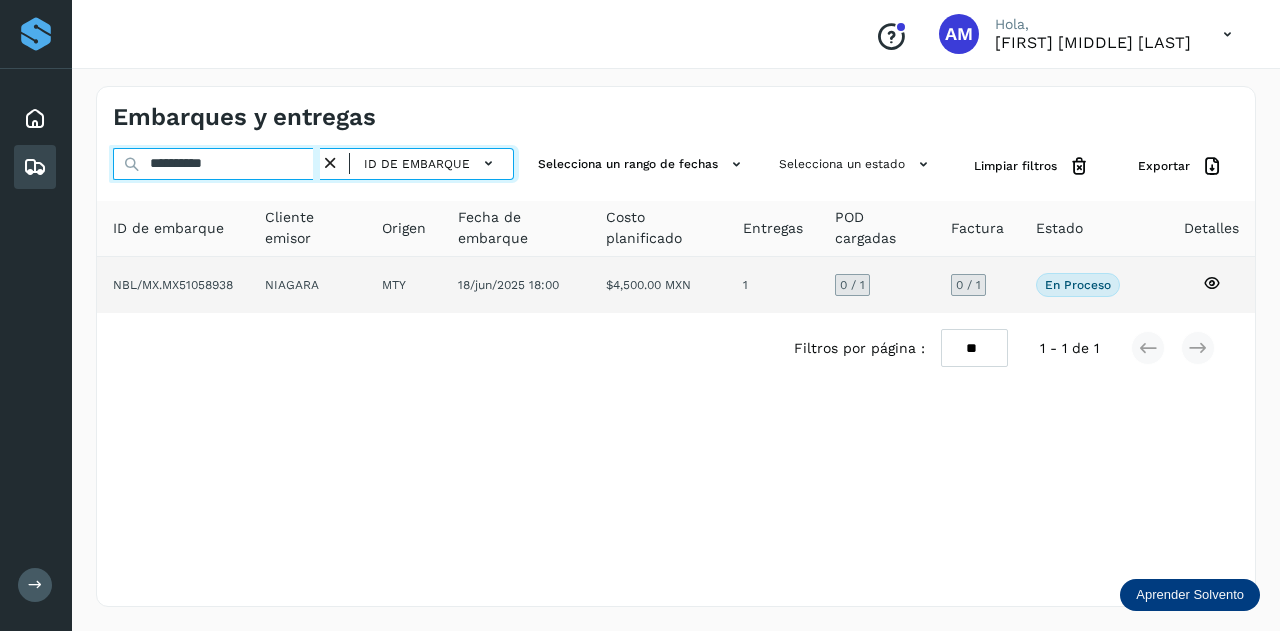 type on "**********" 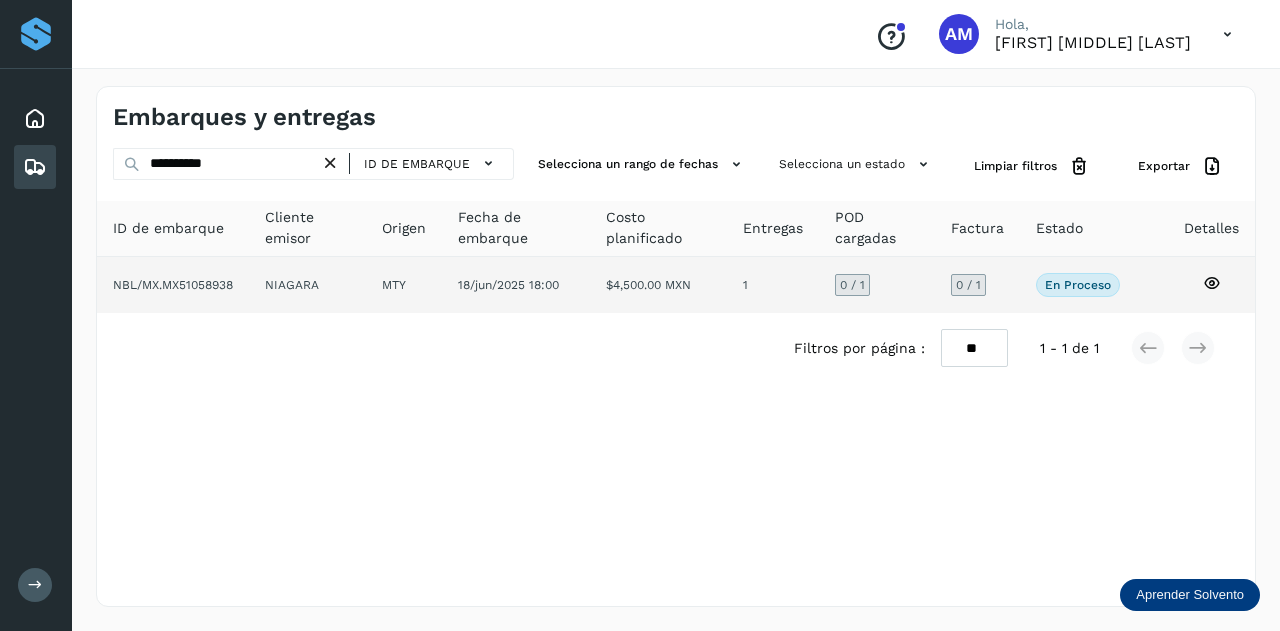 click on "NIAGARA" 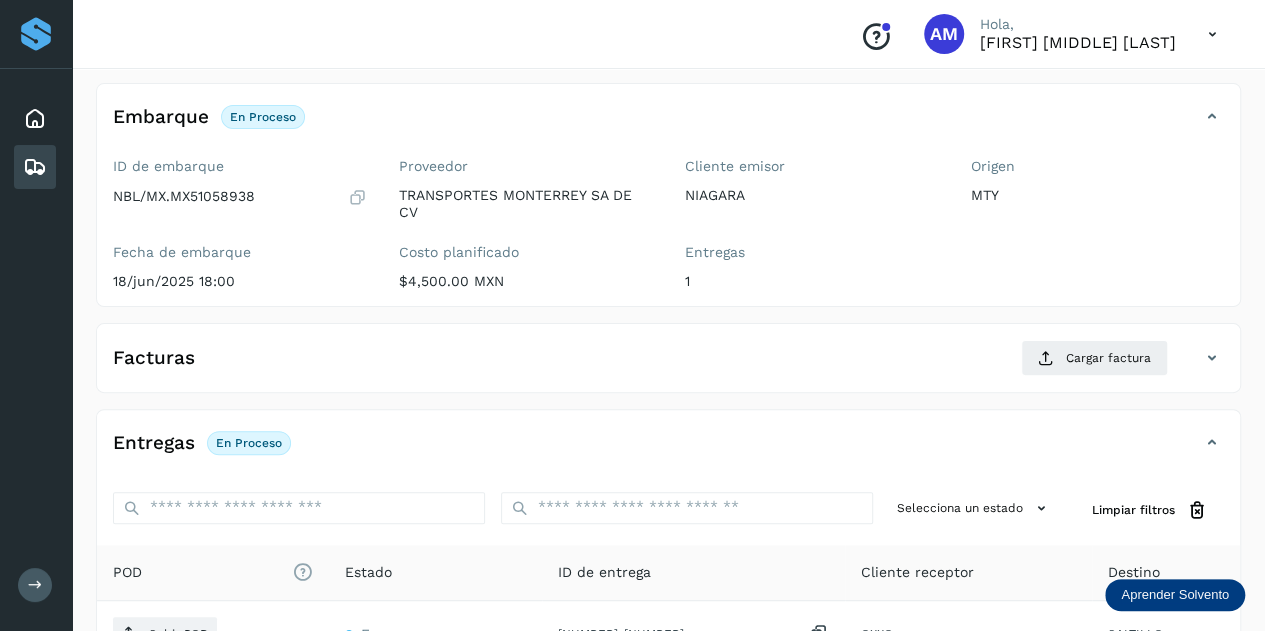 scroll, scrollTop: 200, scrollLeft: 0, axis: vertical 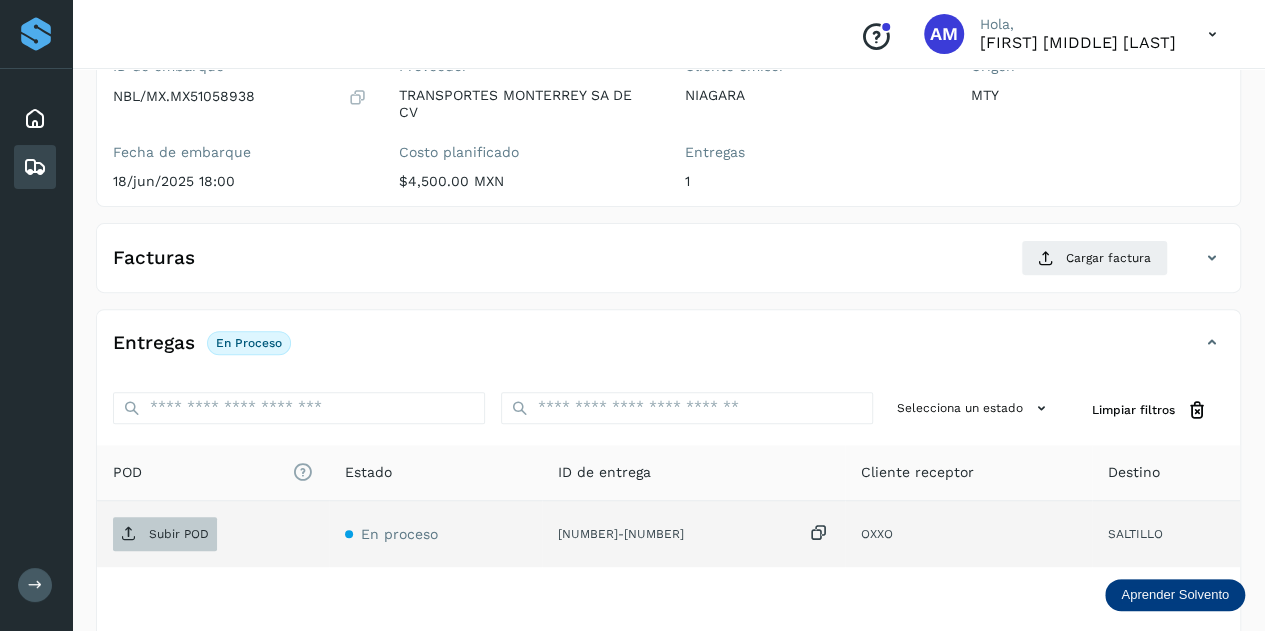 click on "Subir POD" at bounding box center (179, 534) 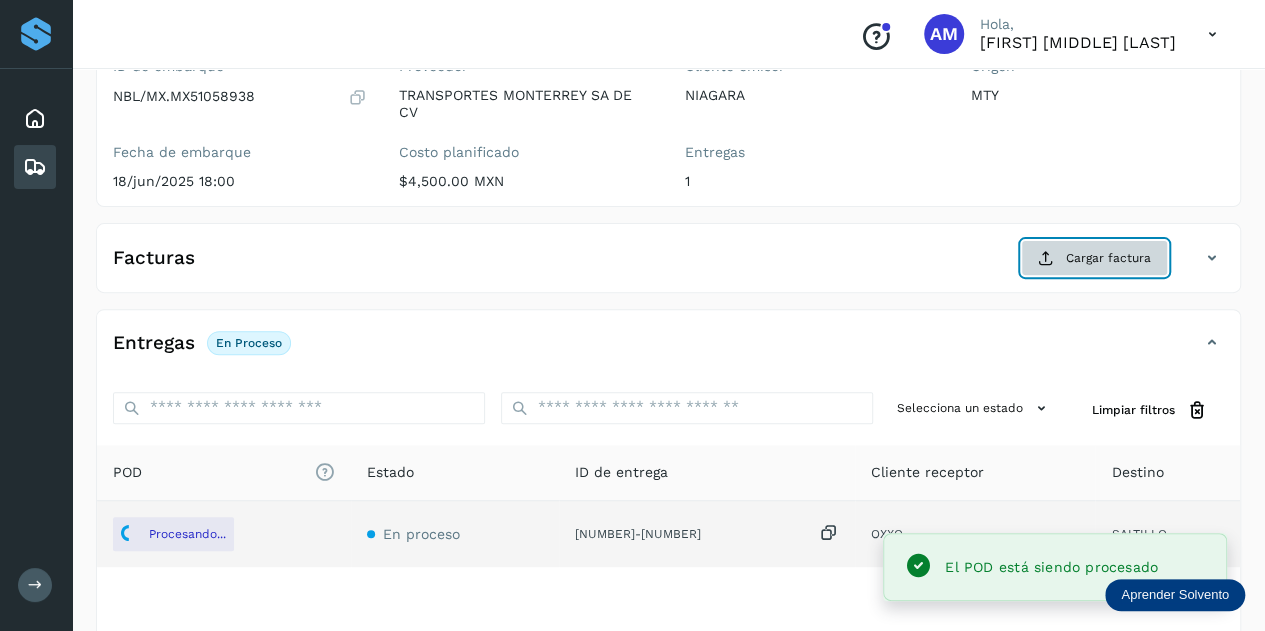 click on "Cargar factura" 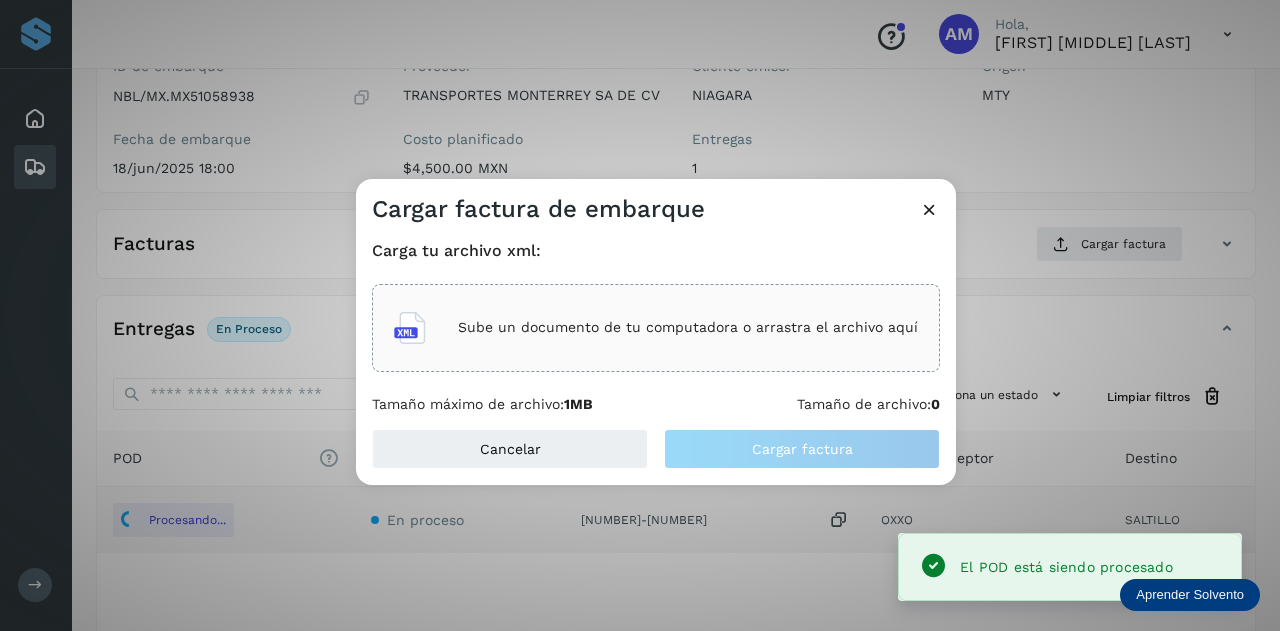 click on "Sube un documento de tu computadora o arrastra el archivo aquí" at bounding box center (688, 327) 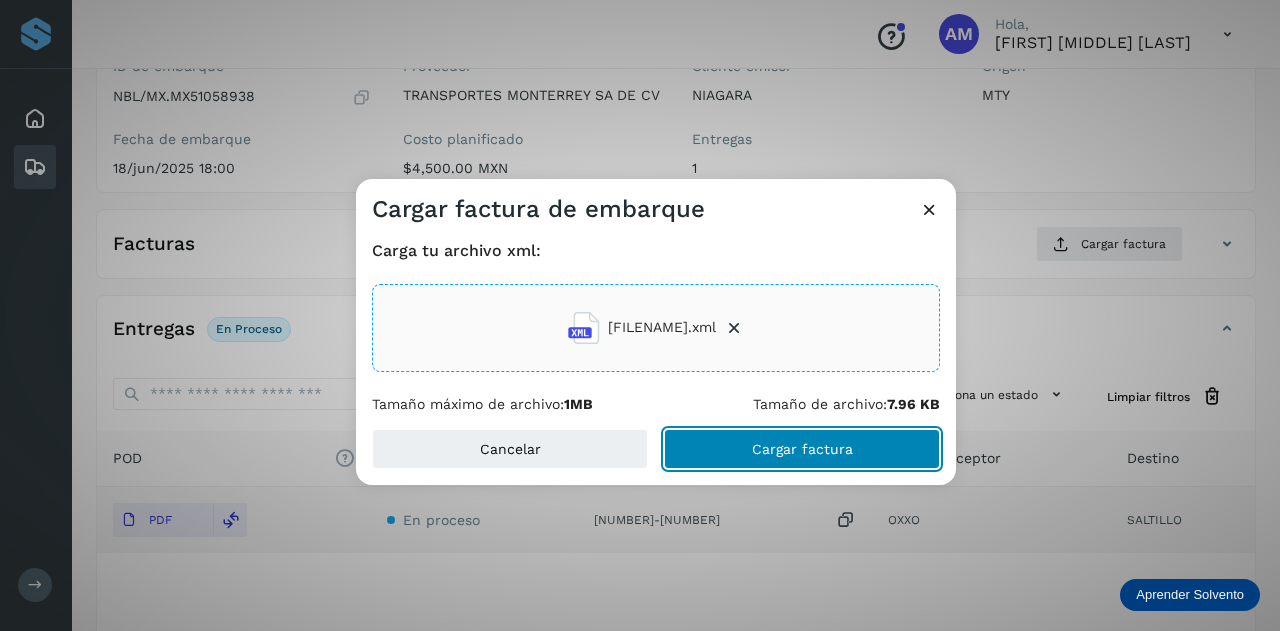 click on "Cargar factura" 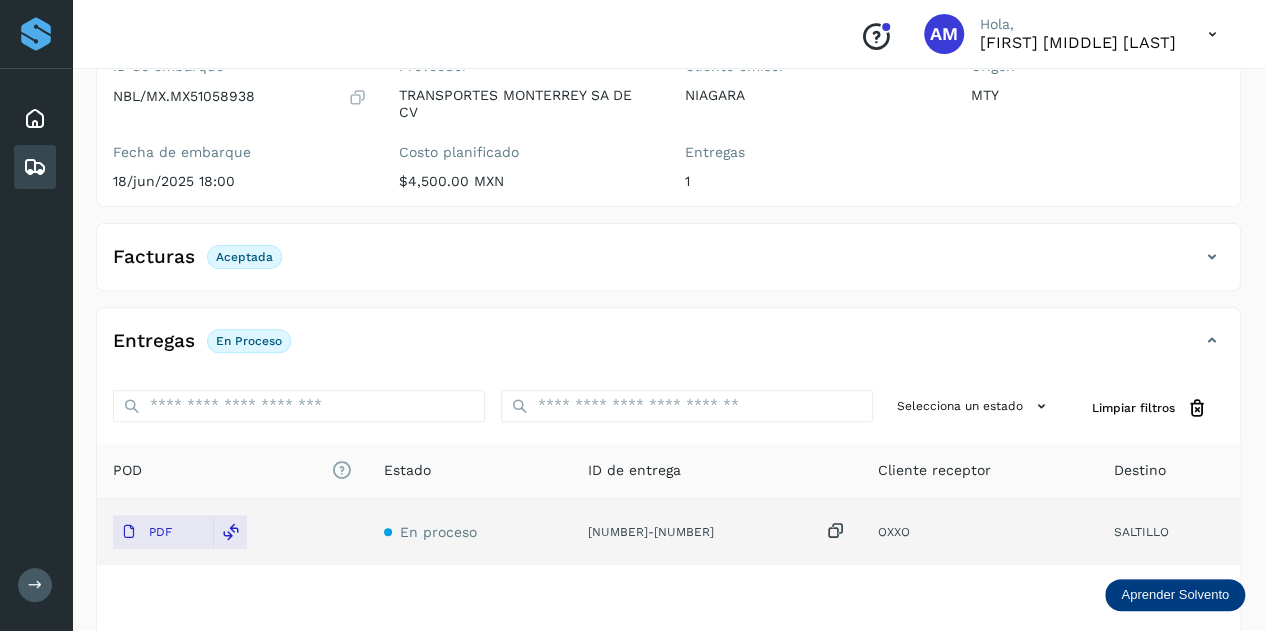 scroll, scrollTop: 0, scrollLeft: 0, axis: both 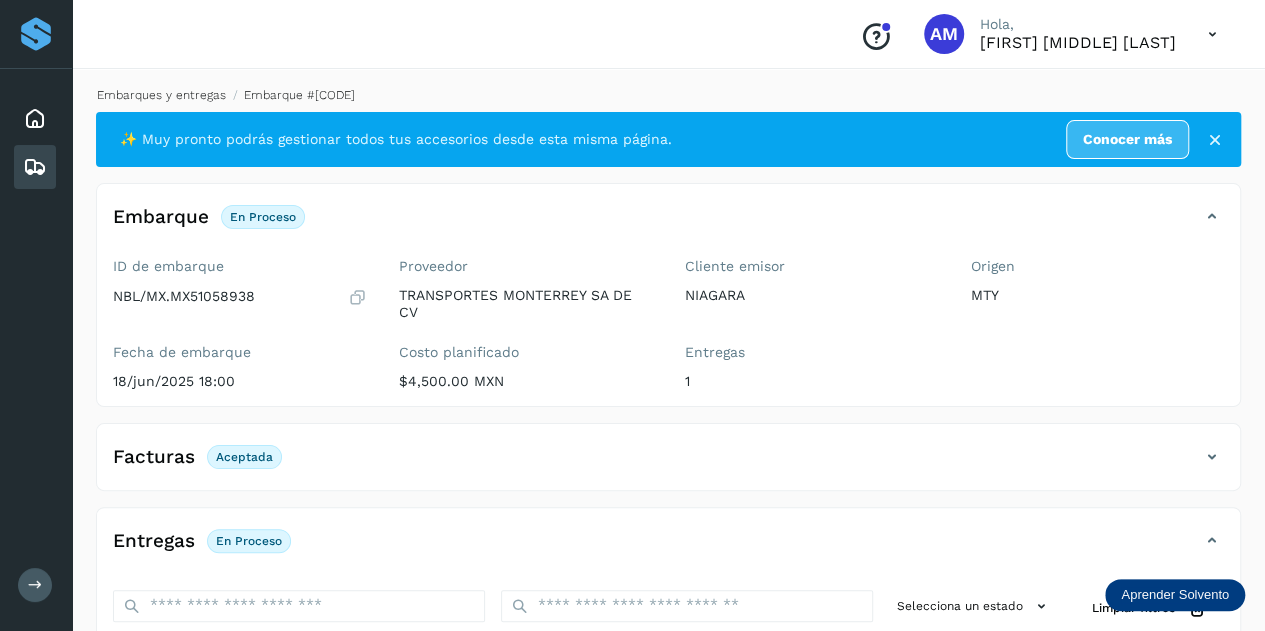 click on "Embarques y entregas" at bounding box center [161, 95] 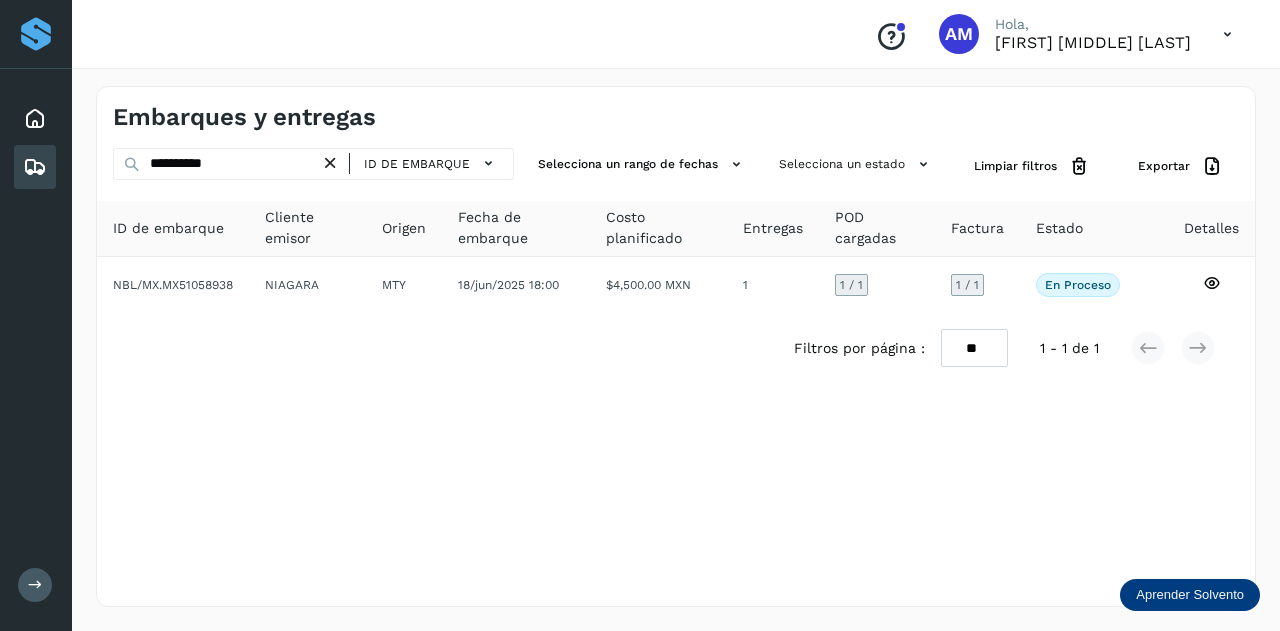 drag, startPoint x: 344, startPoint y: 163, endPoint x: 268, endPoint y: 166, distance: 76.05919 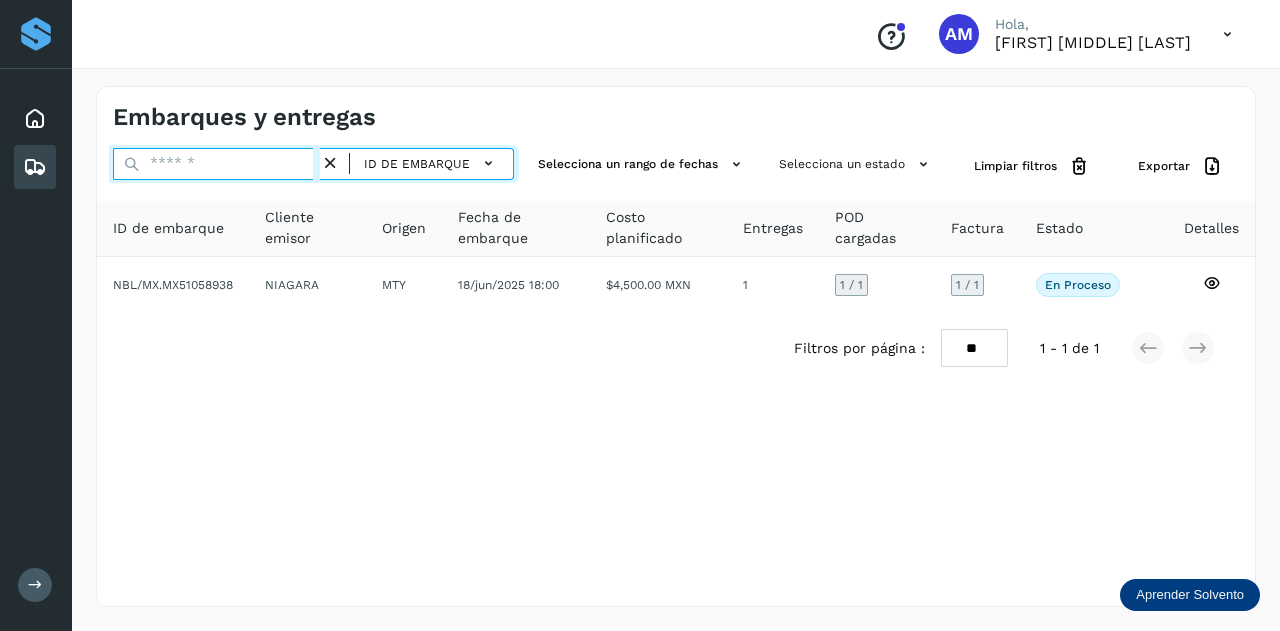 click at bounding box center [216, 164] 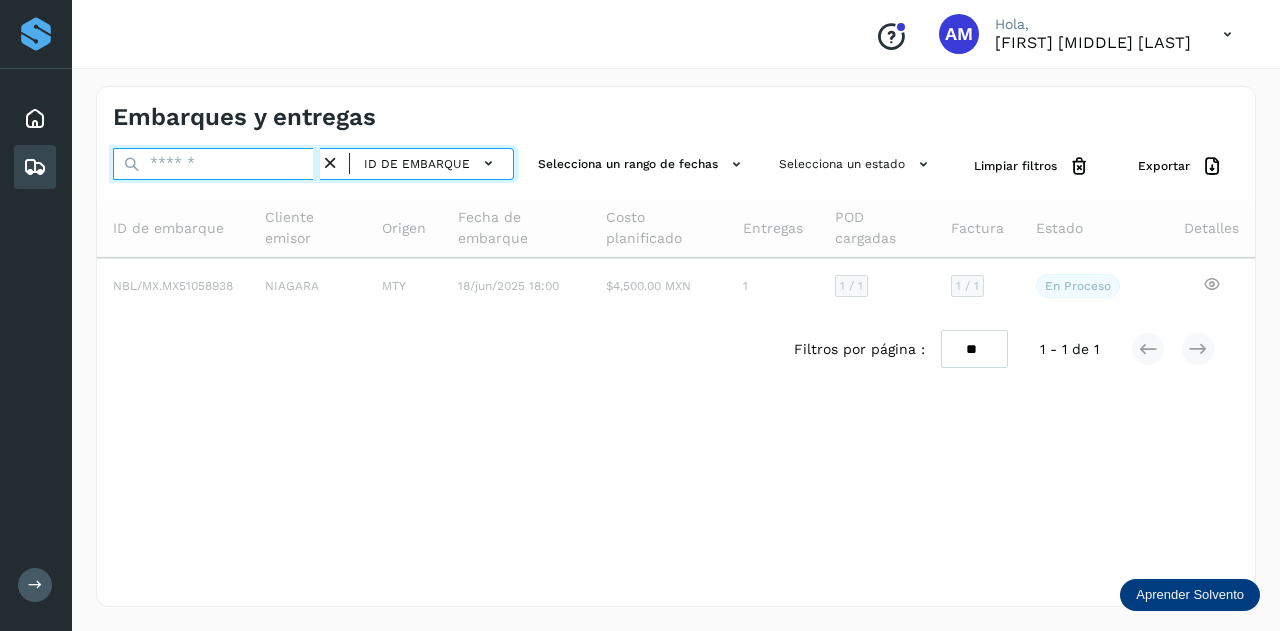 paste on "**********" 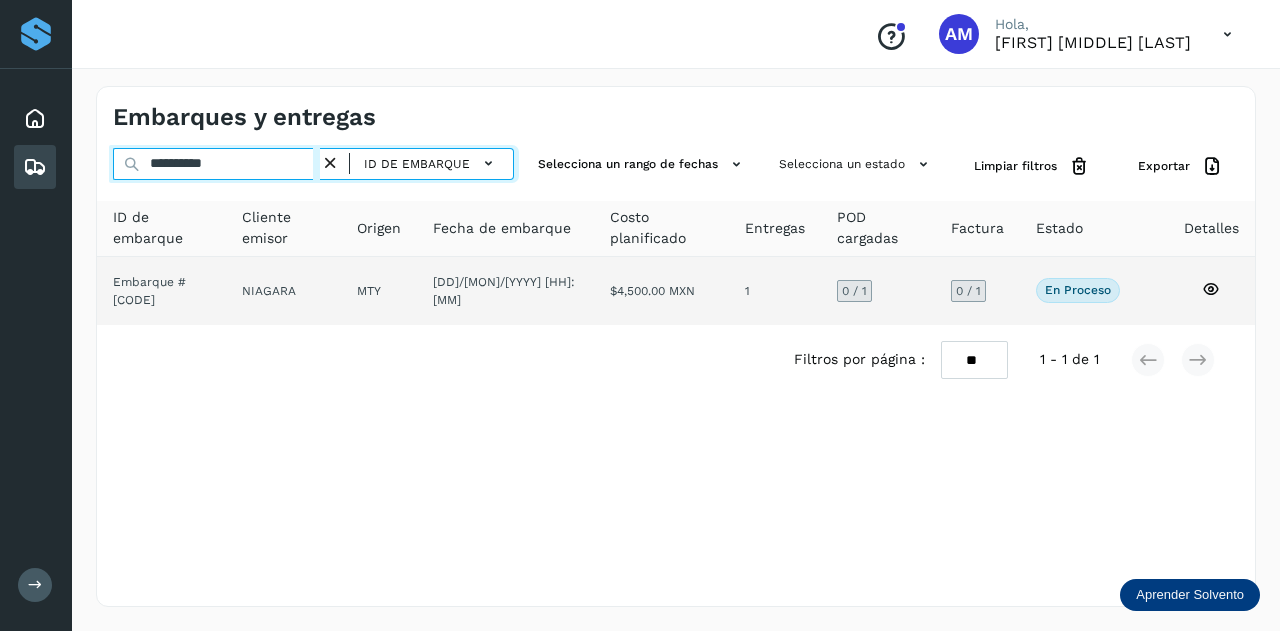 type on "**********" 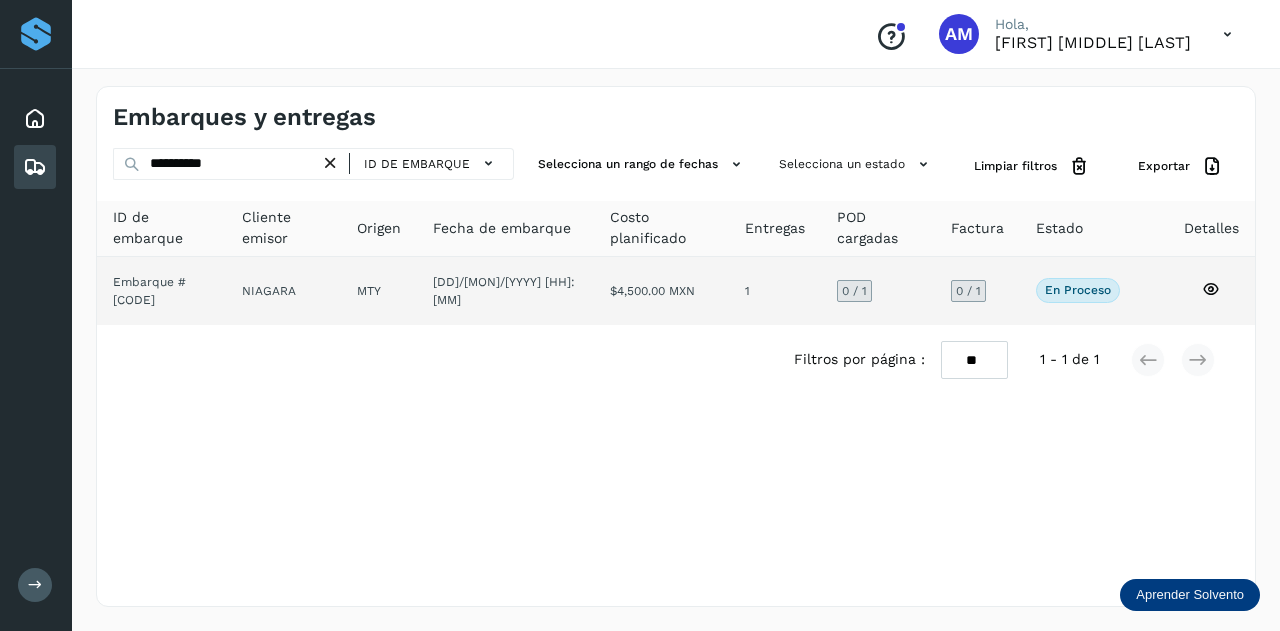 click on "NIAGARA" 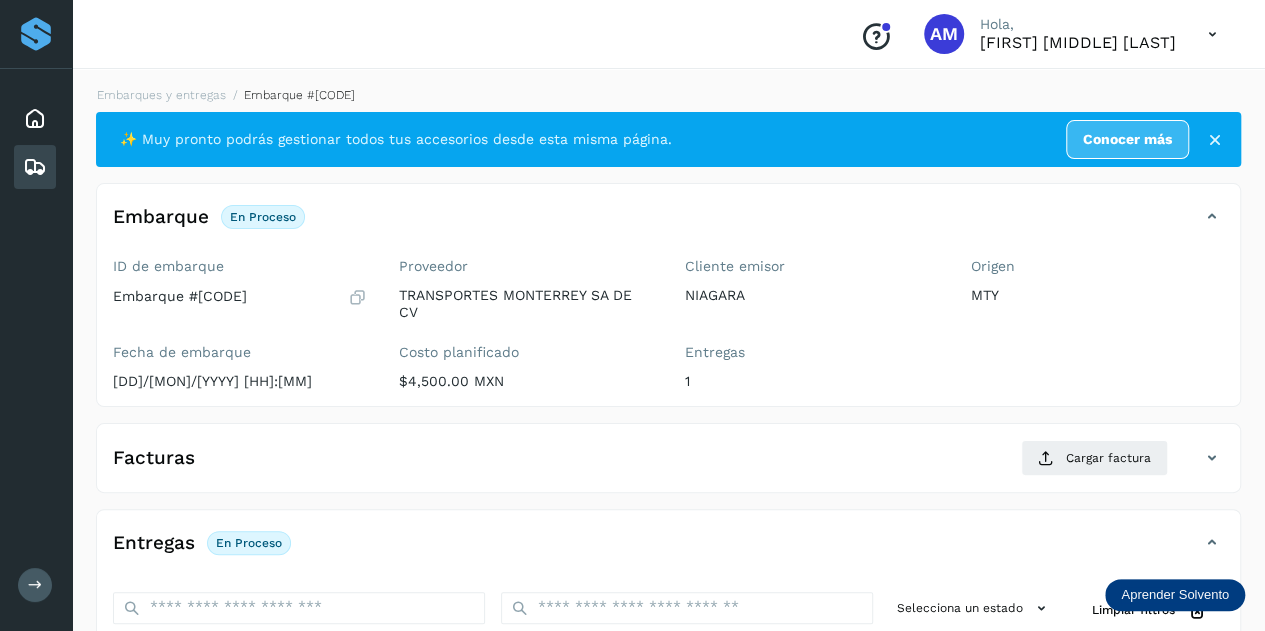 scroll, scrollTop: 200, scrollLeft: 0, axis: vertical 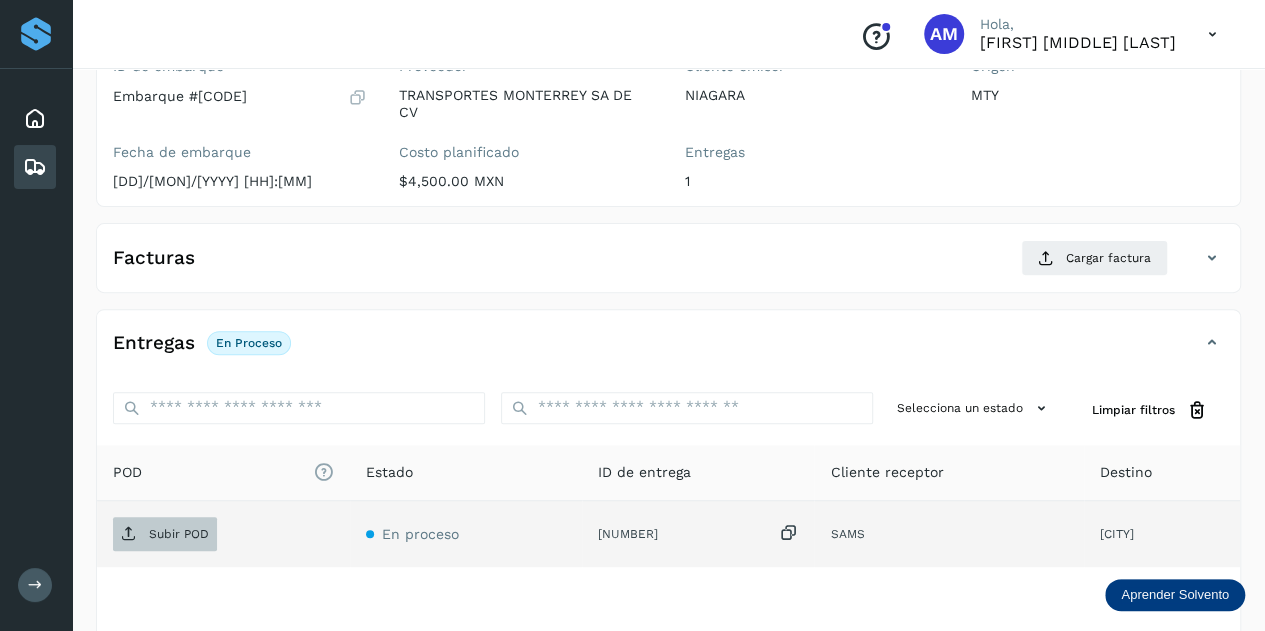 click on "Subir POD" at bounding box center (179, 534) 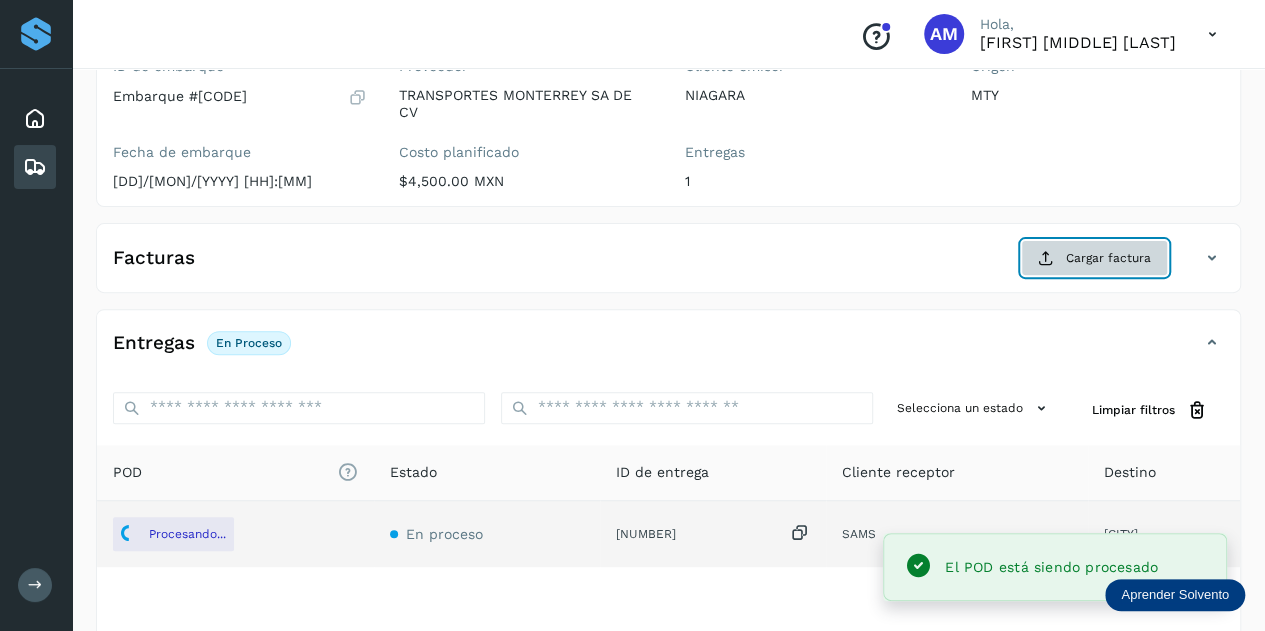click on "Cargar factura" 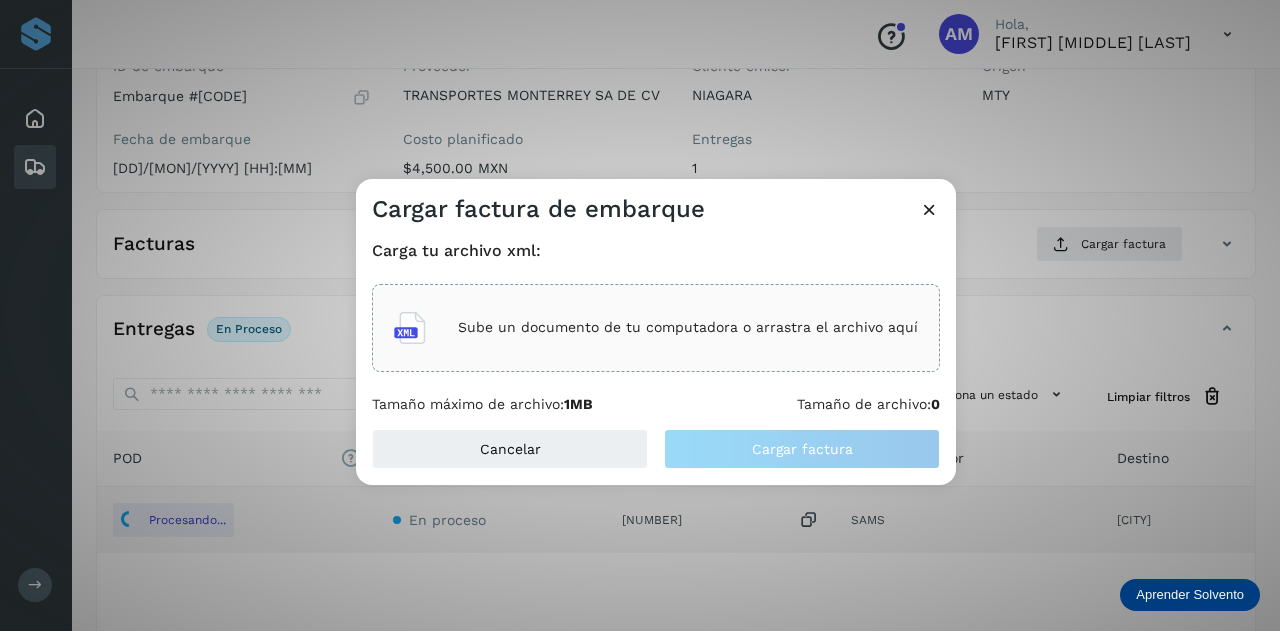 click on "Sube un documento de tu computadora o arrastra el archivo aquí" at bounding box center [688, 327] 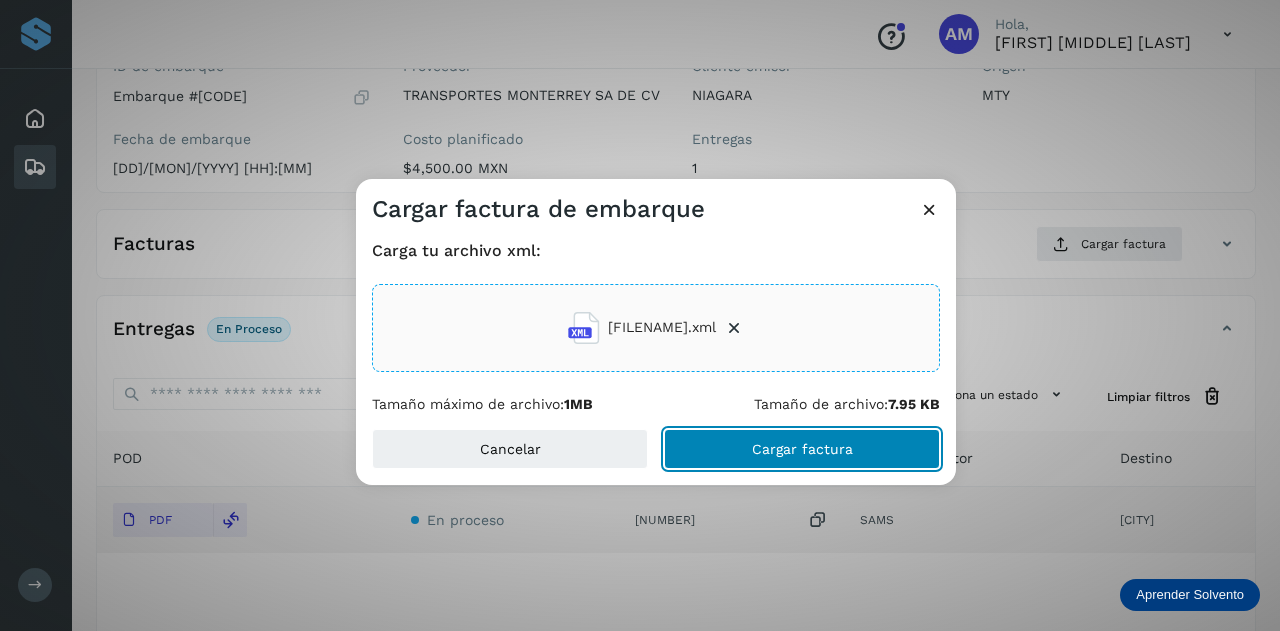 click on "Cargar factura" 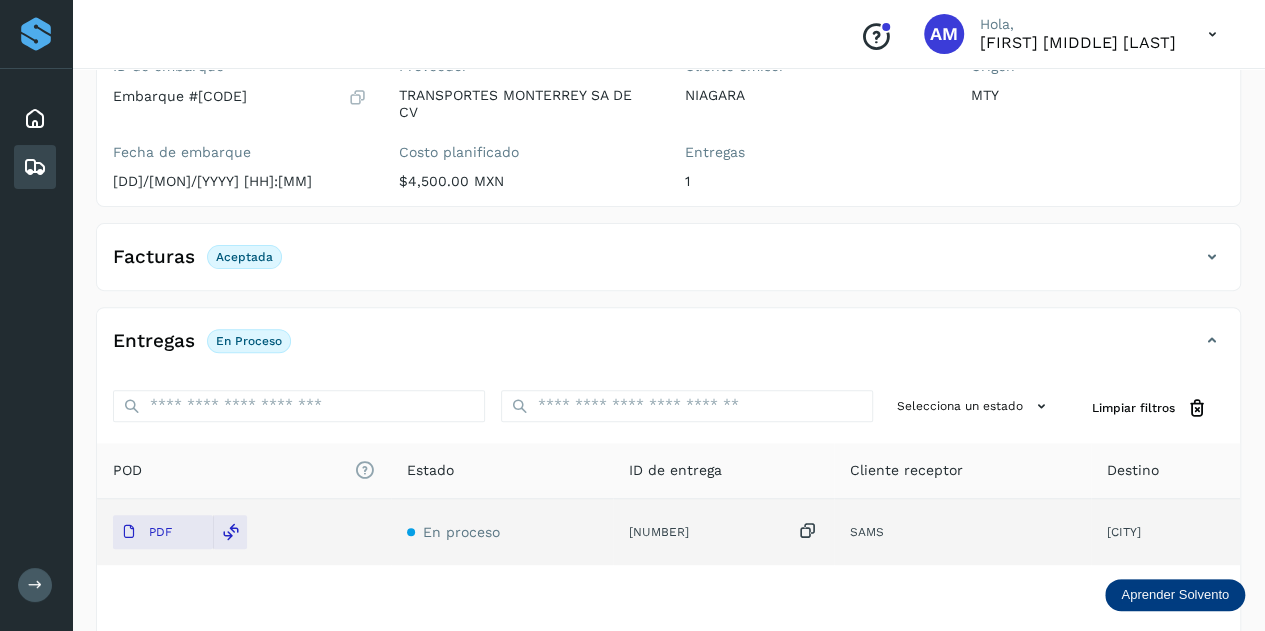 scroll, scrollTop: 0, scrollLeft: 0, axis: both 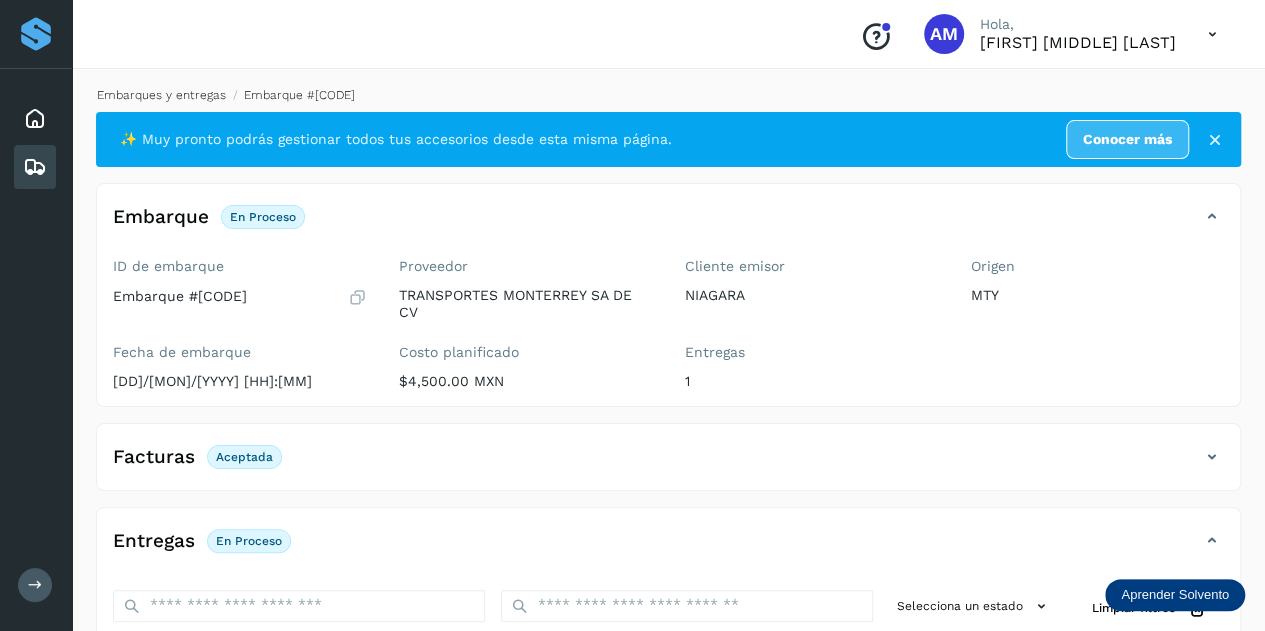 click on "Embarques y entregas" at bounding box center [161, 95] 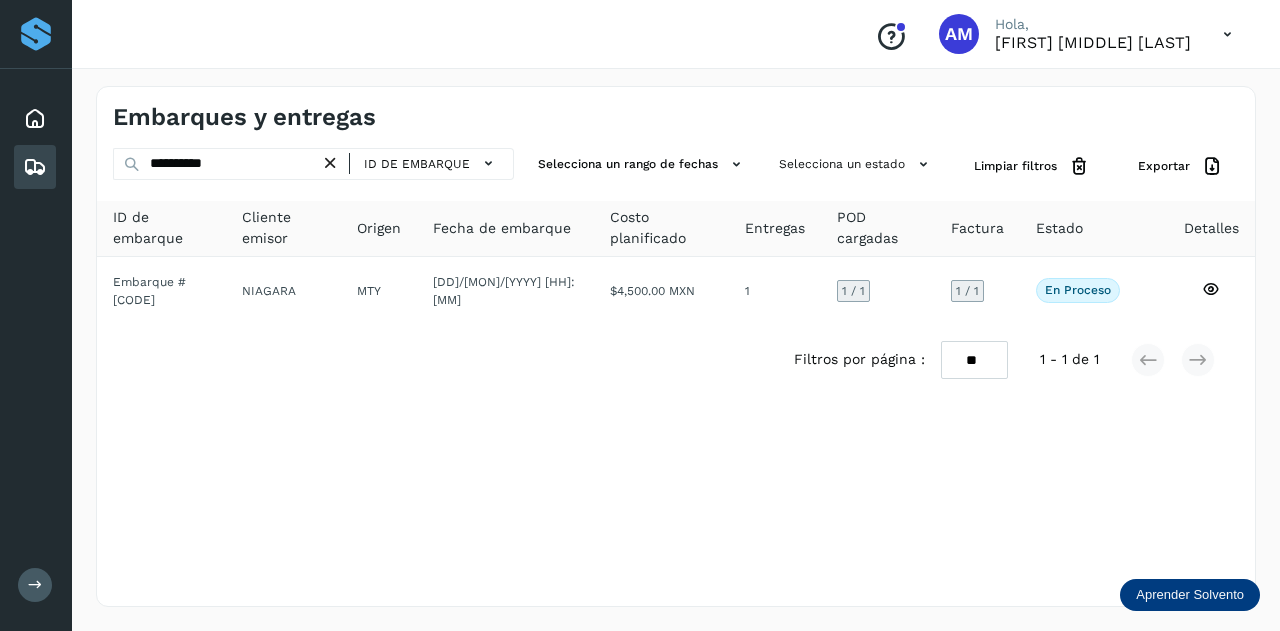 drag, startPoint x: 332, startPoint y: 161, endPoint x: 259, endPoint y: 164, distance: 73.061615 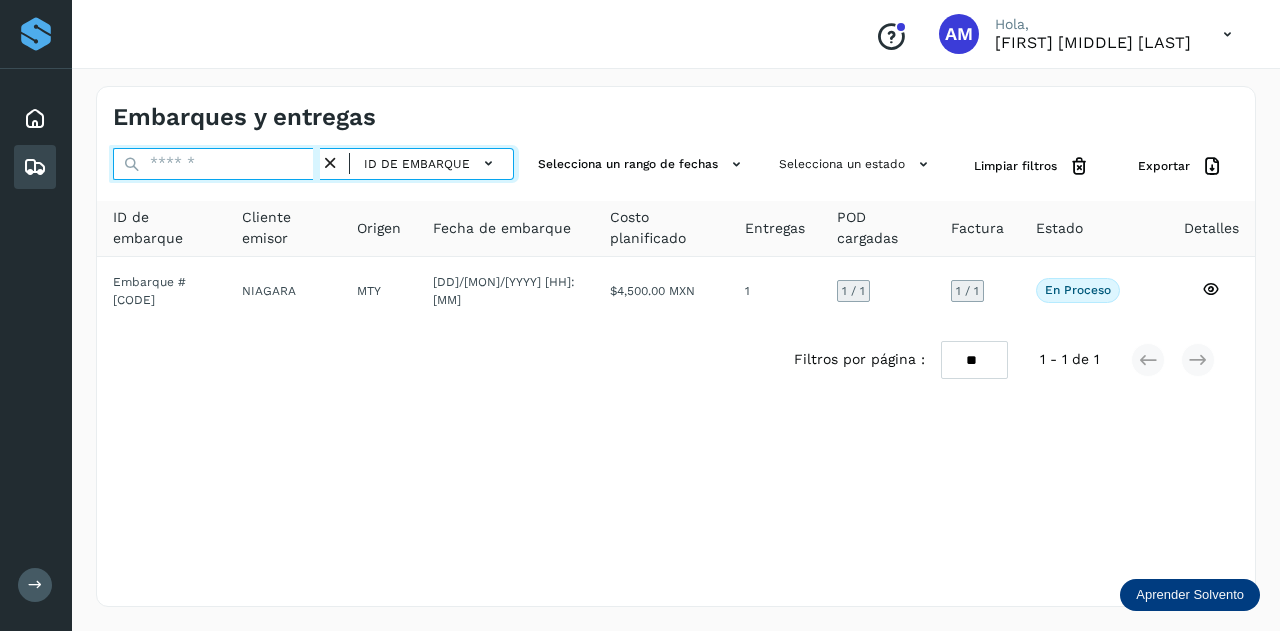 click at bounding box center [216, 164] 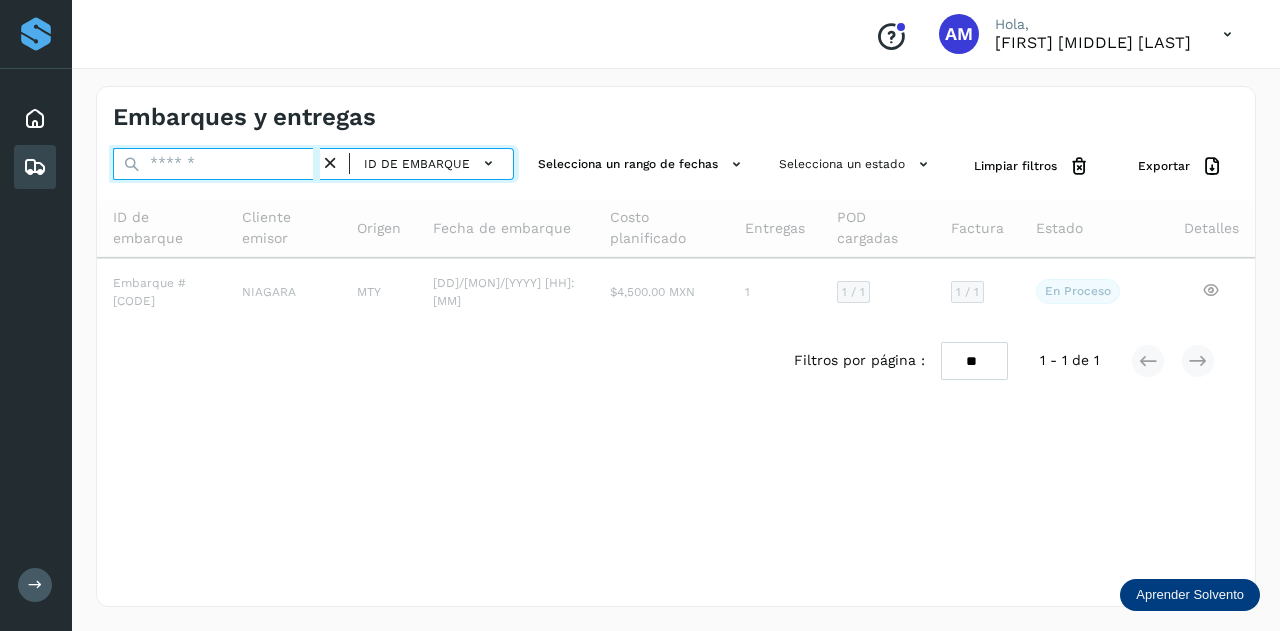 paste on "**********" 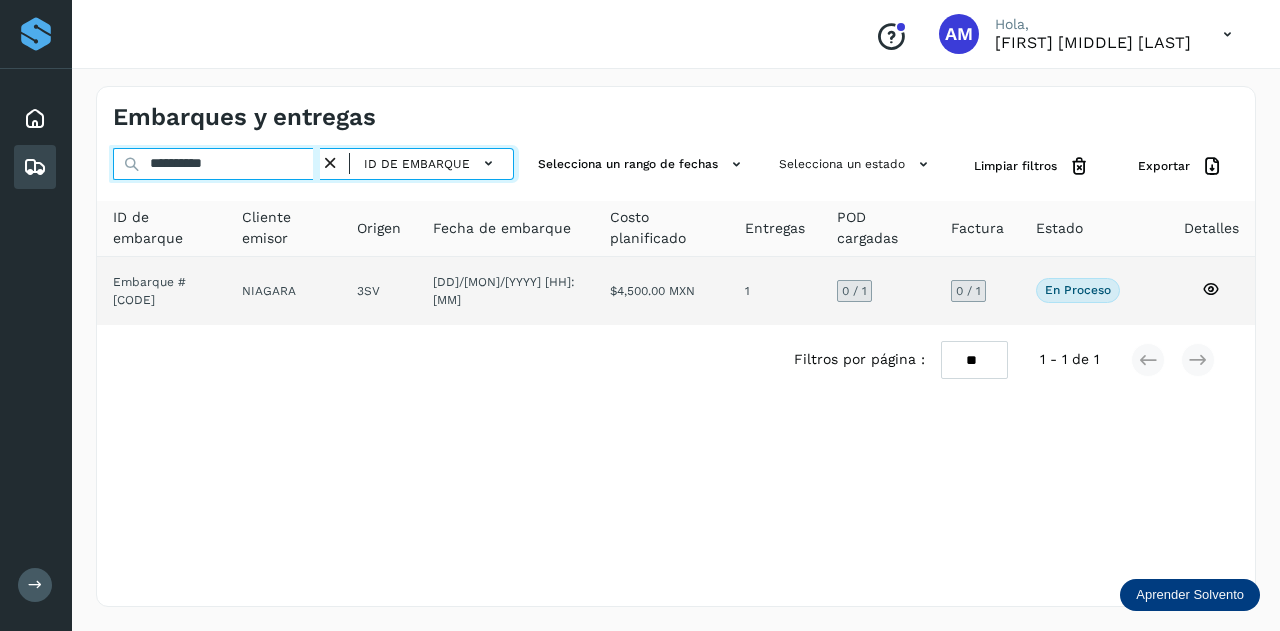 type on "**********" 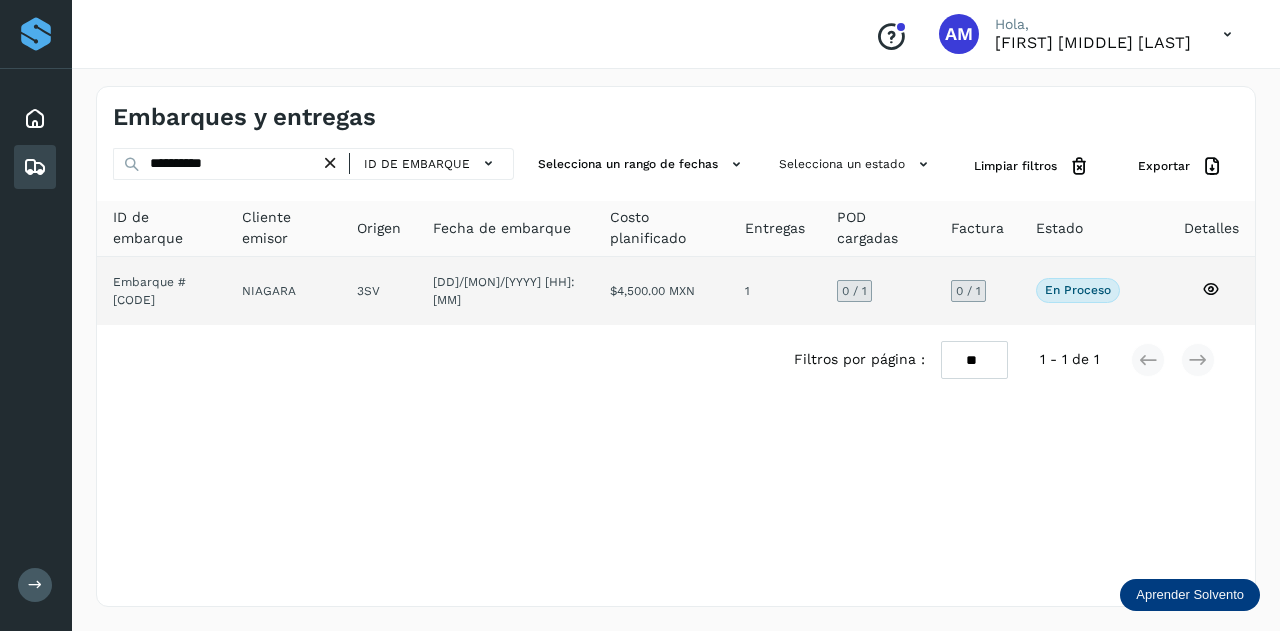 click on "NIAGARA" 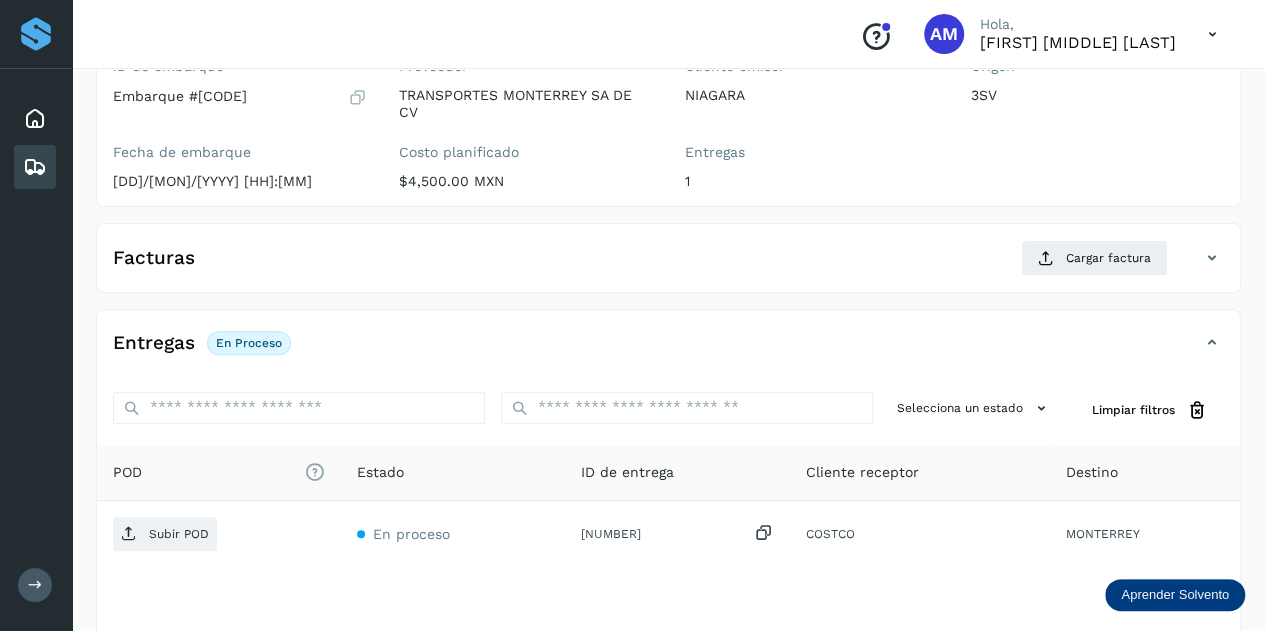 scroll, scrollTop: 300, scrollLeft: 0, axis: vertical 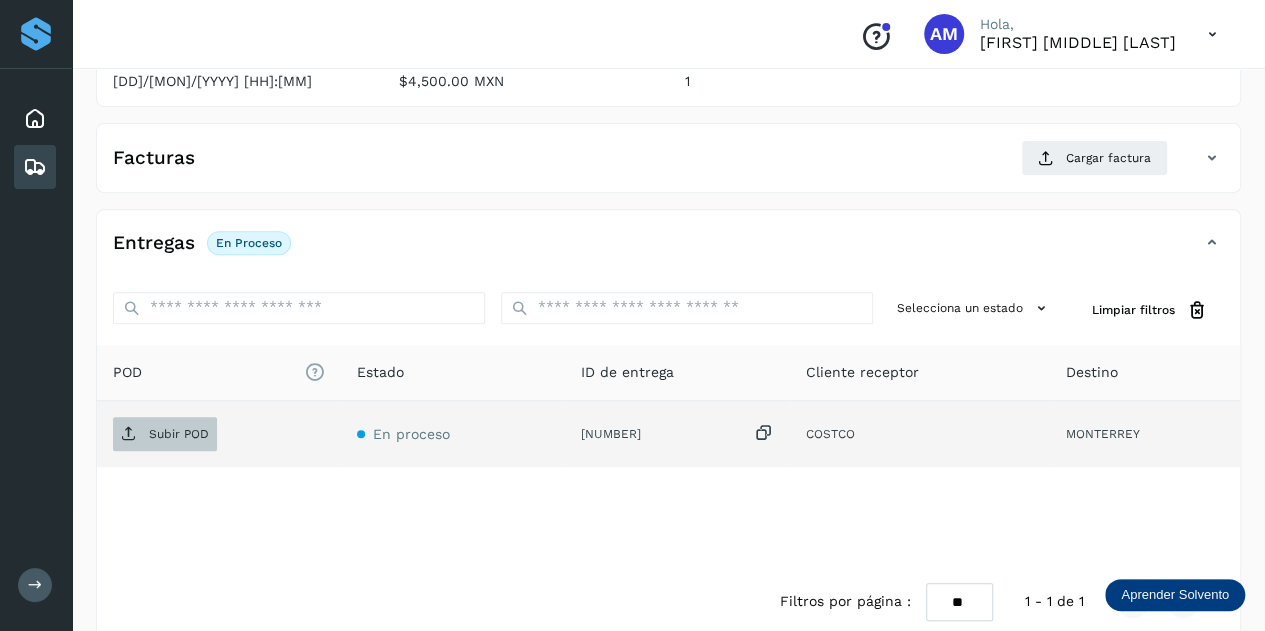 click on "Subir POD" at bounding box center [165, 434] 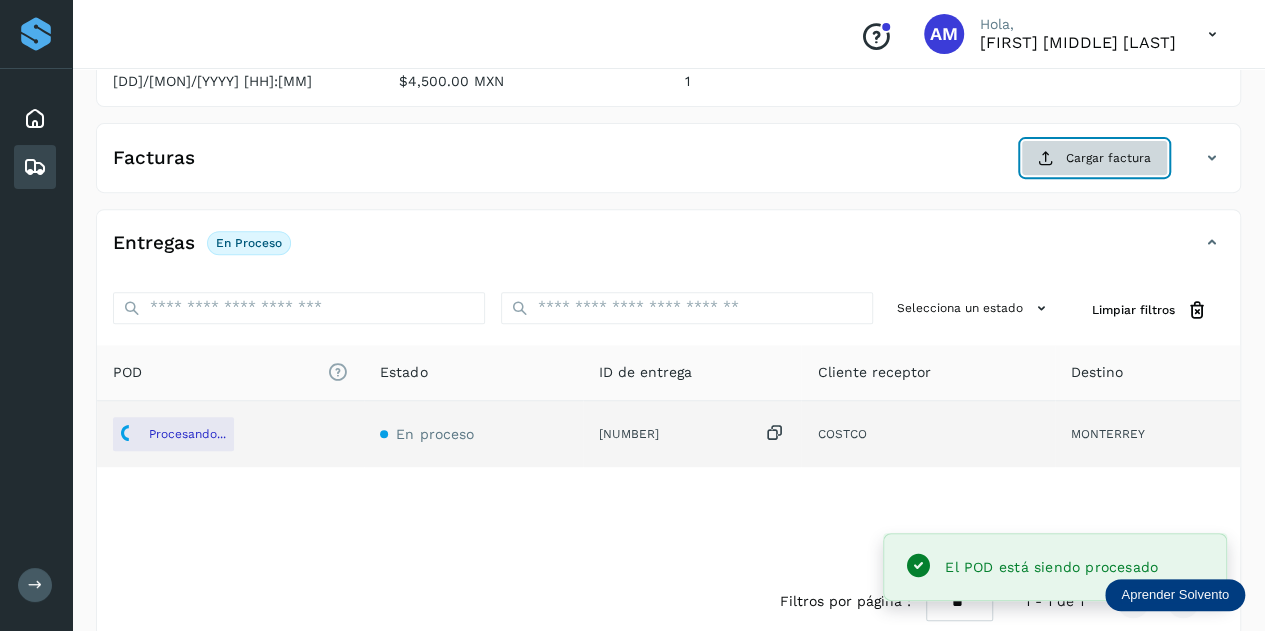 click at bounding box center (1046, 158) 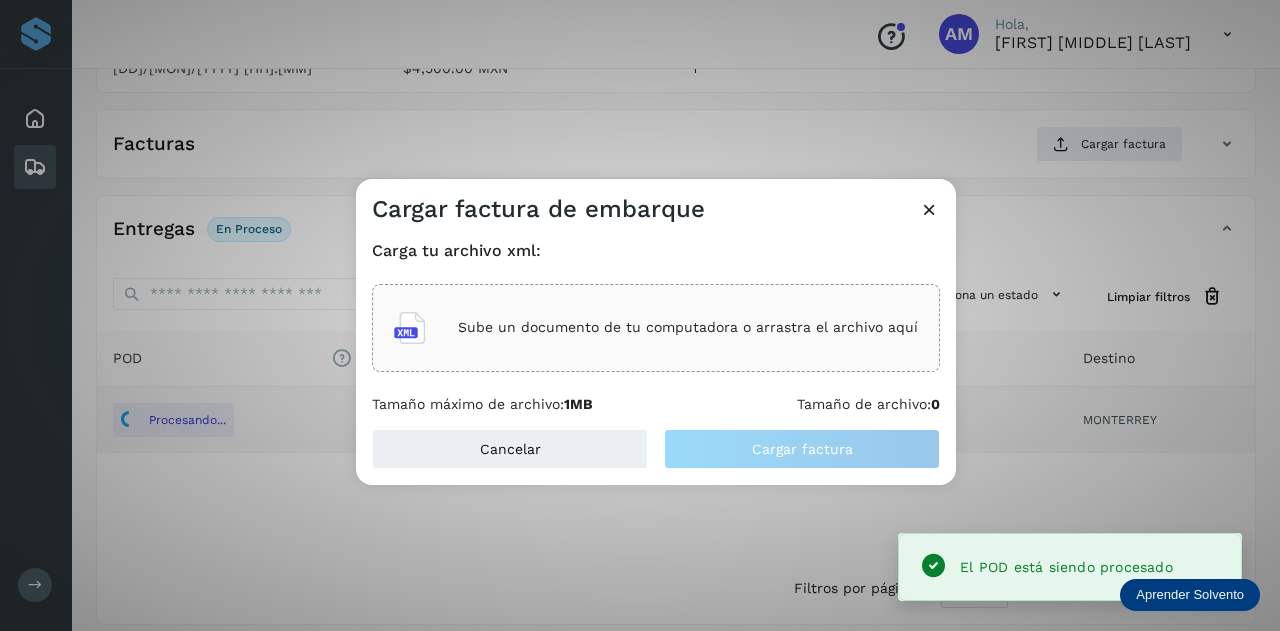 click on "Sube un documento de tu computadora o arrastra el archivo aquí" 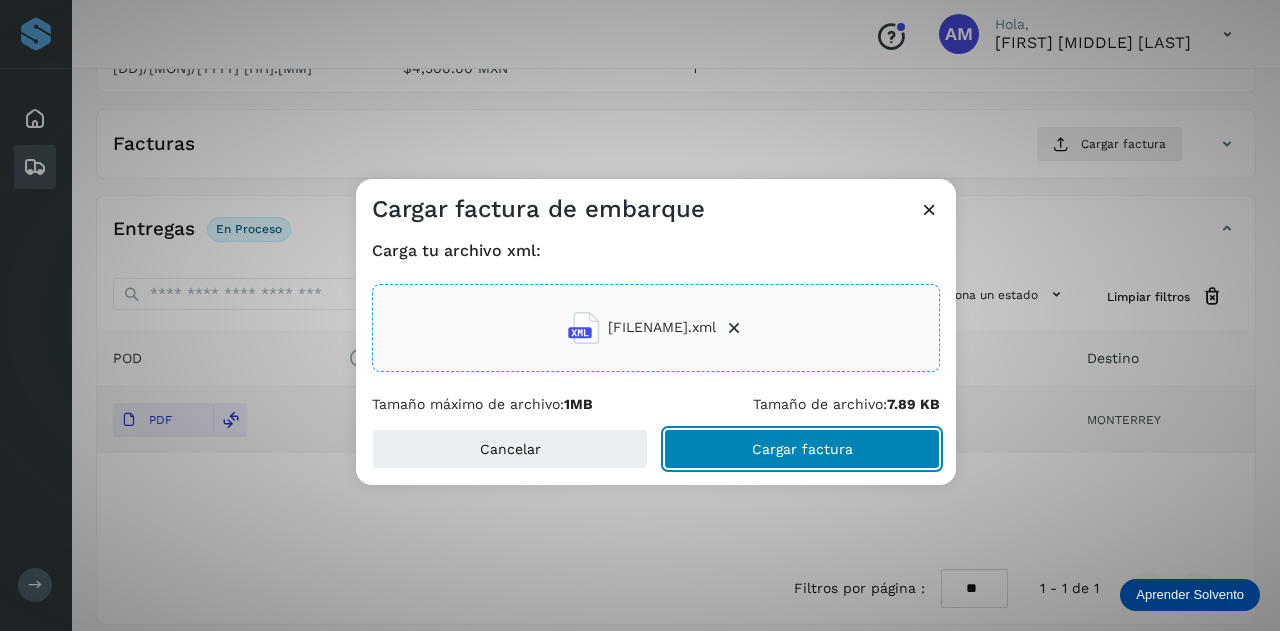 click on "Cargar factura" 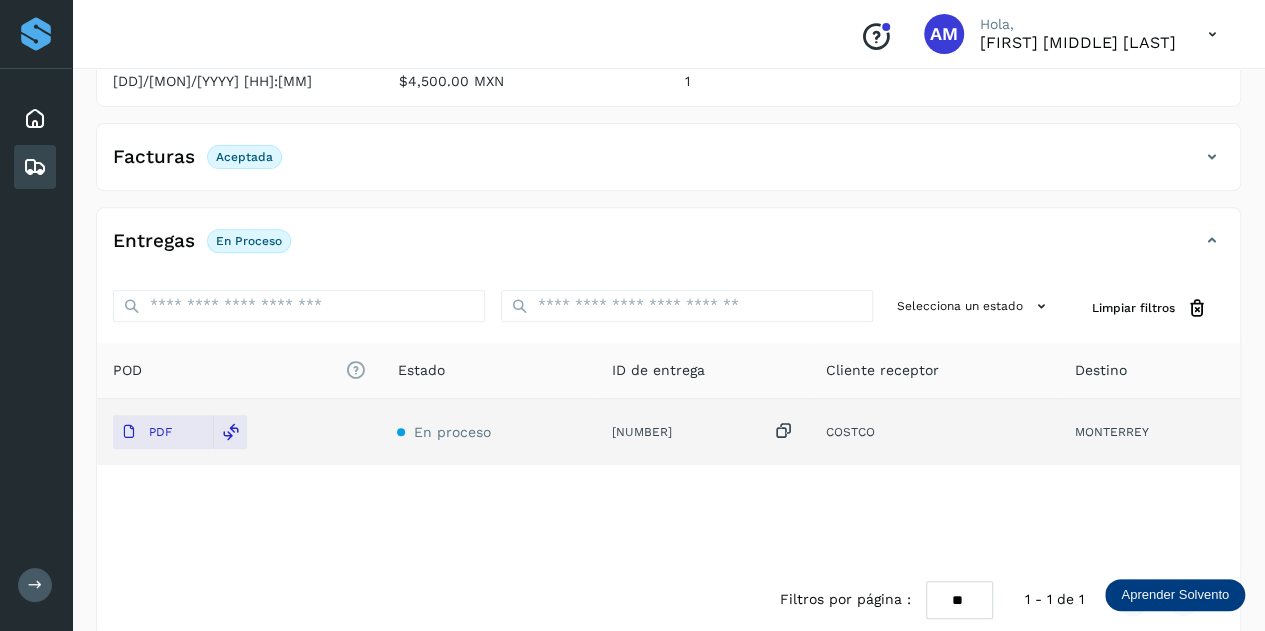 scroll, scrollTop: 0, scrollLeft: 0, axis: both 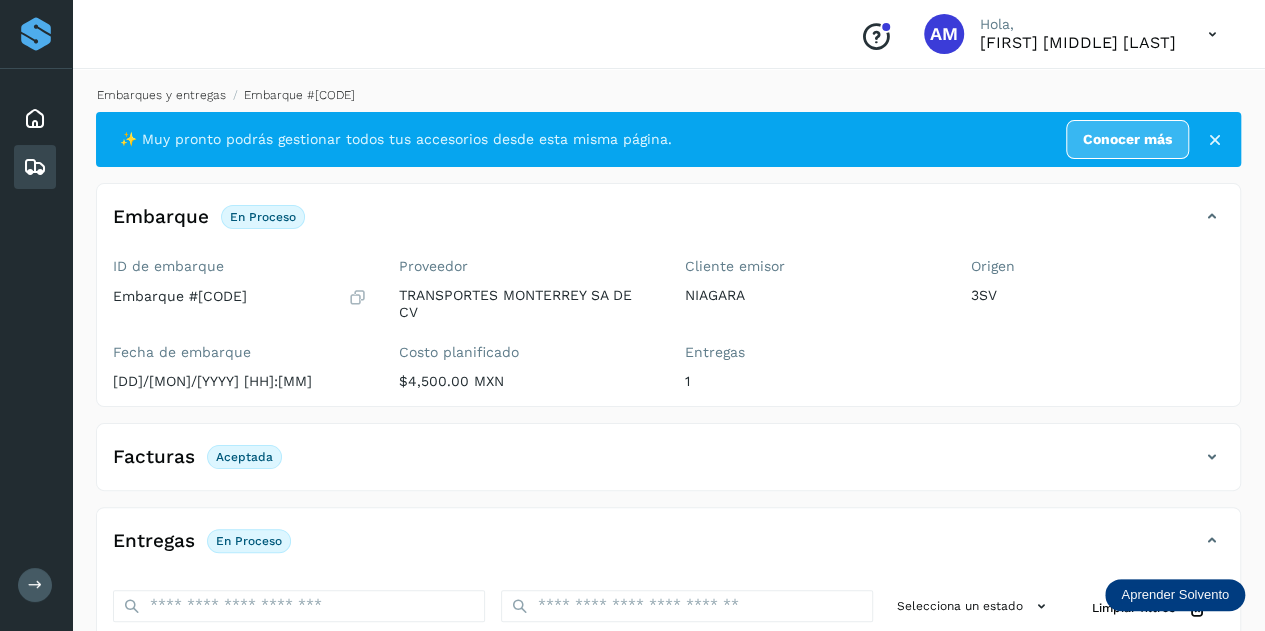 click on "Embarques y entregas" at bounding box center (161, 95) 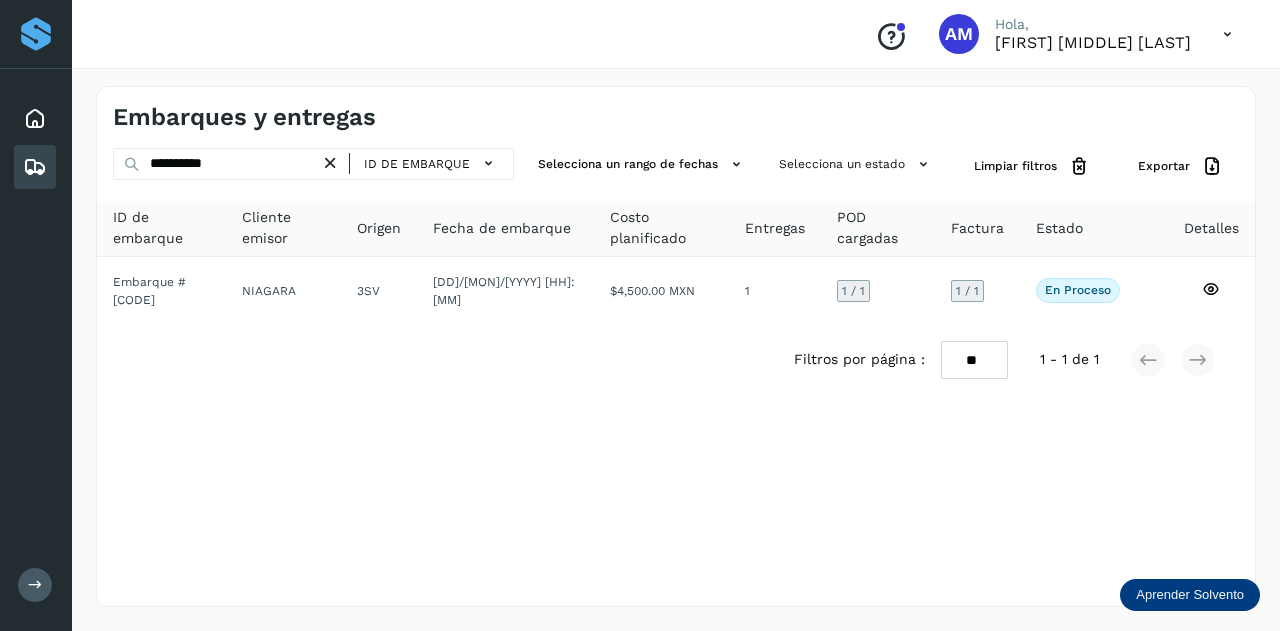 drag, startPoint x: 334, startPoint y: 161, endPoint x: 293, endPoint y: 163, distance: 41.04875 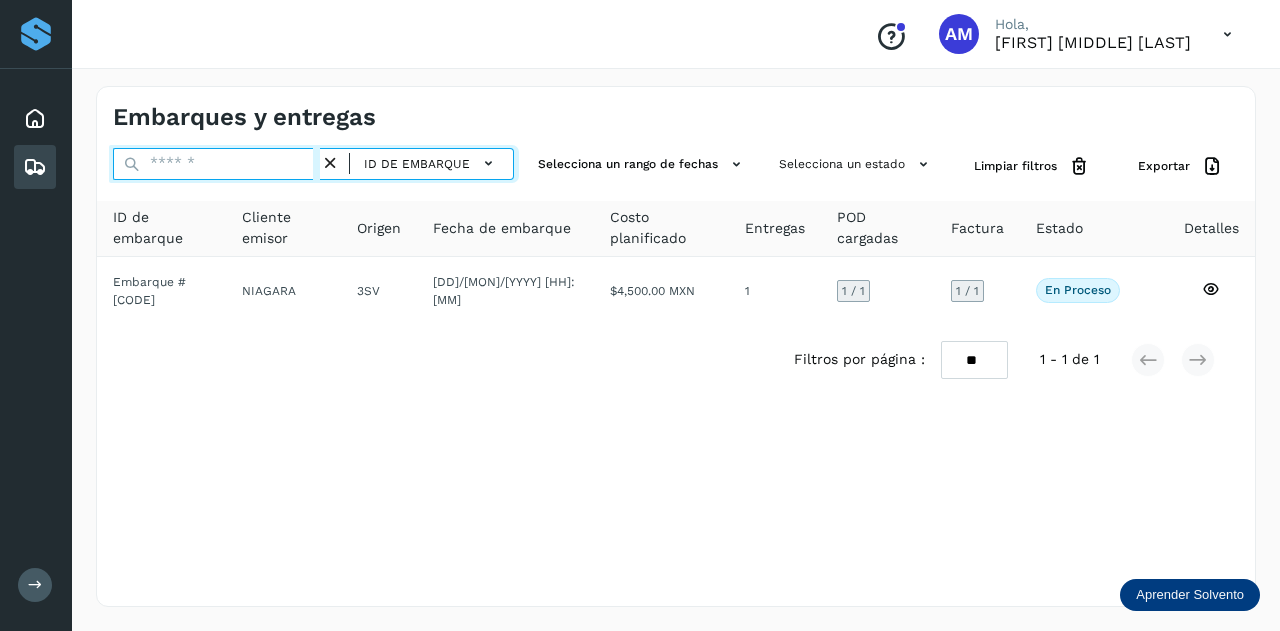 click at bounding box center (216, 164) 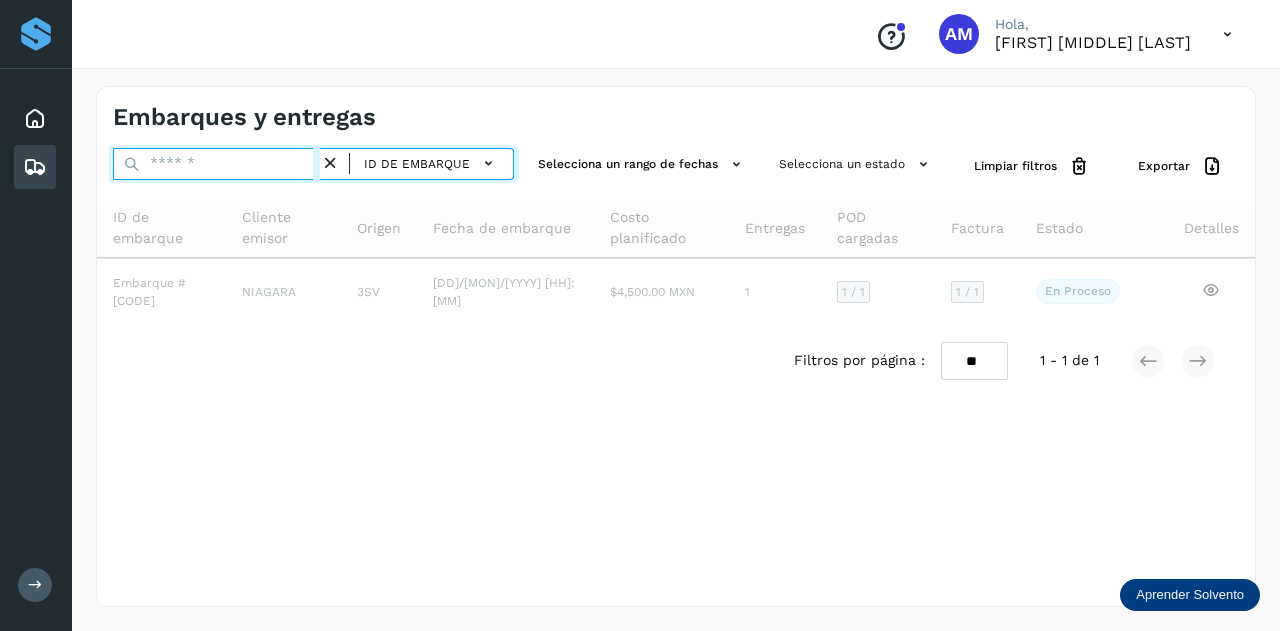 paste on "**********" 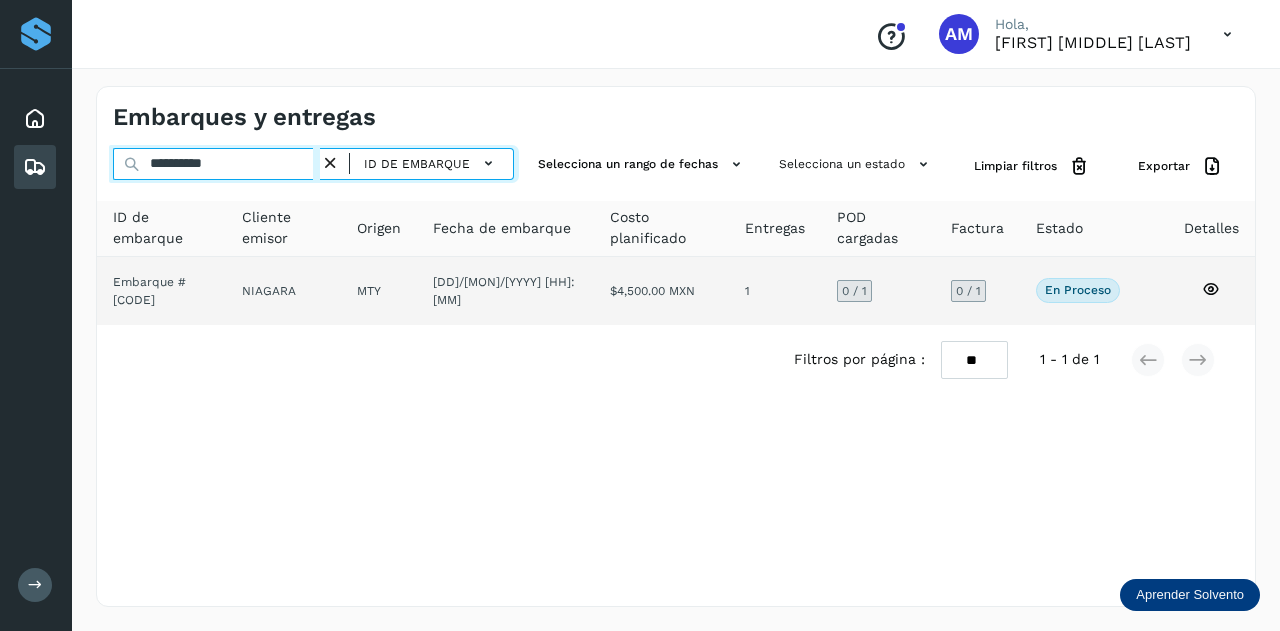 type on "**********" 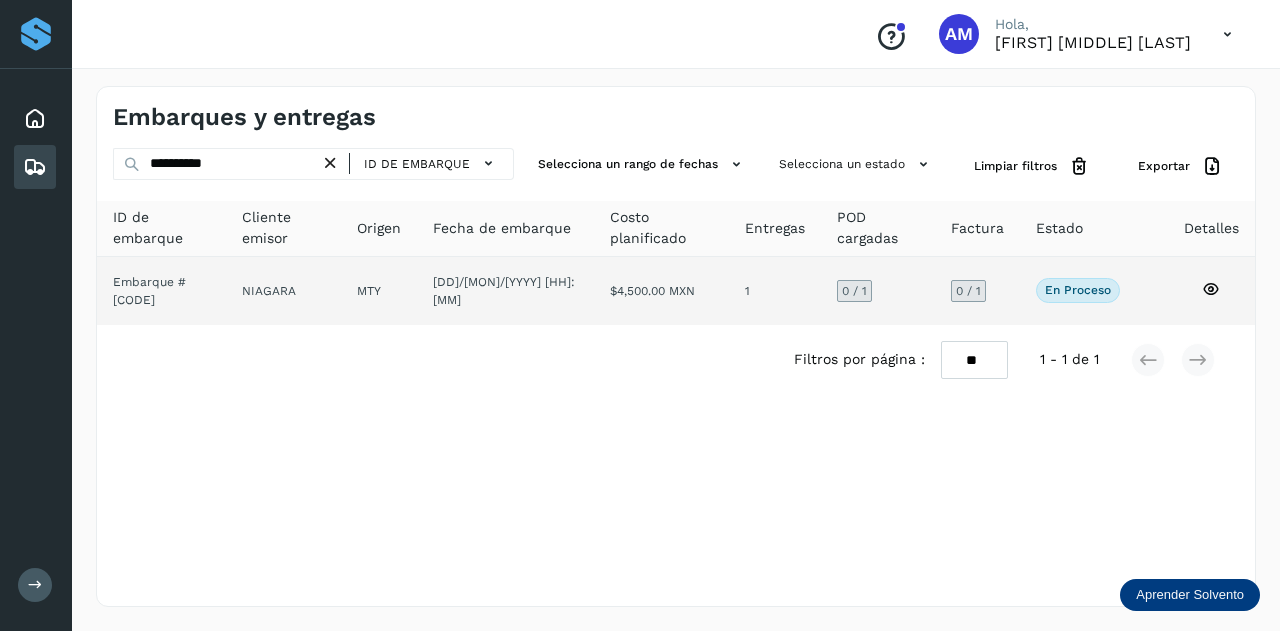 click on "MTY" 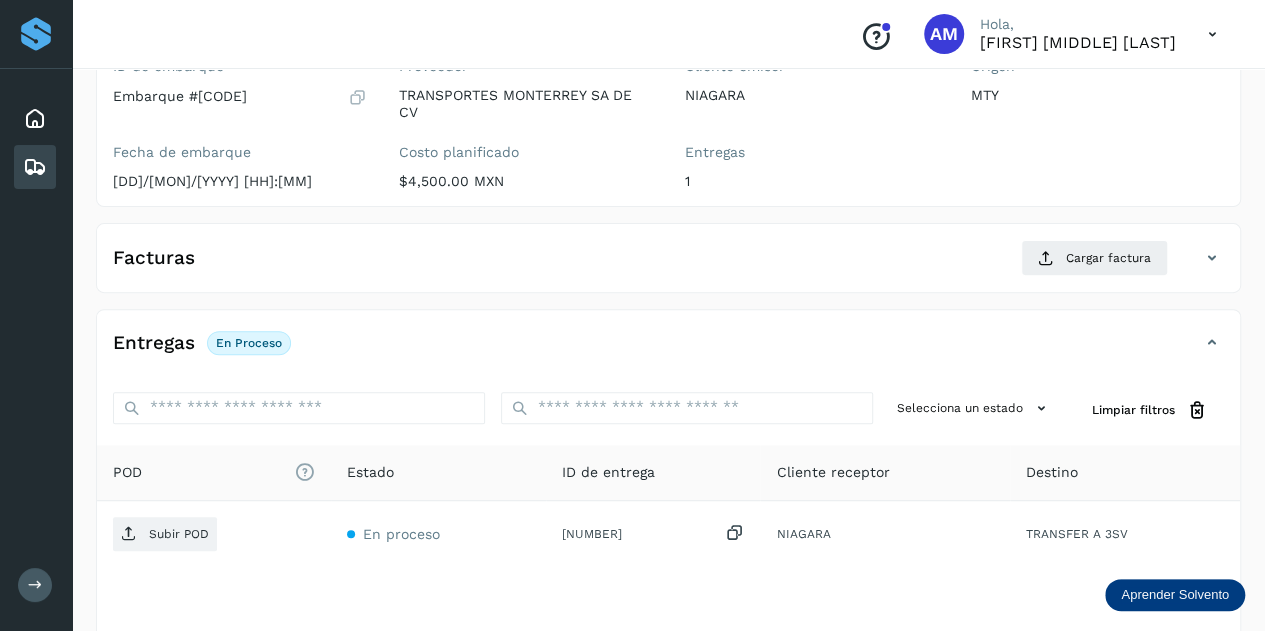 scroll, scrollTop: 300, scrollLeft: 0, axis: vertical 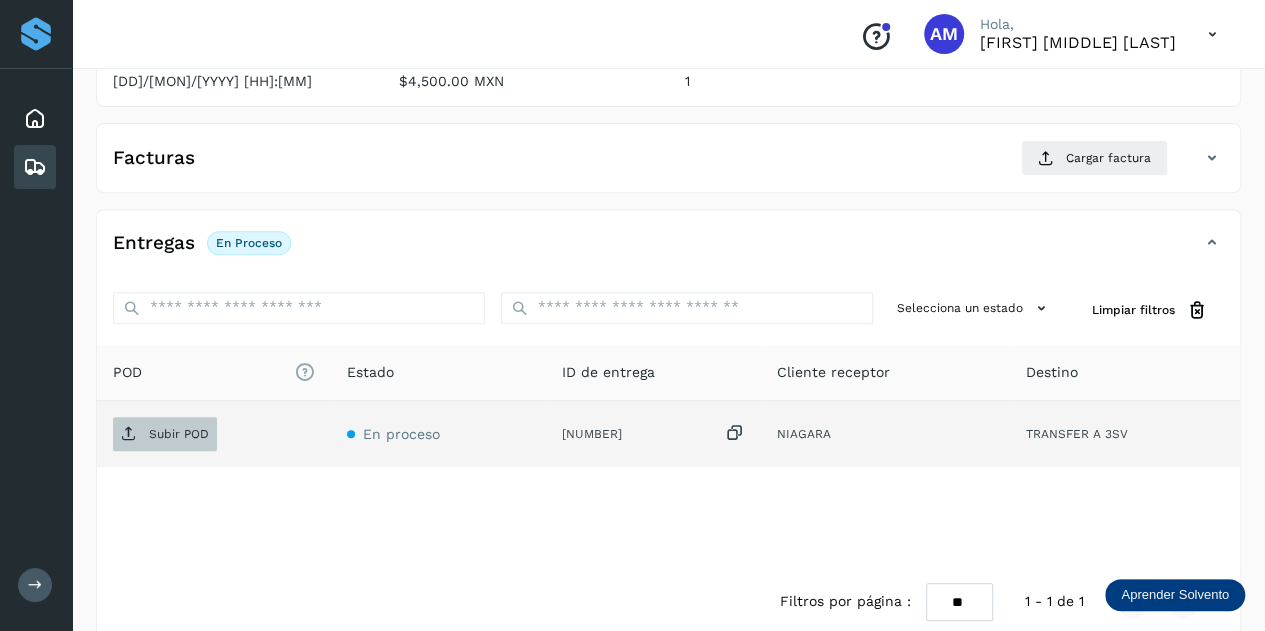 click on "Subir POD" at bounding box center [165, 434] 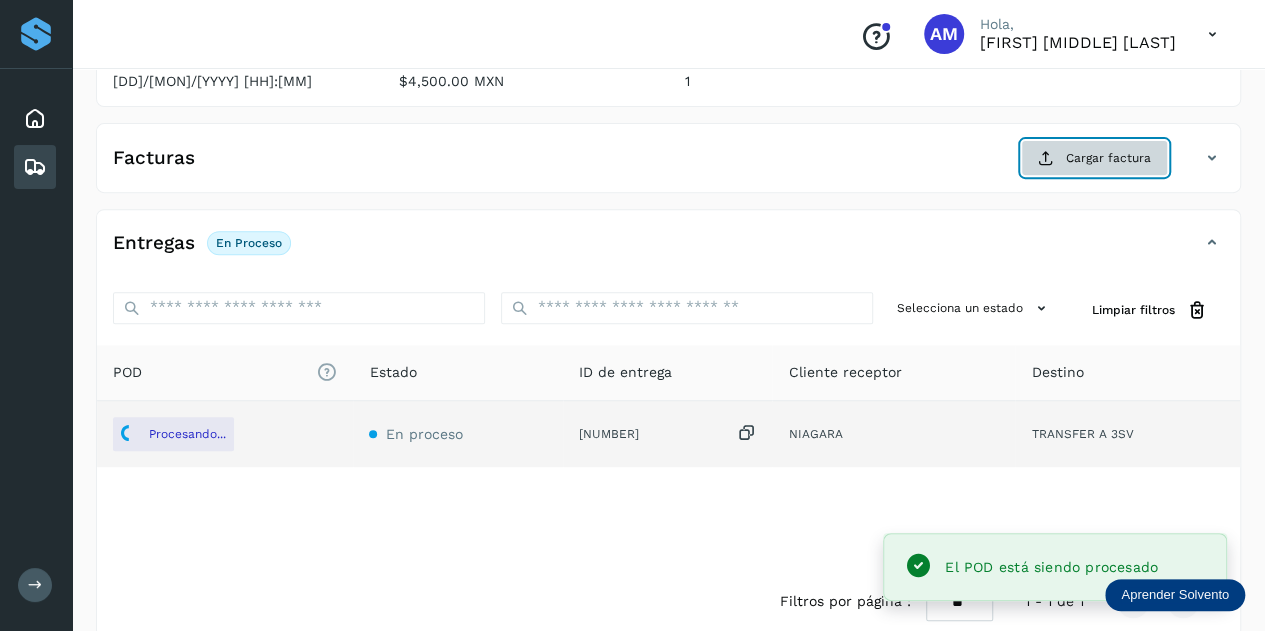 click on "Cargar factura" at bounding box center [1094, 158] 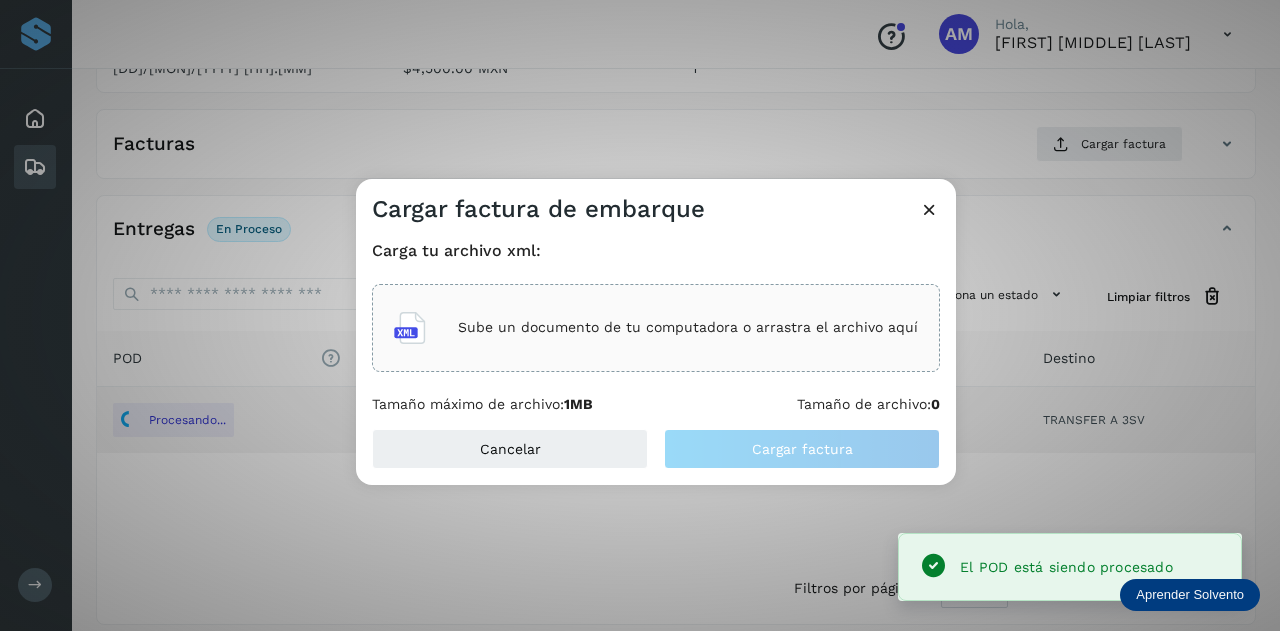 click on "Sube un documento de tu computadora o arrastra el archivo aquí" at bounding box center (656, 328) 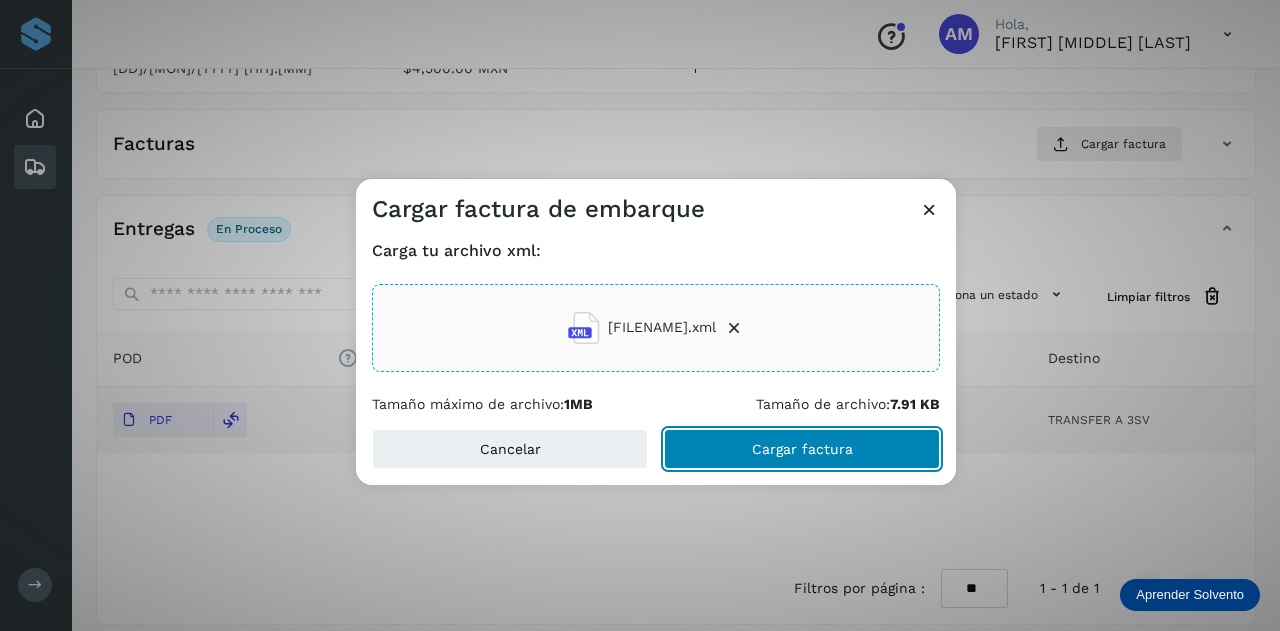 click on "Cargar factura" 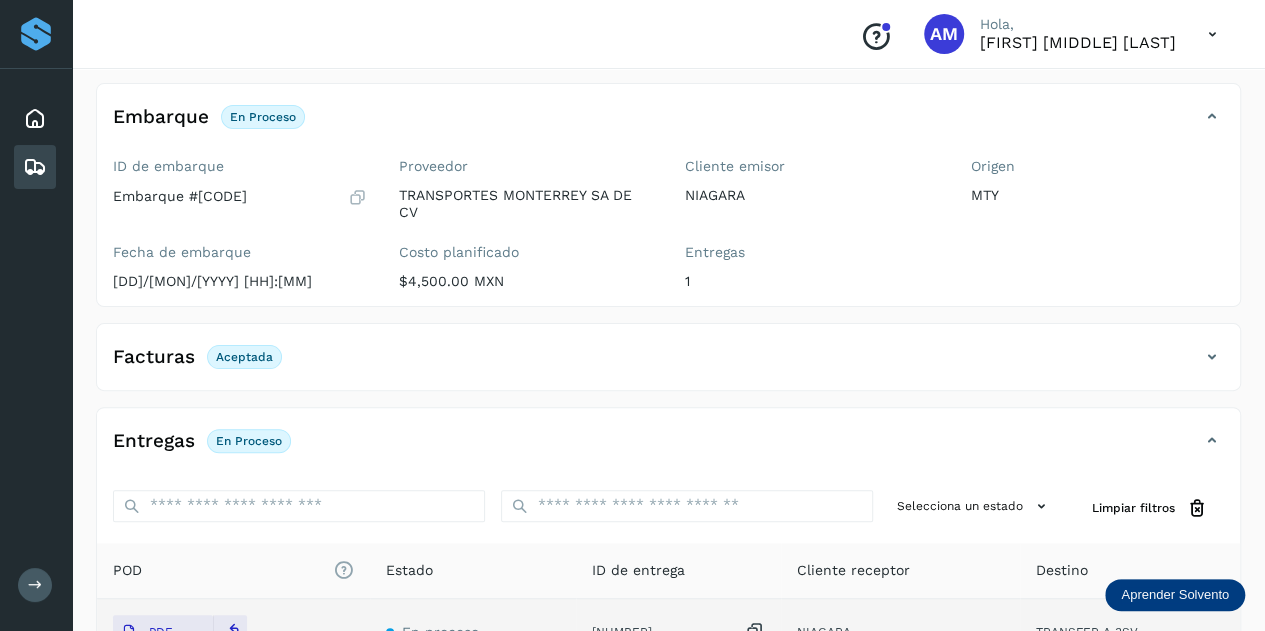 scroll, scrollTop: 0, scrollLeft: 0, axis: both 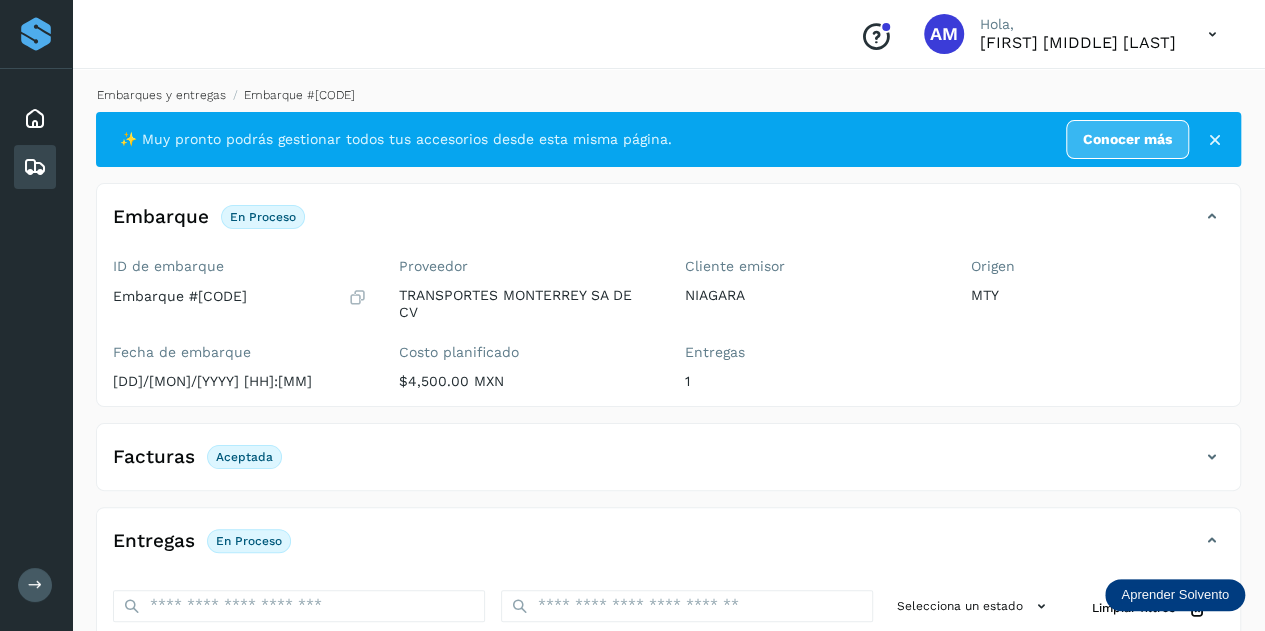 click on "Embarques y entregas" at bounding box center (161, 95) 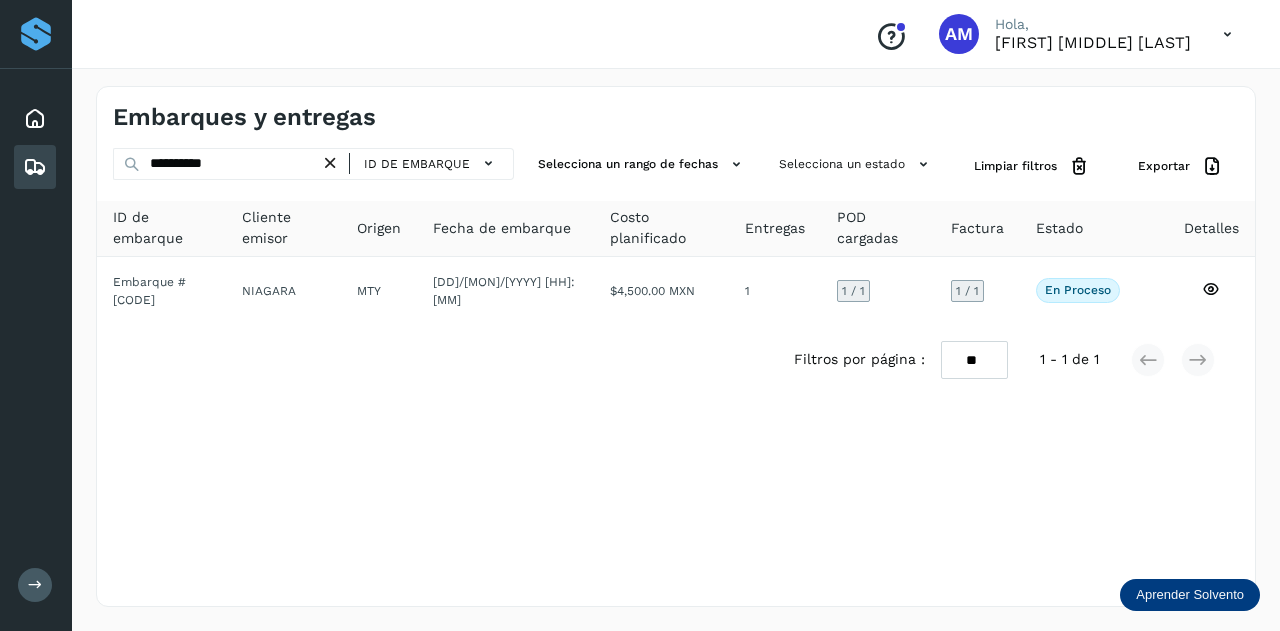 drag, startPoint x: 336, startPoint y: 159, endPoint x: 254, endPoint y: 164, distance: 82.1523 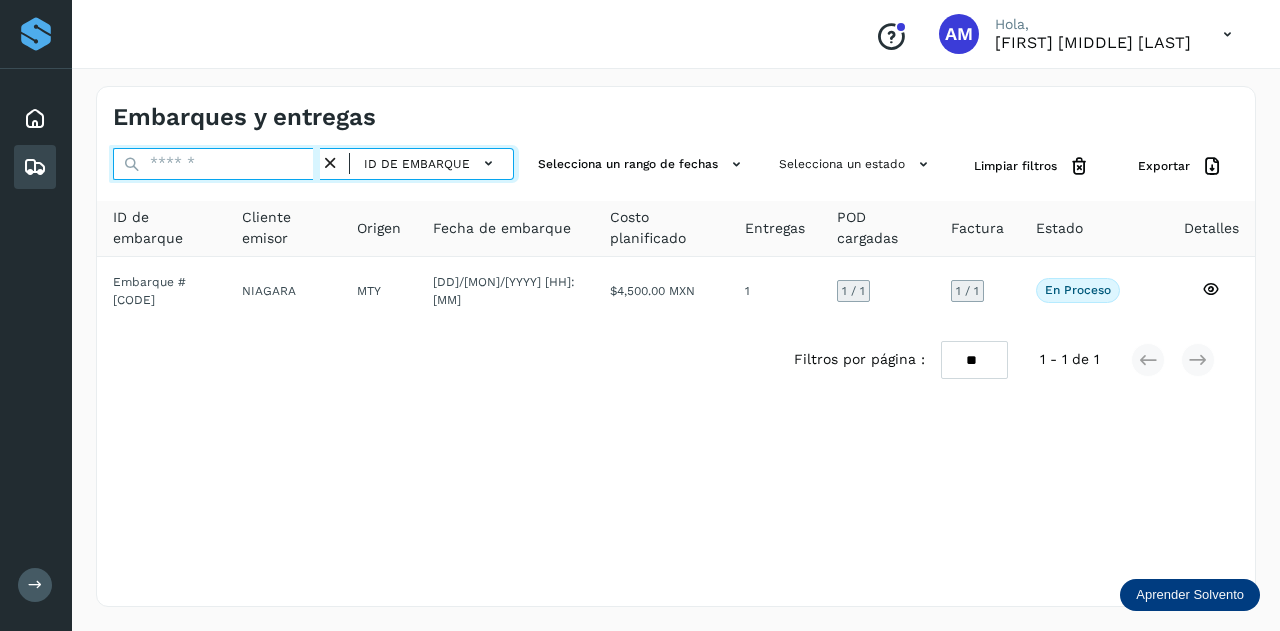 click at bounding box center (216, 164) 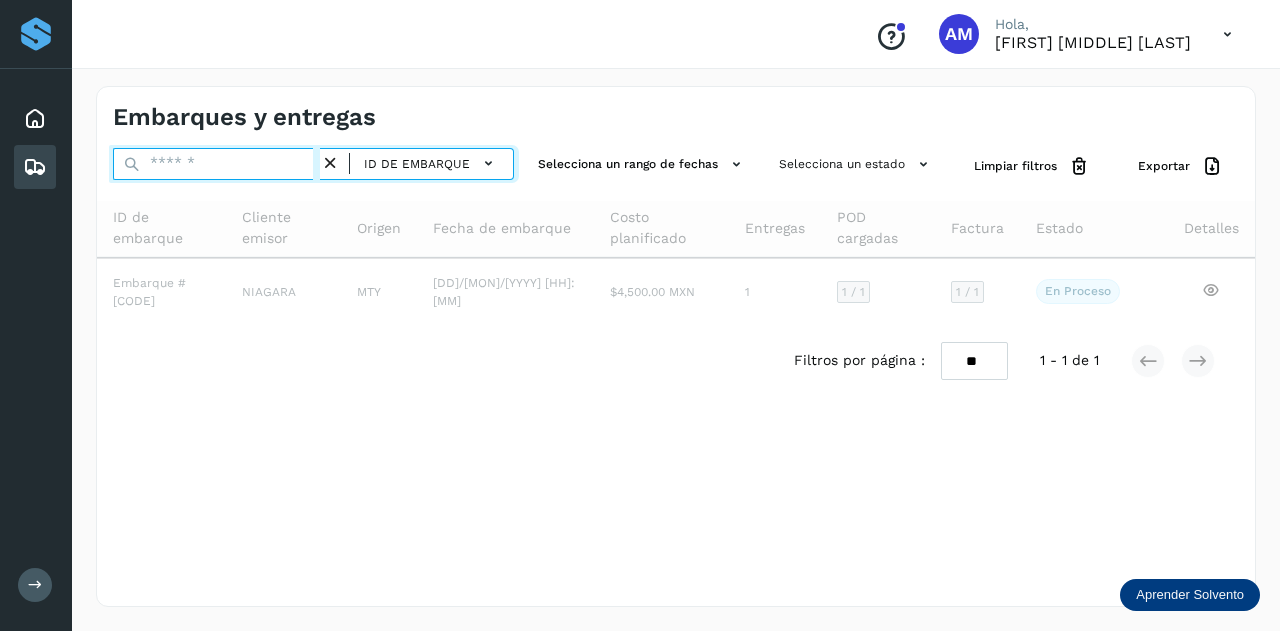 paste on "**********" 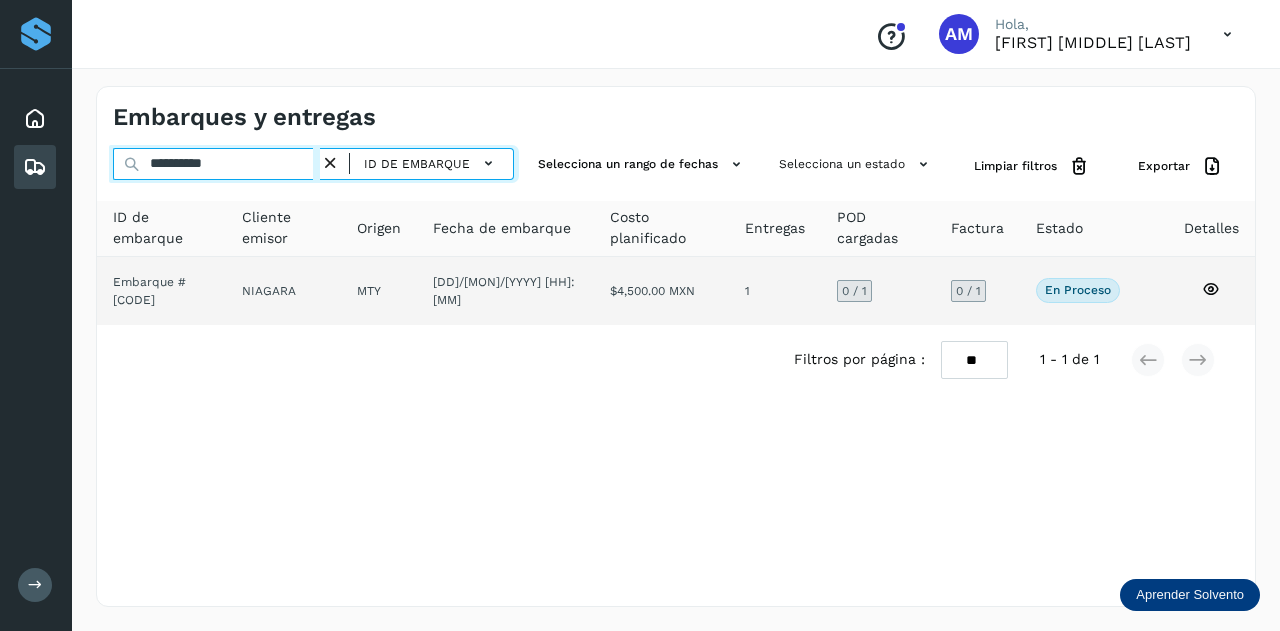 type on "**********" 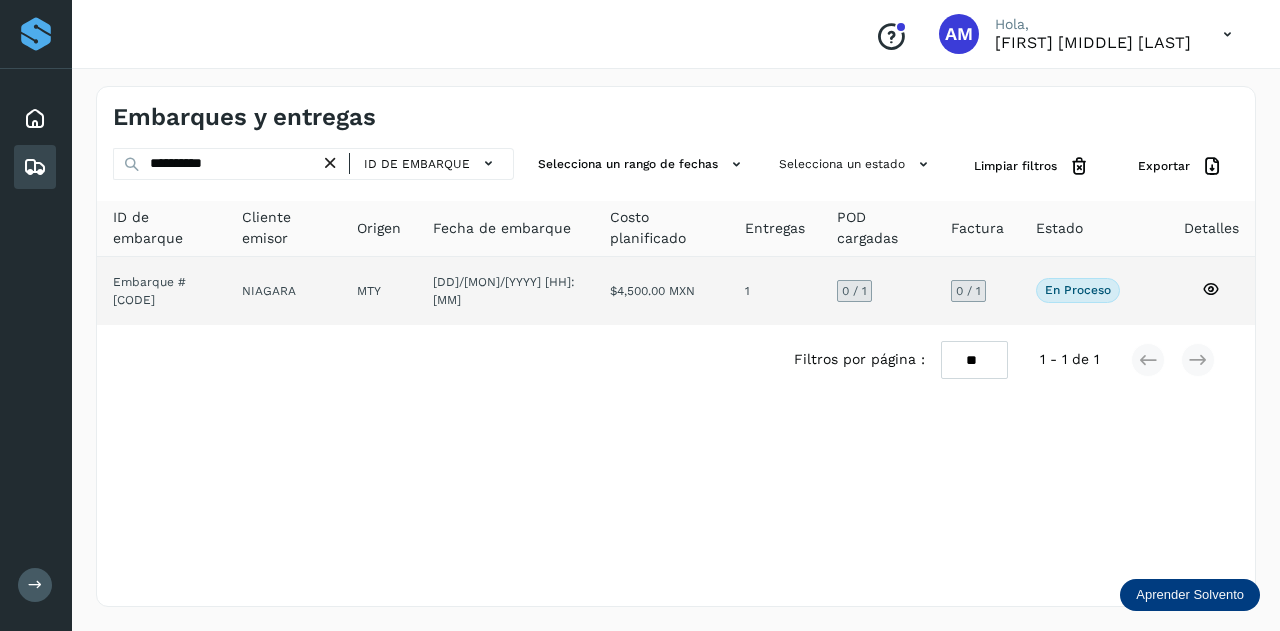 click on "NIAGARA" 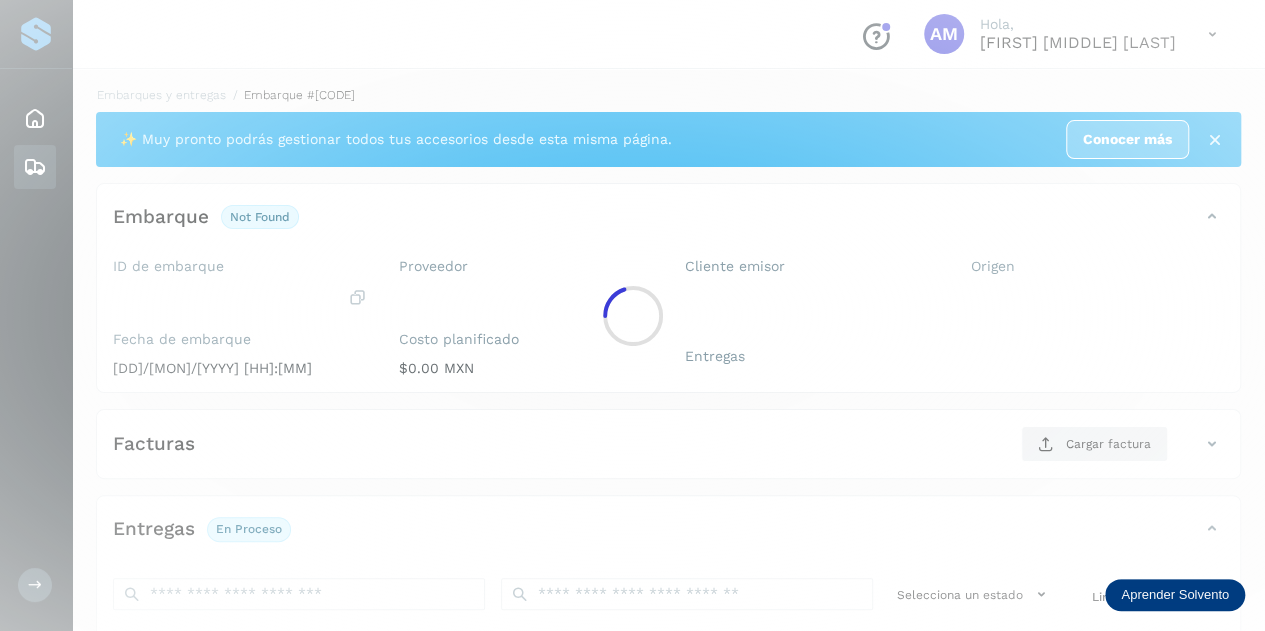 scroll, scrollTop: 200, scrollLeft: 0, axis: vertical 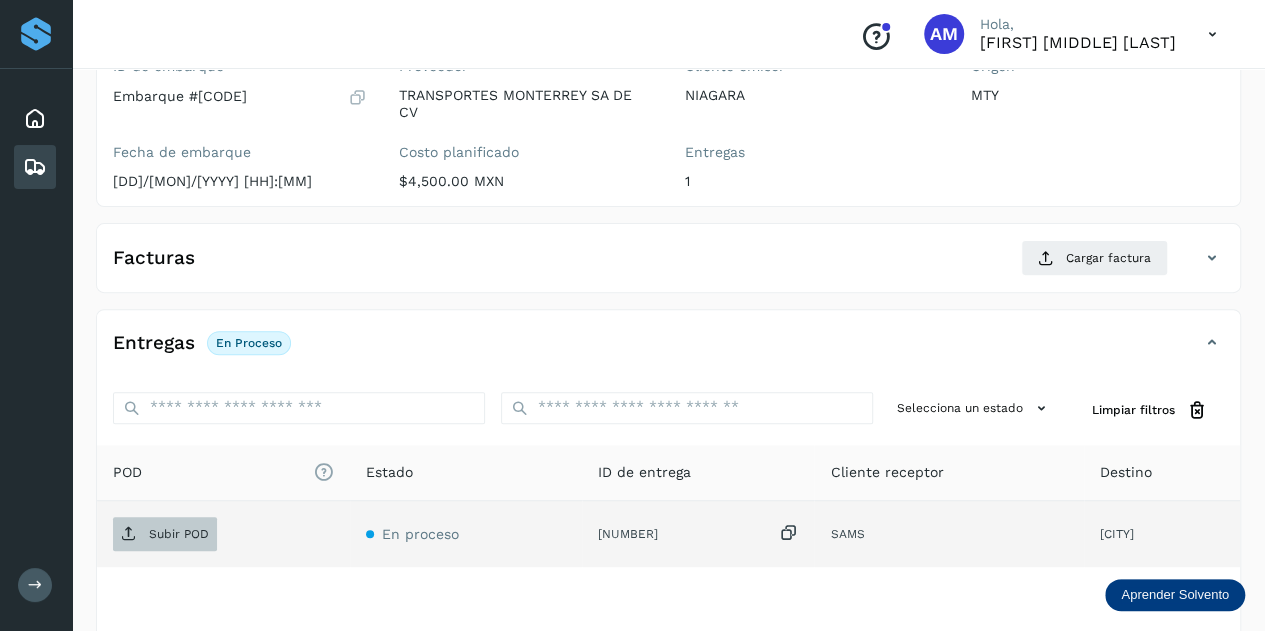click on "Subir POD" at bounding box center [179, 534] 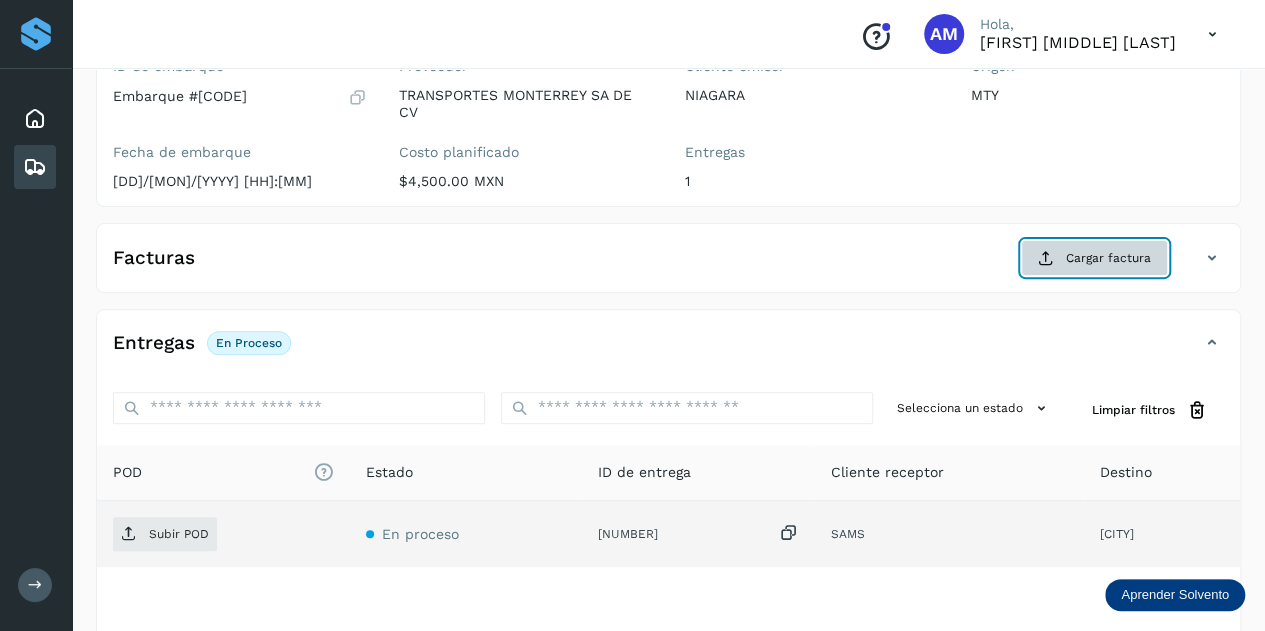 click on "Cargar factura" at bounding box center [1094, 258] 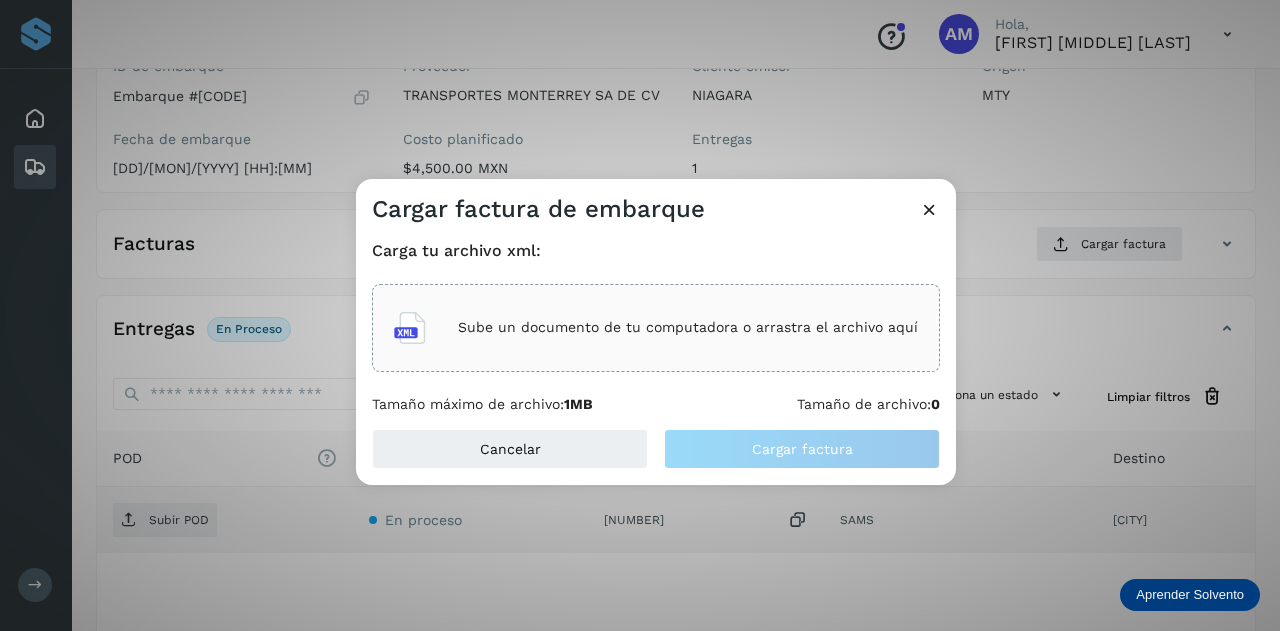 click on "Sube un documento de tu computadora o arrastra el archivo aquí" 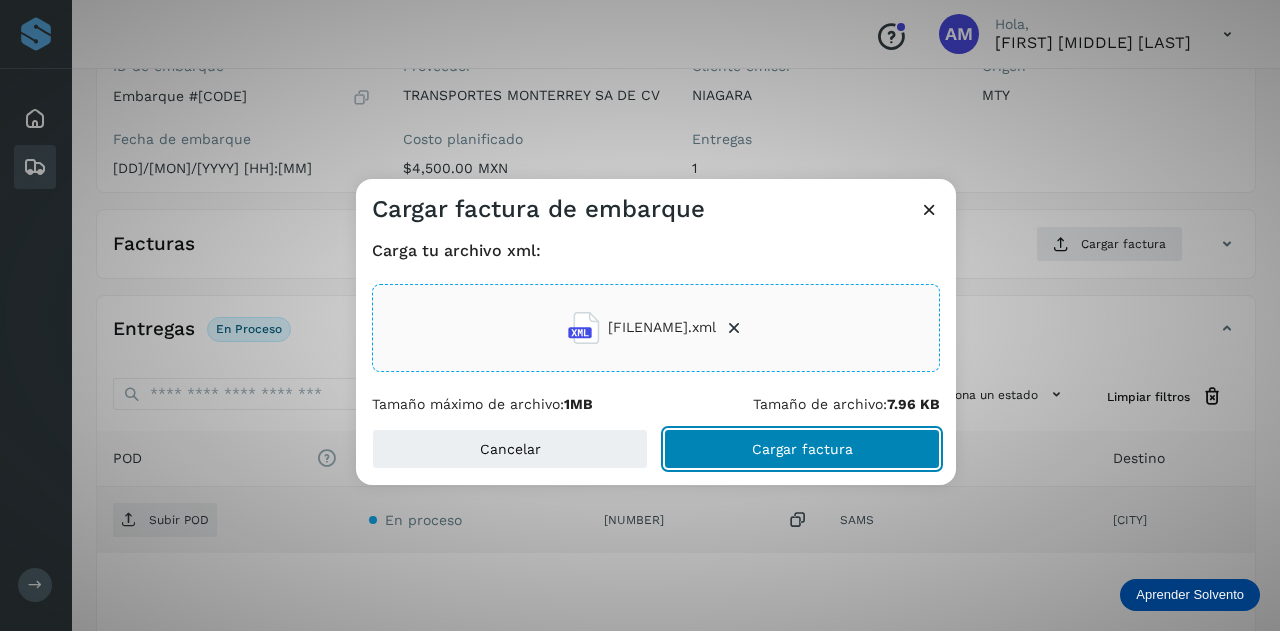 click on "Cargar factura" 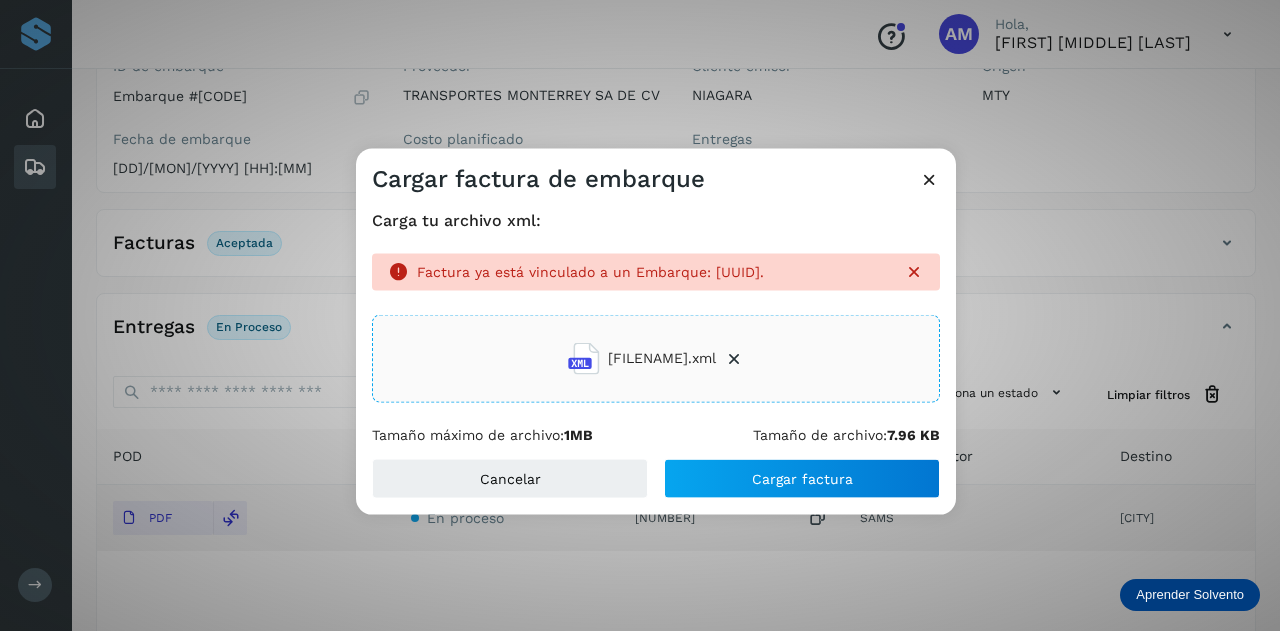 click at bounding box center (929, 178) 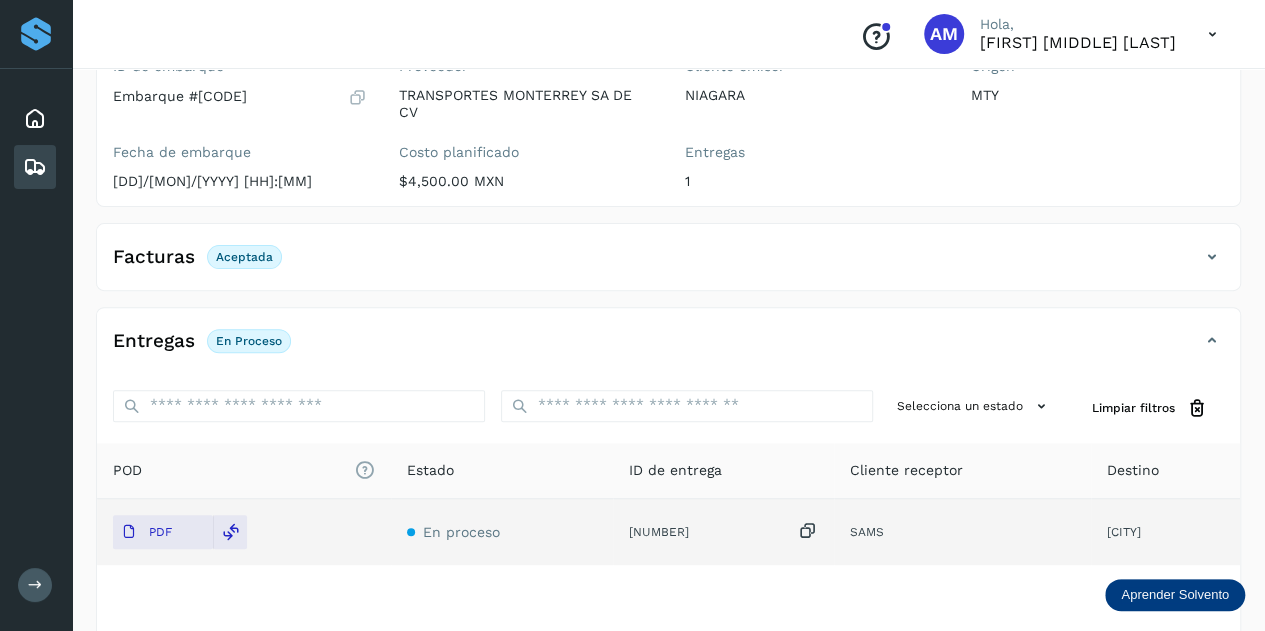click on "Aceptada" 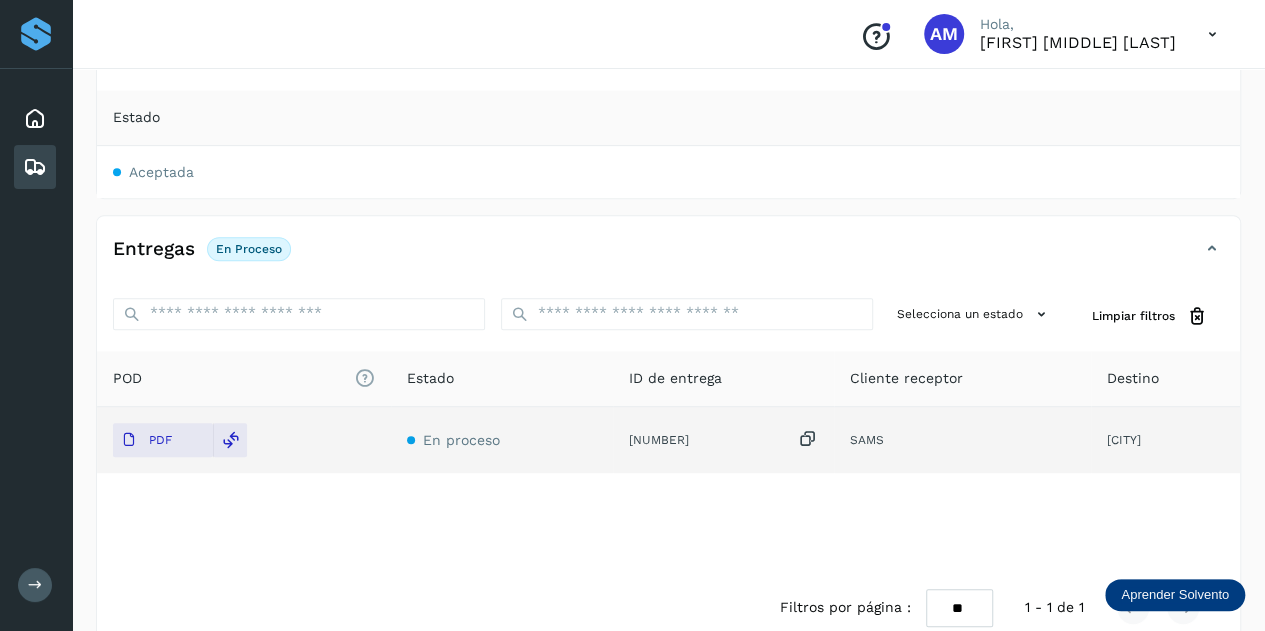 scroll, scrollTop: 434, scrollLeft: 0, axis: vertical 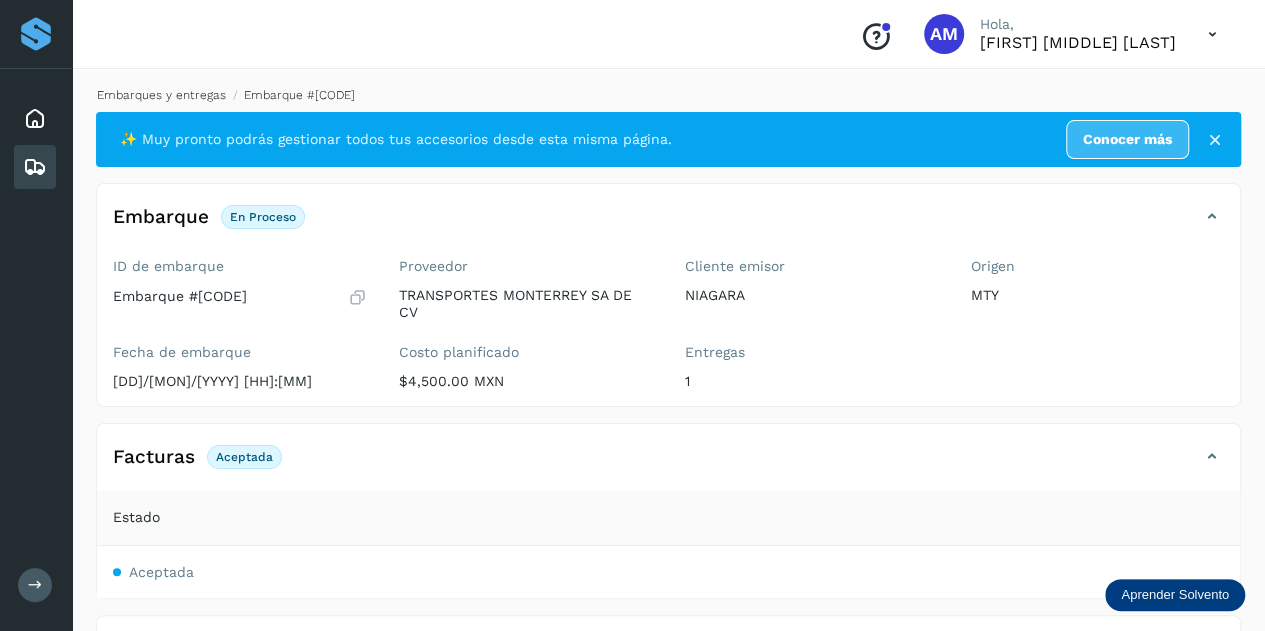 click on "Embarques y entregas" at bounding box center (161, 95) 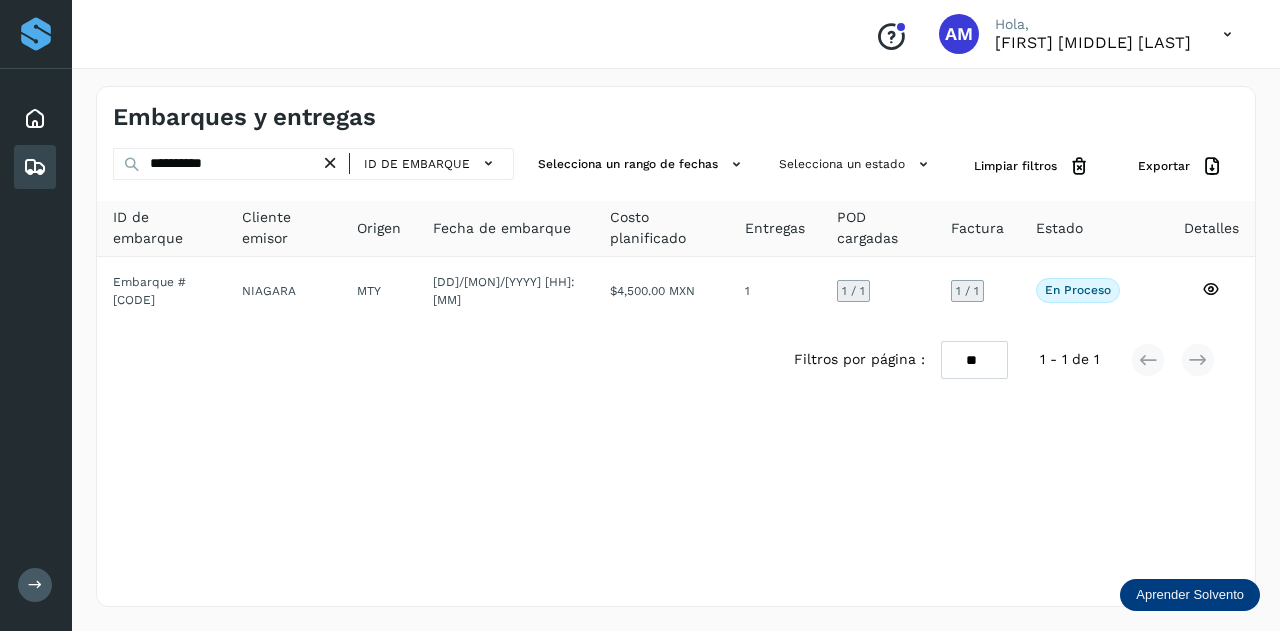 click at bounding box center [330, 163] 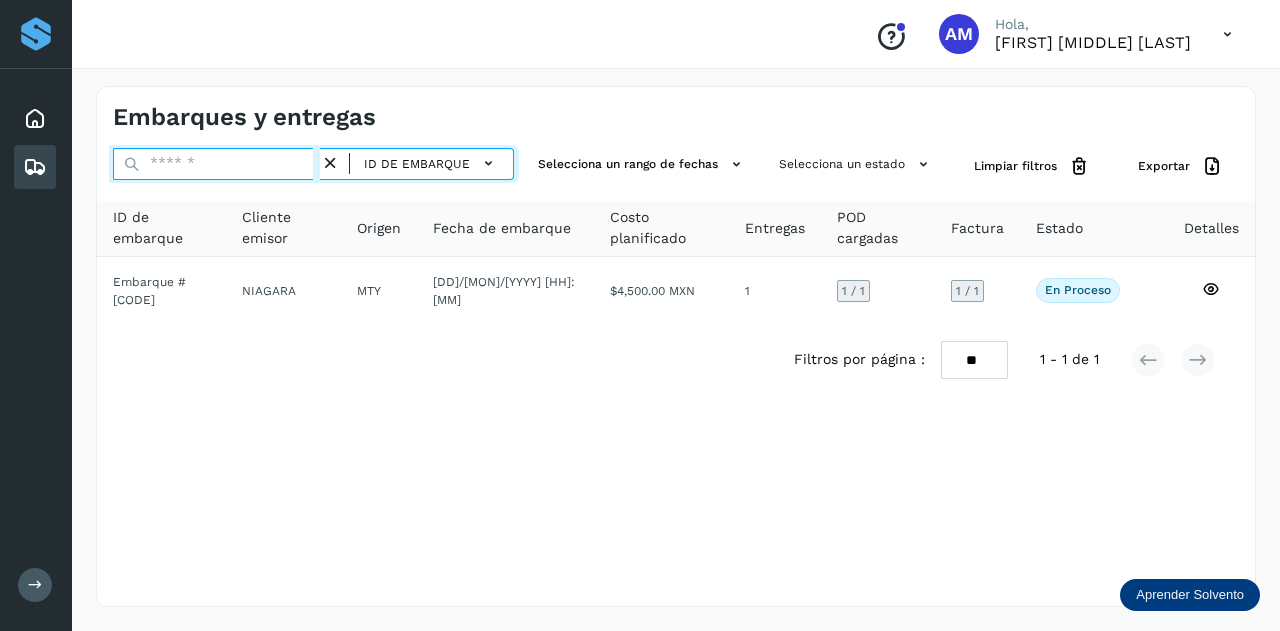 click at bounding box center (216, 164) 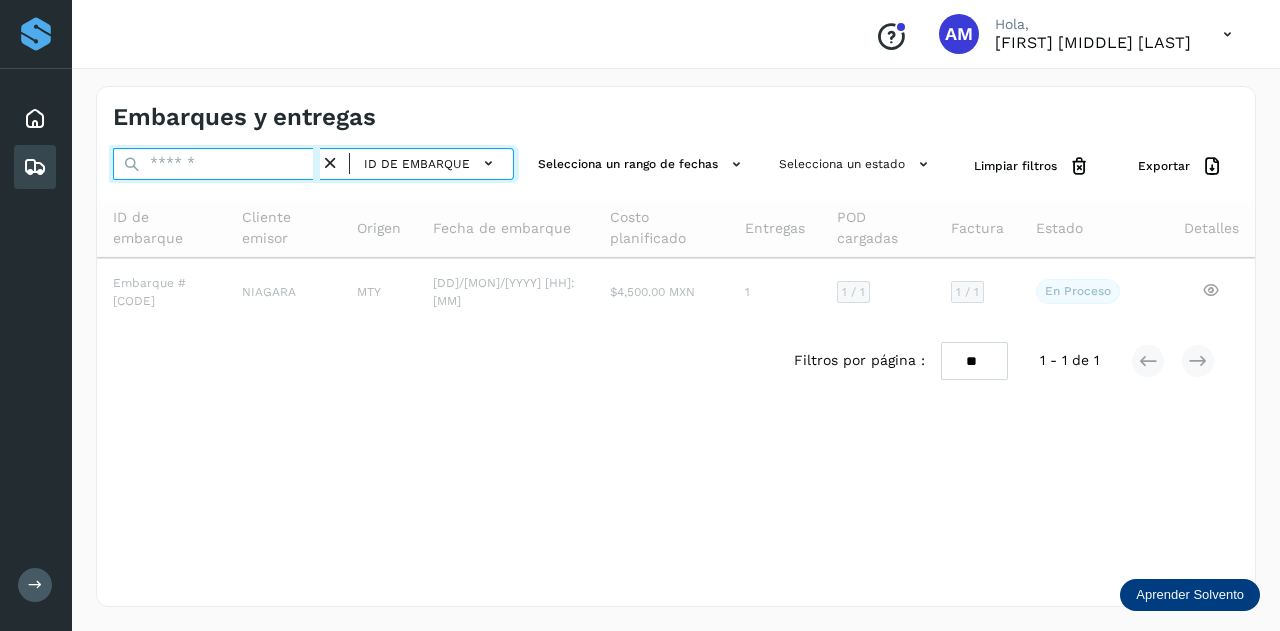 paste on "**********" 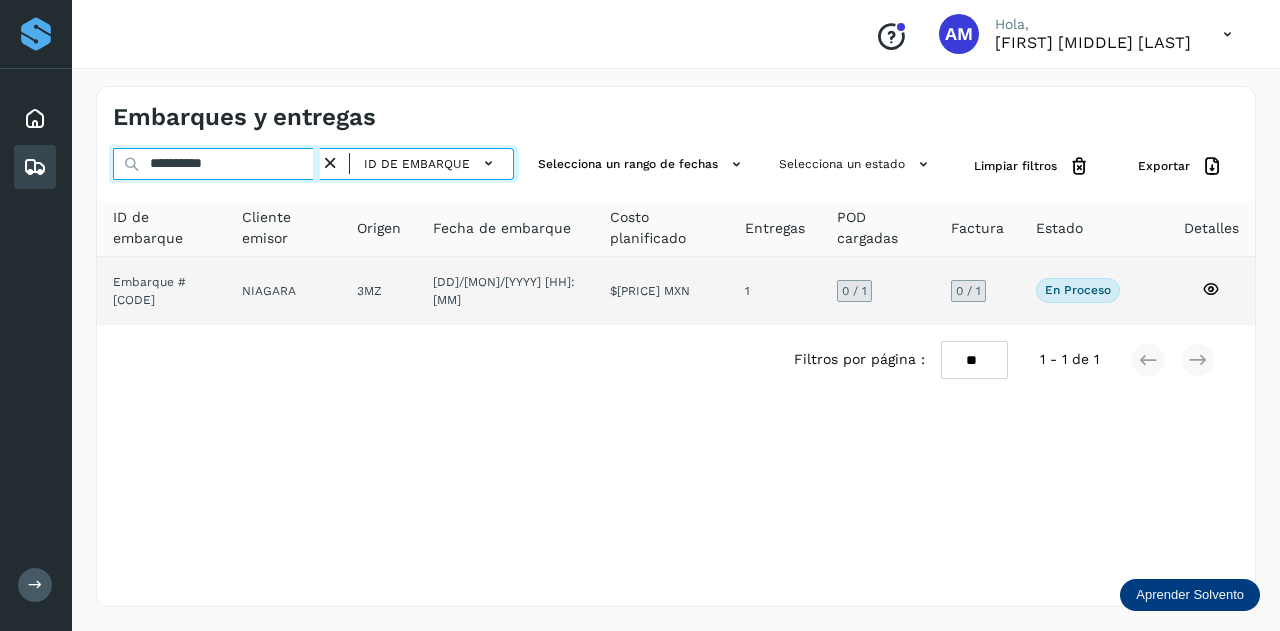 type on "**********" 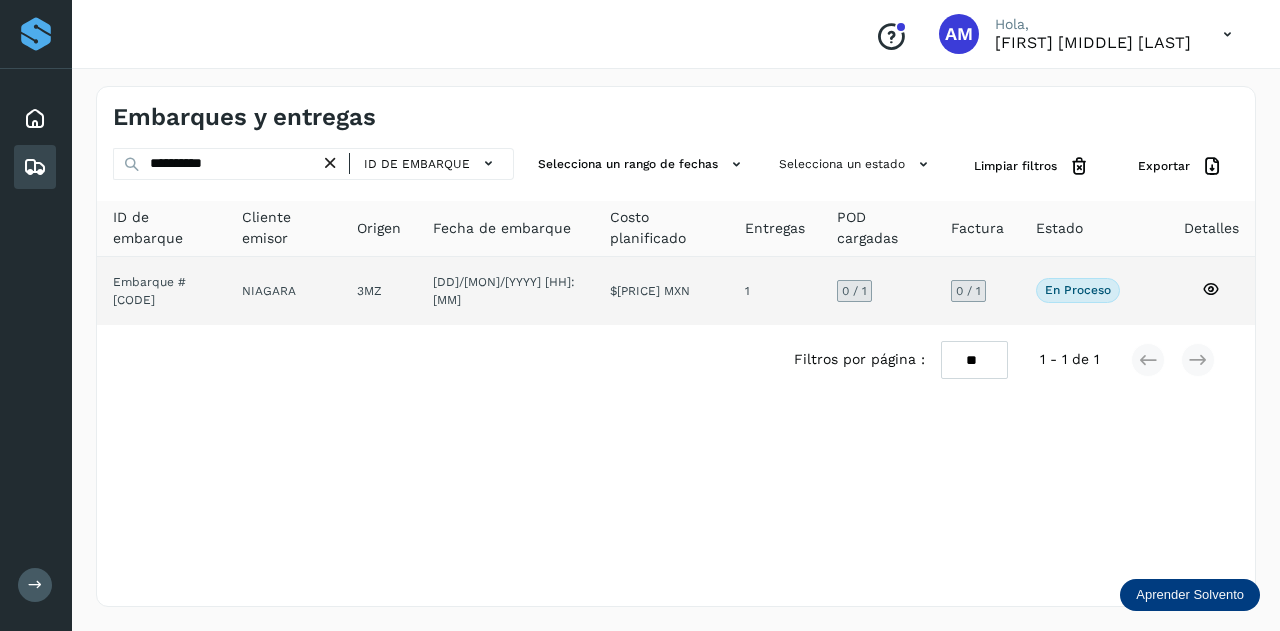 click on "NIAGARA" 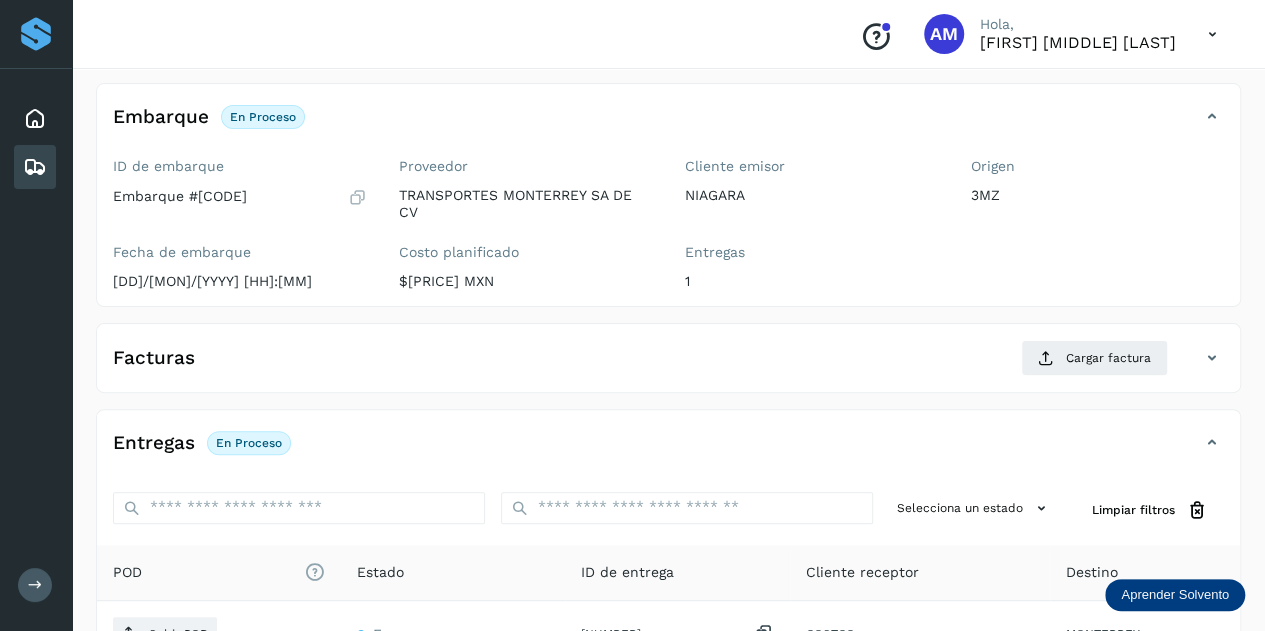 scroll, scrollTop: 327, scrollLeft: 0, axis: vertical 